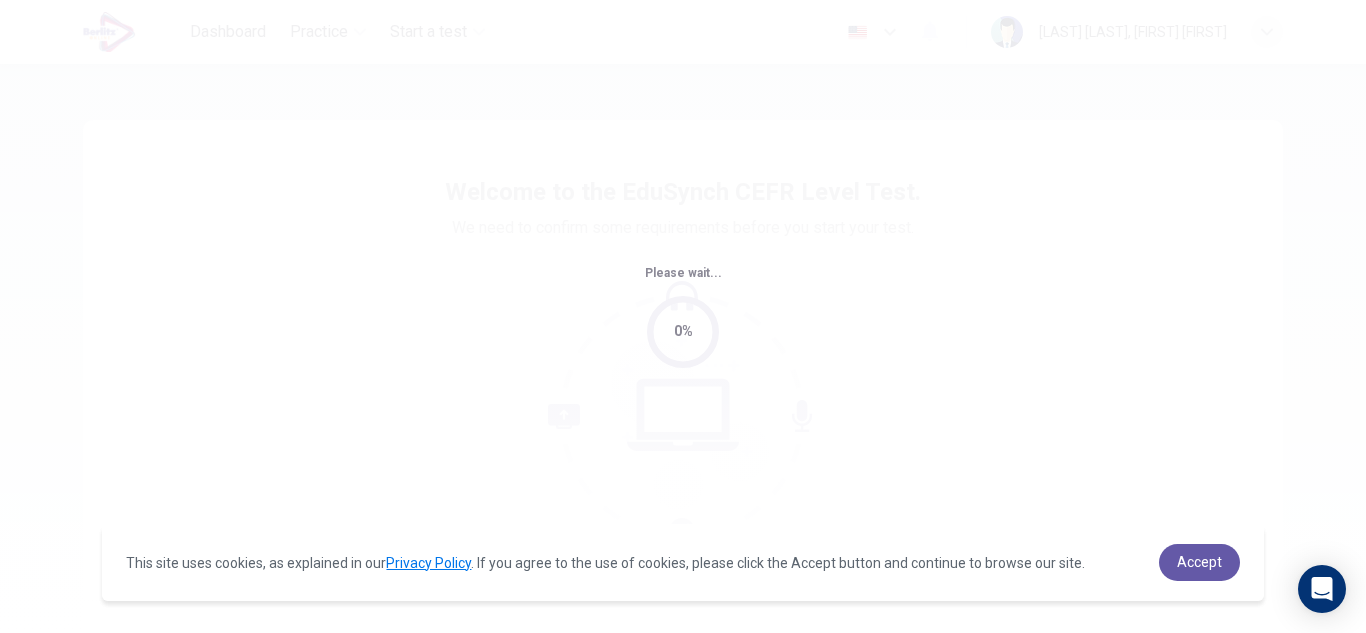 scroll, scrollTop: 0, scrollLeft: 0, axis: both 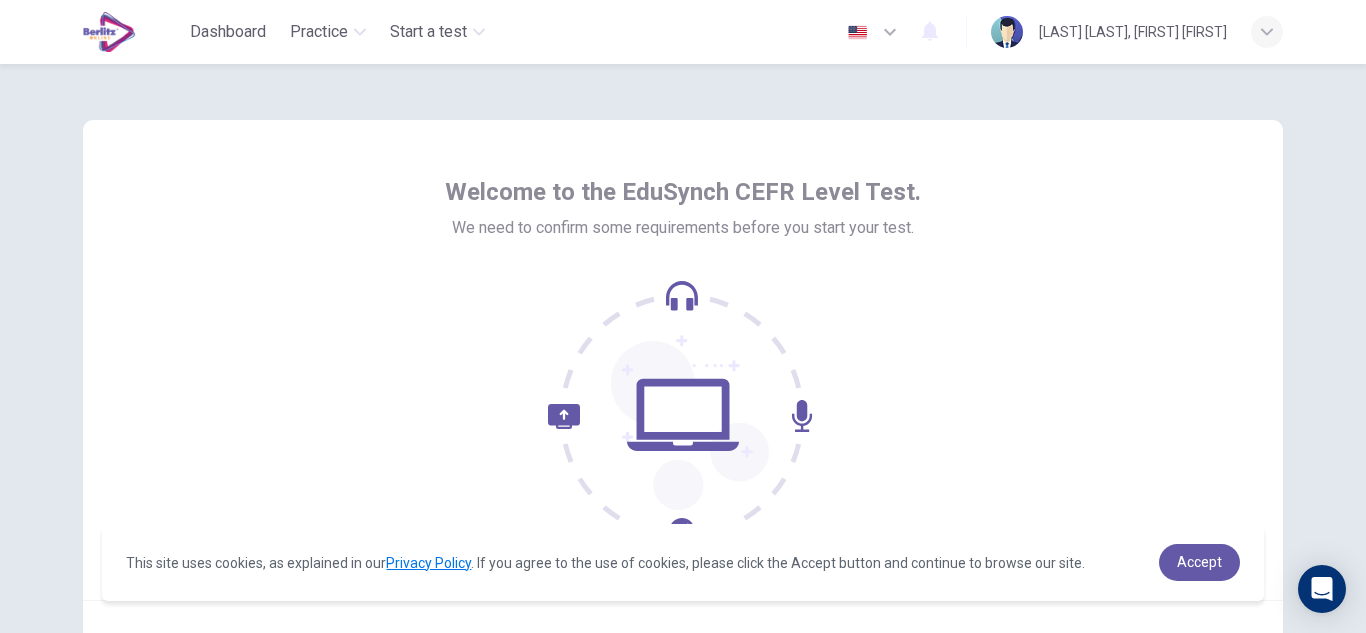 click on "Welcome to the EduSynch CEFR Level Test. We need to confirm some requirements before you start your test." at bounding box center (683, 360) 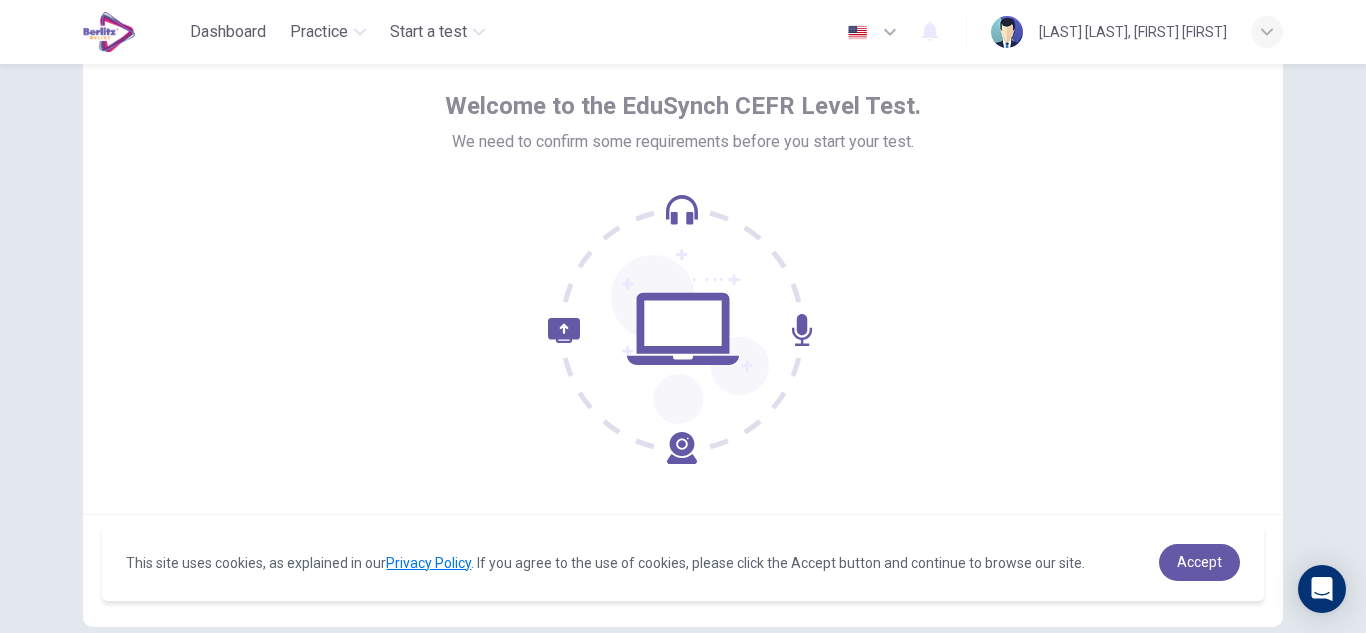scroll, scrollTop: 0, scrollLeft: 0, axis: both 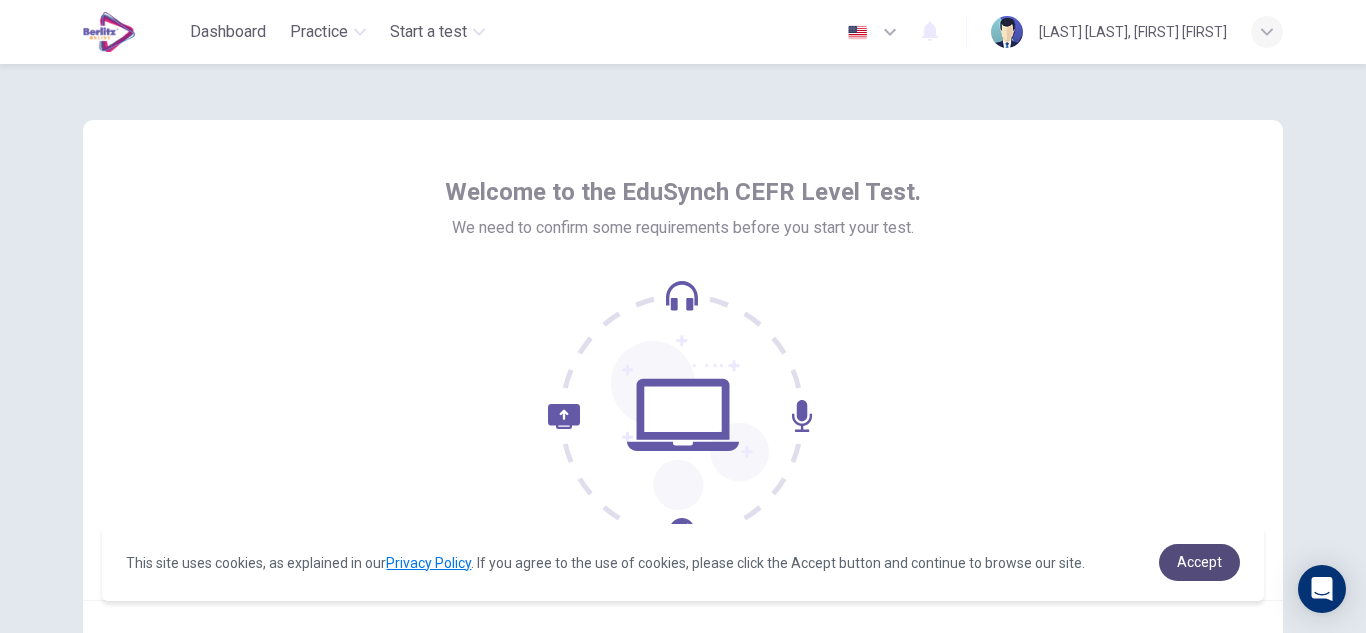 click on "Accept" at bounding box center [1199, 562] 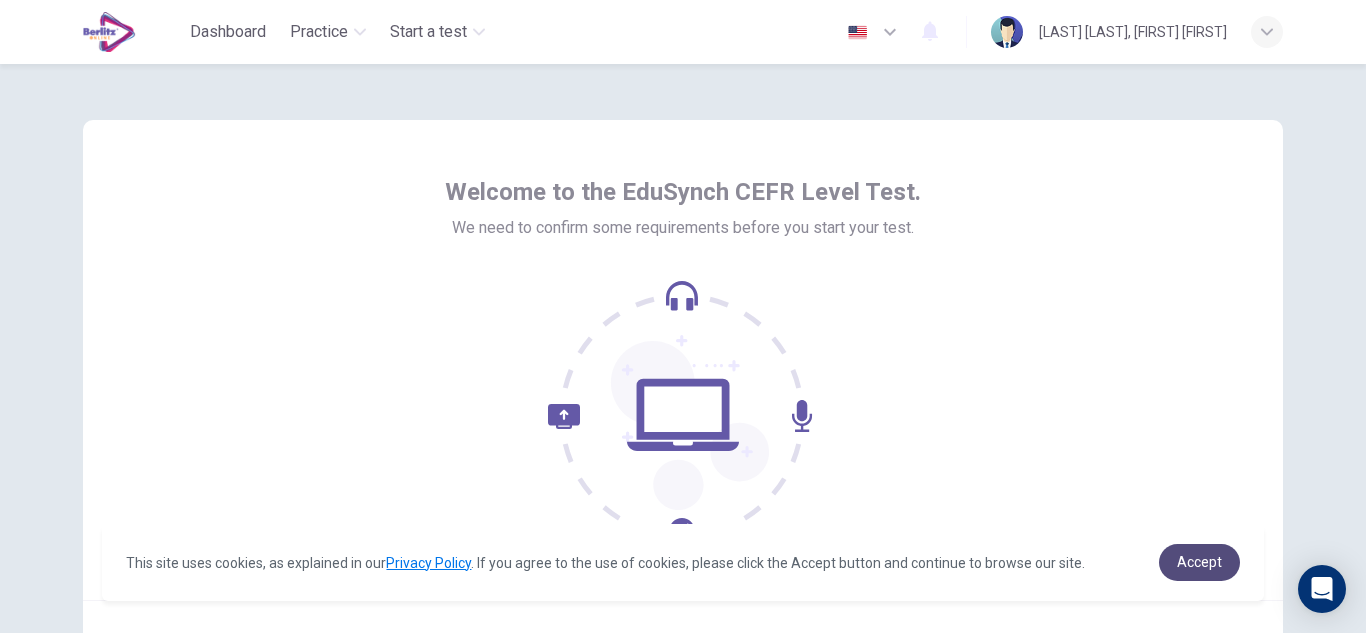 click on "Accept" at bounding box center [1199, 562] 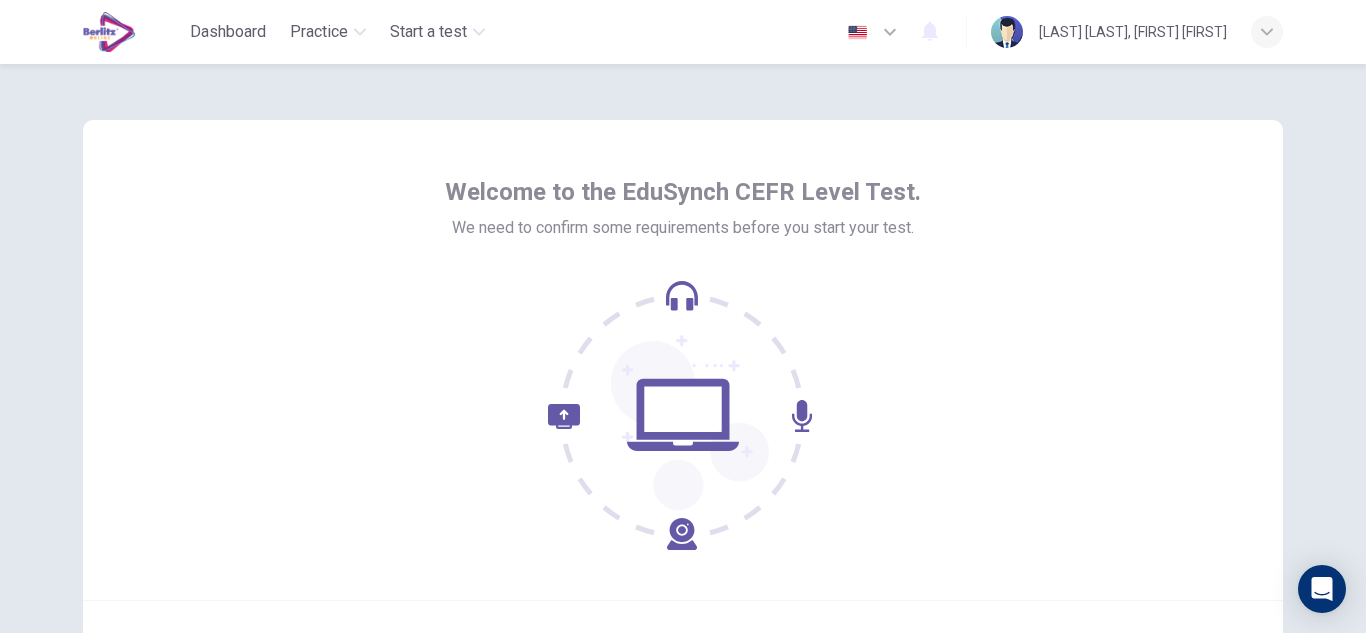 click on "Welcome to the EduSynch CEFR Level Test. We need to confirm some requirements before you start your test." at bounding box center [683, 360] 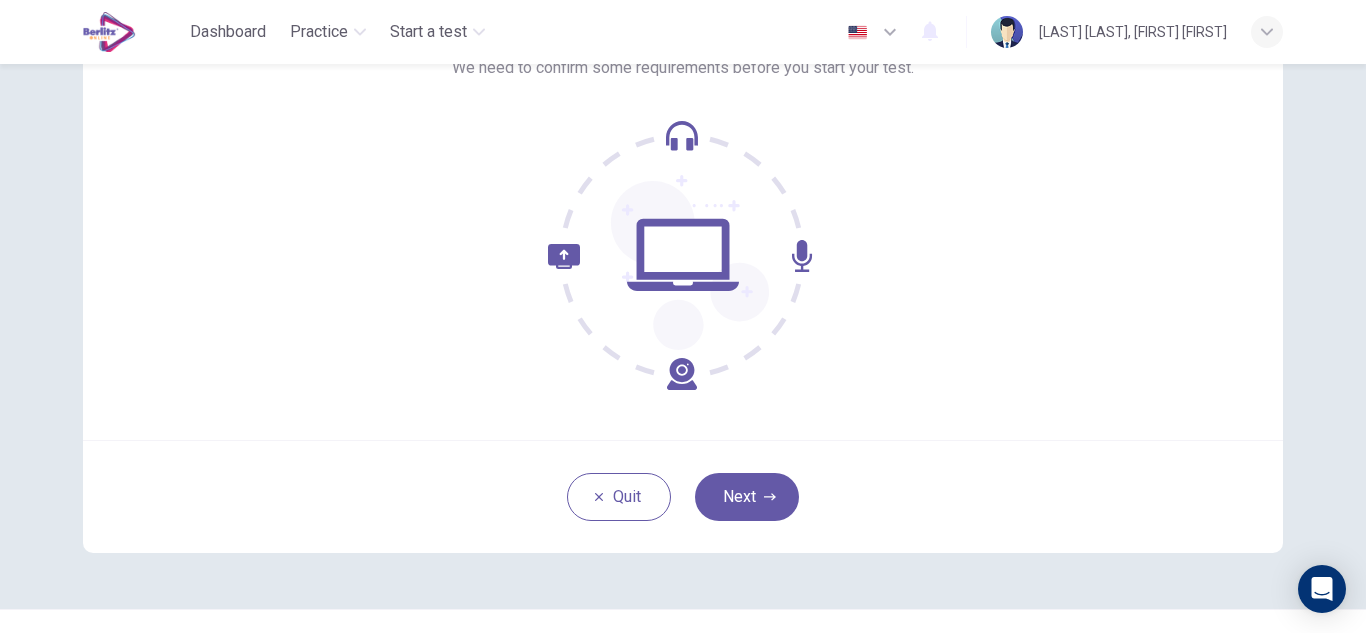 scroll, scrollTop: 120, scrollLeft: 0, axis: vertical 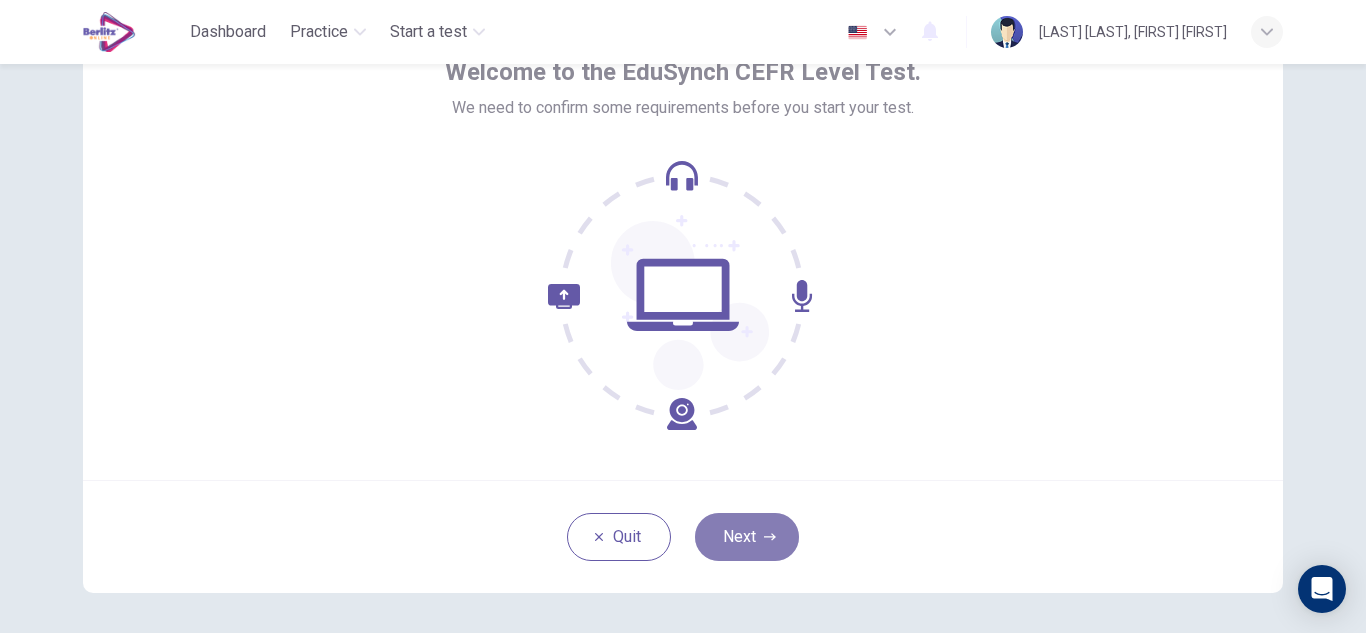 click on "Next" at bounding box center (747, 537) 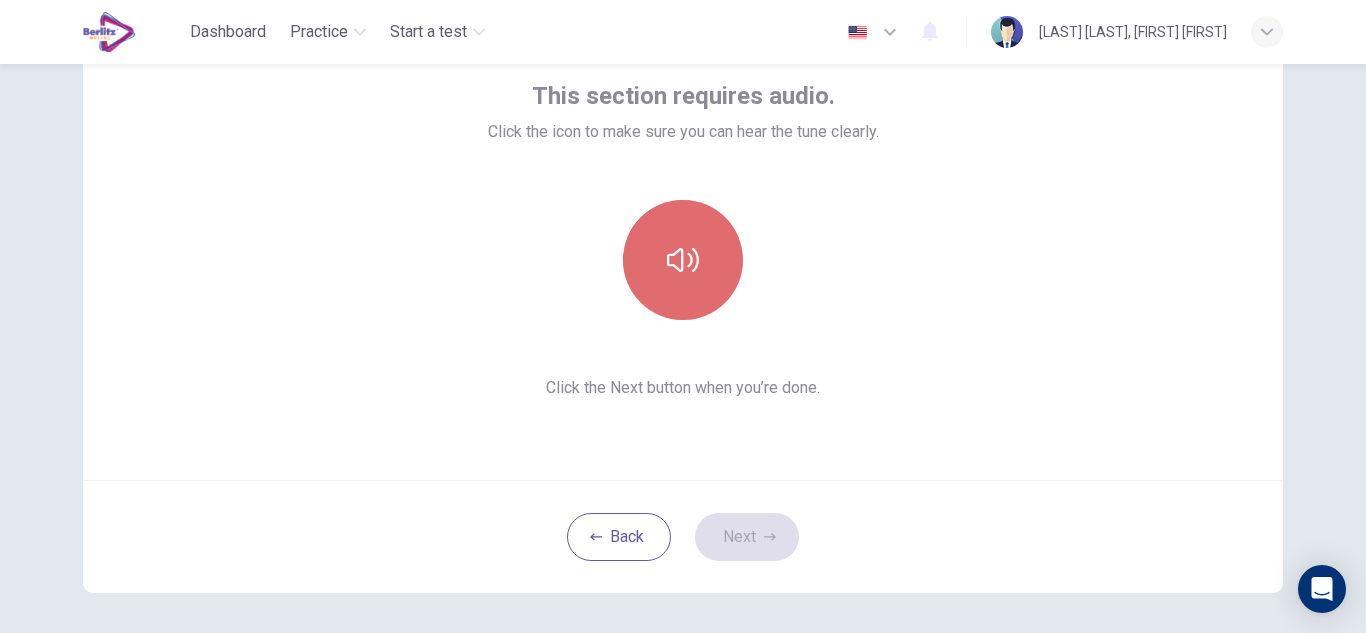 click at bounding box center [683, 260] 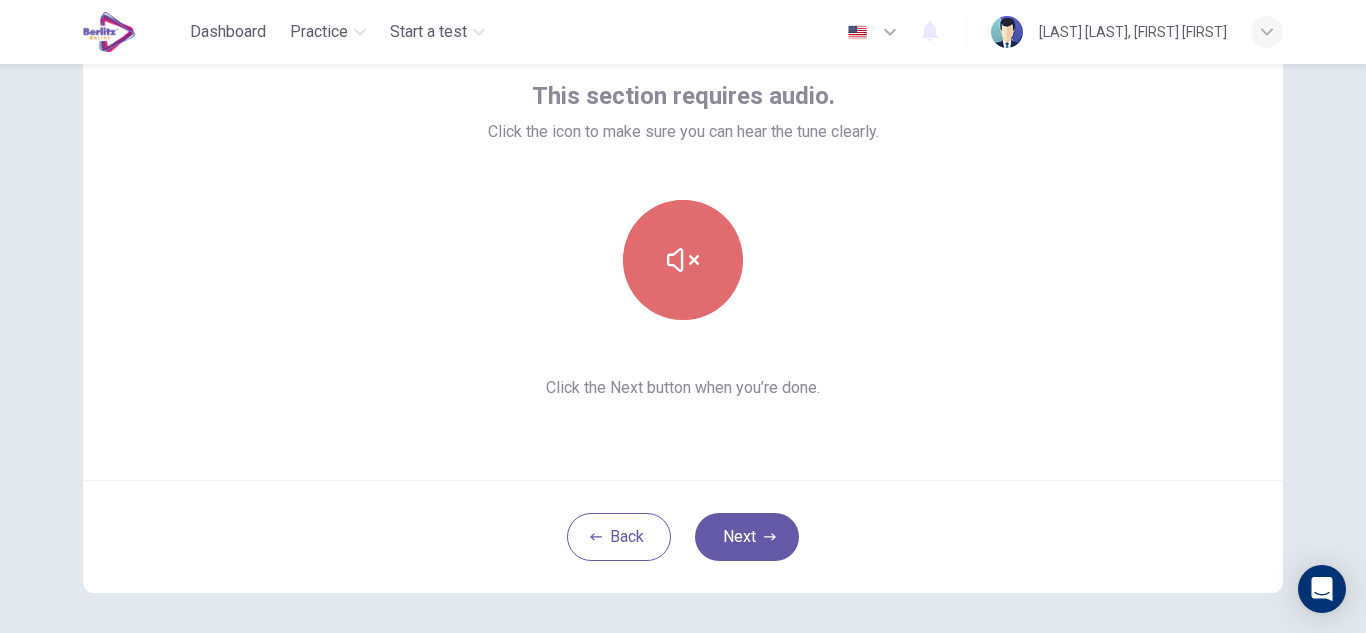 click at bounding box center (683, 260) 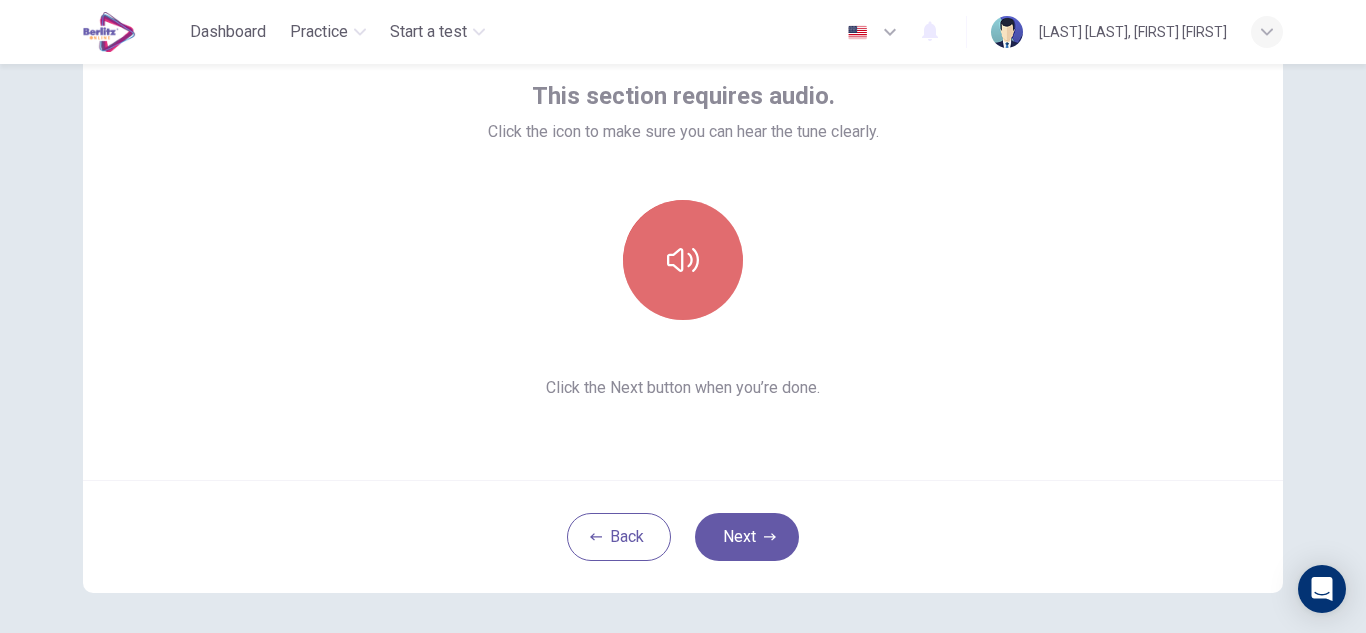 click at bounding box center [683, 260] 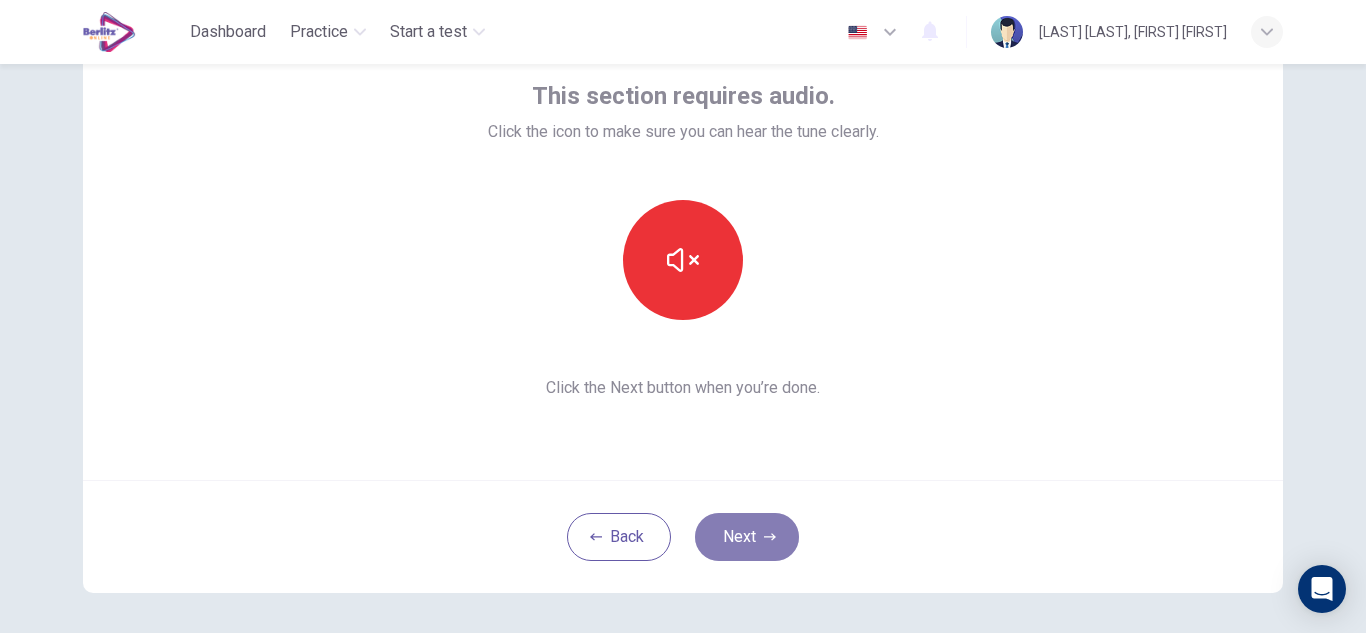 click on "Next" at bounding box center [747, 537] 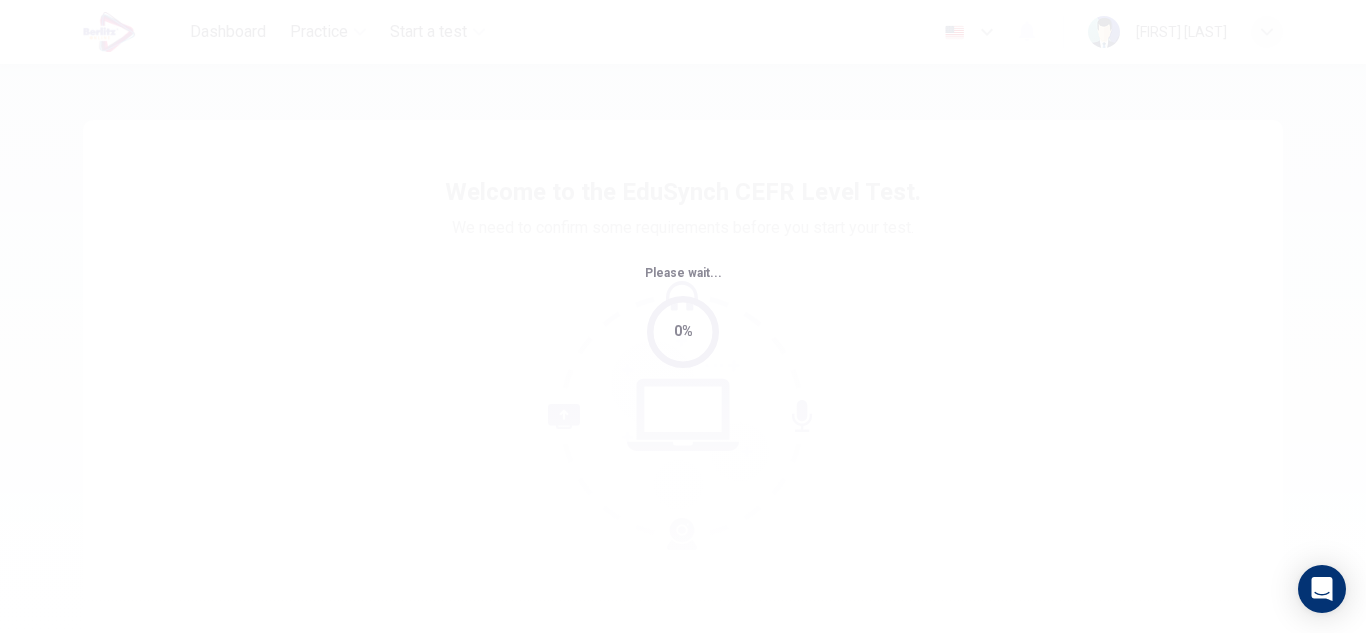 scroll, scrollTop: 0, scrollLeft: 0, axis: both 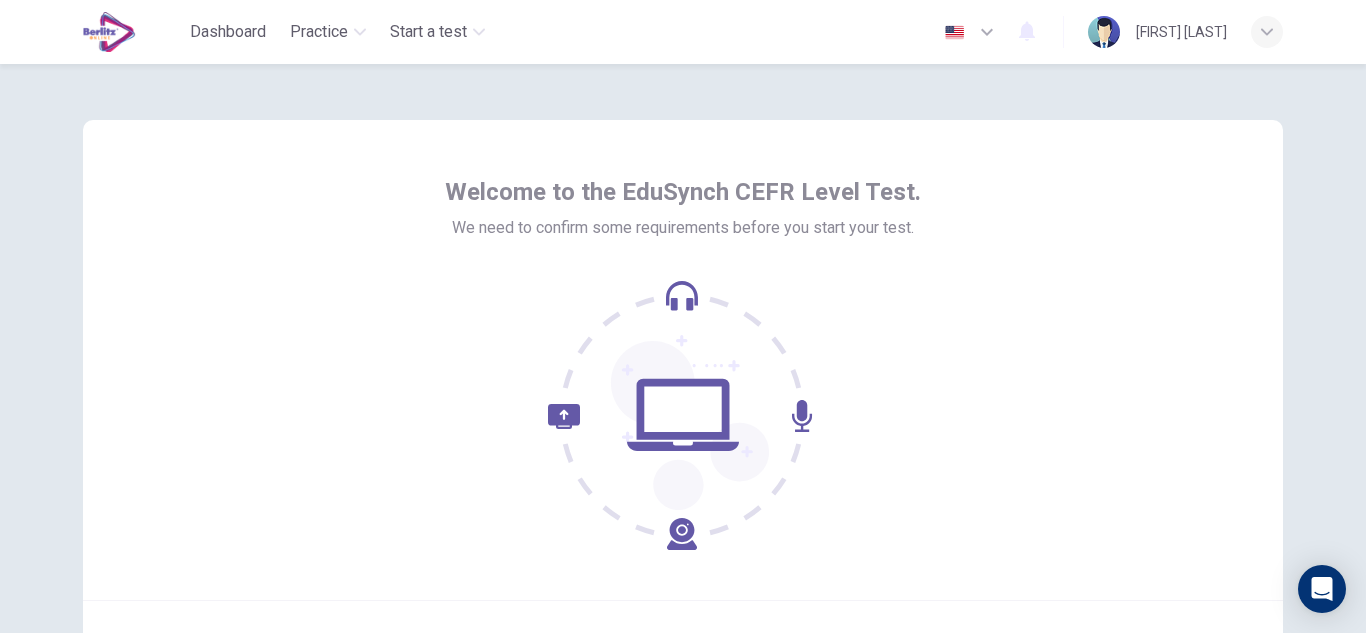 click 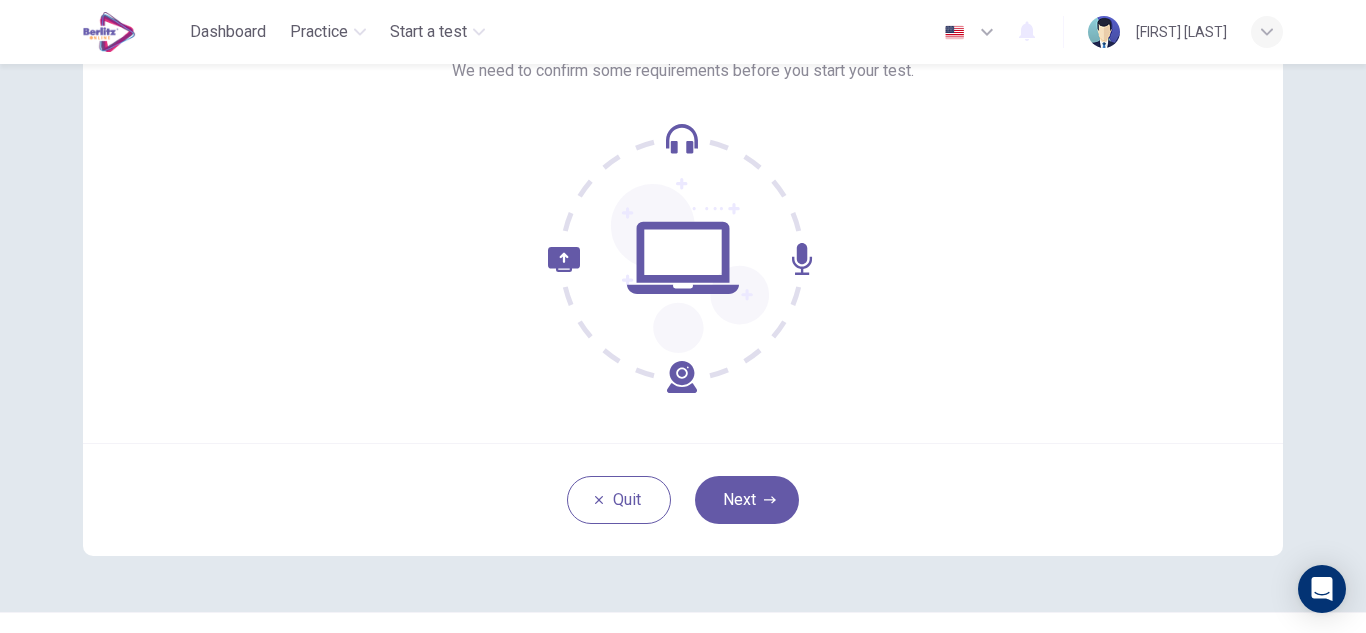 scroll, scrollTop: 160, scrollLeft: 0, axis: vertical 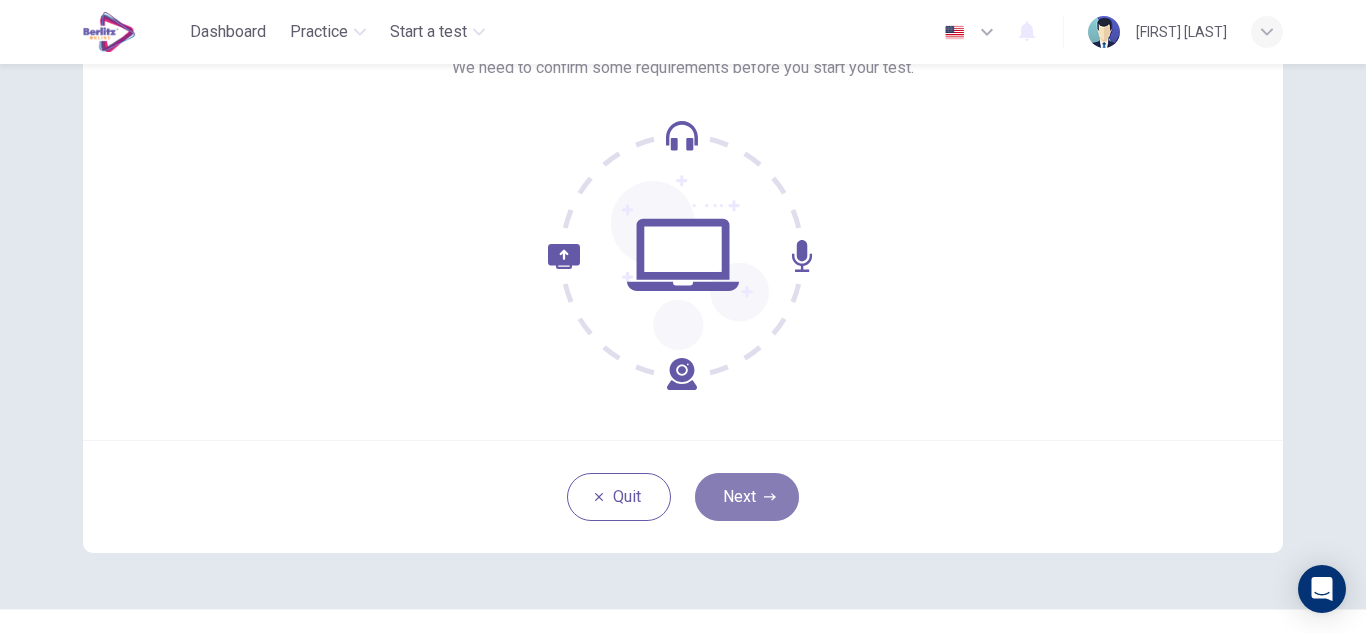 click on "Next" at bounding box center [747, 497] 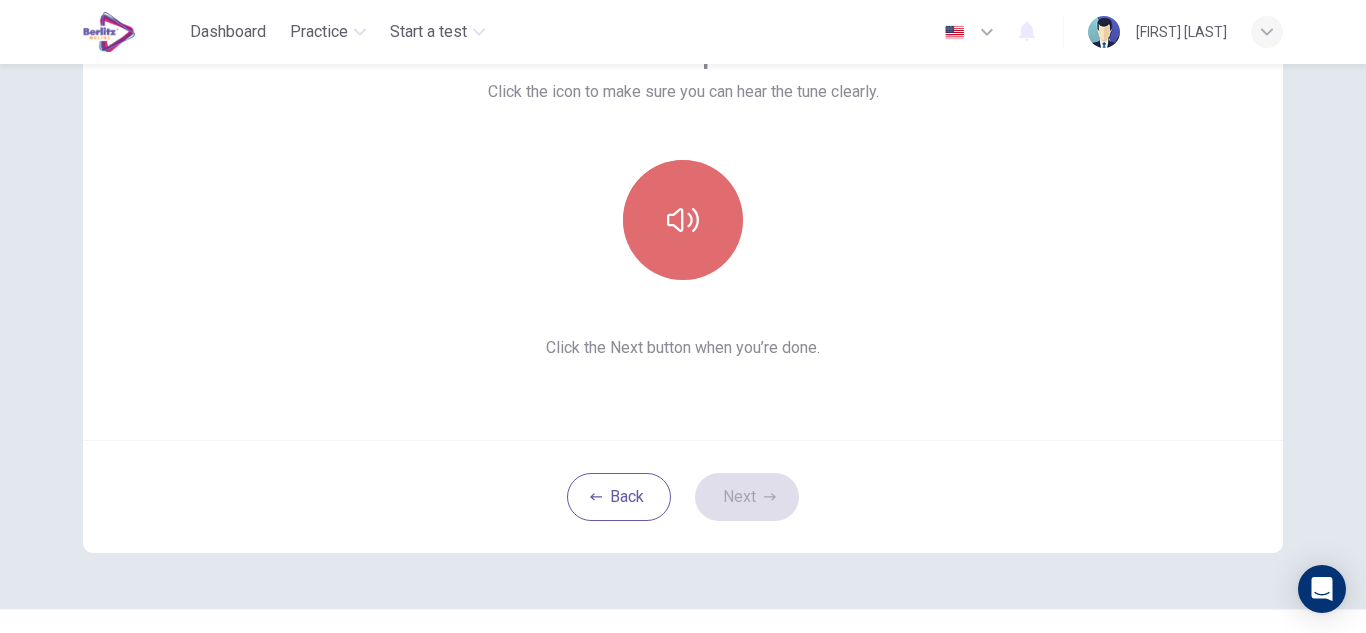 click at bounding box center (683, 220) 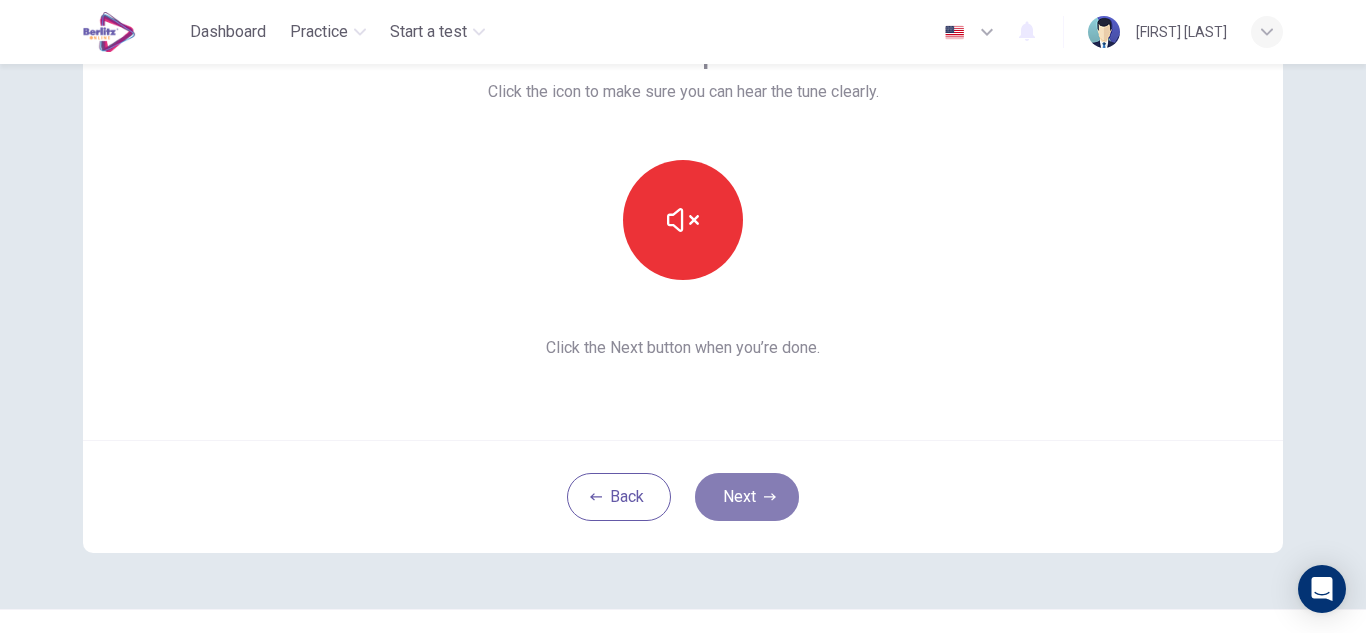 click 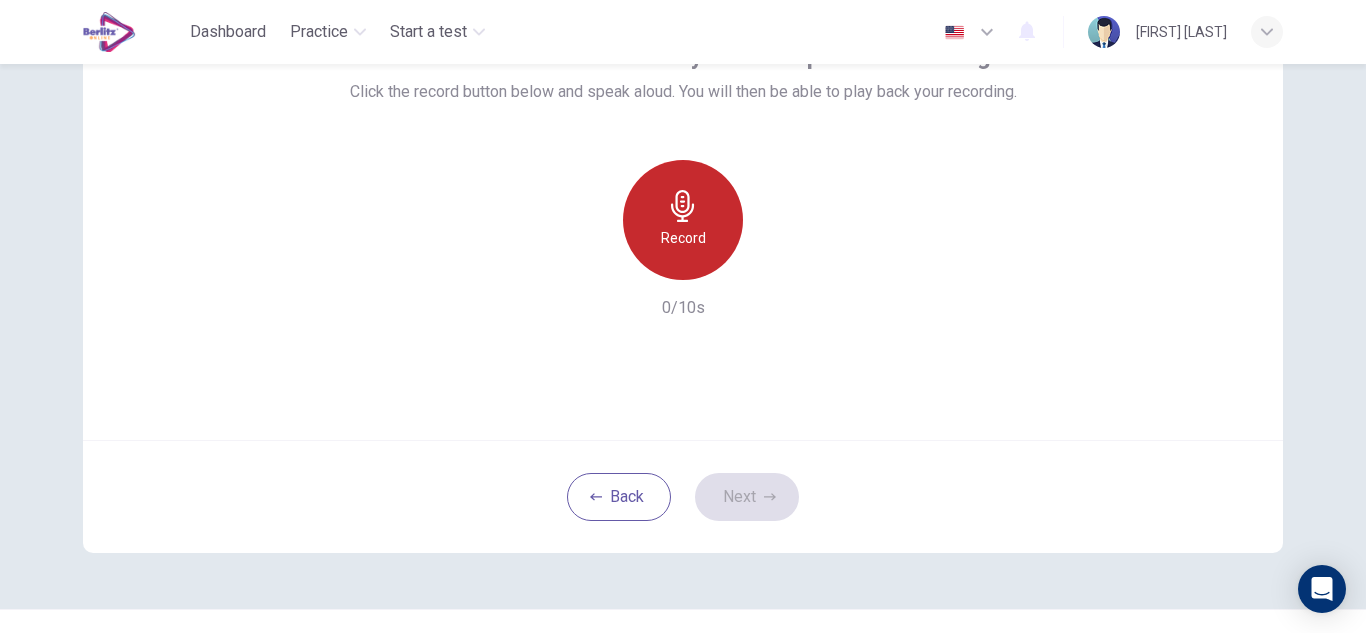 click on "Record" at bounding box center [683, 238] 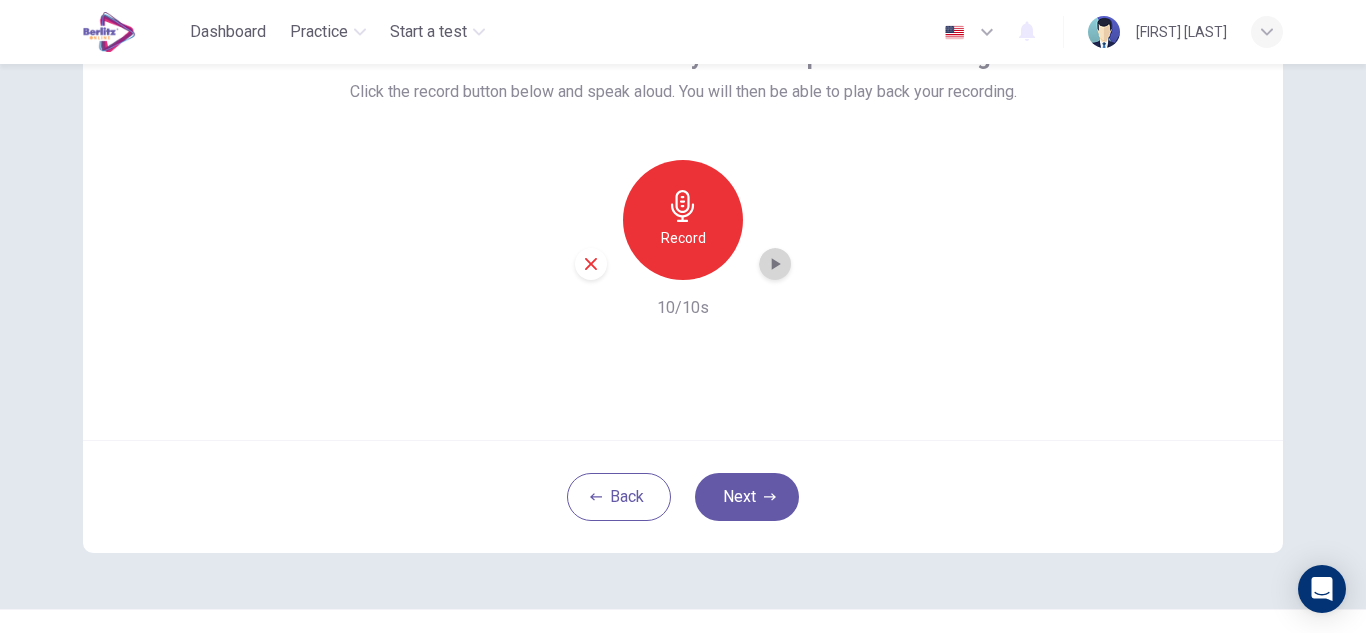 click 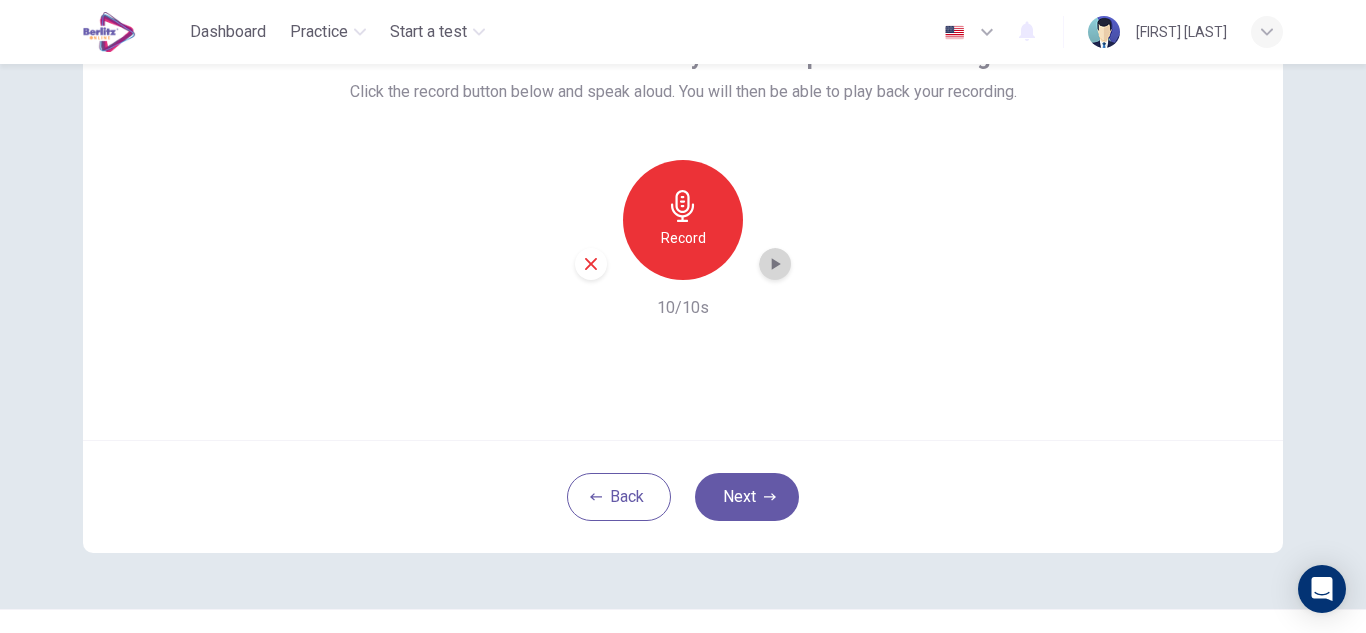 click 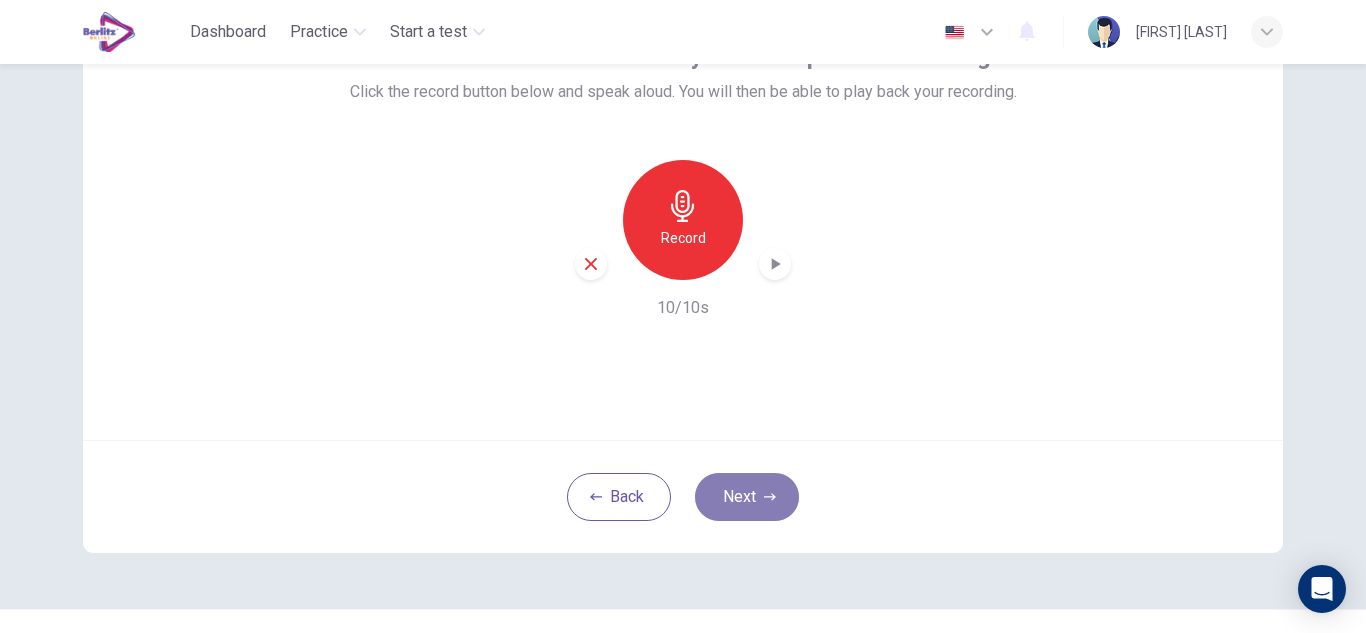 click on "Next" at bounding box center (747, 497) 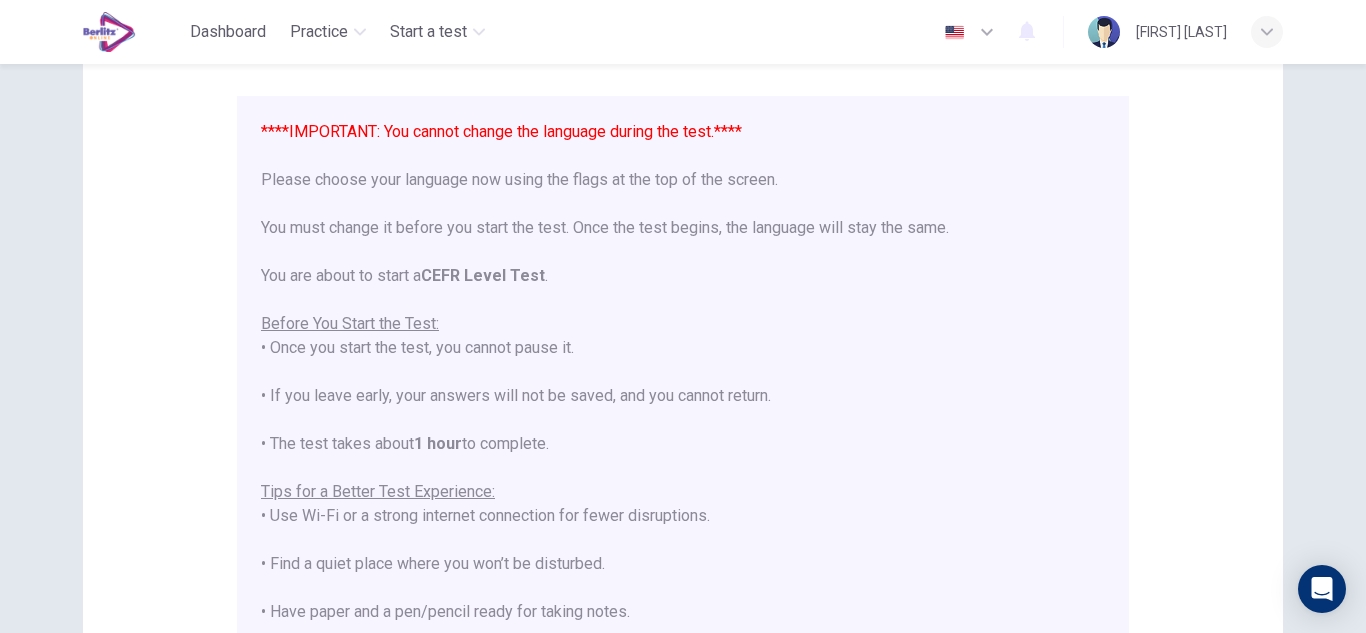 type 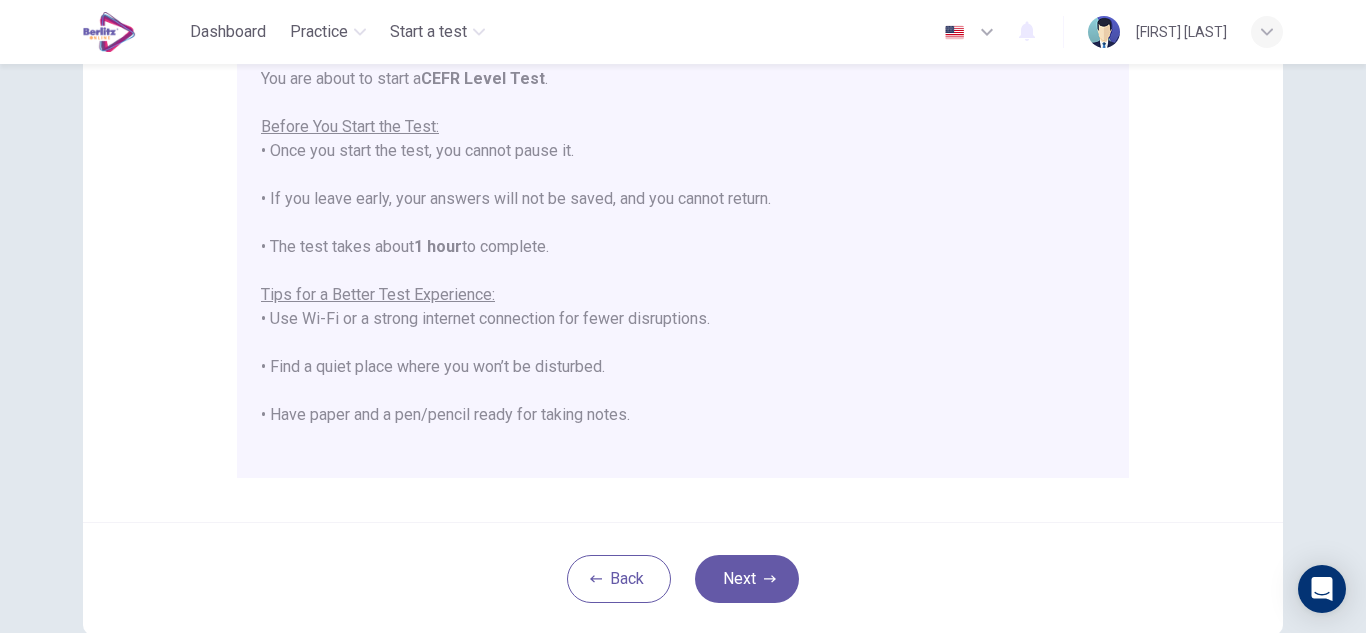 scroll, scrollTop: 360, scrollLeft: 0, axis: vertical 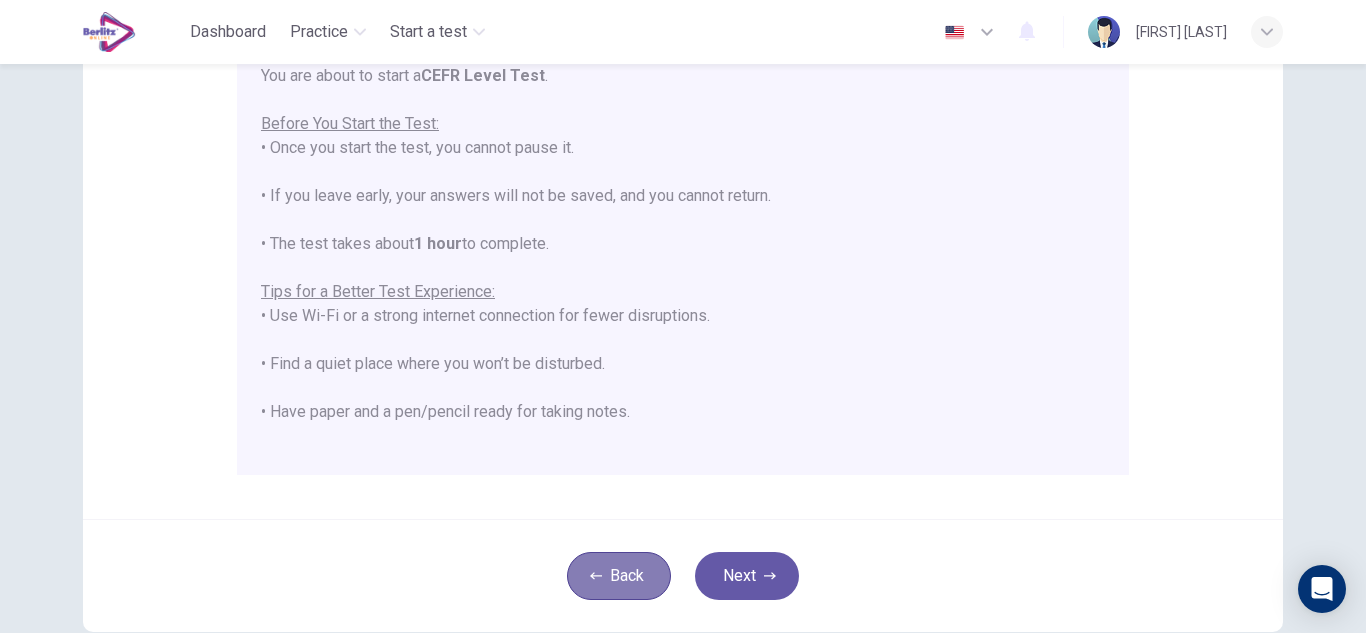 click on "Back" at bounding box center (619, 576) 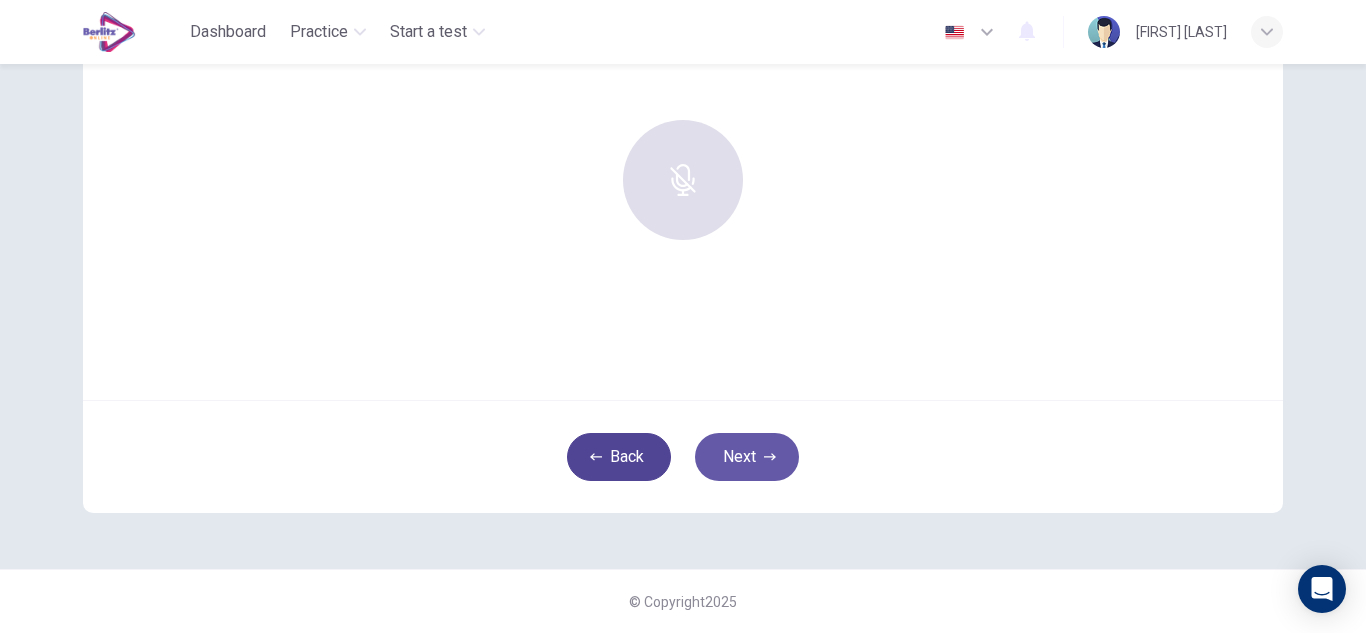 scroll, scrollTop: 200, scrollLeft: 0, axis: vertical 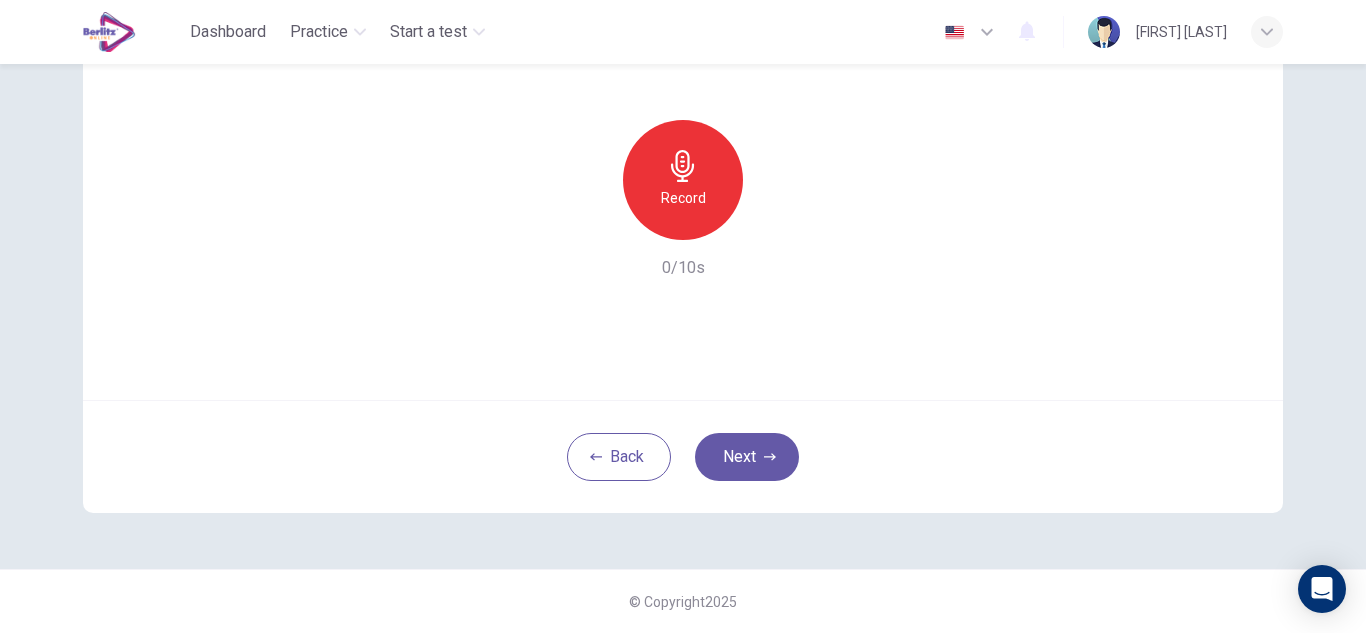 click on "Record" at bounding box center [683, 180] 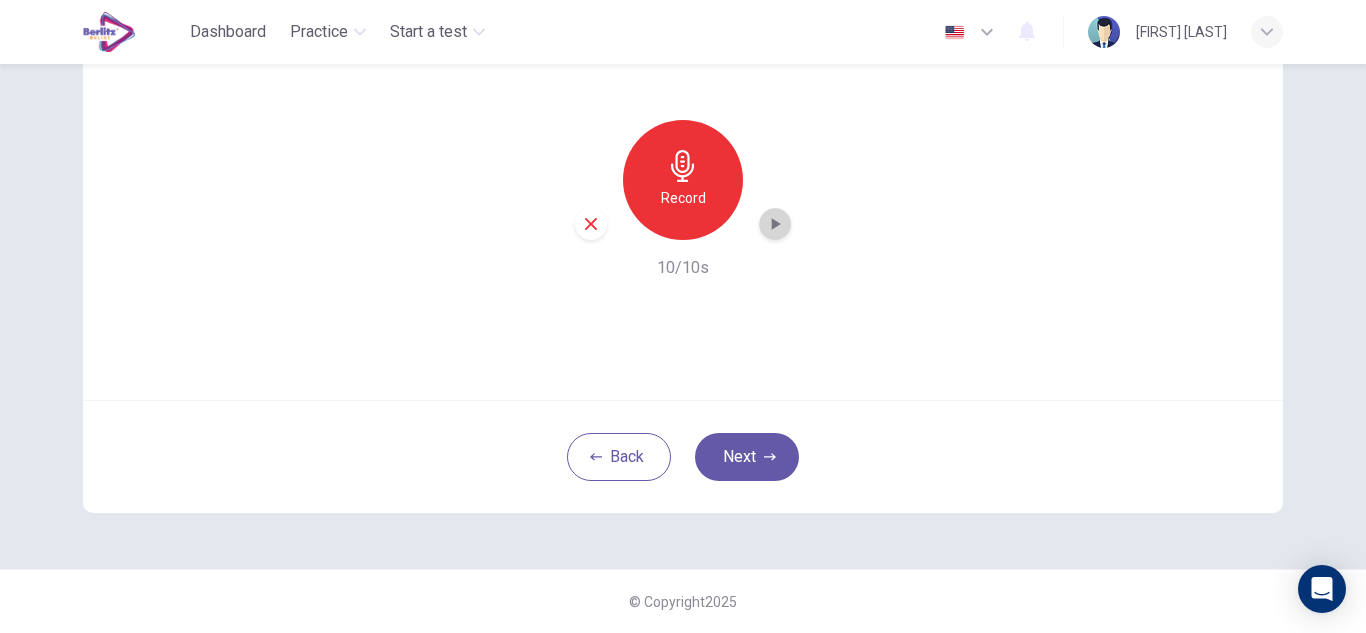 click 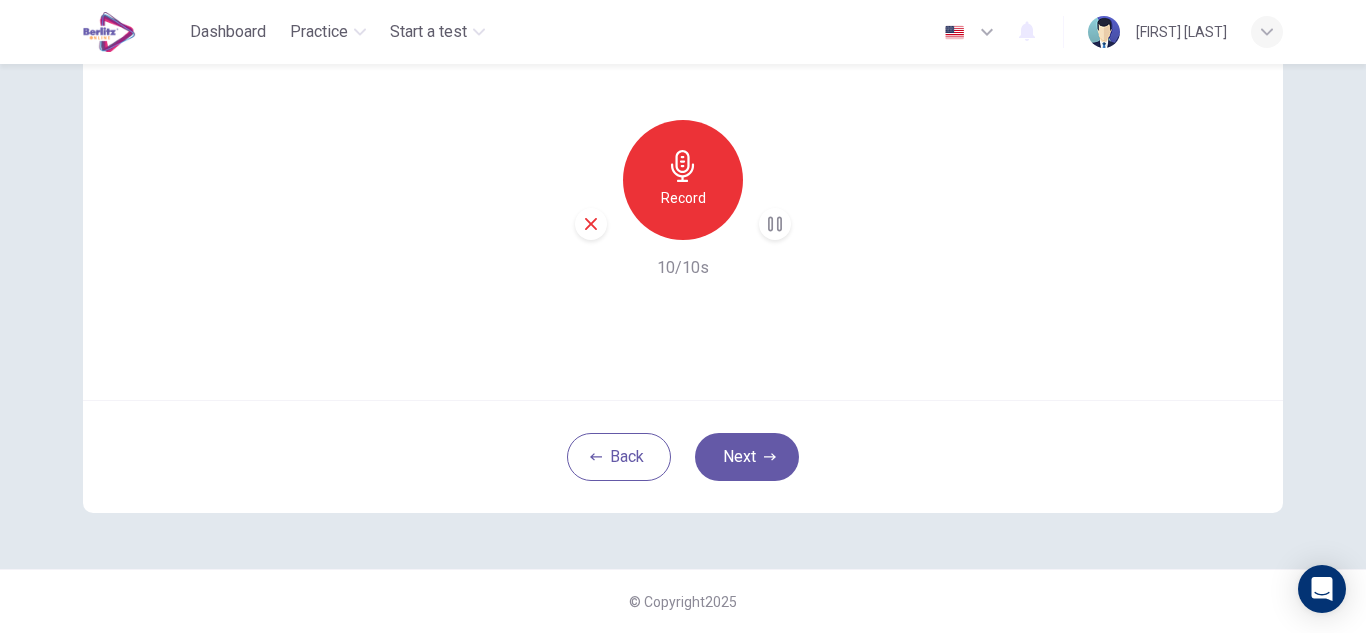 click on "Use this screen to make sure your microphone is working. Click the record button below and speak aloud. You will then be able to play back your recording. Record 10/10s" at bounding box center (683, 160) 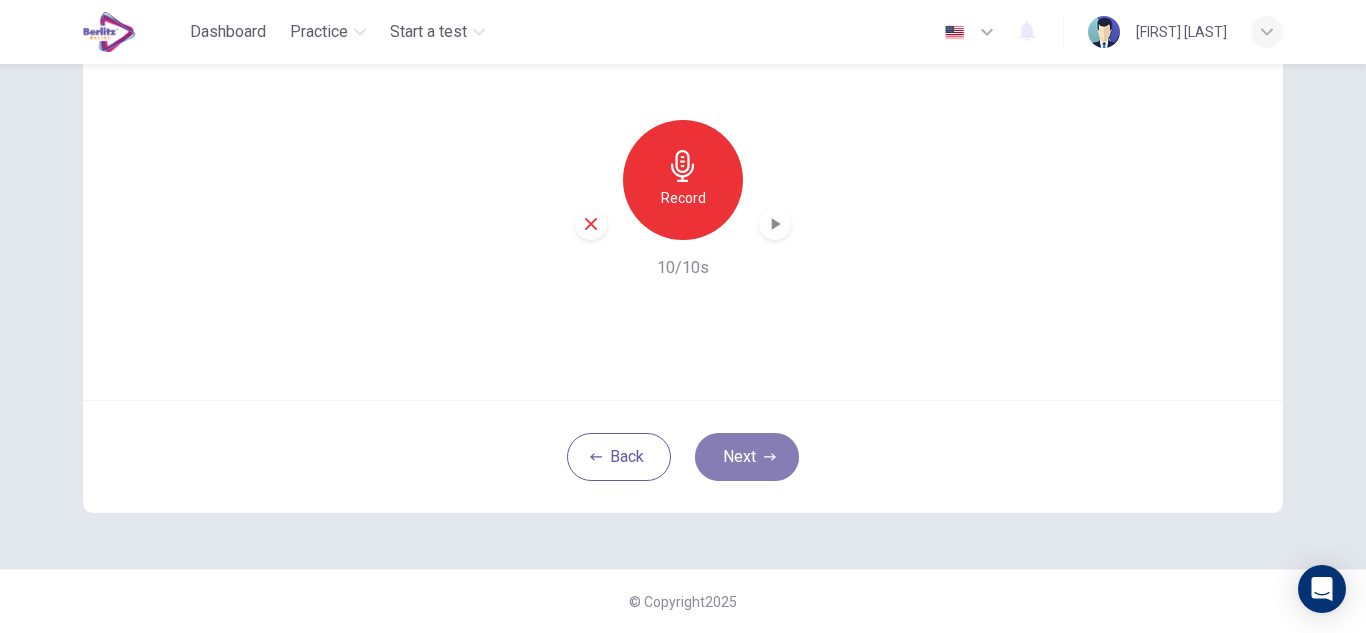 click on "Next" at bounding box center [747, 457] 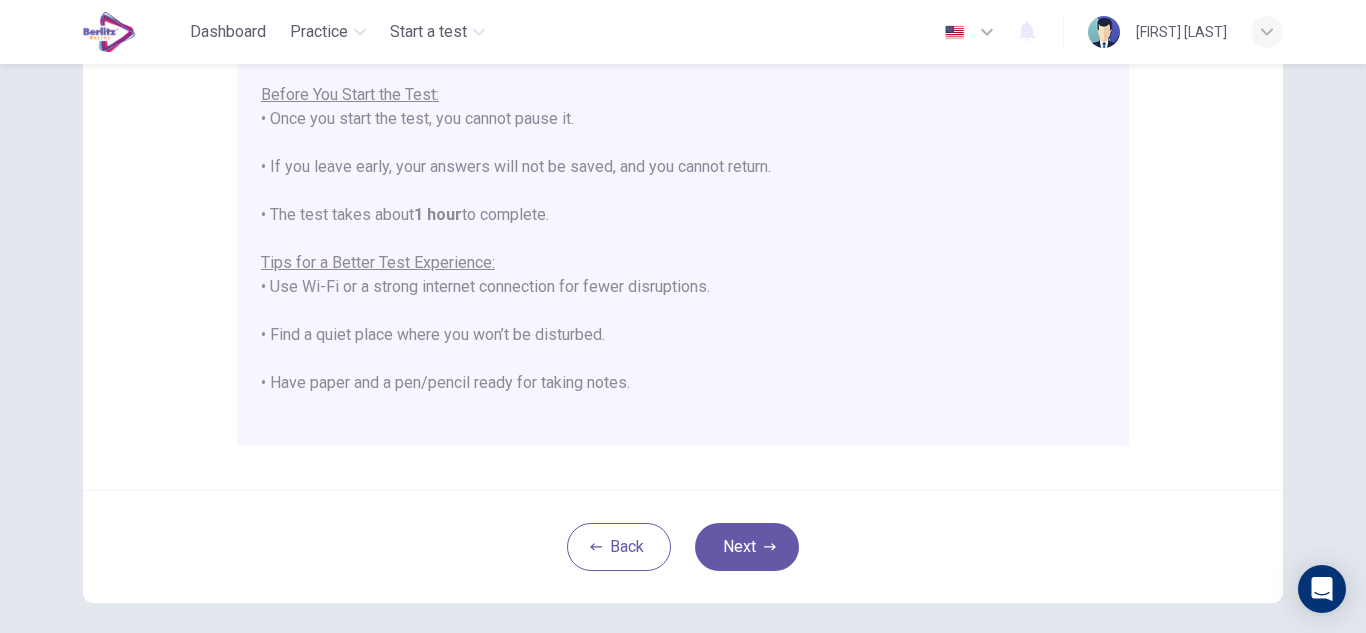 scroll, scrollTop: 417, scrollLeft: 0, axis: vertical 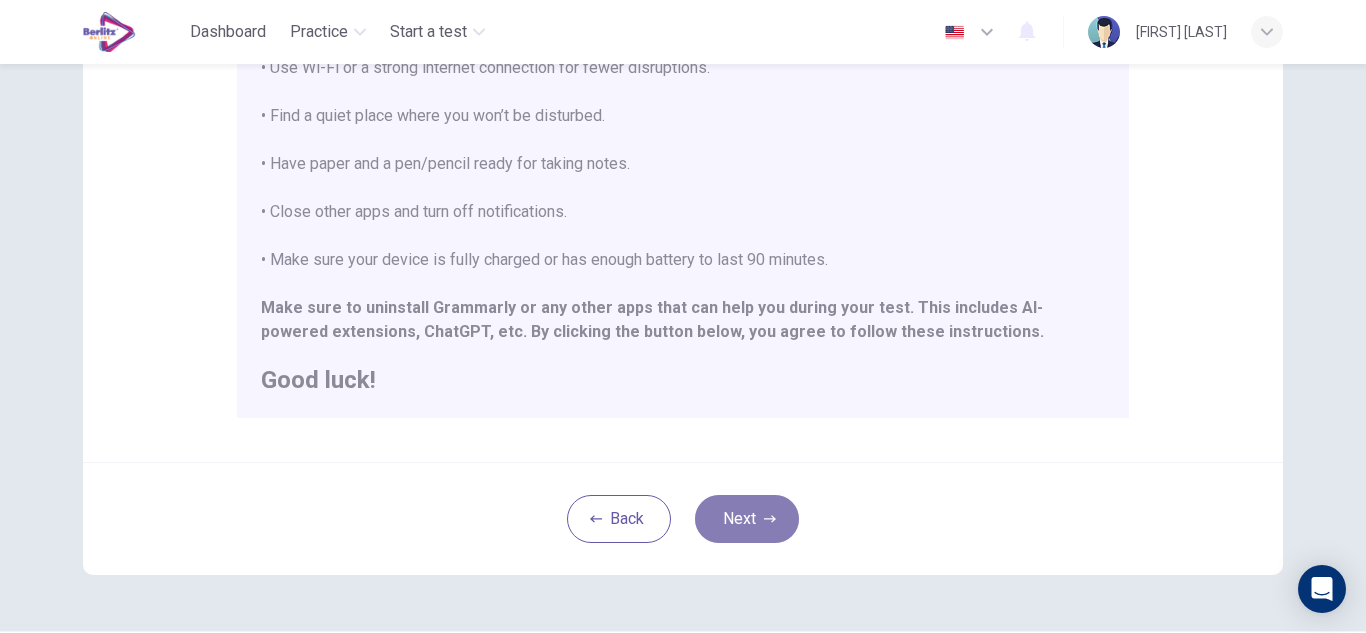 click on "Next" at bounding box center (747, 519) 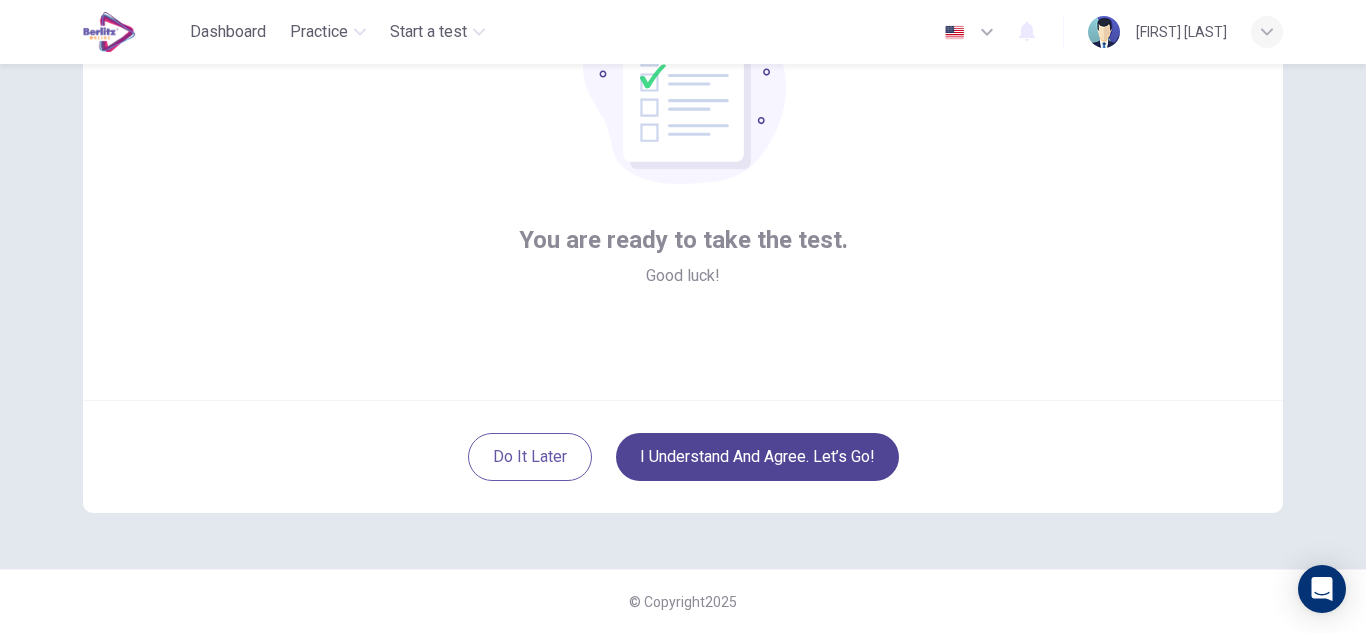 scroll, scrollTop: 200, scrollLeft: 0, axis: vertical 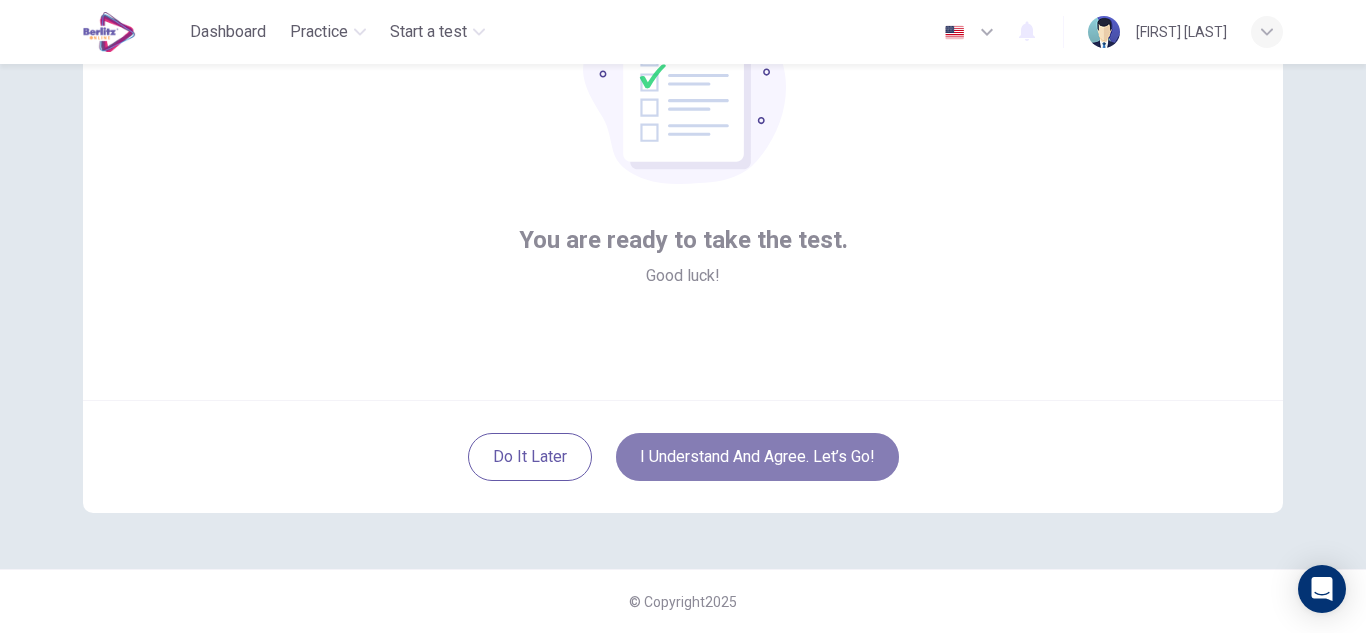 click on "I understand and agree. Let’s go!" at bounding box center (757, 457) 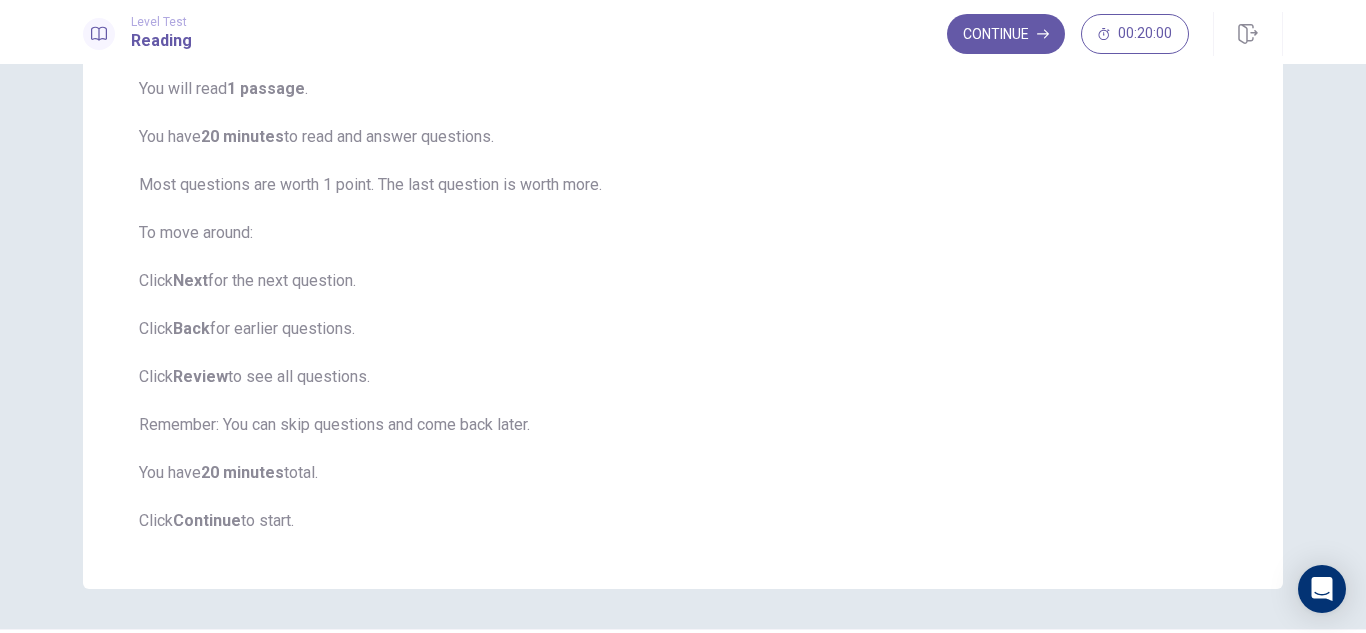 scroll, scrollTop: 140, scrollLeft: 0, axis: vertical 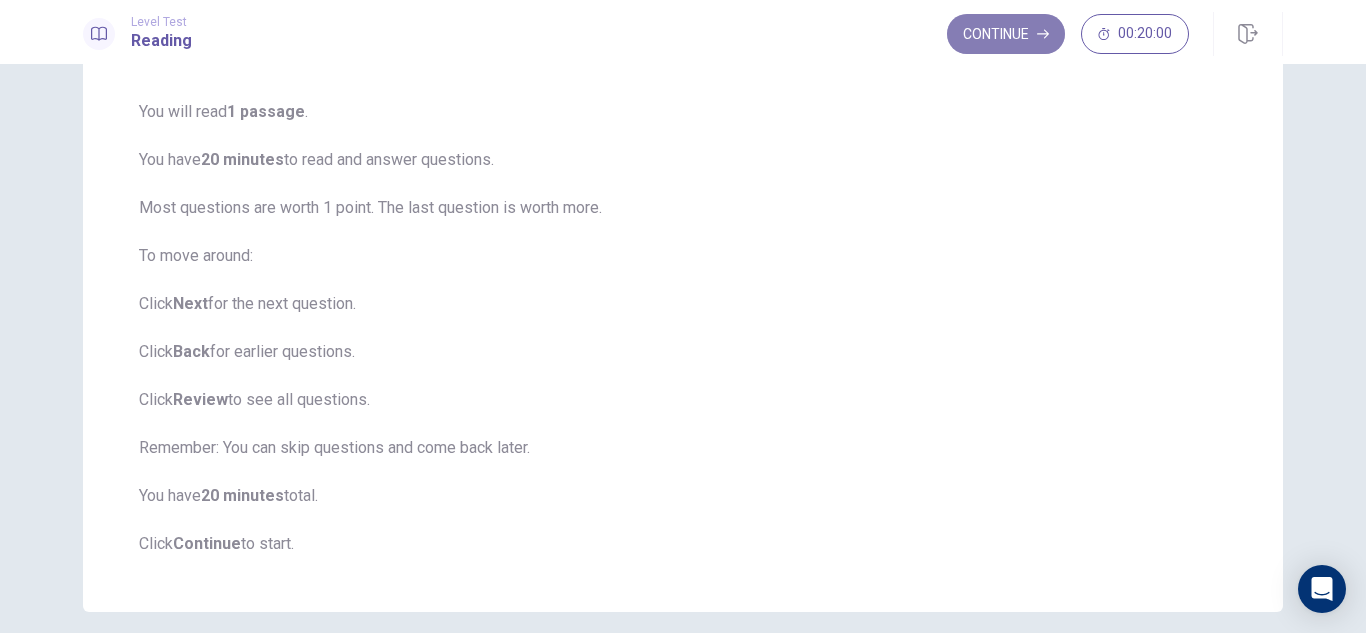 click on "Continue" at bounding box center (1006, 34) 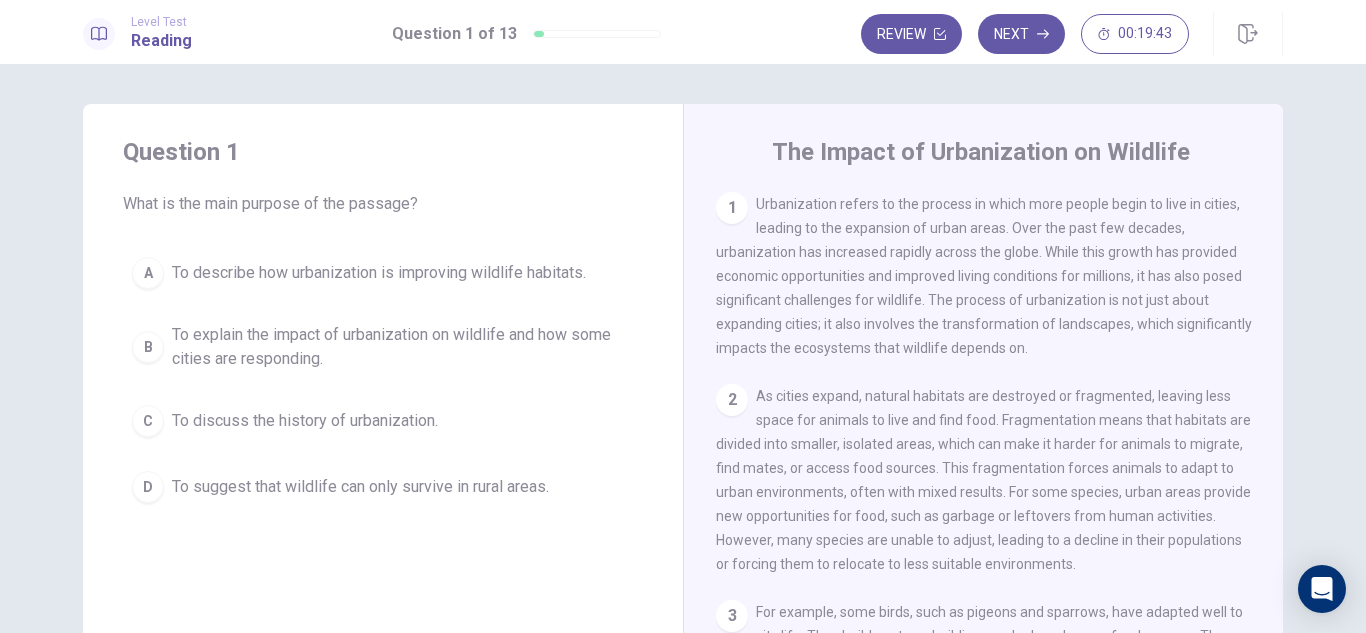 scroll, scrollTop: 1, scrollLeft: 0, axis: vertical 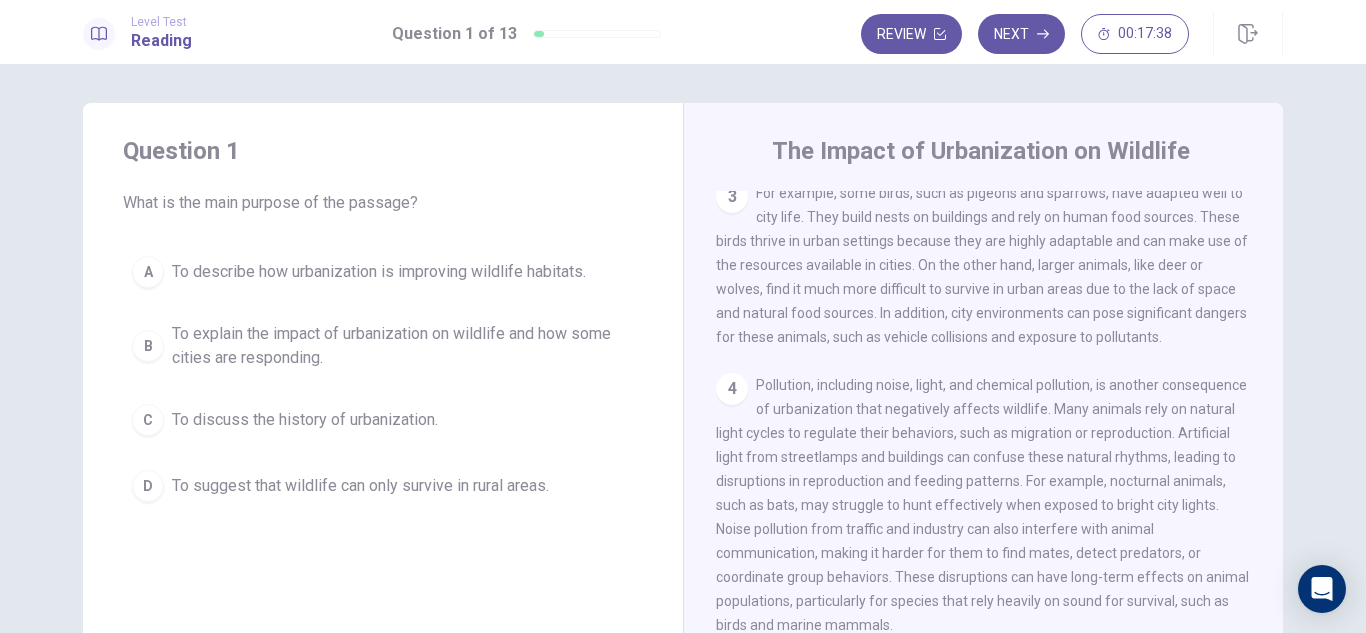 drag, startPoint x: 1285, startPoint y: 469, endPoint x: 1289, endPoint y: 504, distance: 35.22783 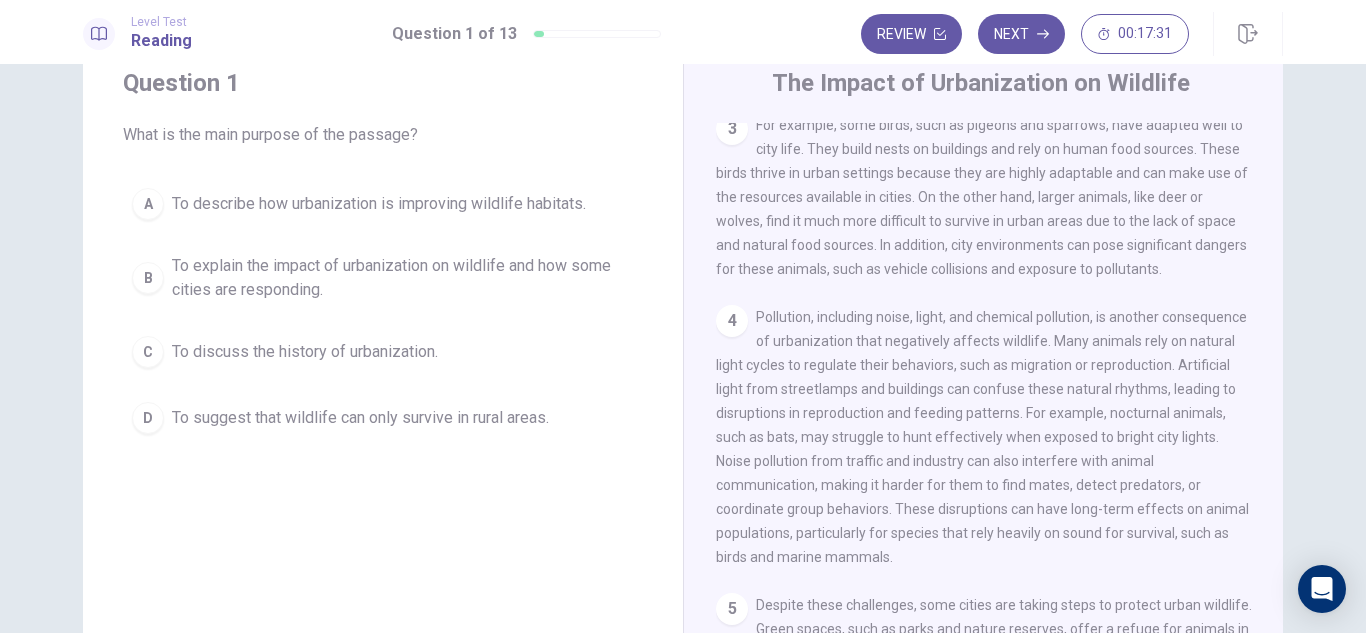 scroll, scrollTop: 72, scrollLeft: 0, axis: vertical 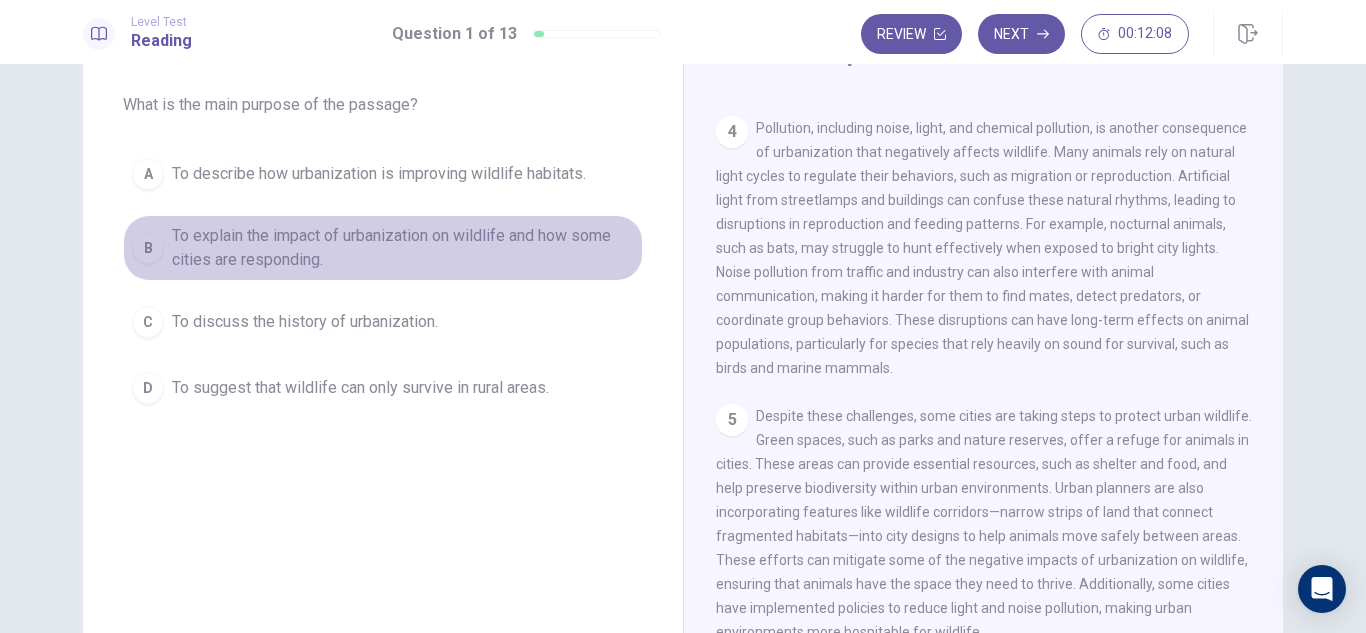 click on "B" at bounding box center (148, 248) 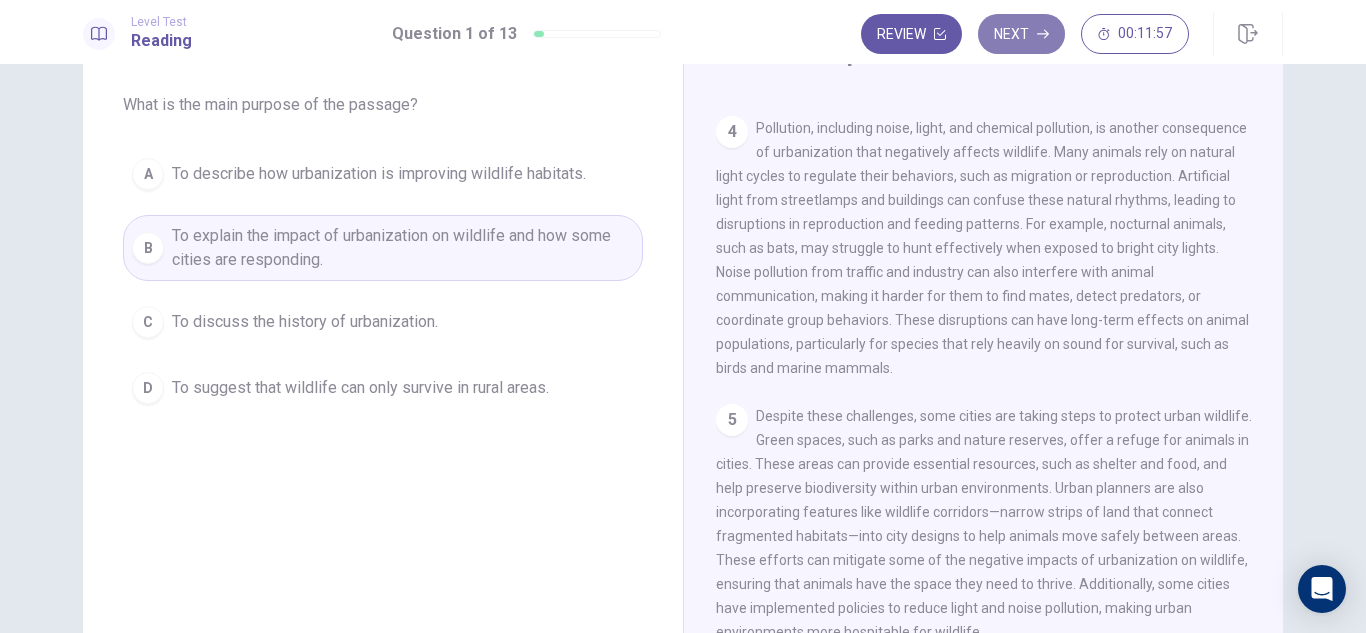 click on "Next" at bounding box center (1021, 34) 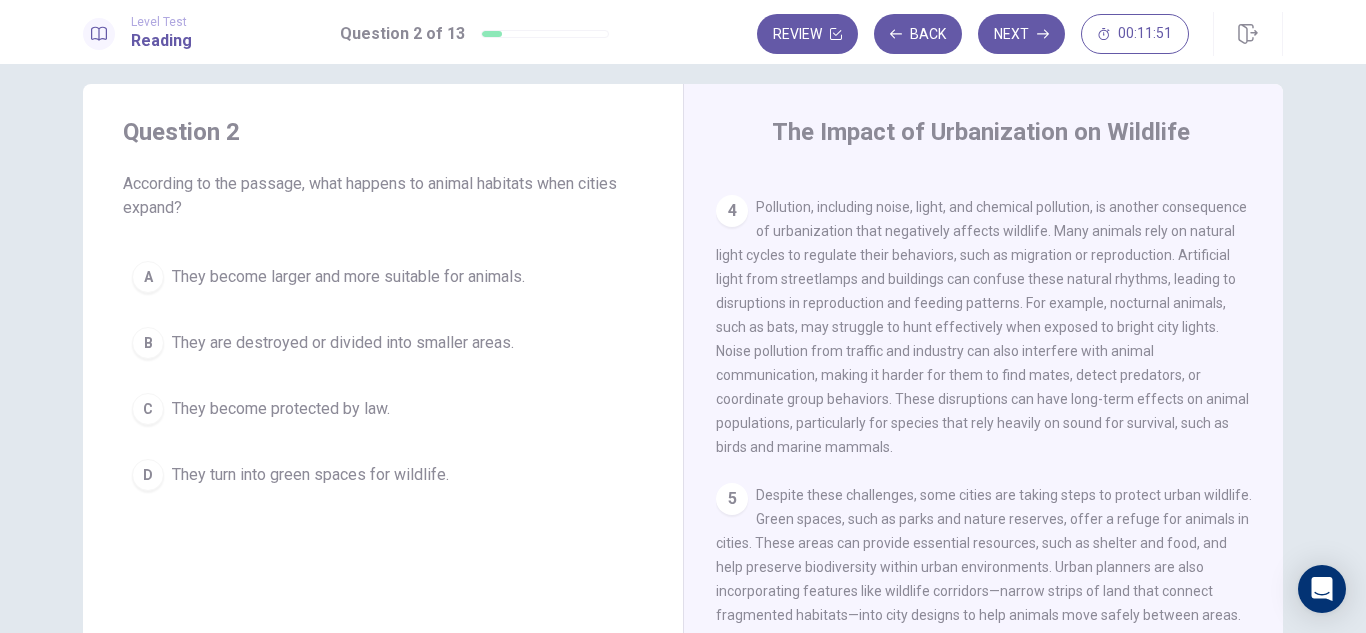 scroll, scrollTop: 17, scrollLeft: 0, axis: vertical 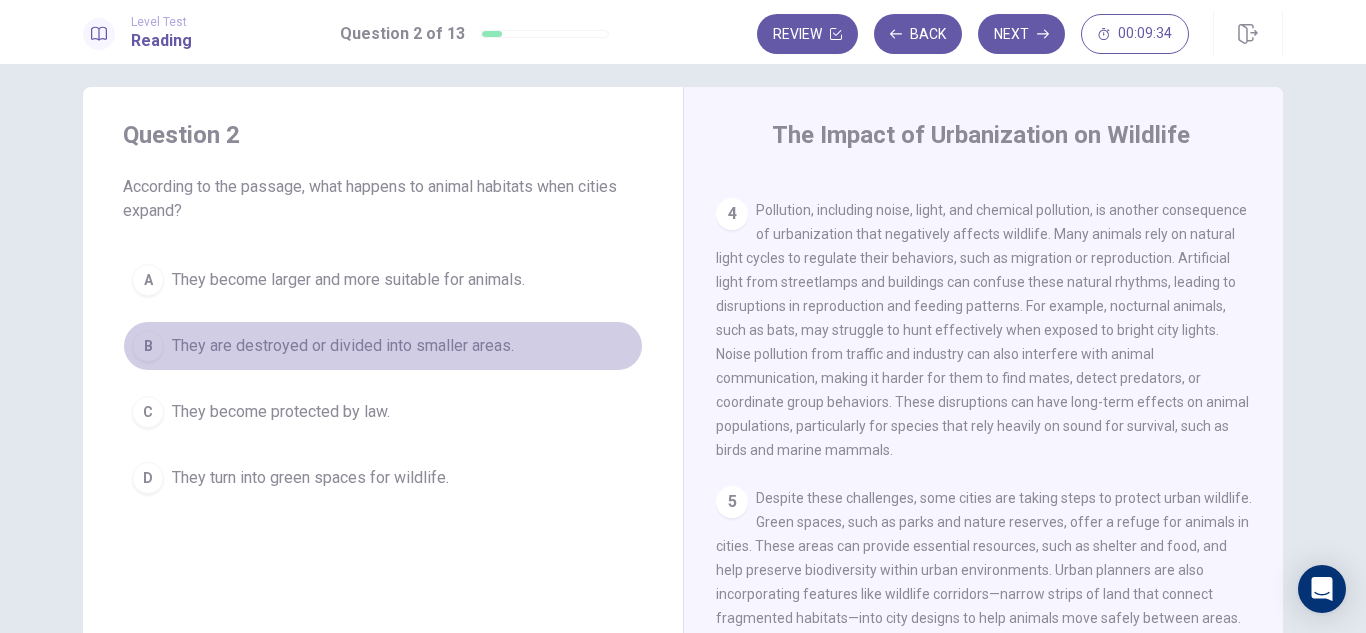 click on "B" at bounding box center [148, 346] 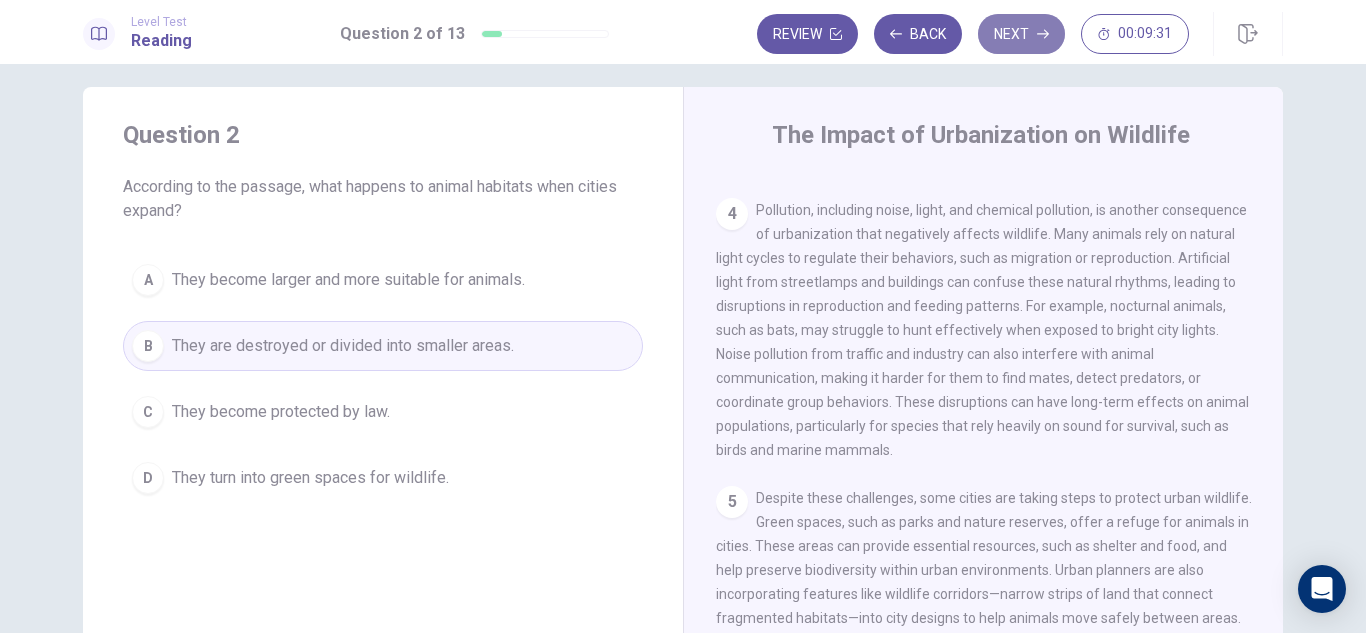 click on "Next" at bounding box center [1021, 34] 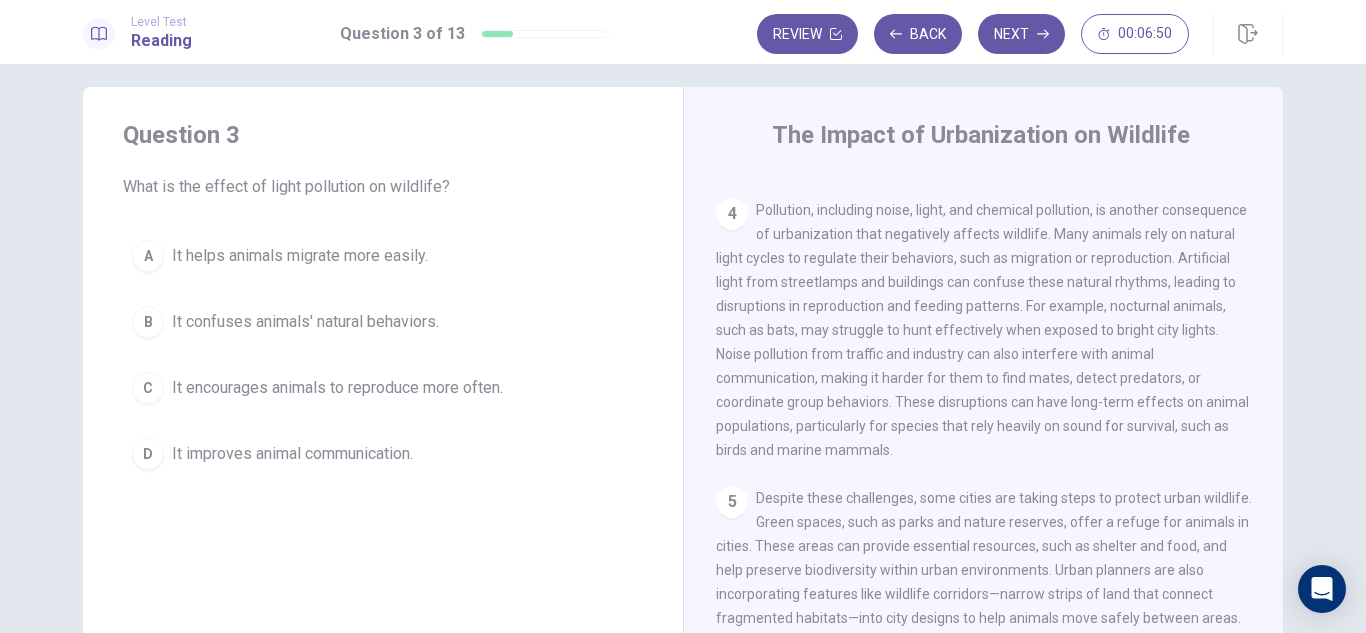click on "B" at bounding box center (148, 322) 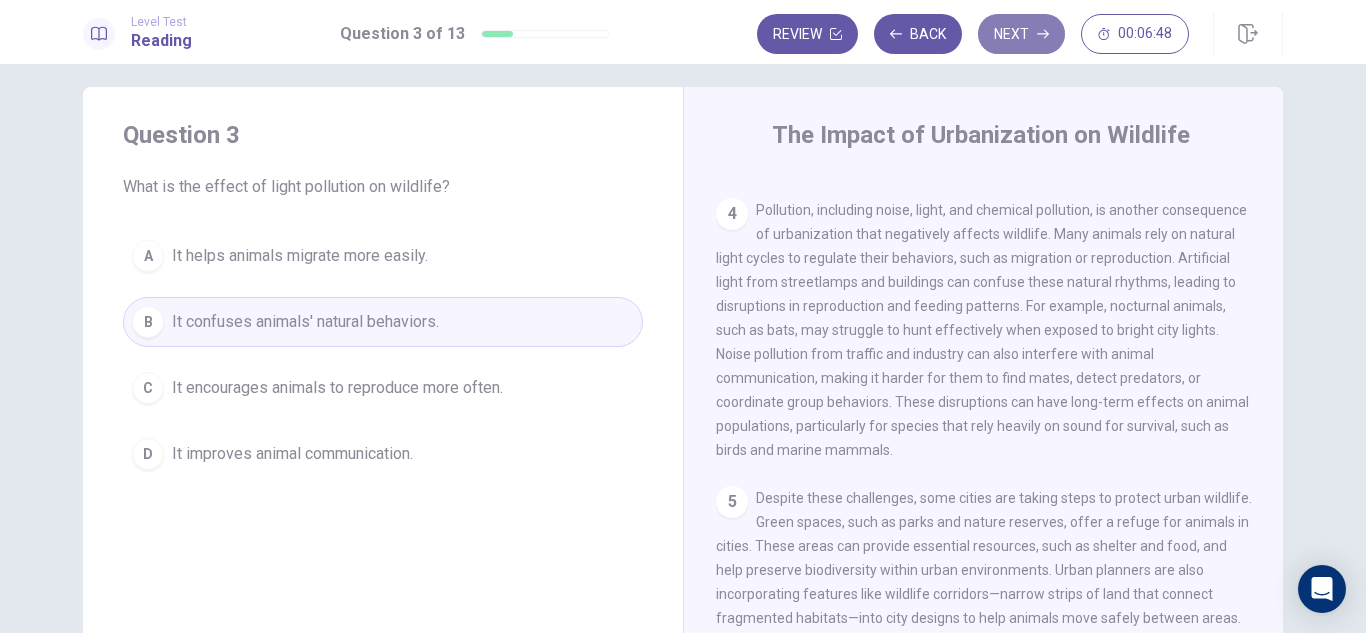 click on "Next" at bounding box center (1021, 34) 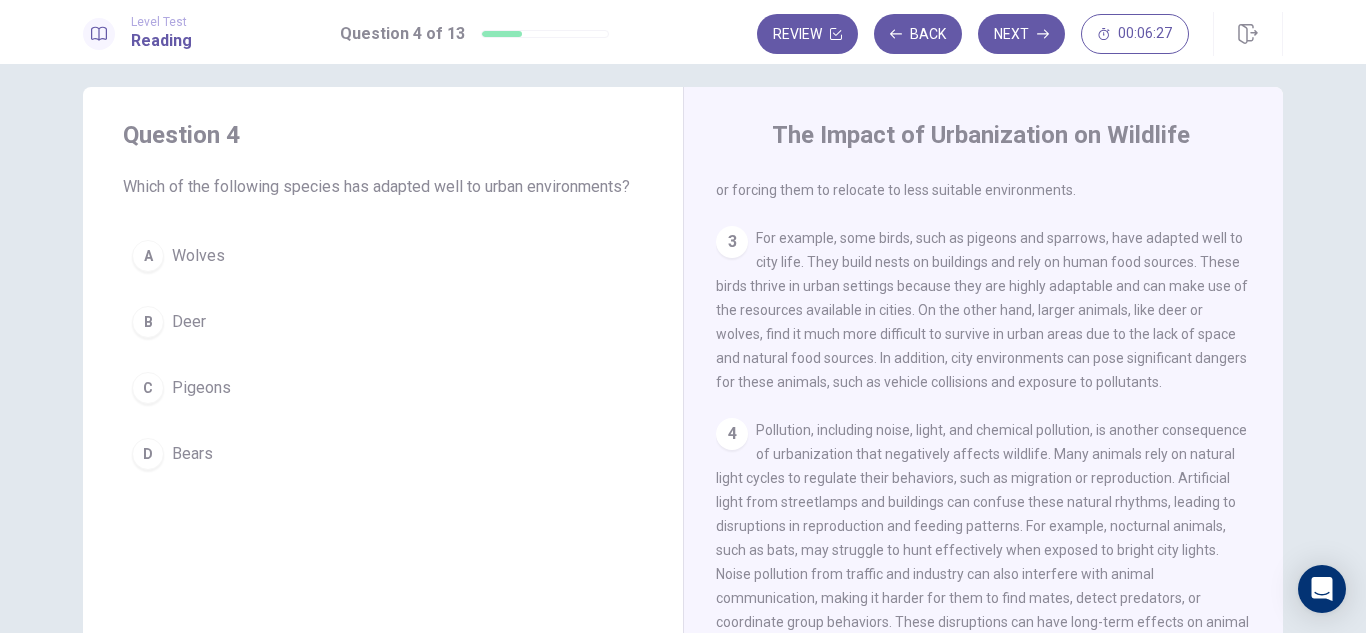 scroll, scrollTop: 351, scrollLeft: 0, axis: vertical 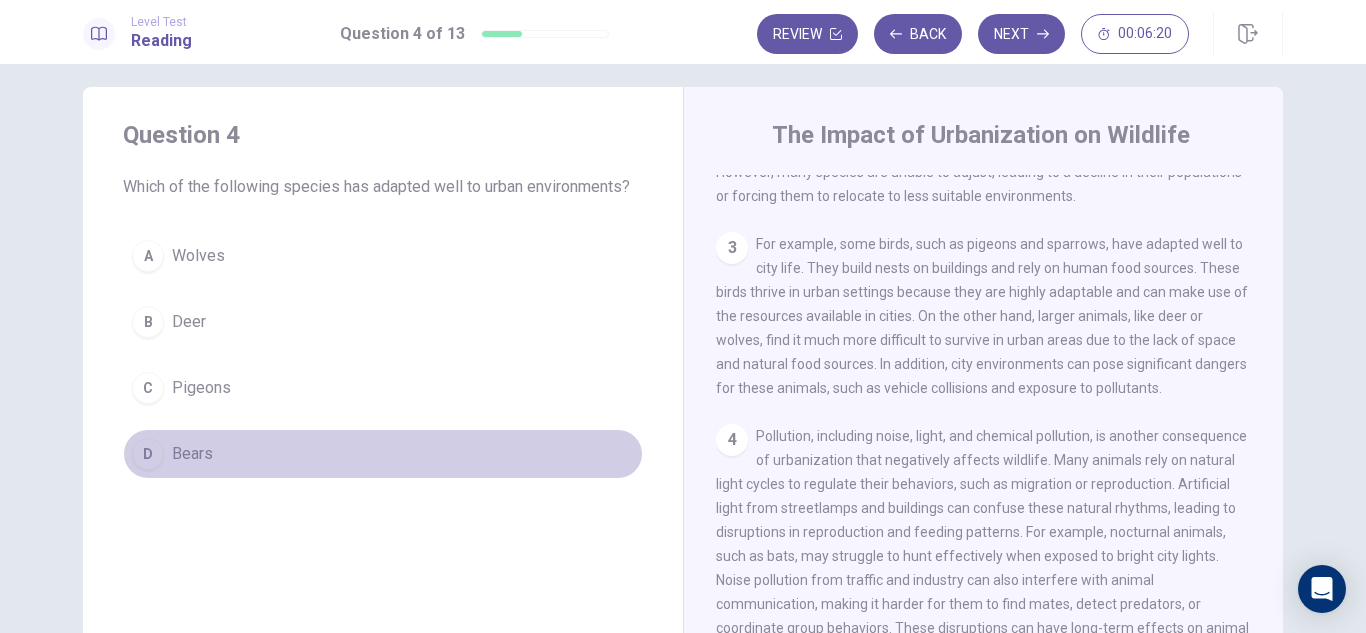 click on "D" at bounding box center [148, 454] 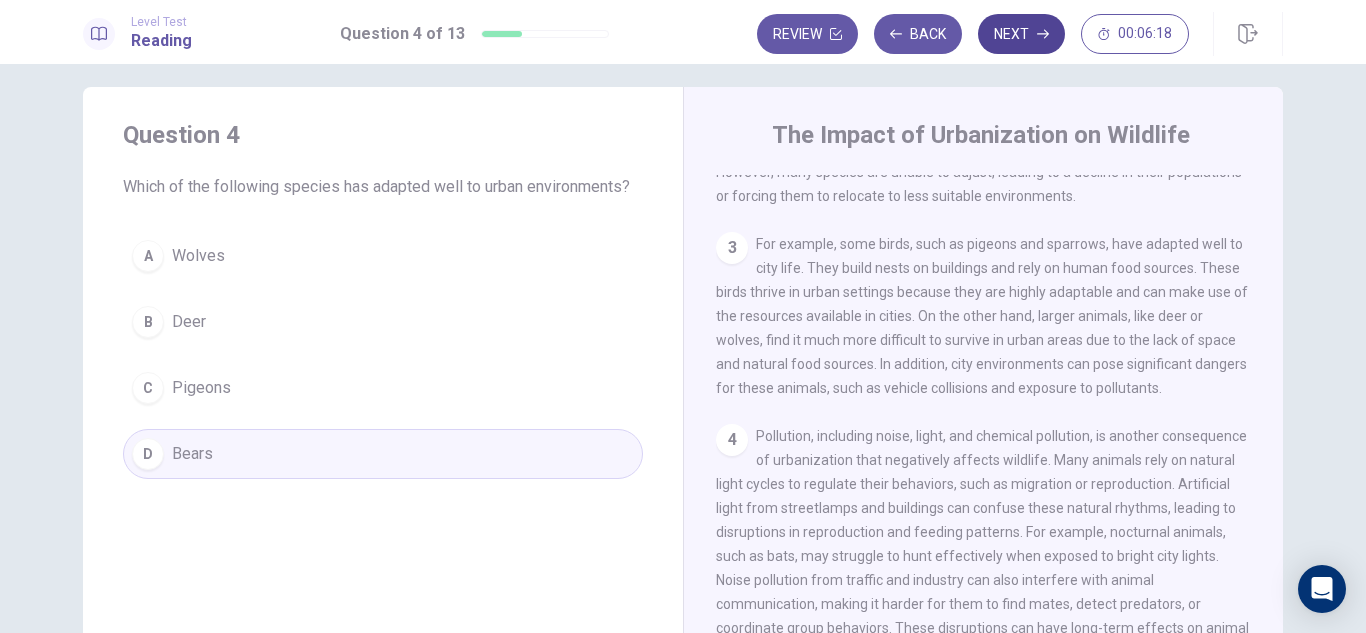 click on "Next" at bounding box center [1021, 34] 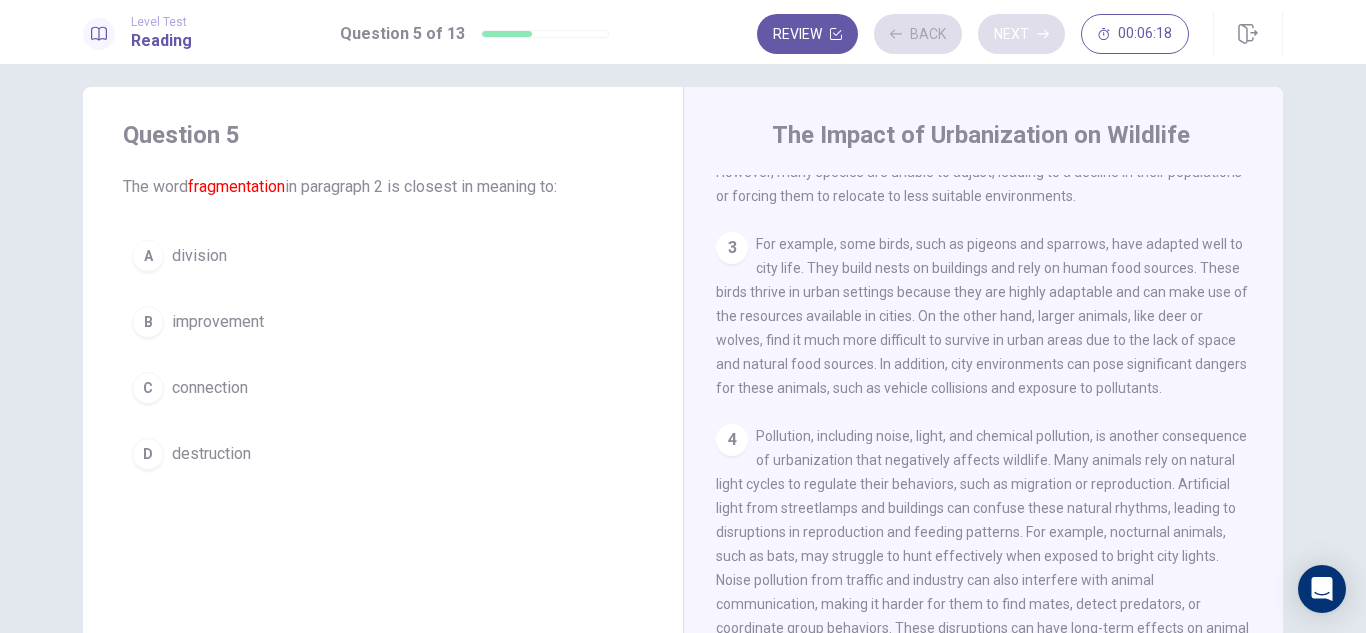 scroll, scrollTop: 199, scrollLeft: 0, axis: vertical 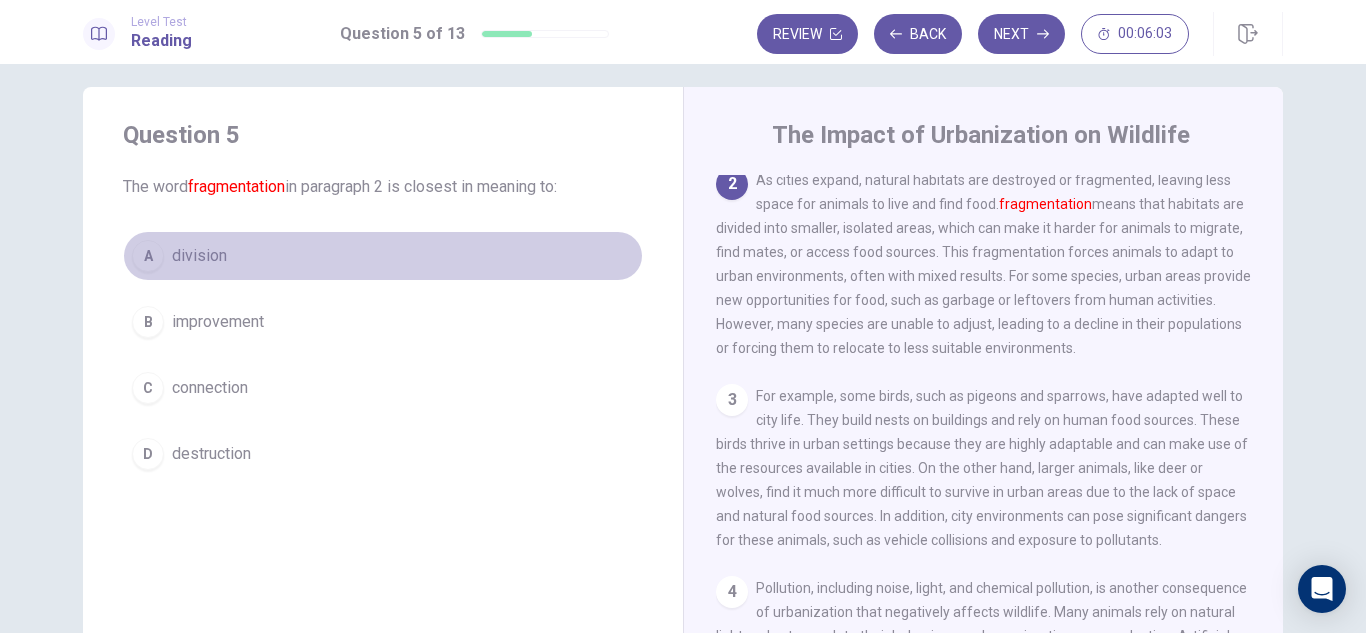 click on "A" at bounding box center (148, 256) 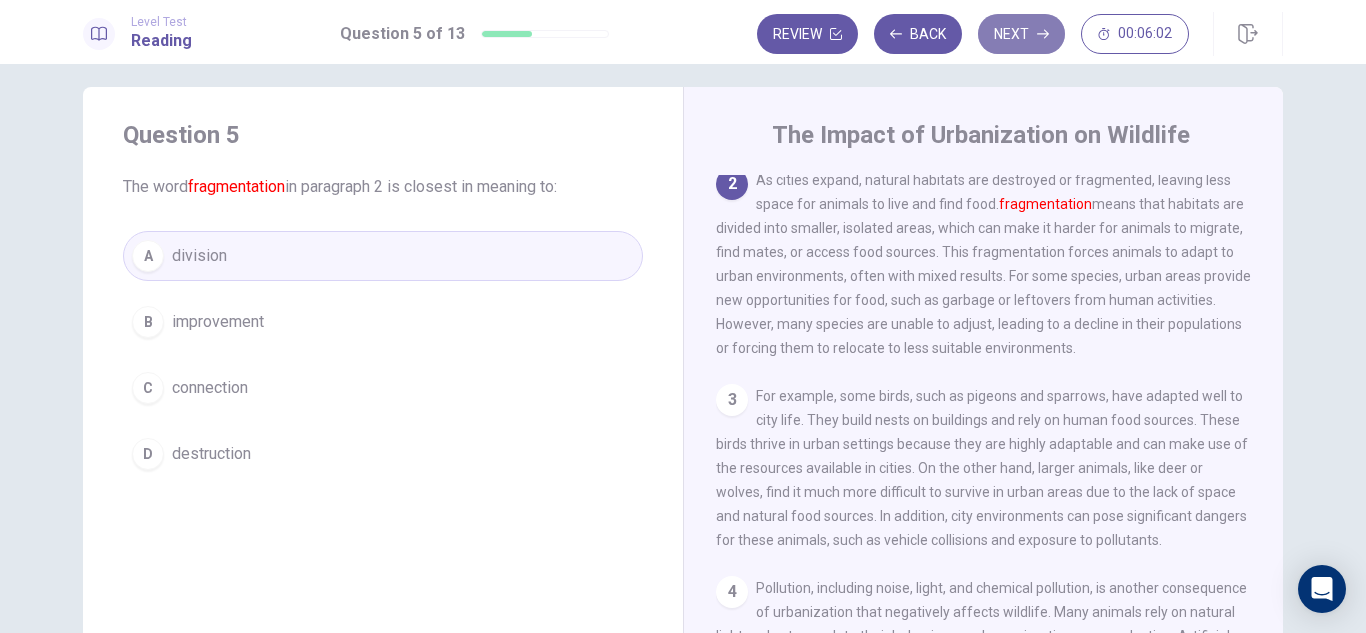 click on "Next" at bounding box center [1021, 34] 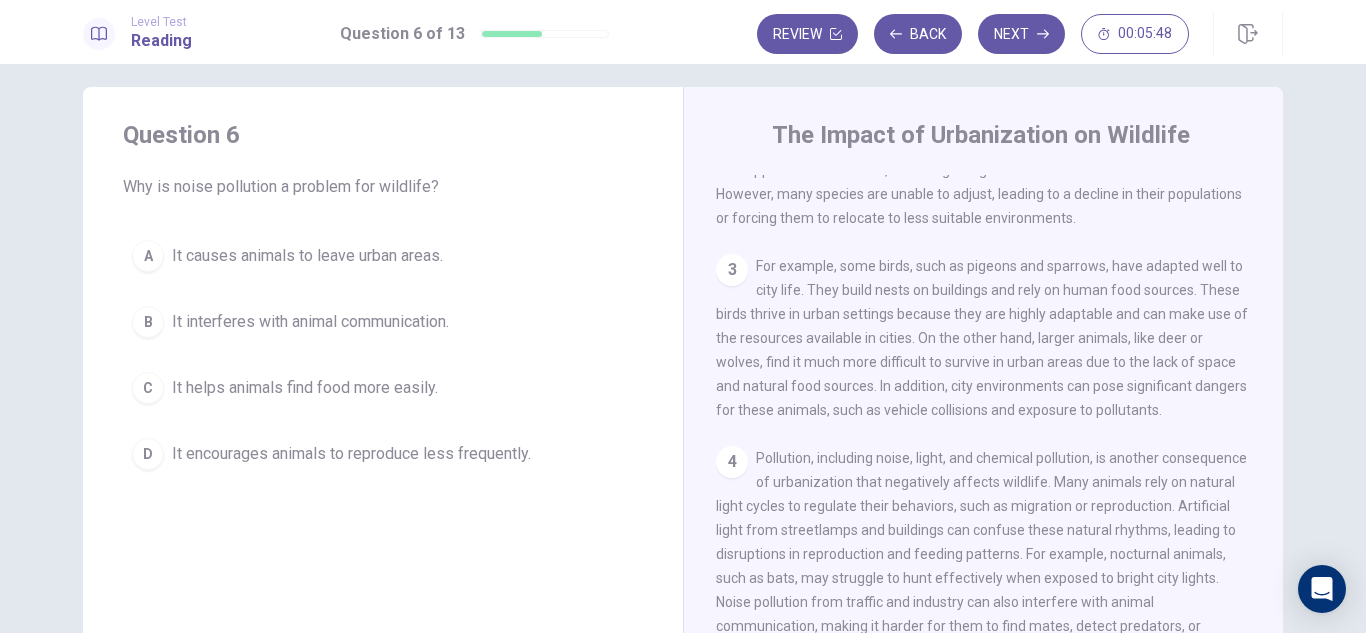 scroll, scrollTop: 340, scrollLeft: 0, axis: vertical 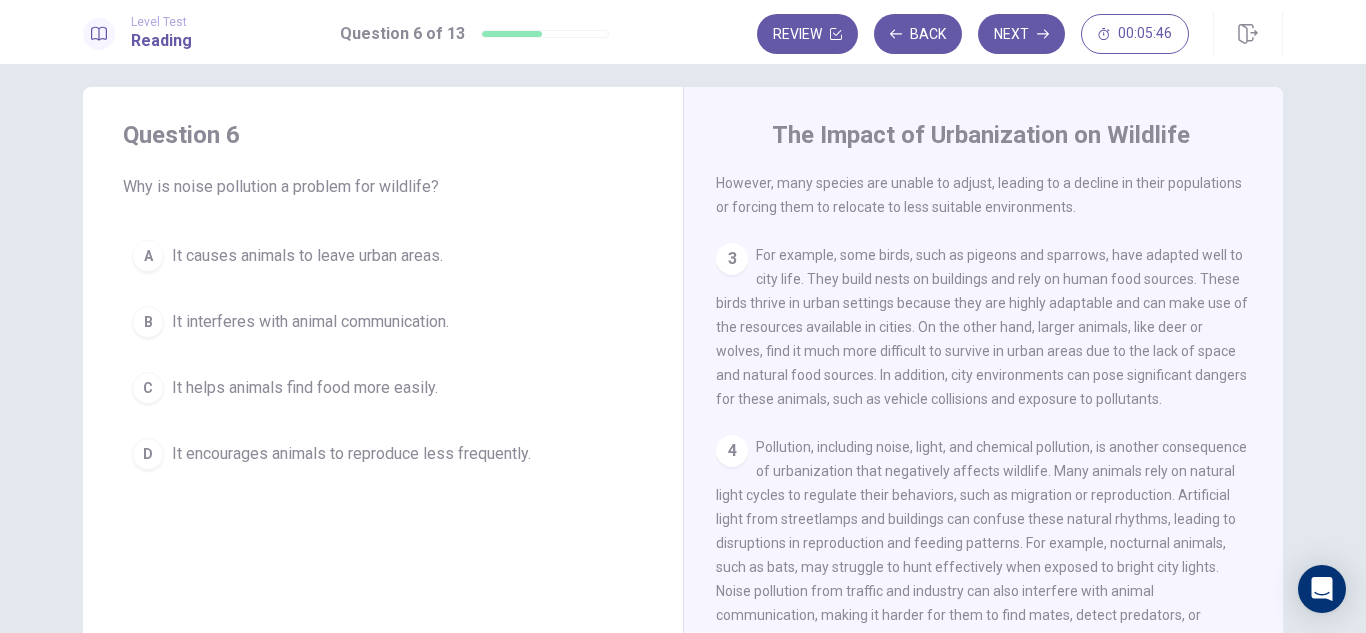 drag, startPoint x: 1282, startPoint y: 402, endPoint x: 1288, endPoint y: 437, distance: 35.510563 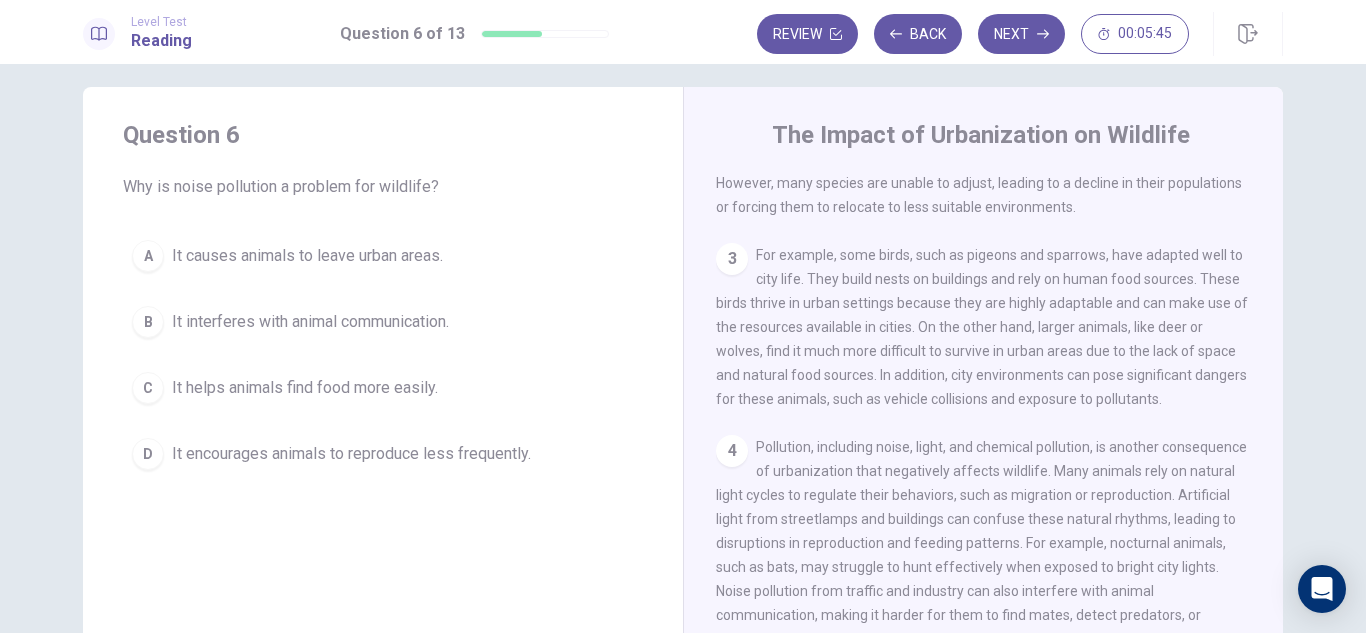 click on "Question 6 Why is noise pollution a problem for wildlife?
A It causes animals to leave urban areas.
B It interferes with animal communication.
C It helps animals find food more easily.
D It encourages animals to reproduce less frequently. The Impact of Urbanization on Wildlife 1 Urbanization refers to the process in which more people begin to live in cities, leading to the expansion of urban areas. Over the past few decades, urbanization has increased rapidly across the globe. While this growth has provided economic opportunities and improved living conditions for millions, it has also posed significant challenges for wildlife. The process of urbanization is not just about expanding cities; it also involves the transformation of landscapes, which significantly impacts the ecosystems that wildlife depends on. 2 3 4 5" at bounding box center (683, 434) 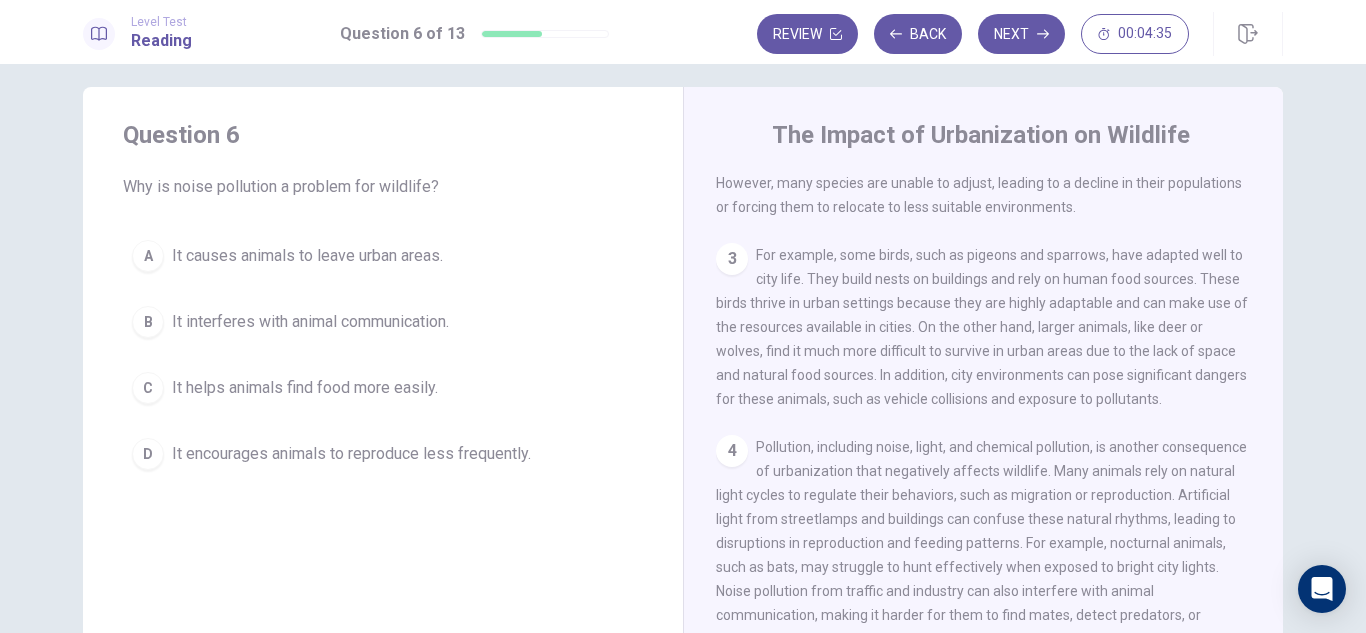 click on "B" at bounding box center [148, 322] 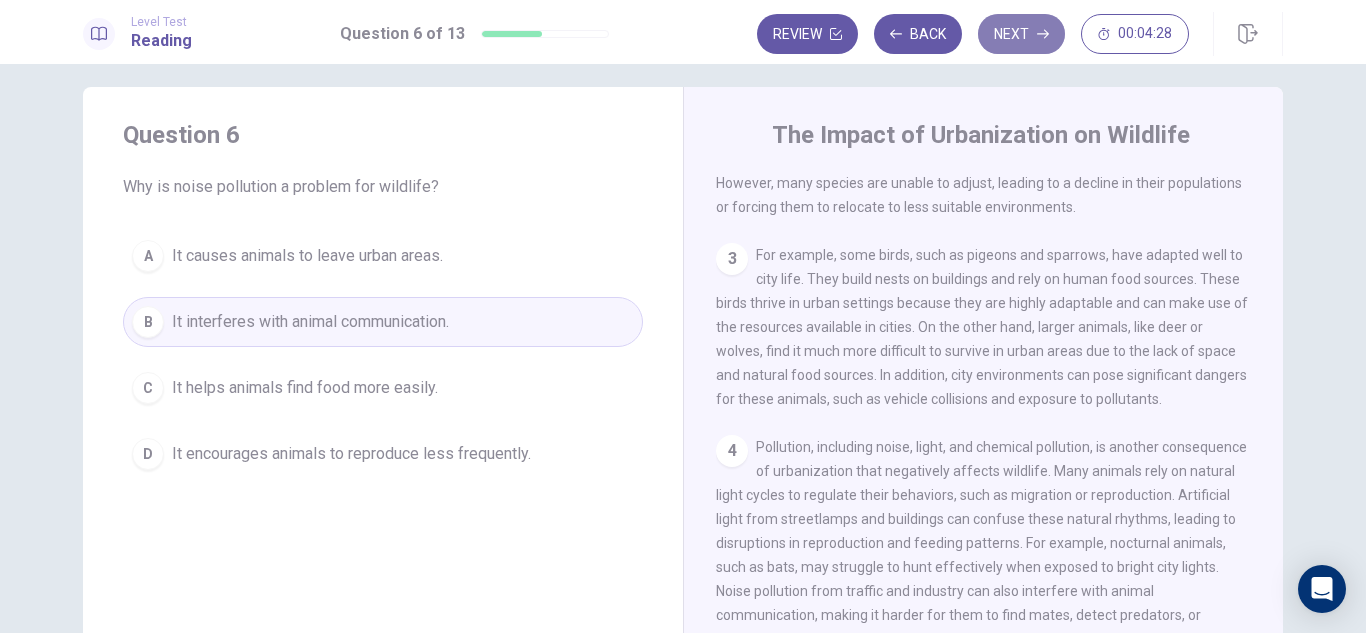click on "Next" at bounding box center [1021, 34] 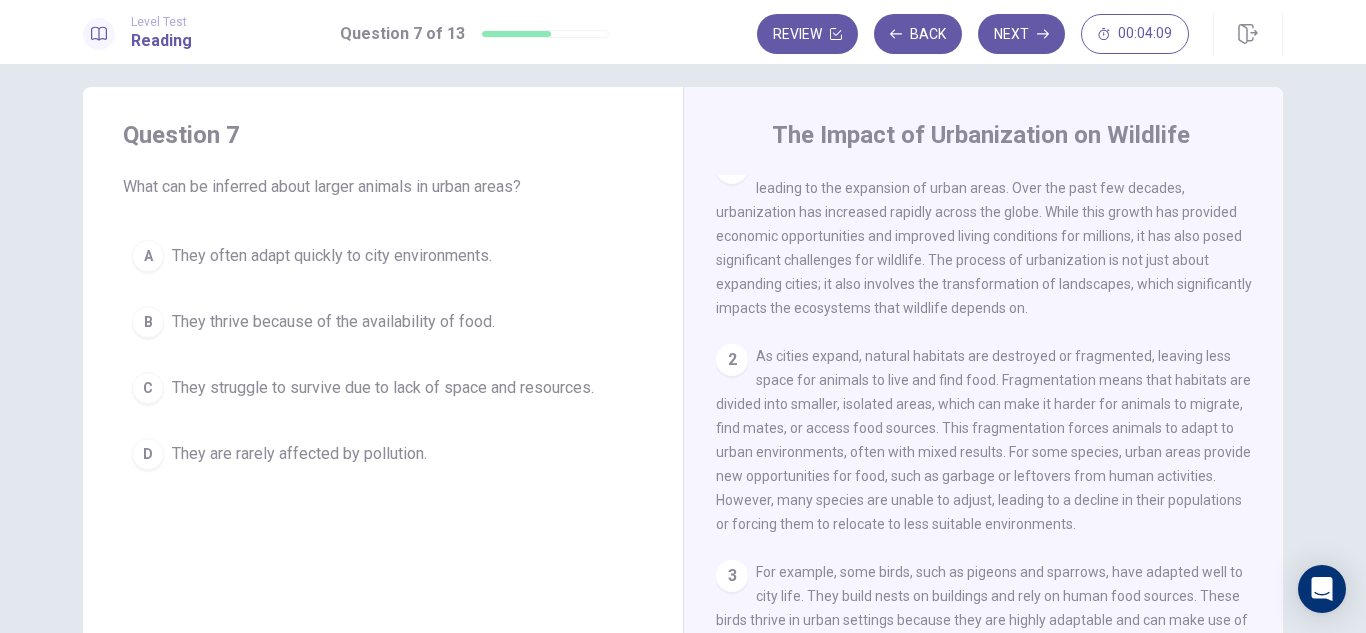 scroll, scrollTop: 0, scrollLeft: 0, axis: both 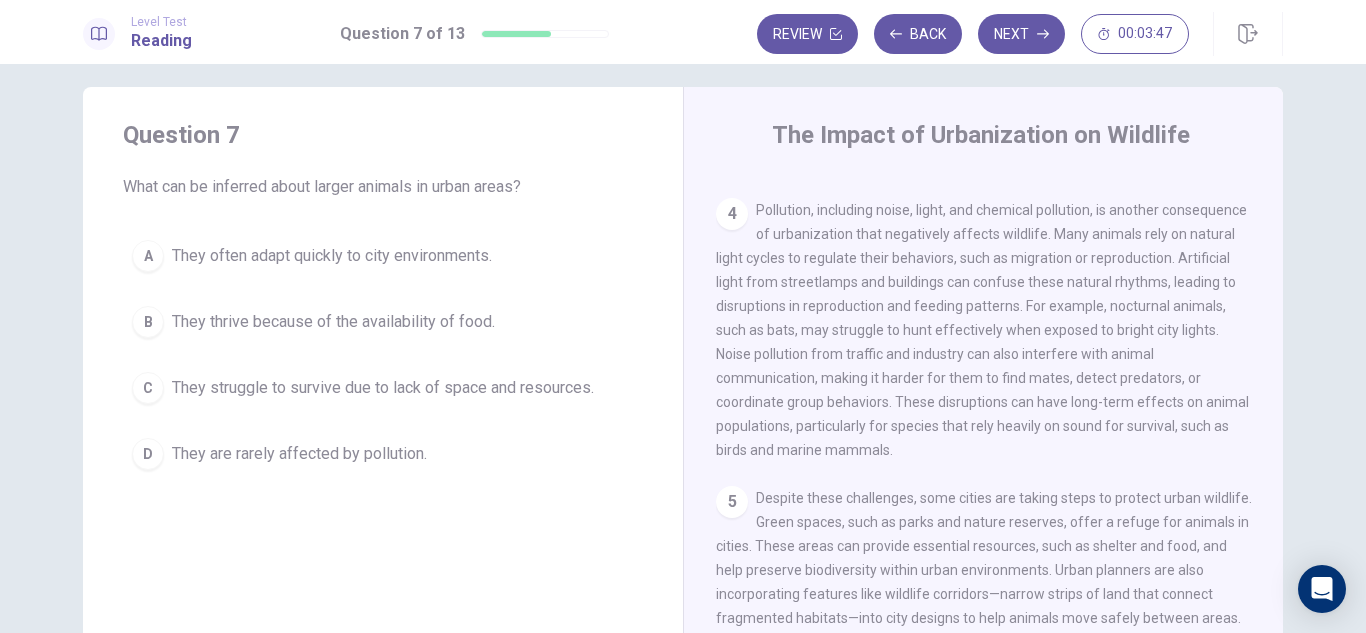 click on "The Impact of Urbanization on Wildlife 1 Urbanization refers to the process in which more people begin to live in cities, leading to the expansion of urban areas. Over the past few decades, urbanization has increased rapidly across the globe. While this growth has provided economic opportunities and improved living conditions for millions, it has also posed significant challenges for wildlife. The process of urbanization is not just about expanding cities; it also involves the transformation of landscapes, which significantly impacts the ecosystems that wildlife depends on. 2 3 4 5" at bounding box center [983, 434] 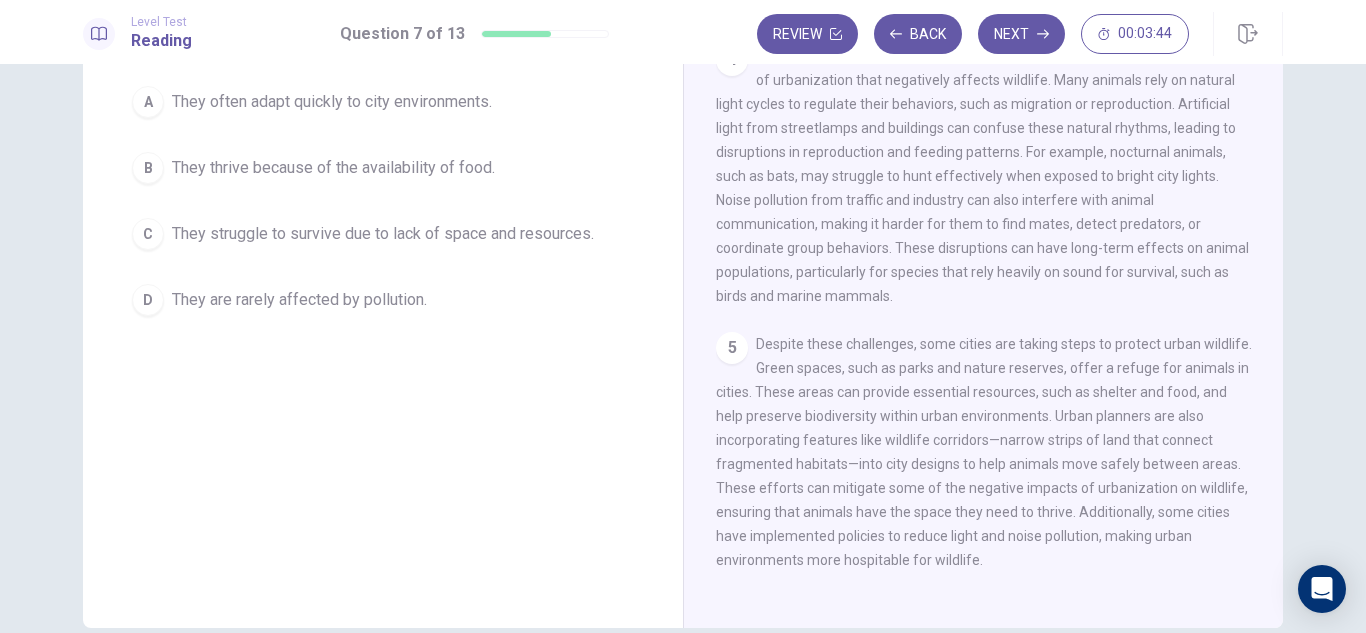 scroll, scrollTop: 177, scrollLeft: 0, axis: vertical 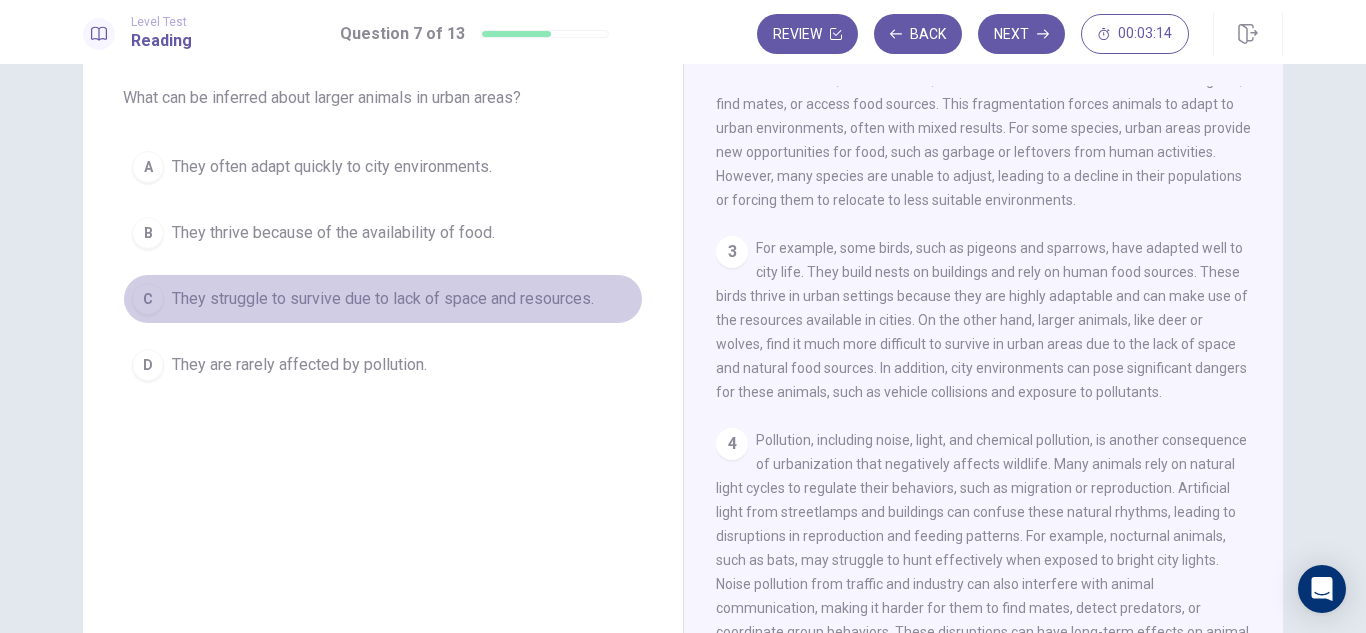 click on "C" at bounding box center (148, 299) 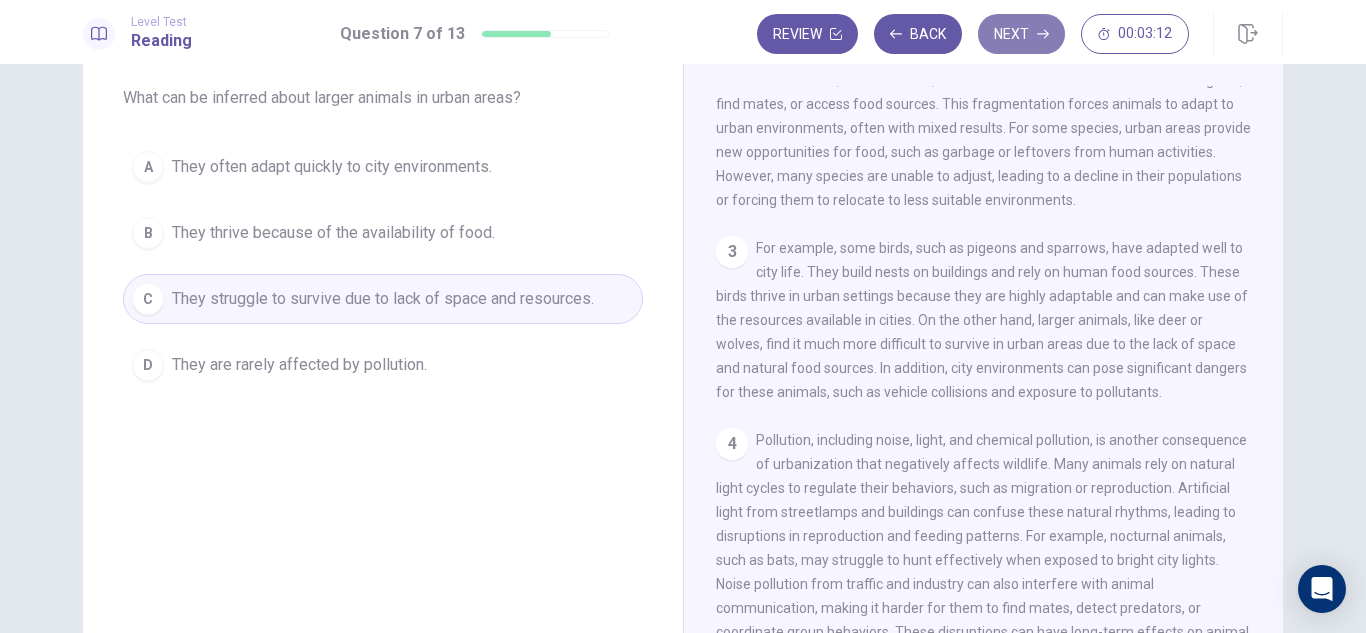 click on "Next" at bounding box center [1021, 34] 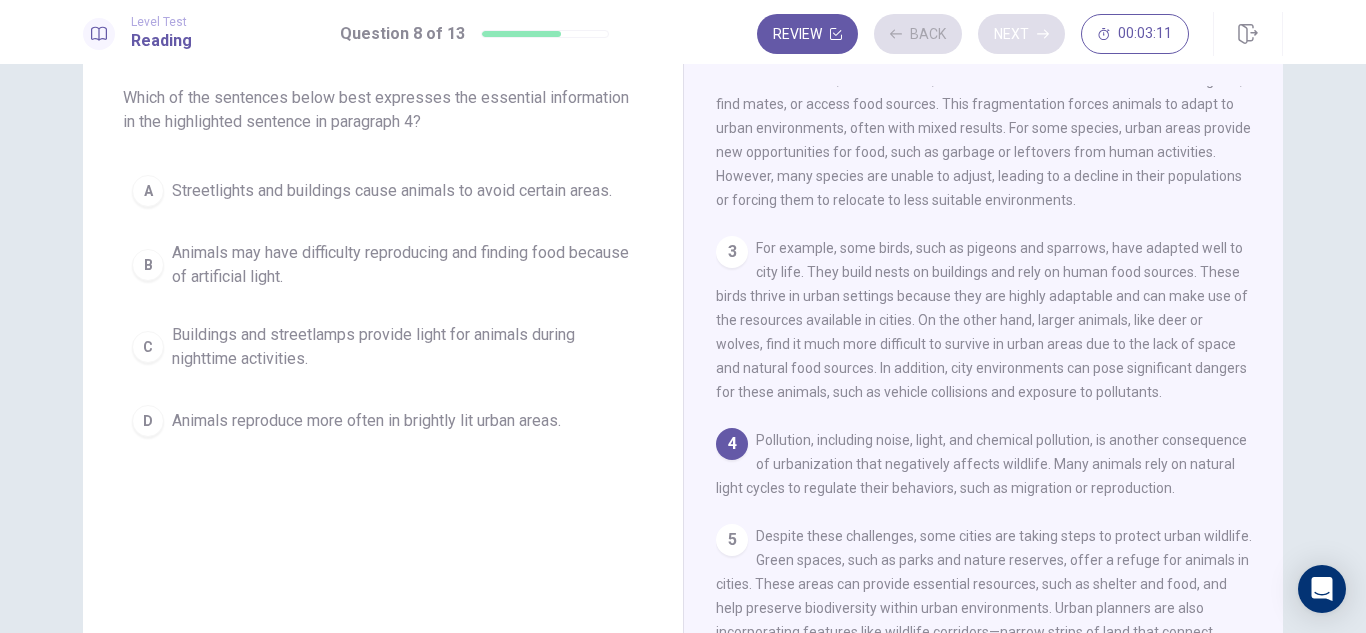 scroll, scrollTop: 347, scrollLeft: 0, axis: vertical 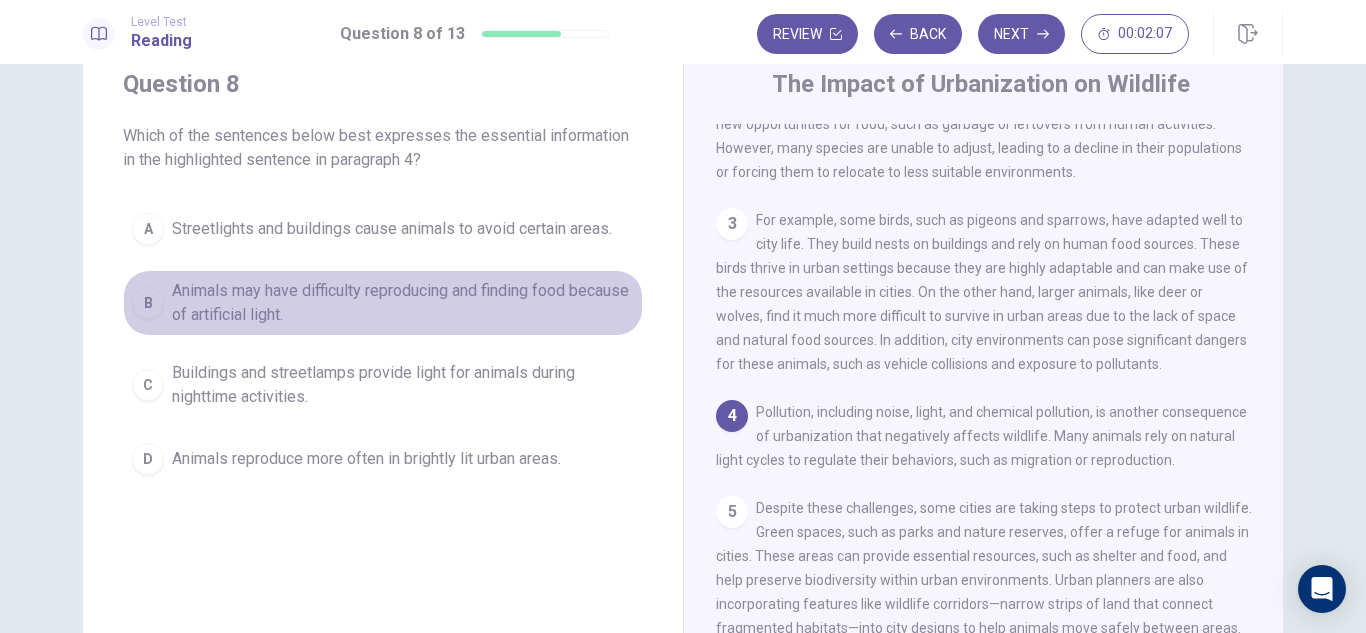 click on "B" at bounding box center [148, 303] 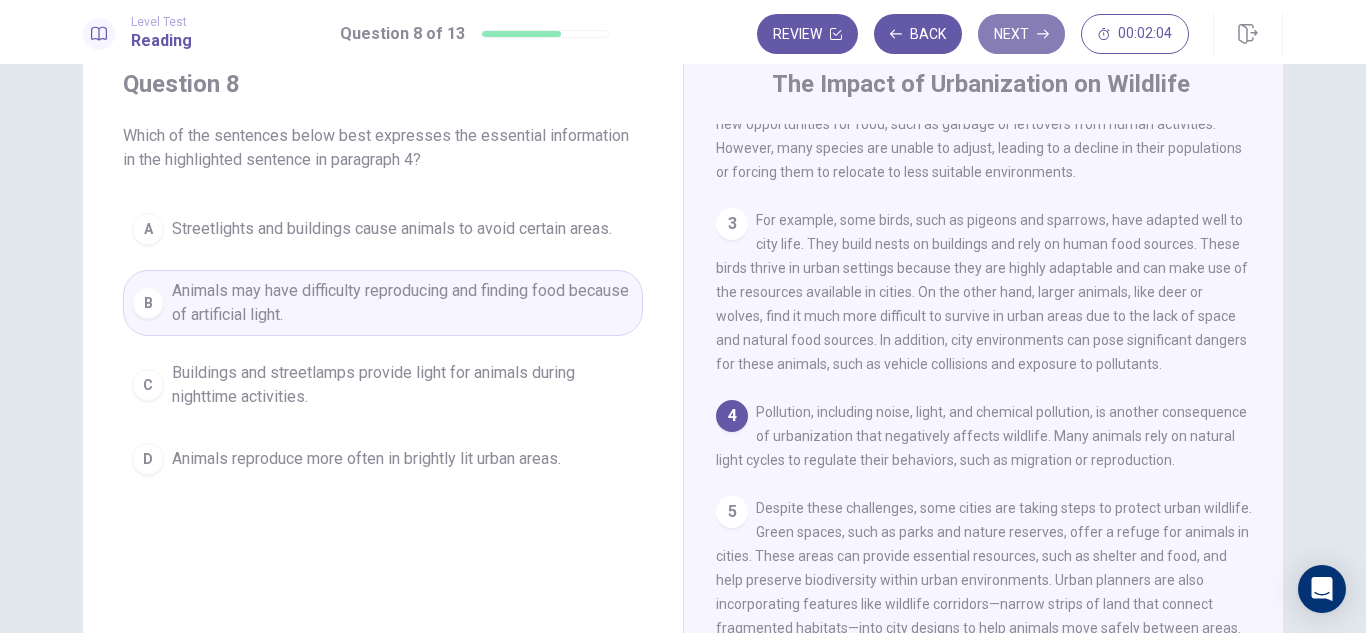 click on "Next" at bounding box center [1021, 34] 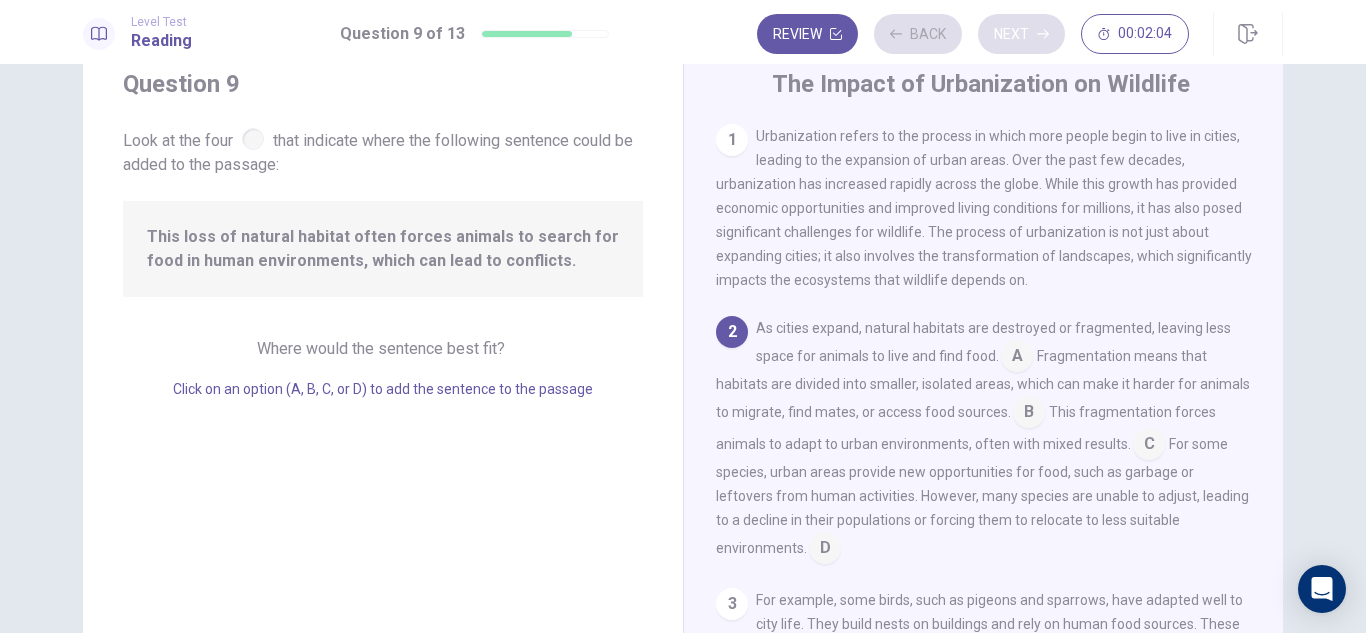 scroll, scrollTop: 72, scrollLeft: 0, axis: vertical 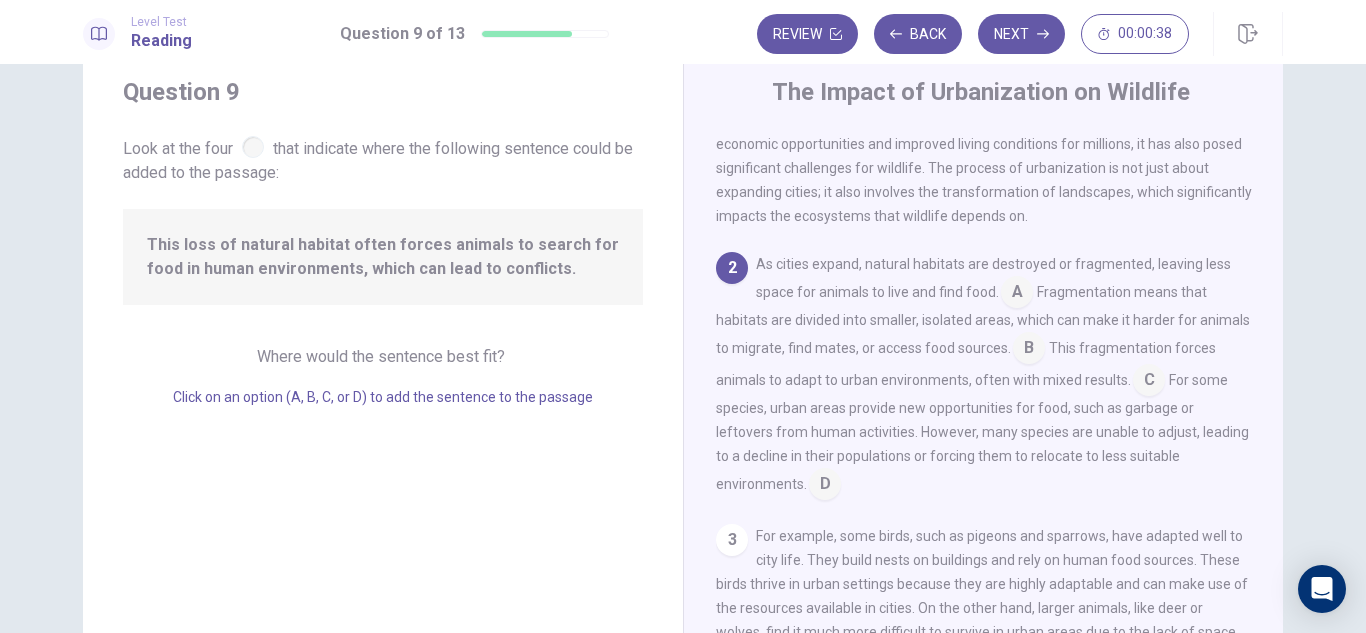 click at bounding box center [1029, 350] 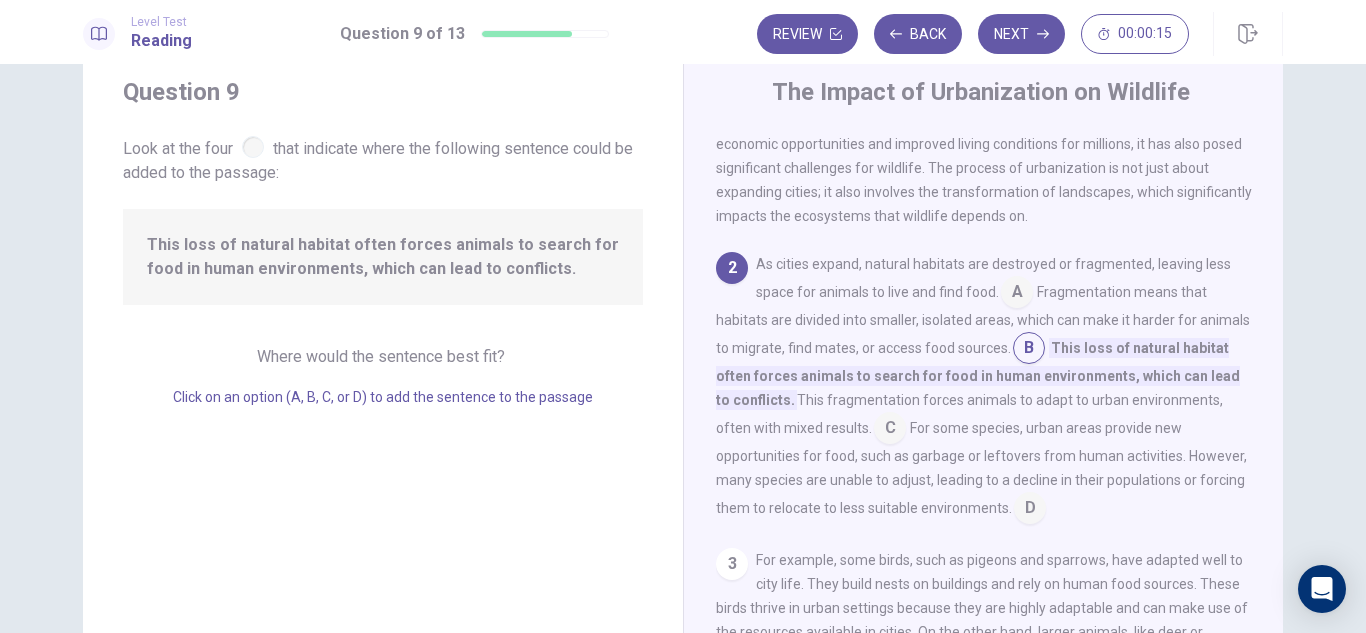 click at bounding box center [1017, 294] 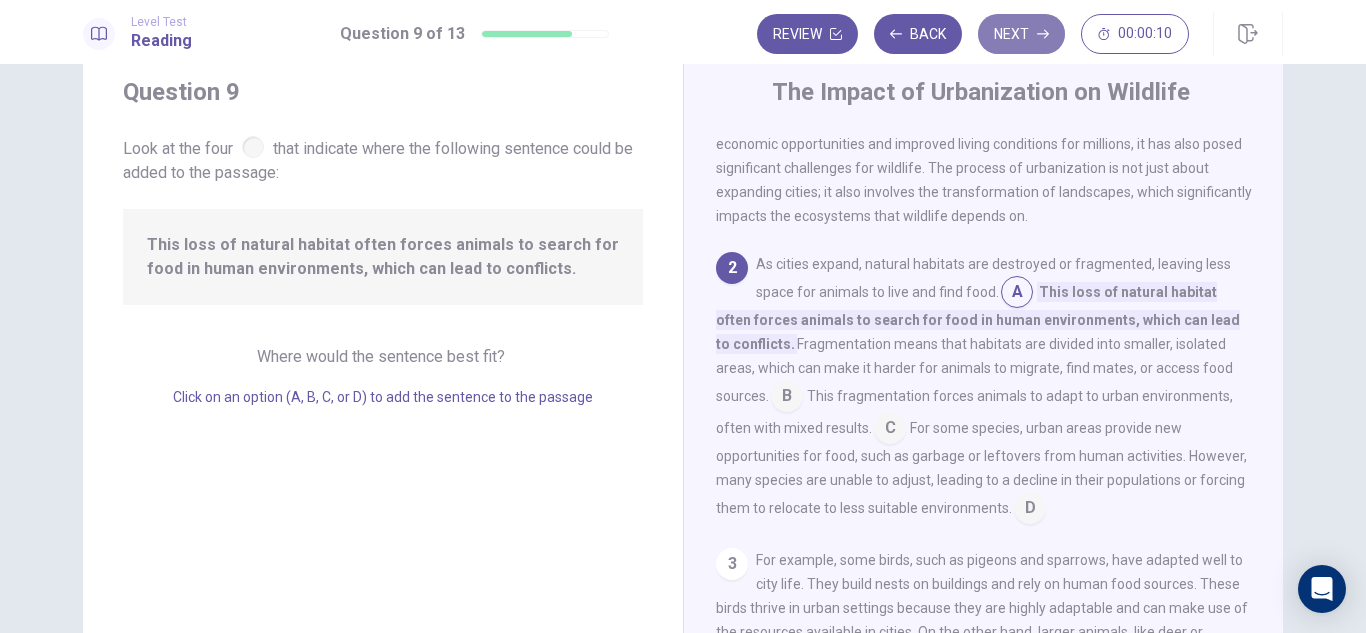 click on "Next" at bounding box center (1021, 34) 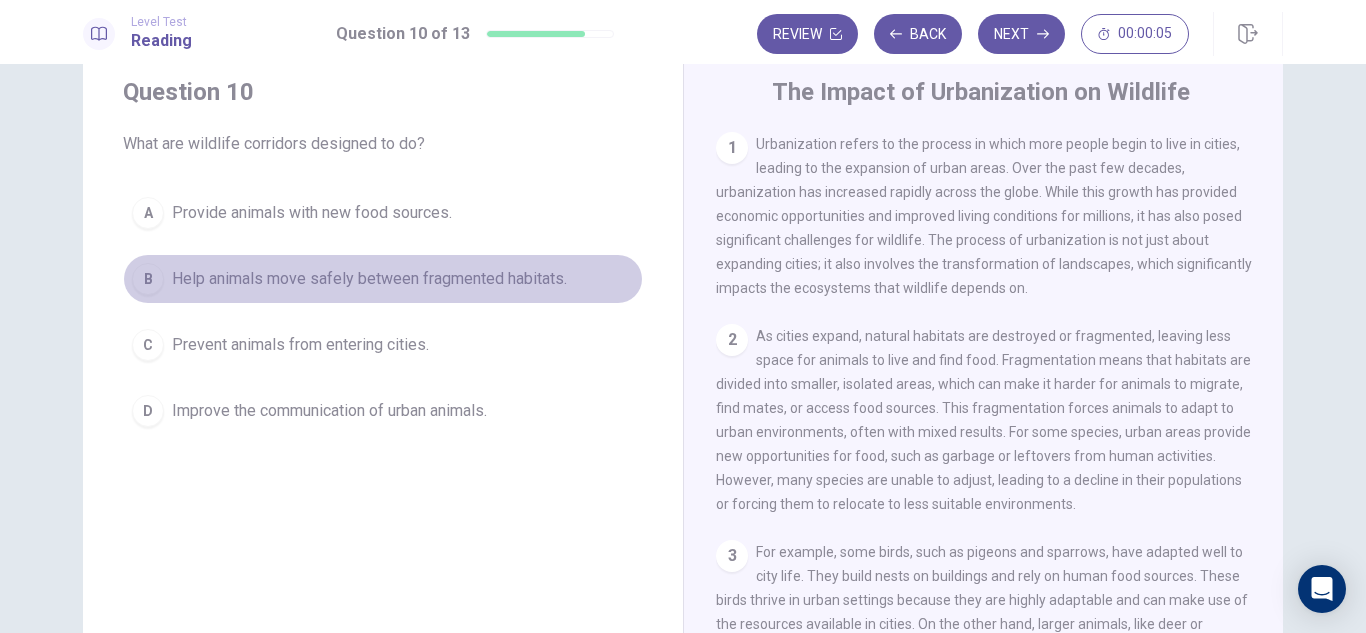 click on "B" at bounding box center (148, 279) 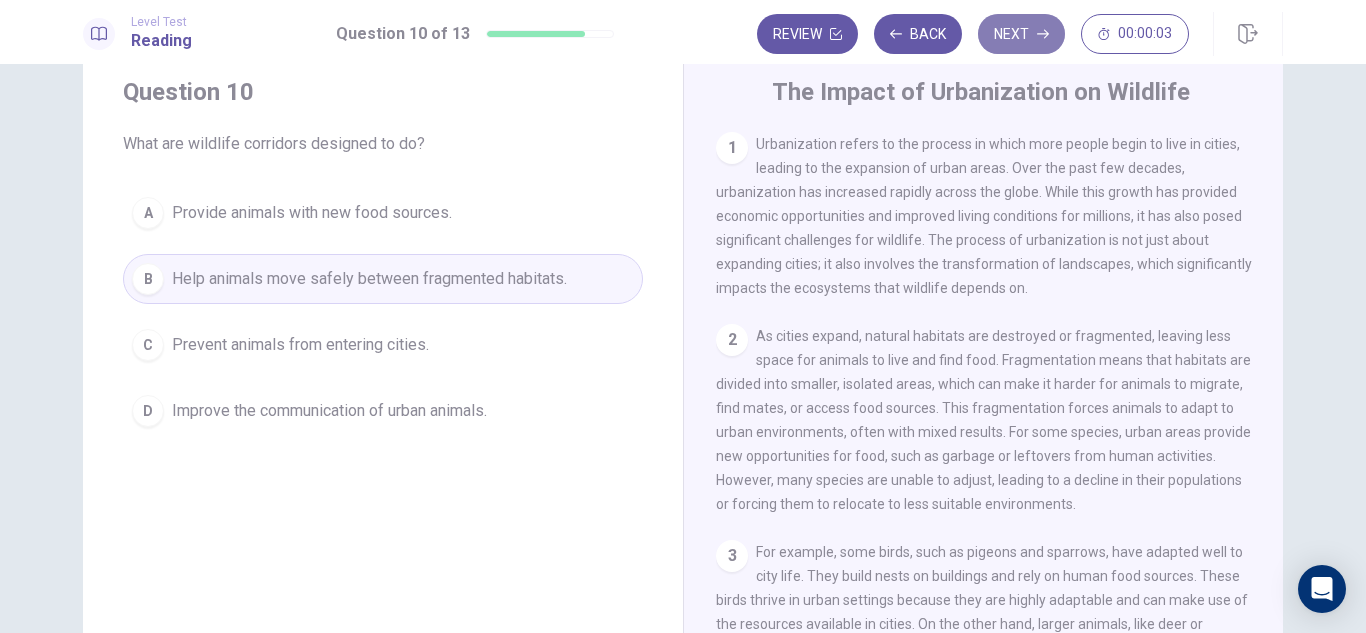 click on "Next" at bounding box center [1021, 34] 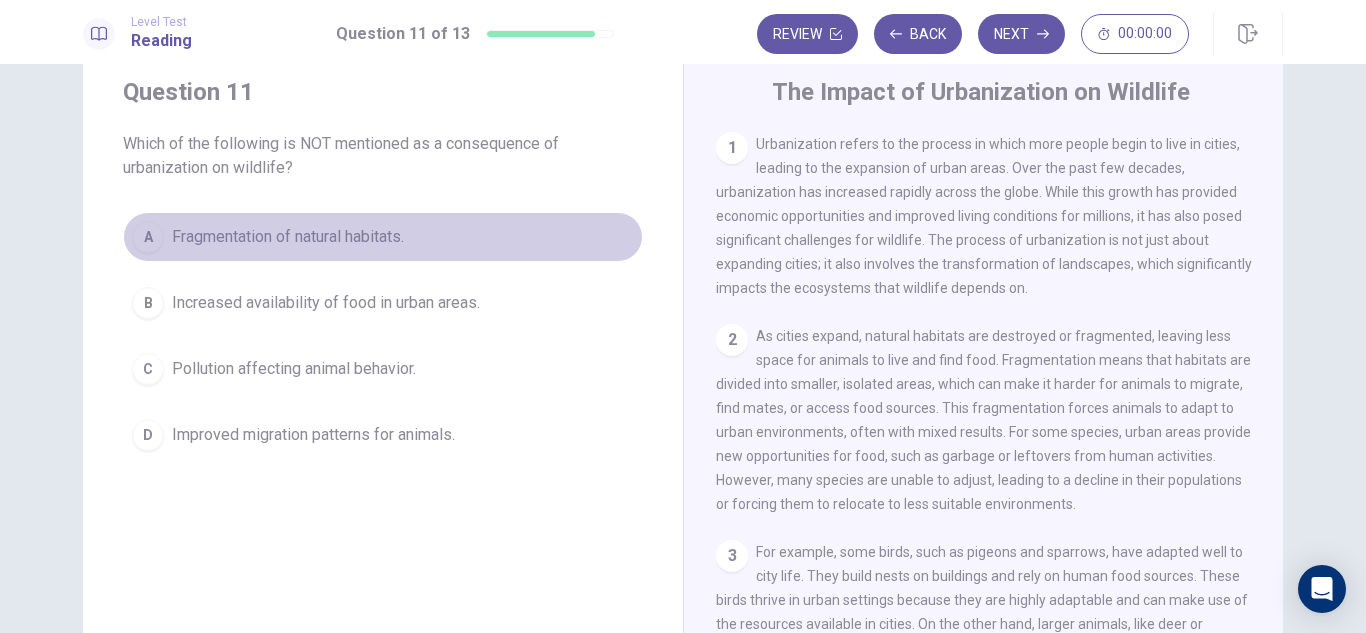 click on "A" at bounding box center [148, 237] 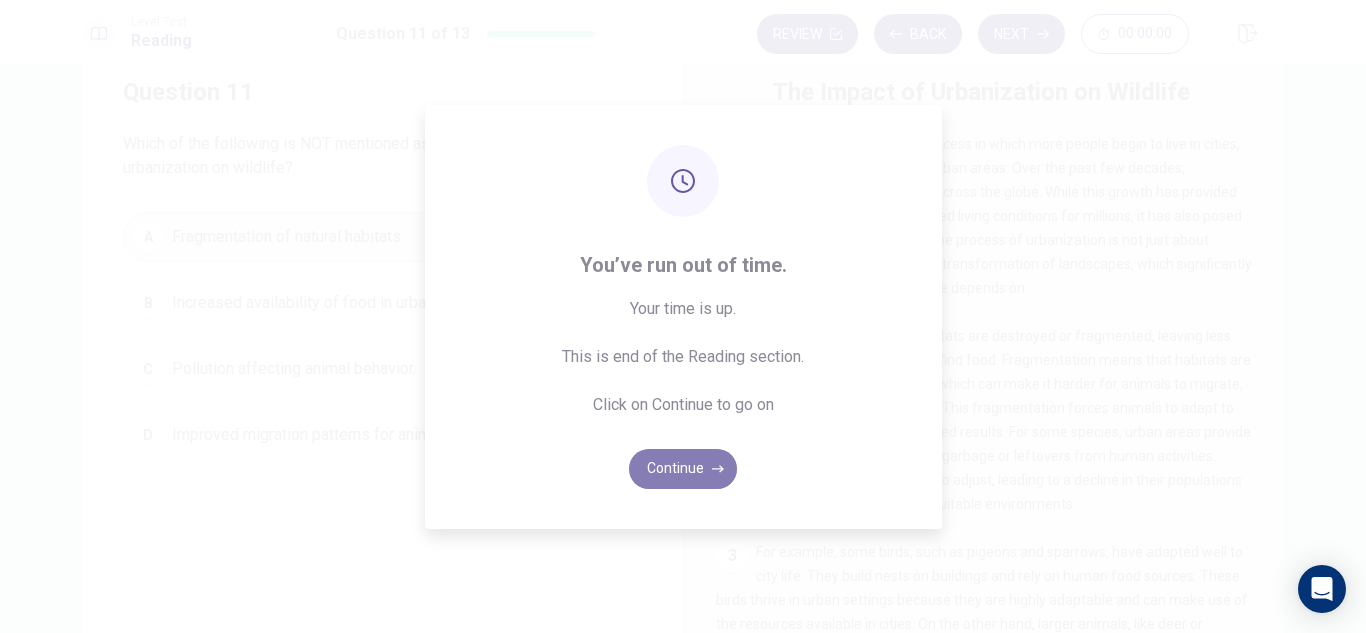 click on "Continue" at bounding box center [683, 469] 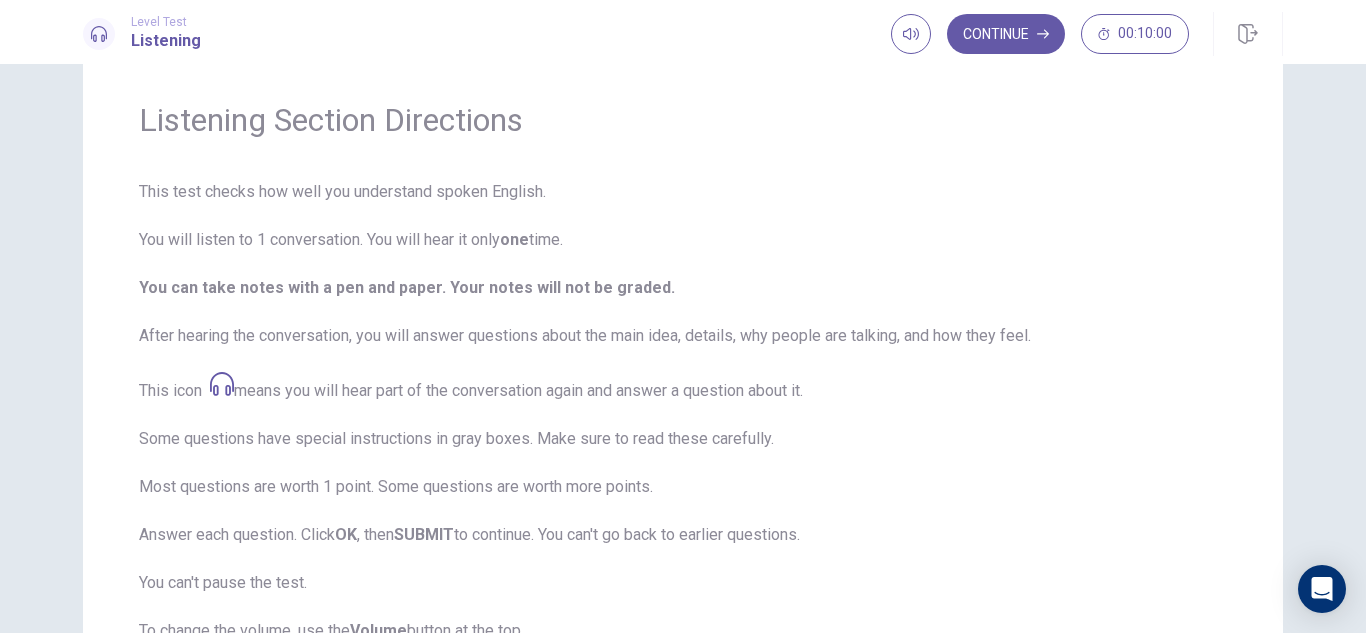 click on "This test checks how well you understand spoken English.
You will listen to 1 conversation. You will hear it only  one  time.
You can take notes with a pen and paper. Your notes will not be graded.
After hearing the conversation, you will answer questions about the main idea, details, why people are talking, and how they feel.
This icon    means you will hear part of the conversation again and answer a question about it.
Some questions have special instructions in gray boxes. Make sure to read these carefully.
Most questions are worth 1 point. Some questions are worth more points.
Answer each question. Click  OK , then  SUBMIT  to continue. You can't go back to earlier questions.
You can't pause the test.
To change the volume, use the  Volume  button at the top.
A clock at the top shows your time. It will not count down during the conversation.
Click  Continue  to start." at bounding box center (683, 459) 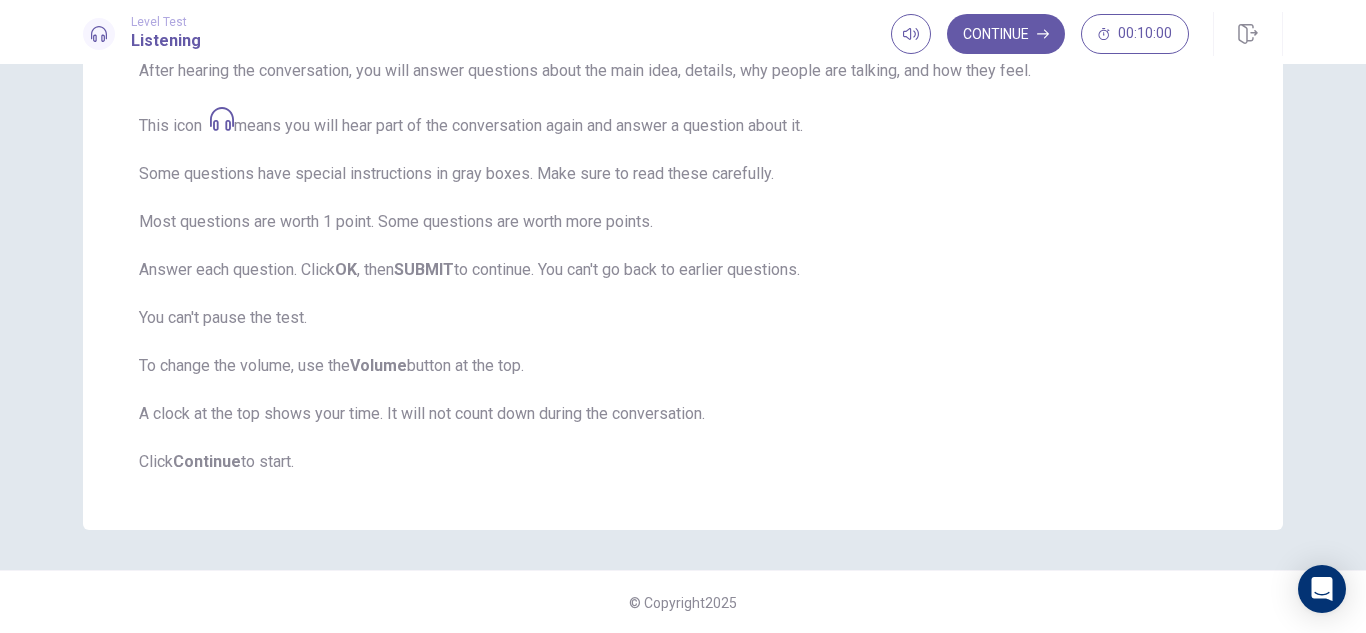 scroll, scrollTop: 326, scrollLeft: 0, axis: vertical 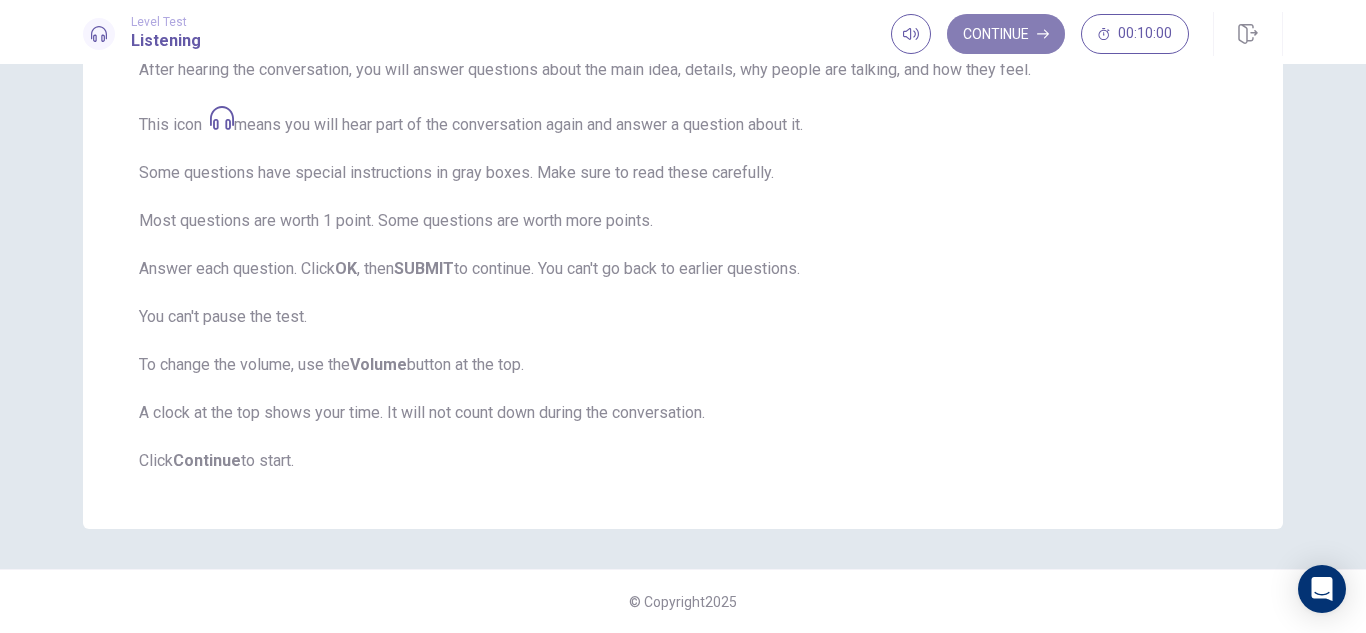 click on "Continue" at bounding box center [1006, 34] 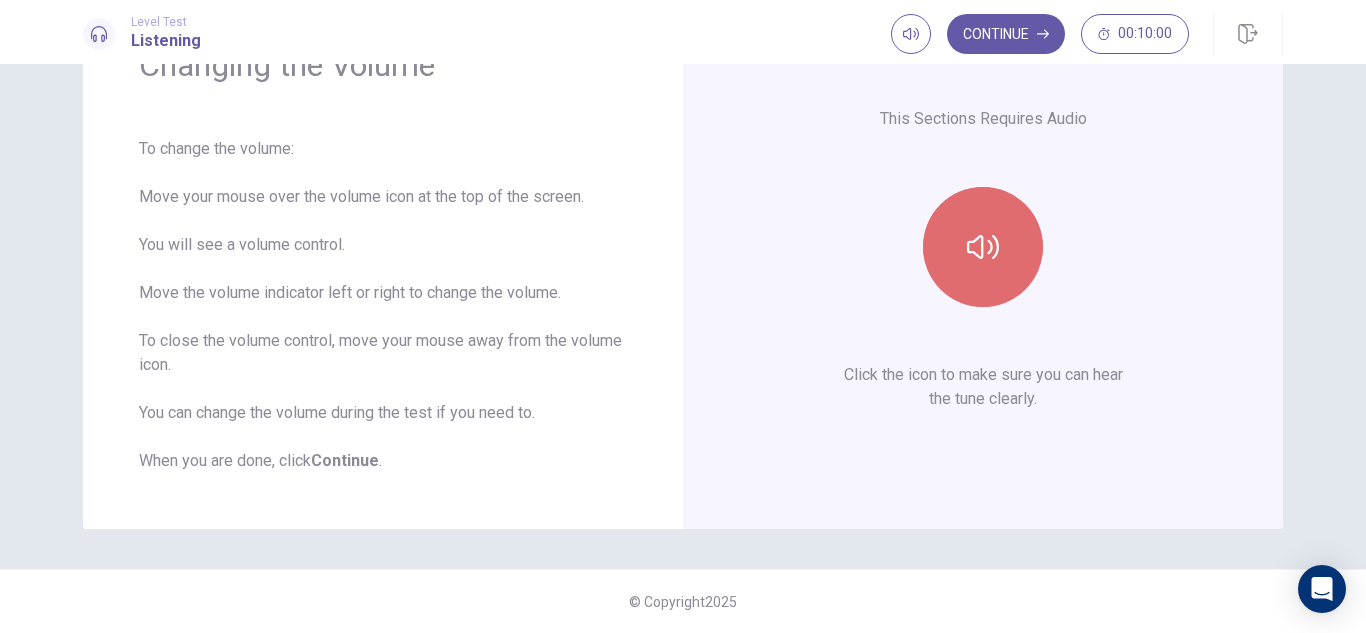 click at bounding box center (983, 247) 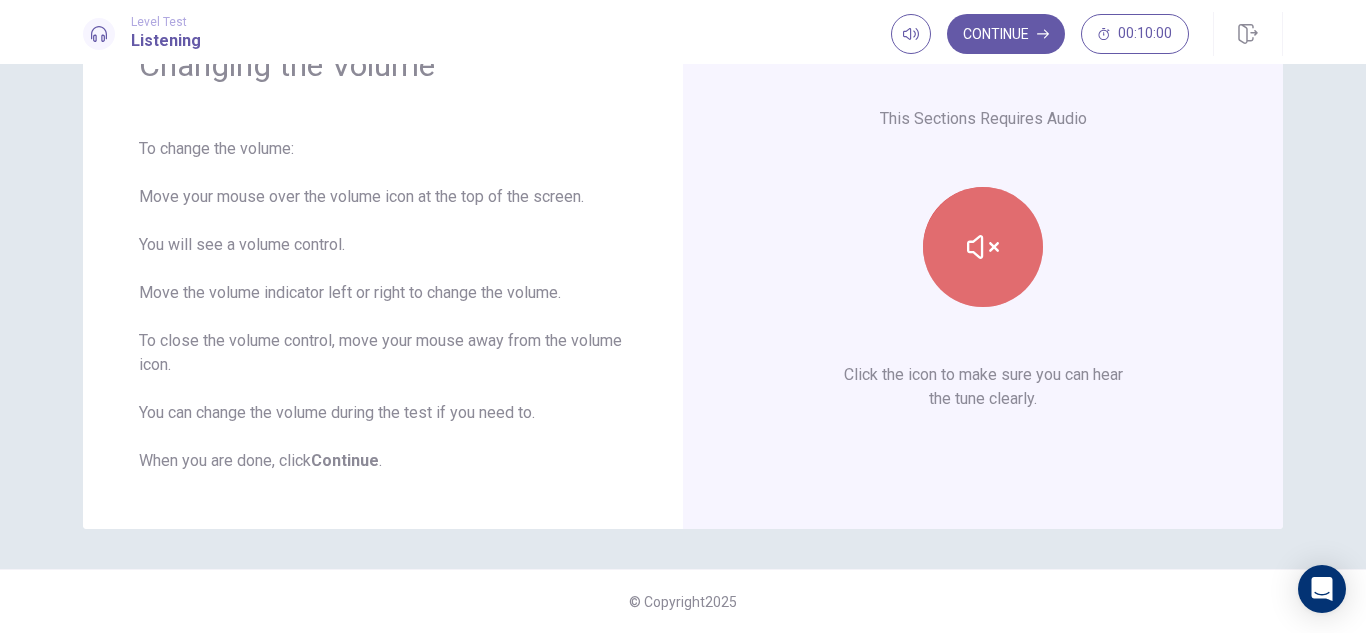 click at bounding box center [983, 247] 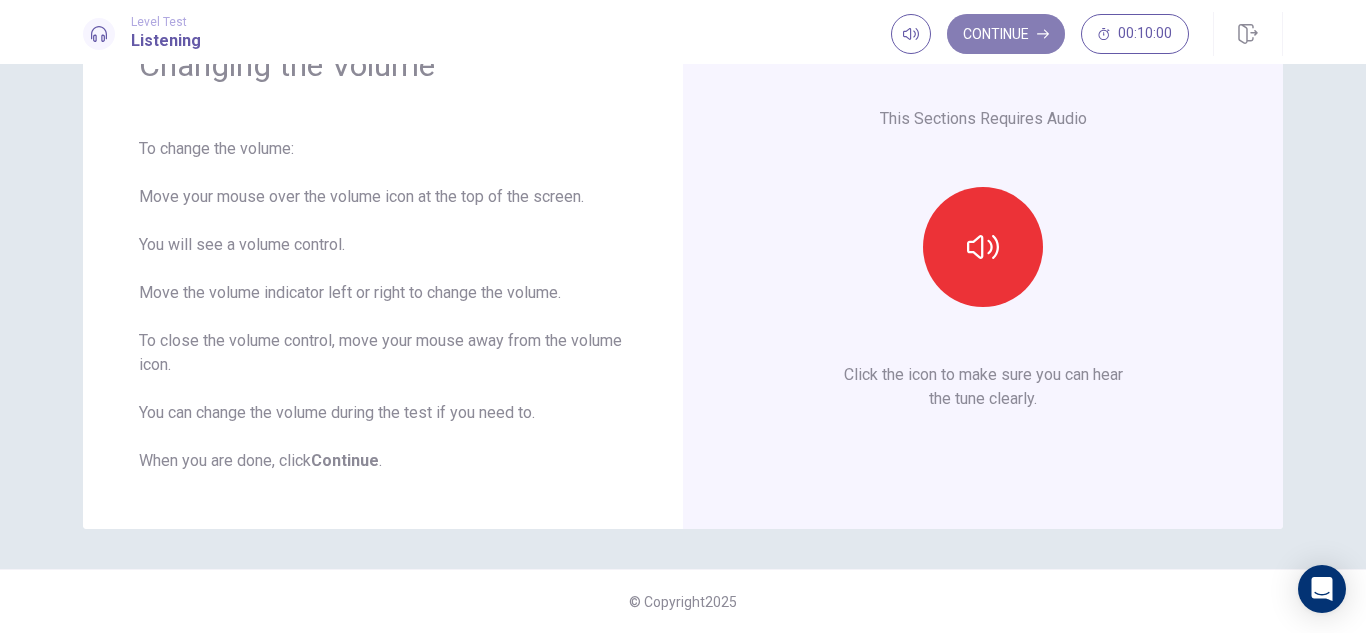 click on "Continue" at bounding box center [1006, 34] 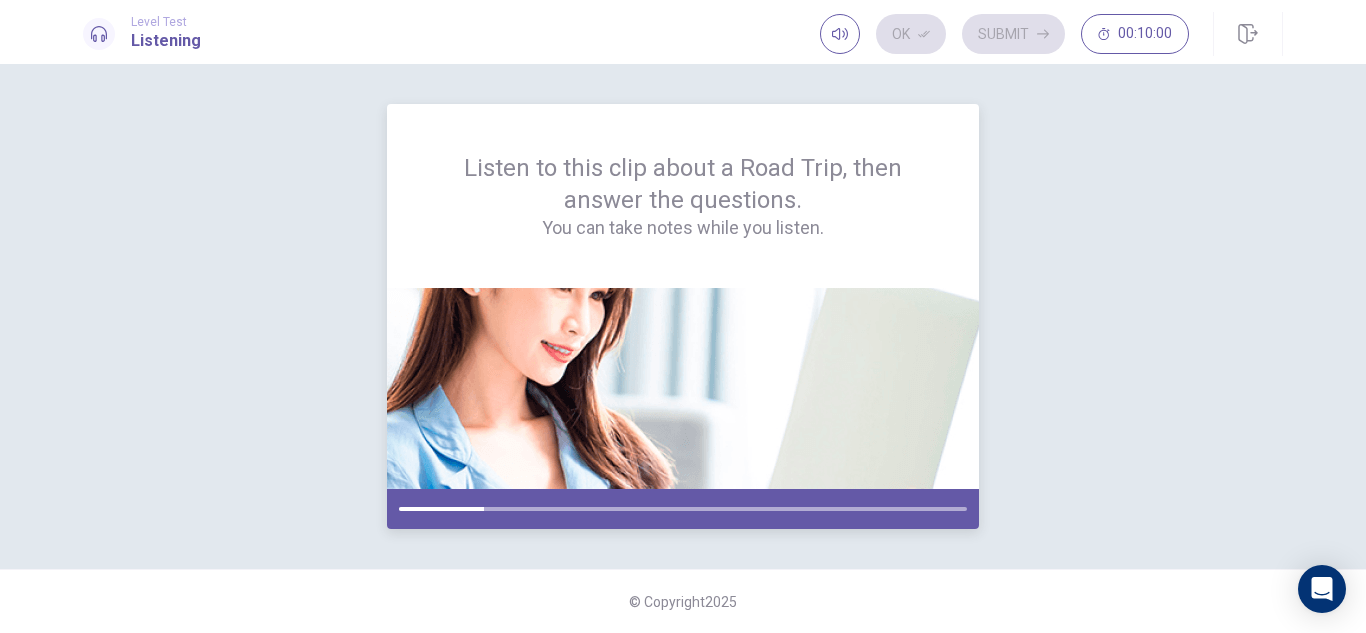 click at bounding box center [683, 509] 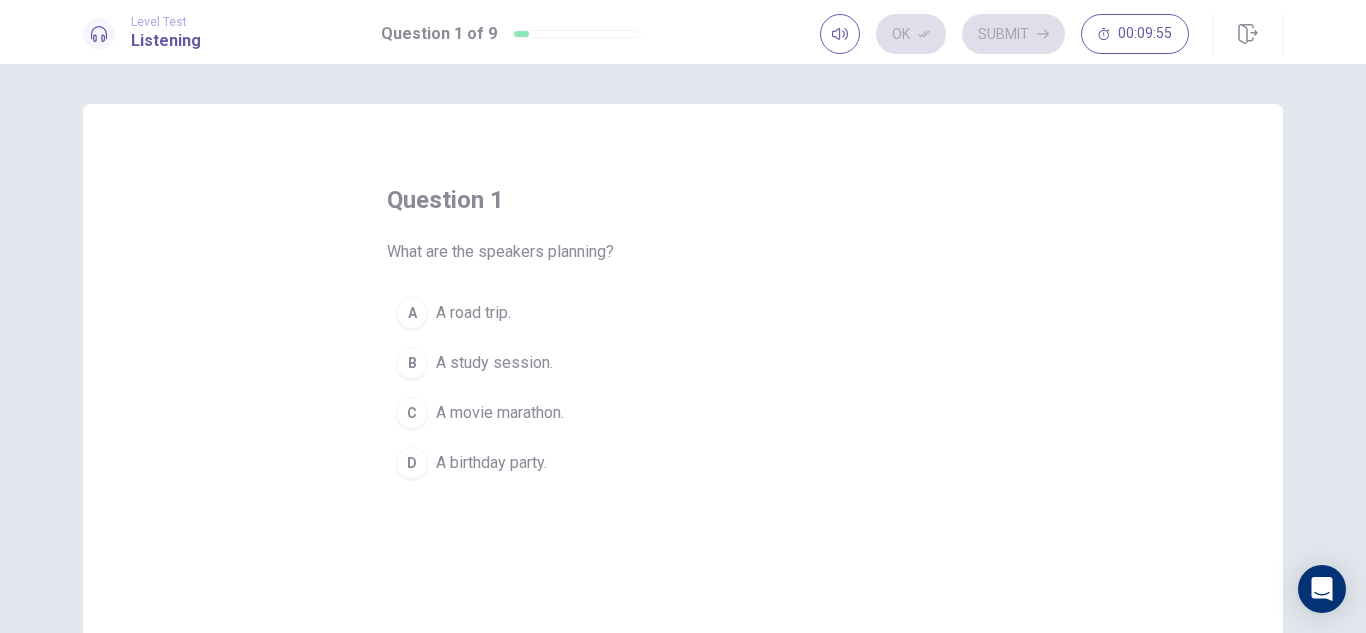 click on "A" at bounding box center (412, 313) 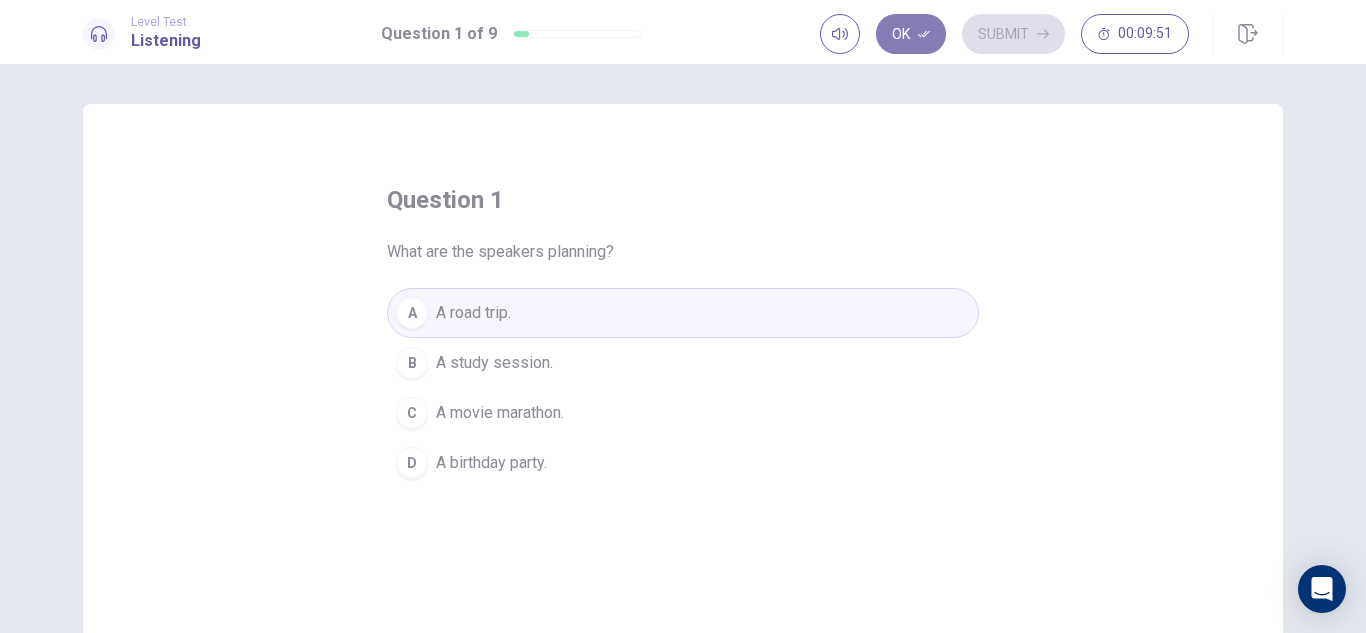 click on "Ok" at bounding box center (911, 34) 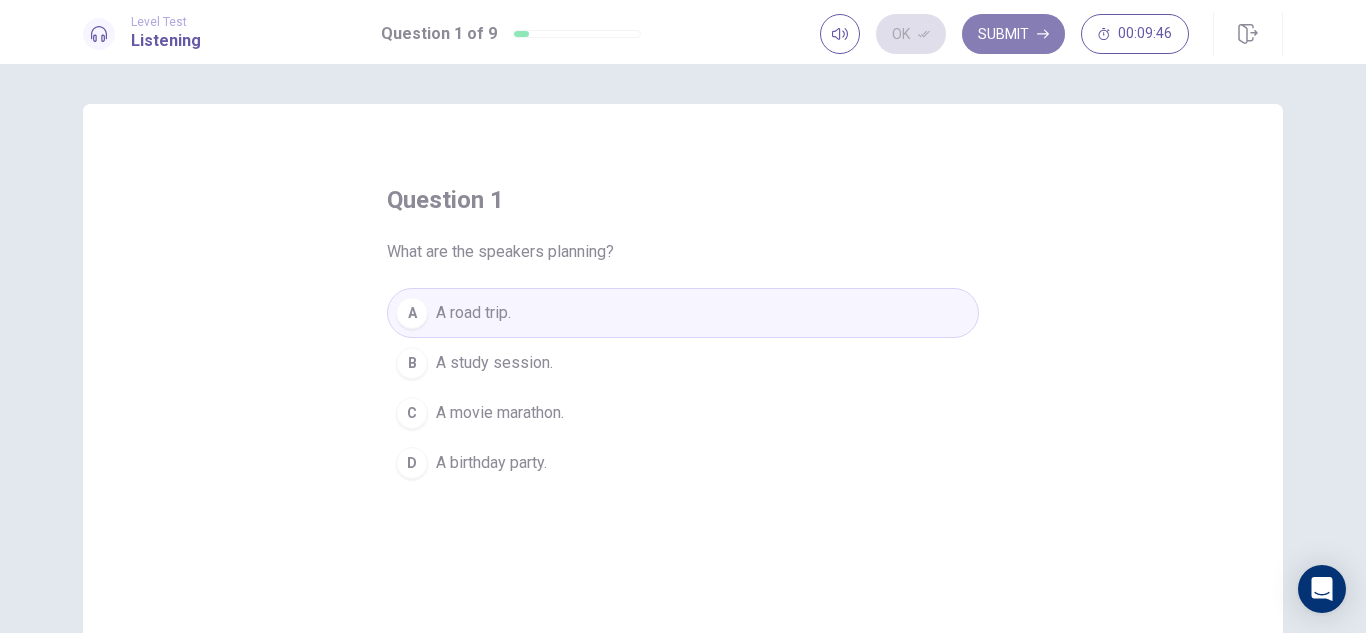 click on "Submit" at bounding box center (1013, 34) 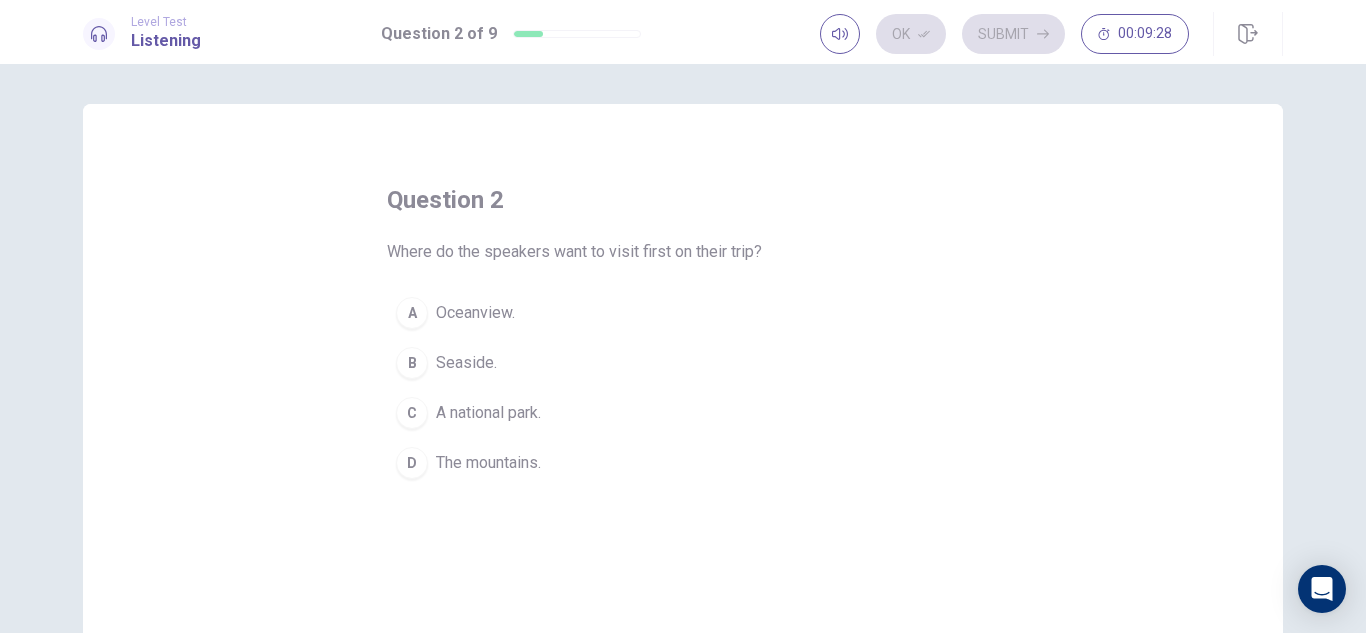 click on "A" at bounding box center [412, 313] 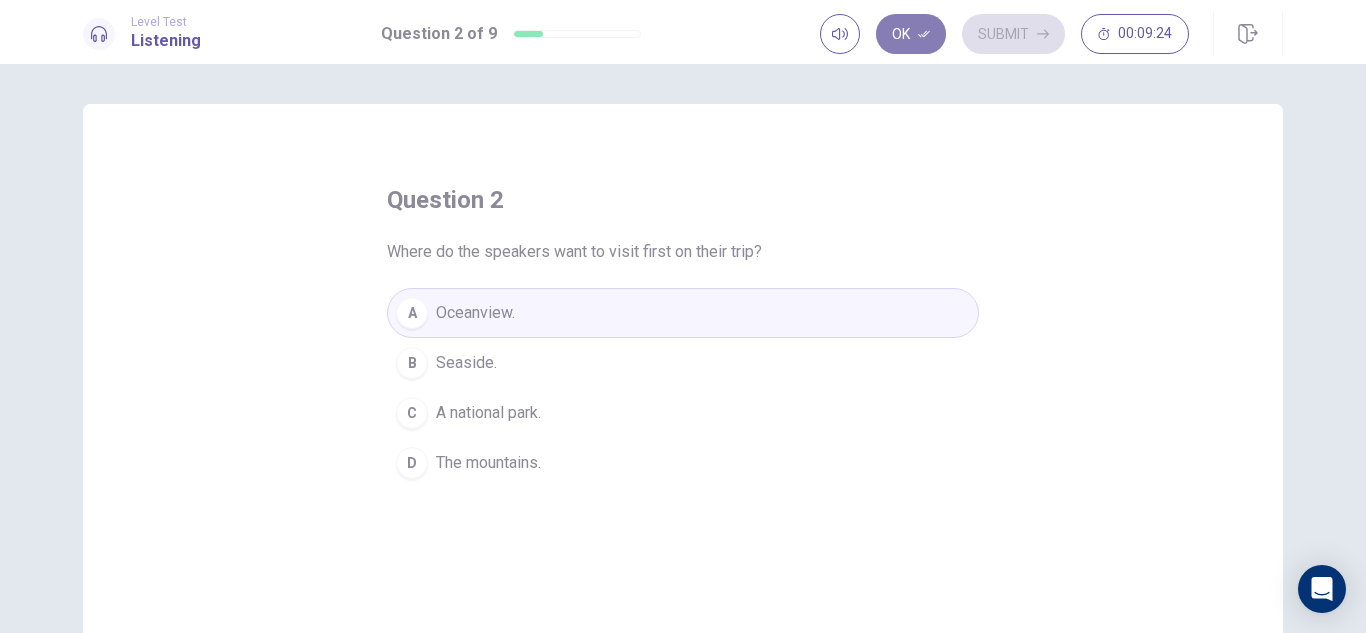 click on "Ok" at bounding box center (911, 34) 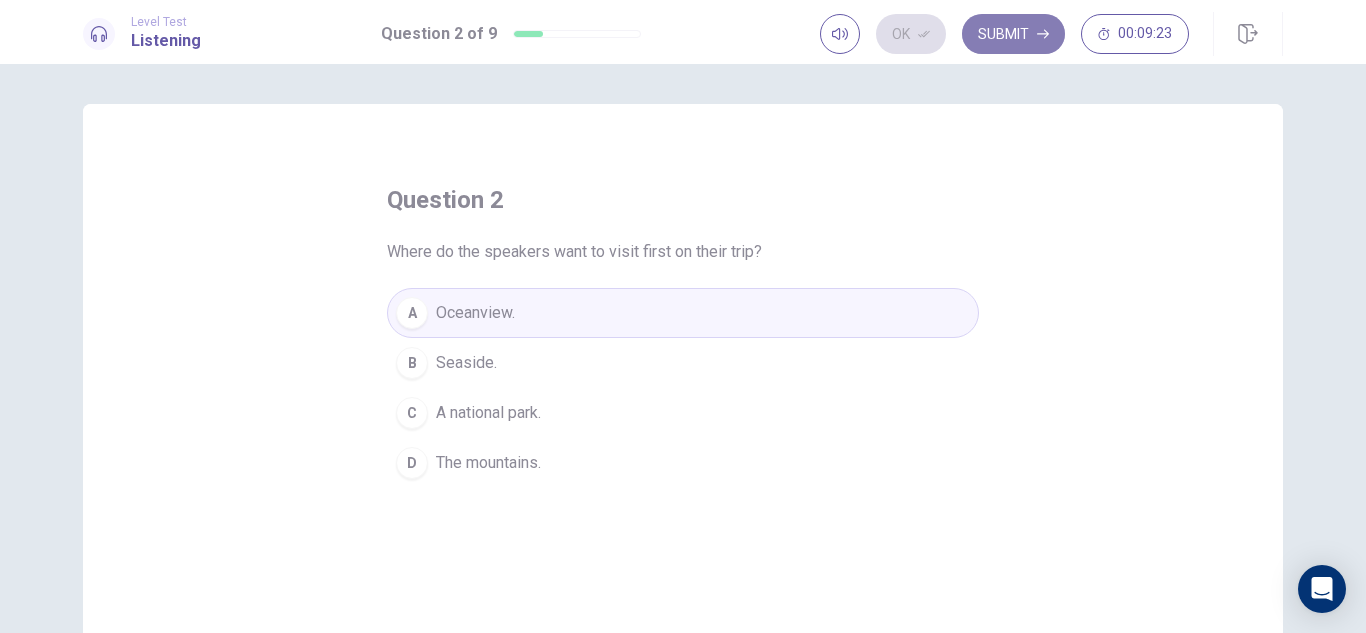 click on "Submit" at bounding box center [1013, 34] 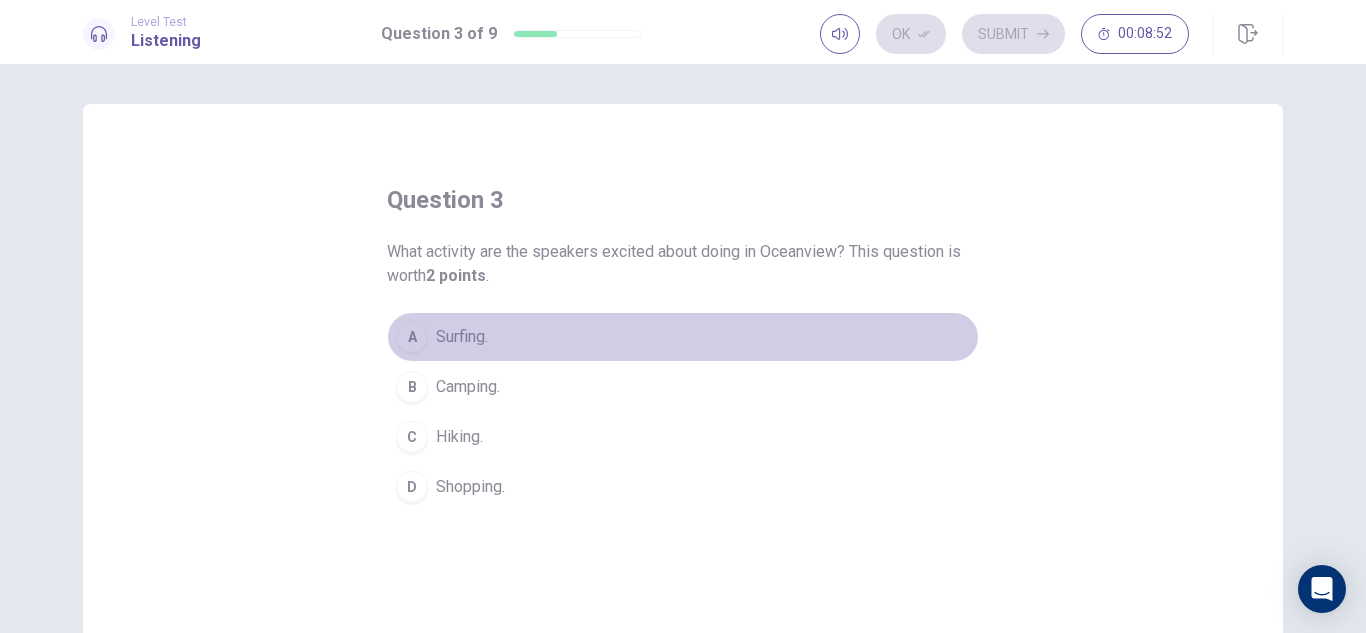click on "A" at bounding box center [412, 337] 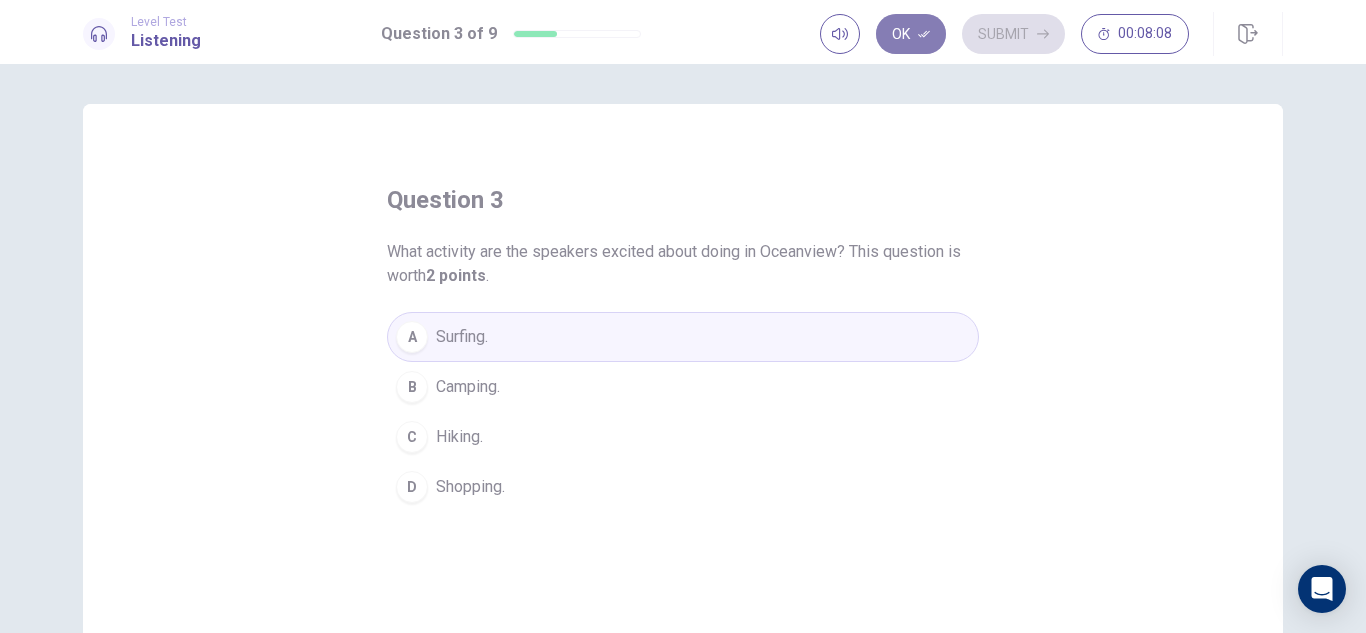 click on "Ok" at bounding box center (911, 34) 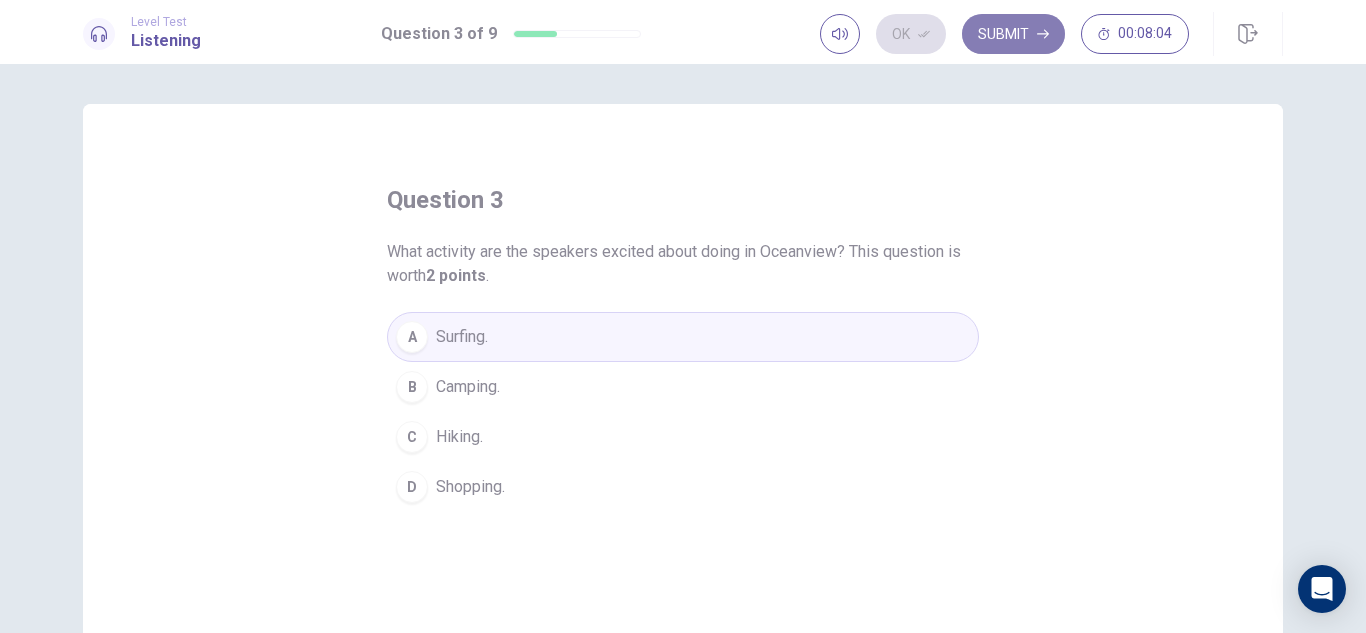 click on "Submit" at bounding box center (1013, 34) 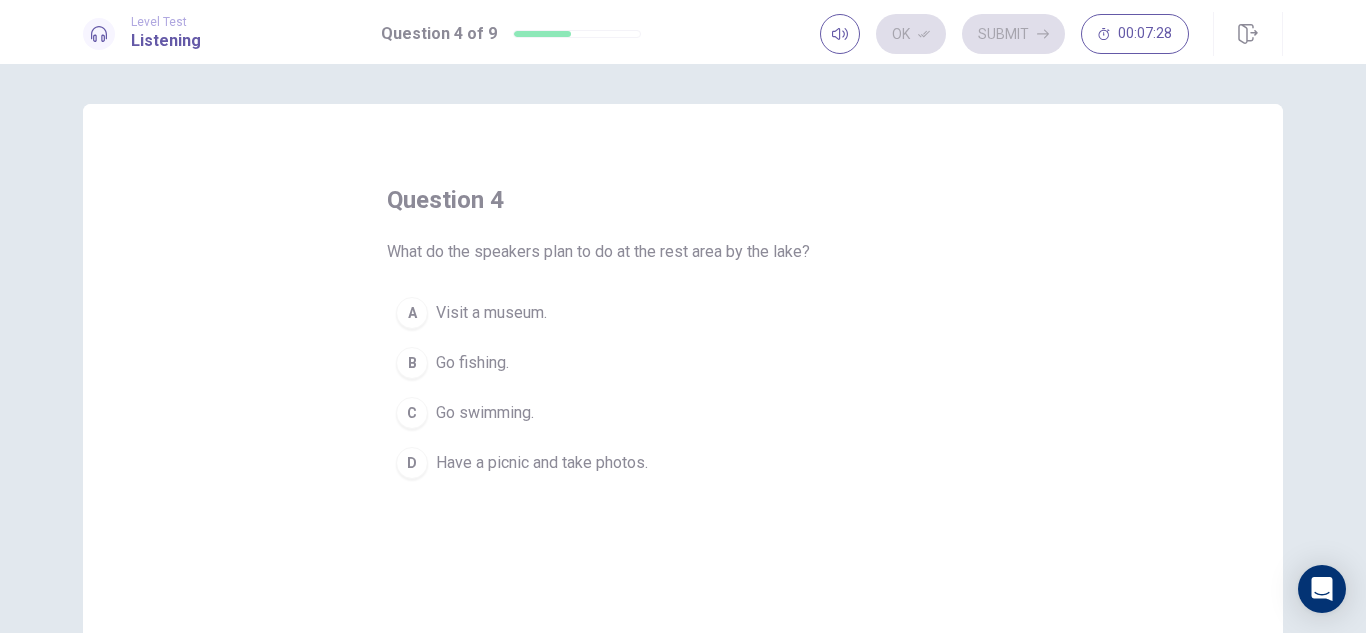 click on "B" at bounding box center (412, 363) 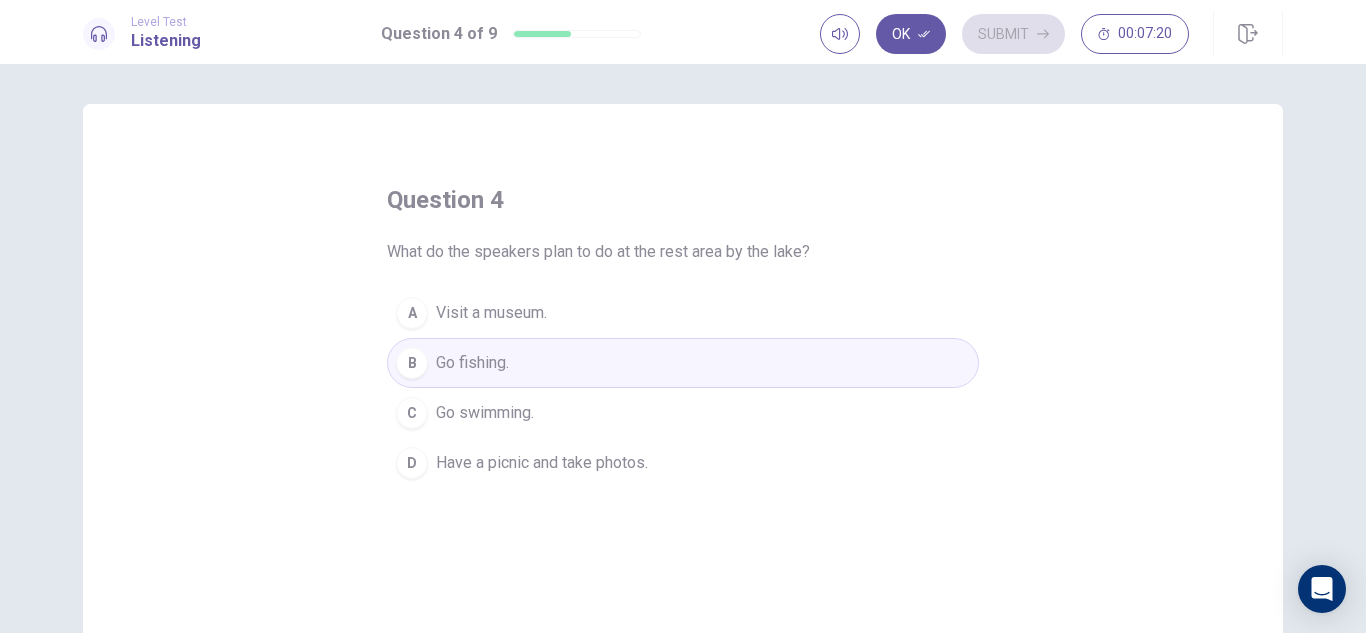 click on "What do the speakers plan to do at the rest area by the lake?" at bounding box center [598, 252] 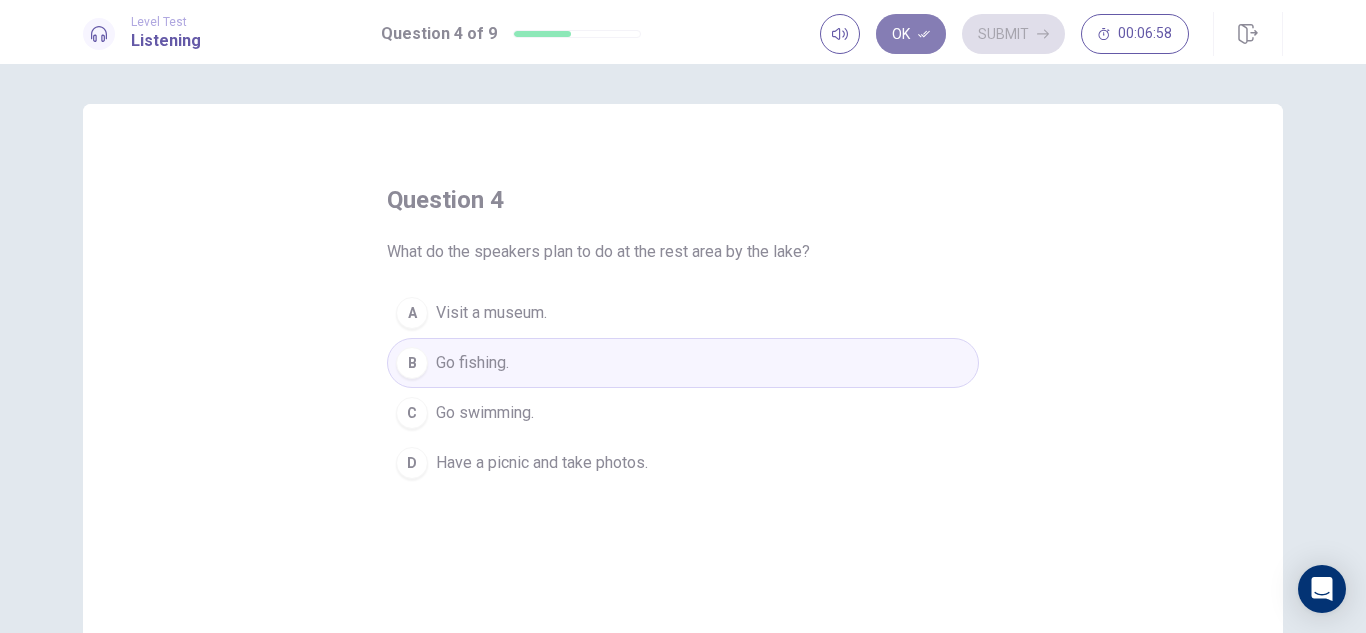 click on "Ok" at bounding box center [911, 34] 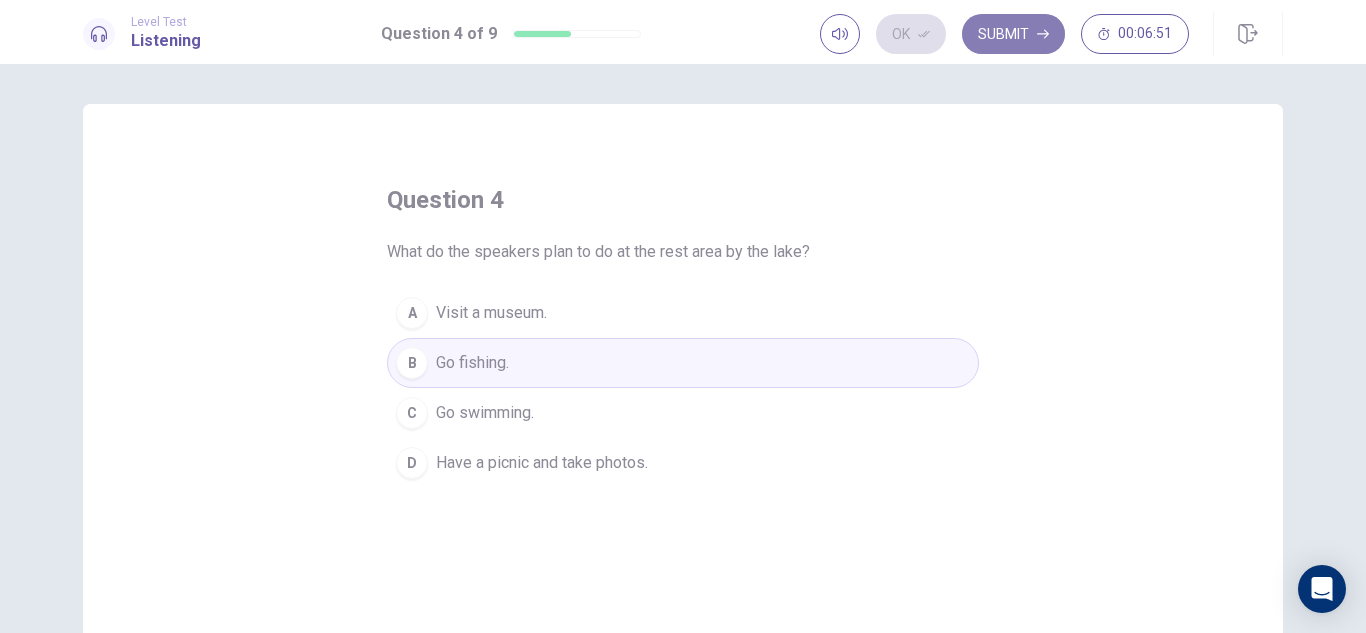 click on "Submit" at bounding box center (1013, 34) 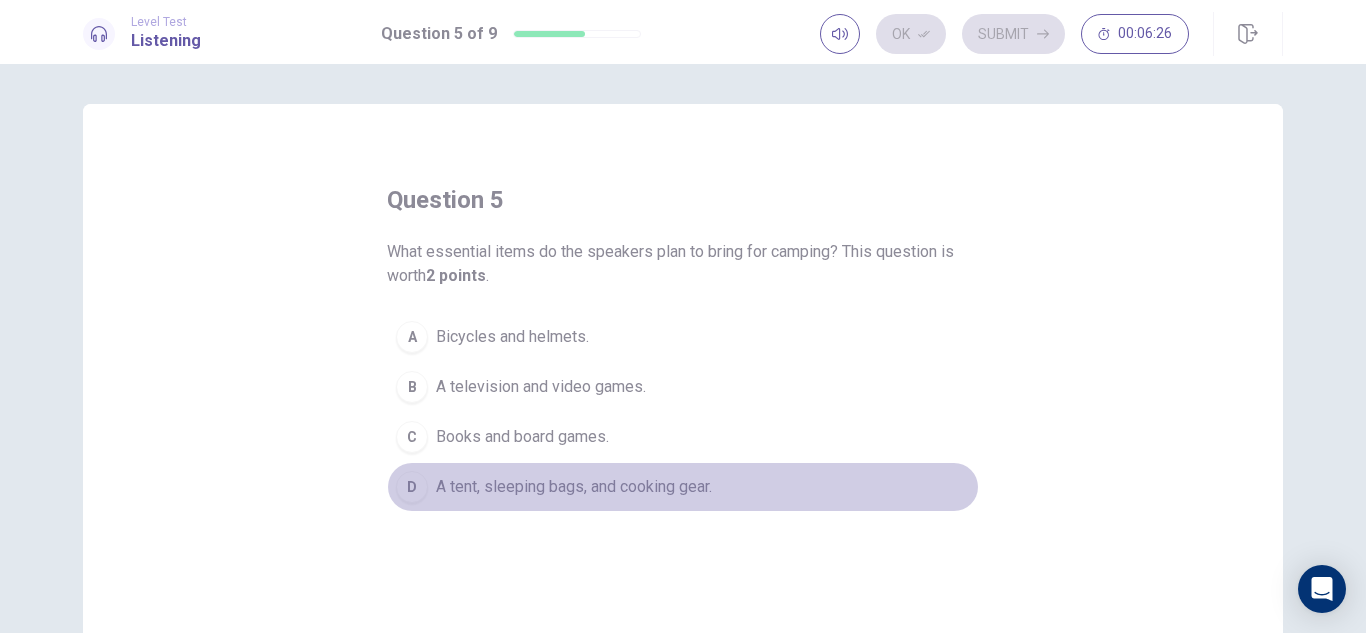 click on "D" at bounding box center (412, 487) 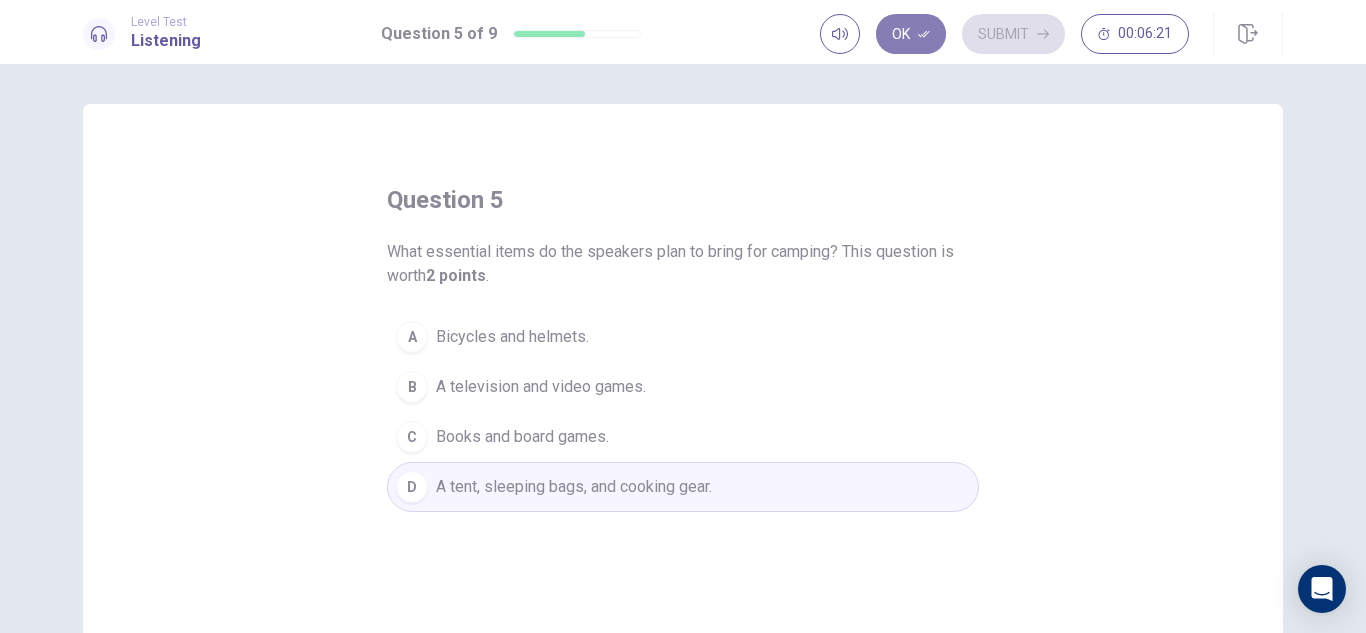 click on "Ok" at bounding box center [911, 34] 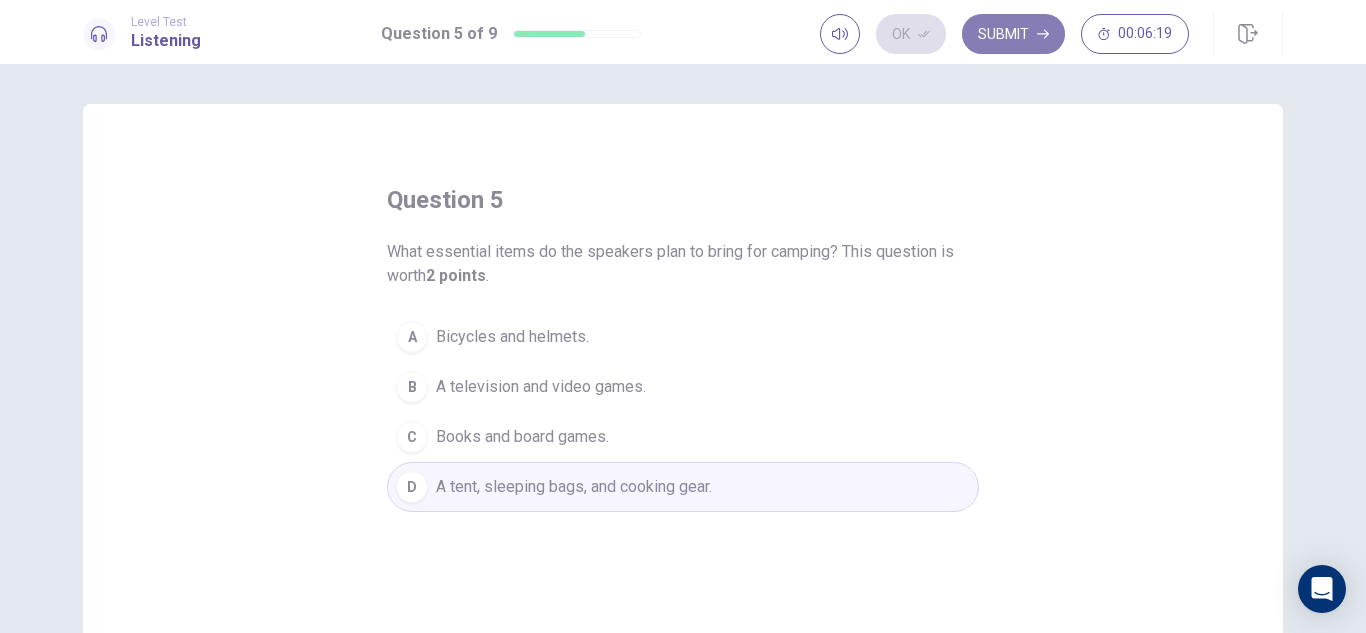 click on "Submit" at bounding box center (1013, 34) 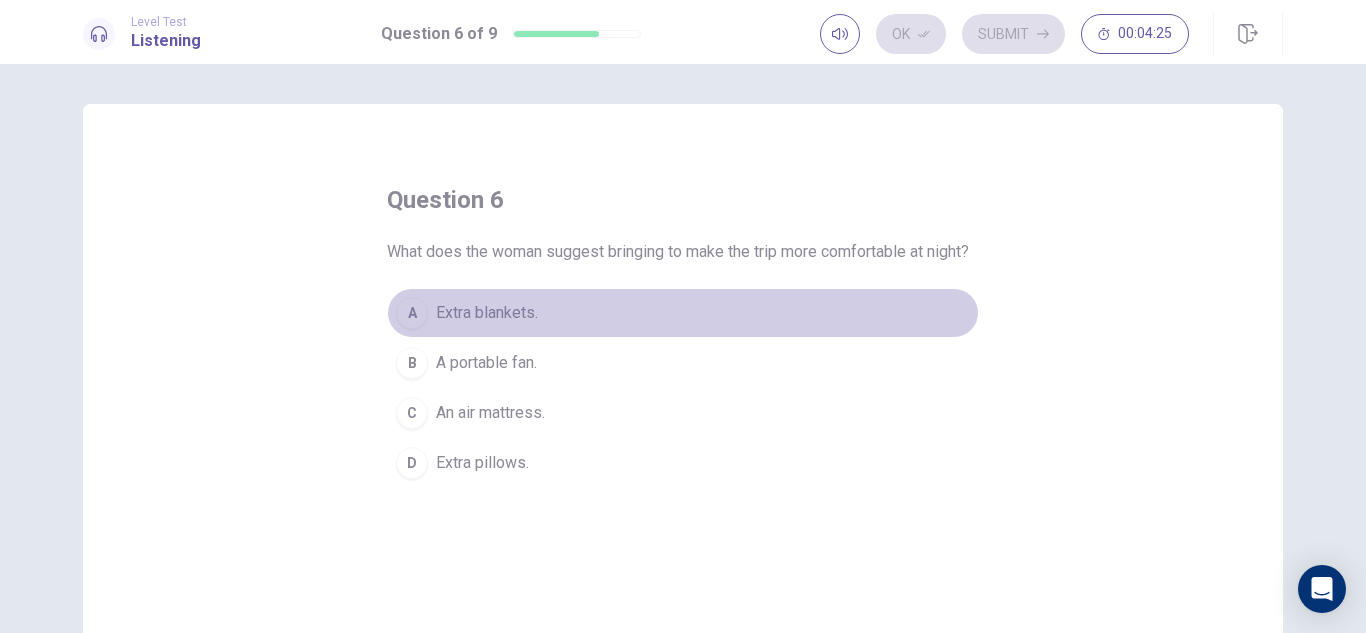 click on "A" at bounding box center [412, 313] 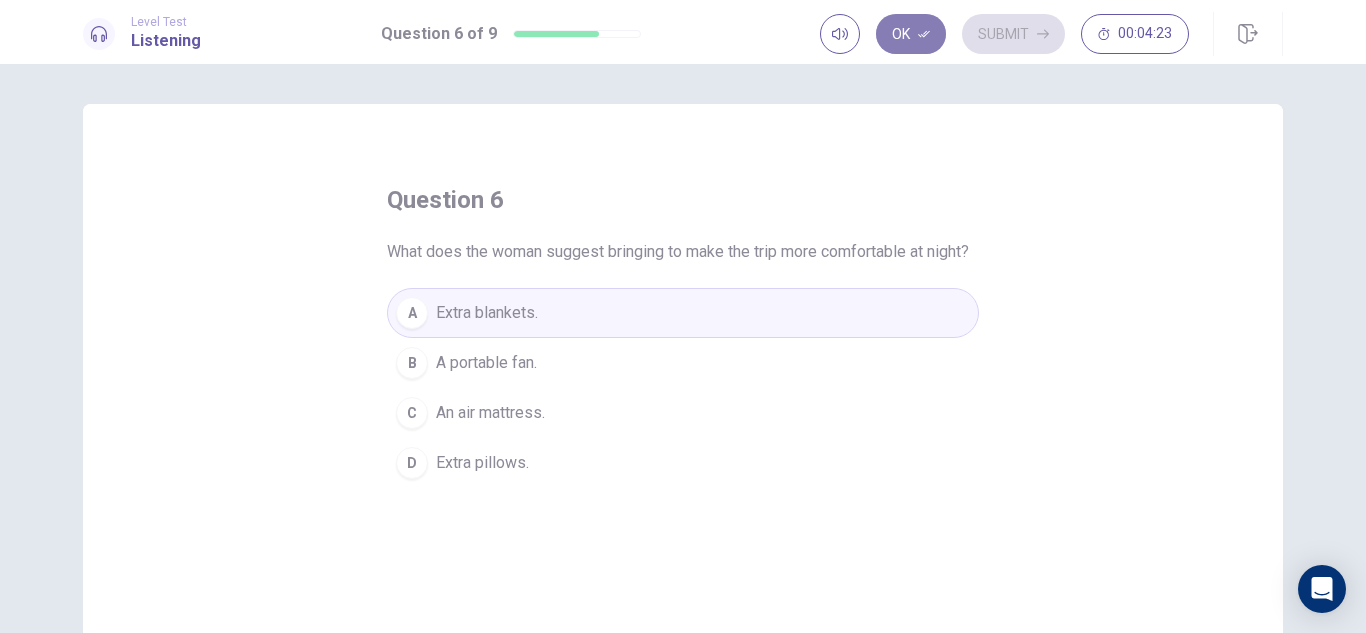 click on "Ok" at bounding box center [911, 34] 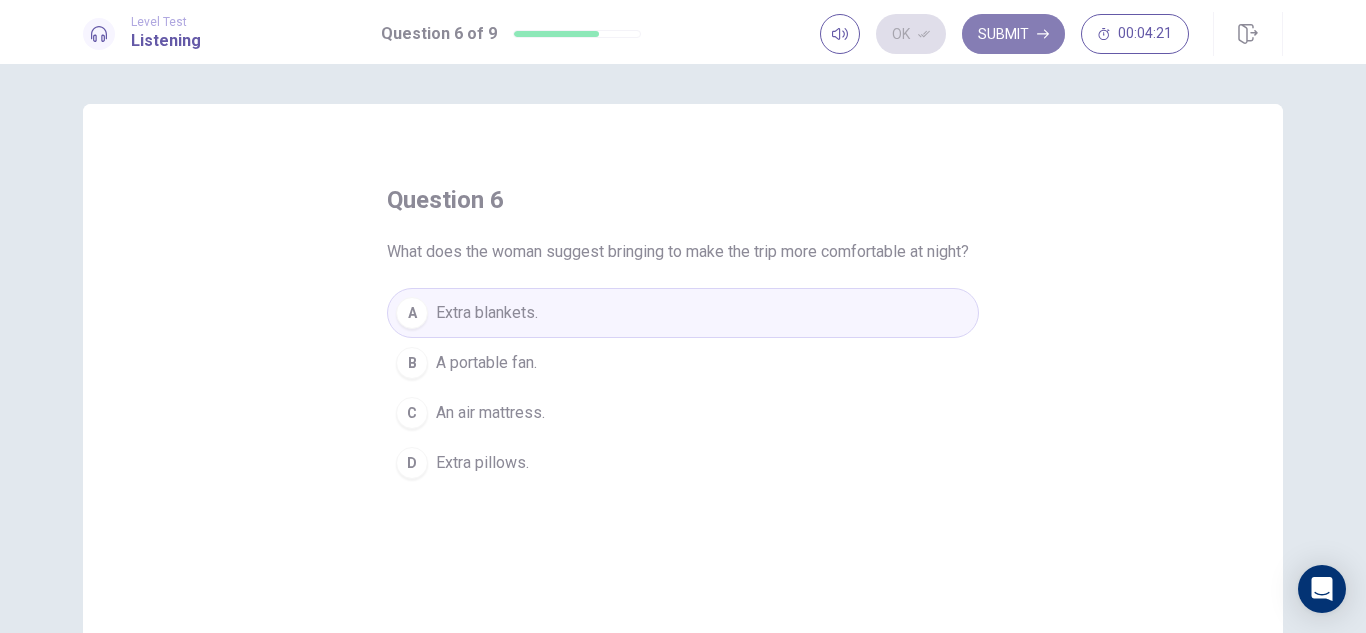 click on "Submit" at bounding box center (1013, 34) 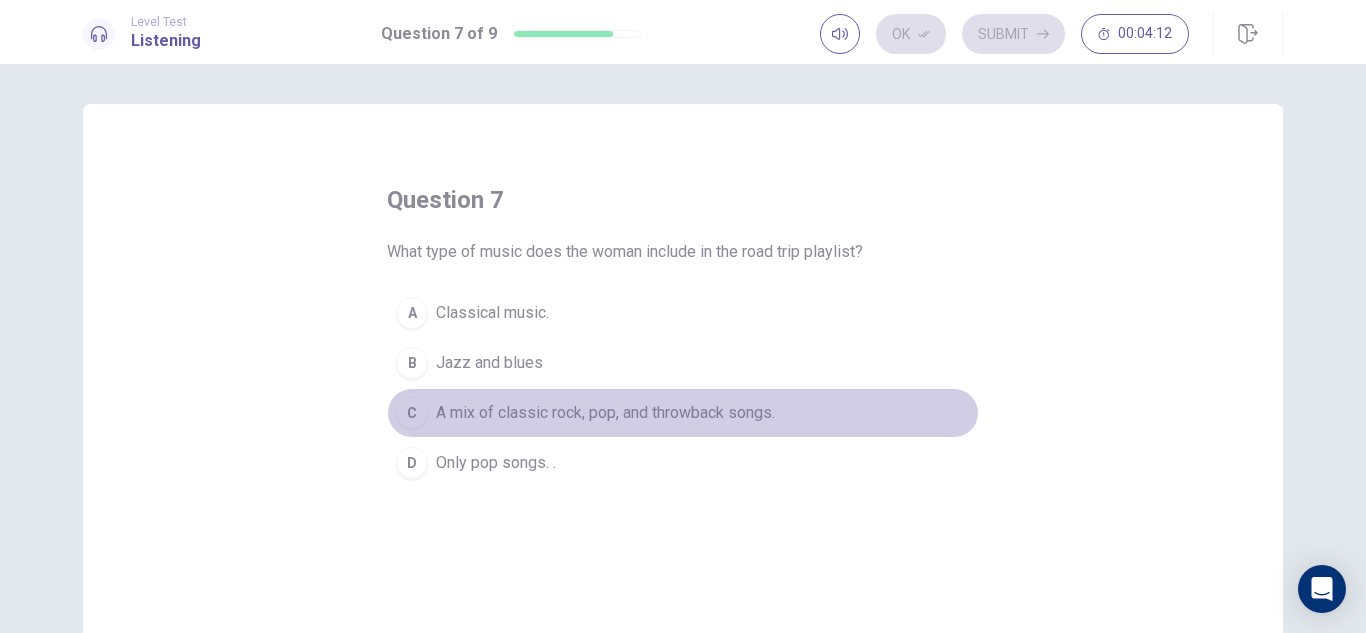 click on "C" at bounding box center (412, 413) 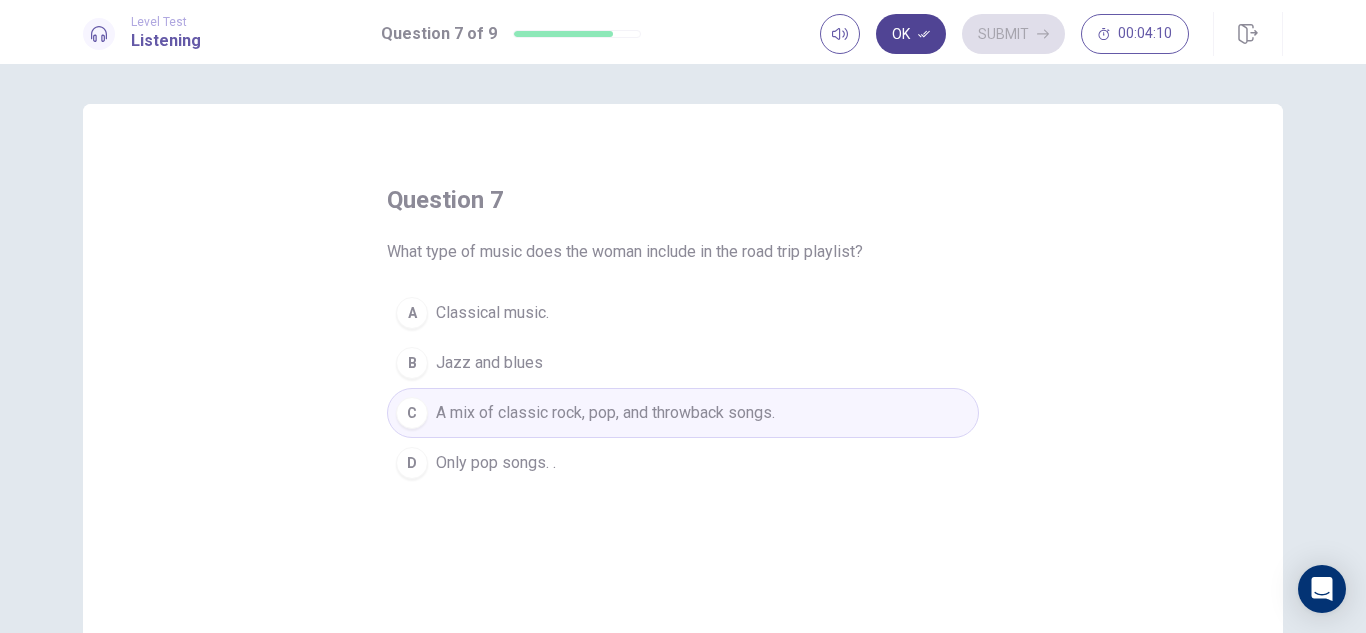 click on "Ok" at bounding box center (911, 34) 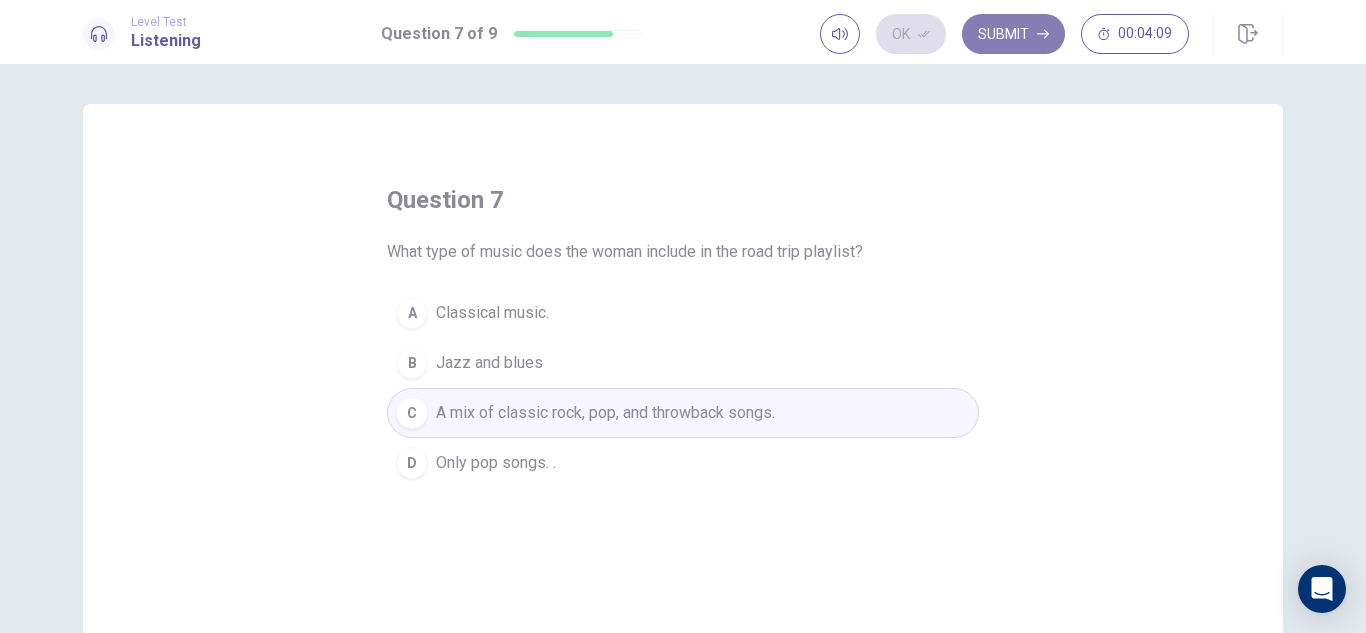 click on "Submit" at bounding box center (1013, 34) 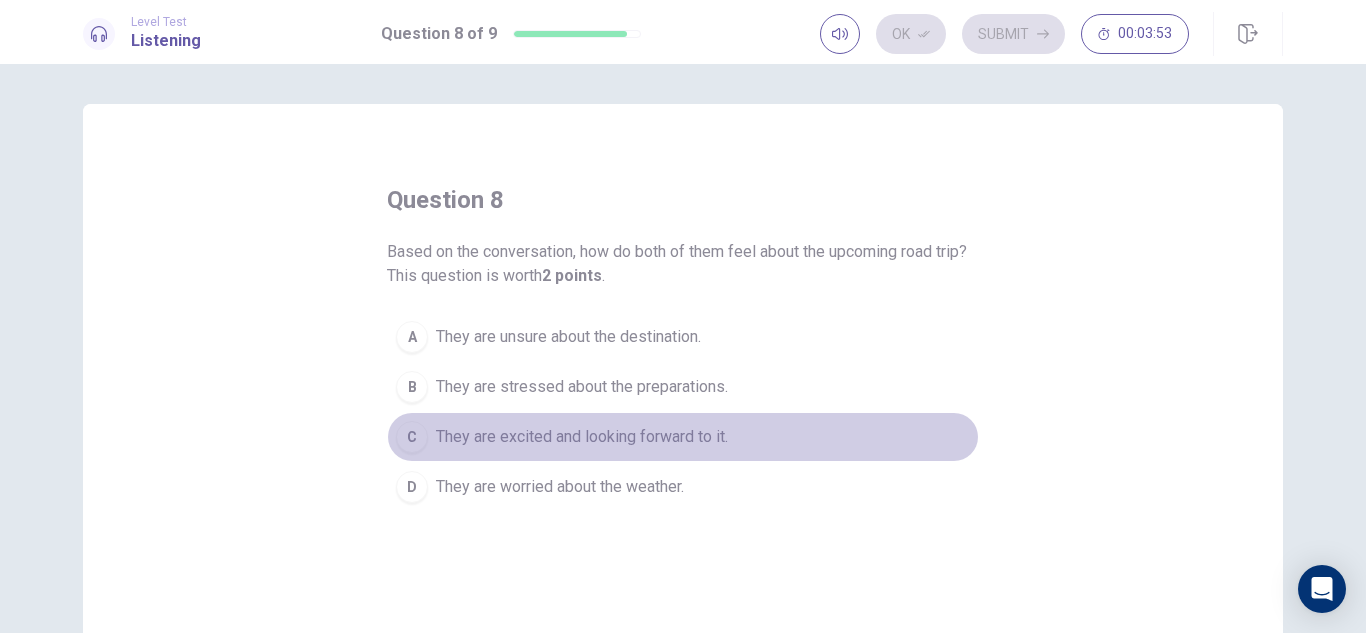 click on "C" at bounding box center (412, 437) 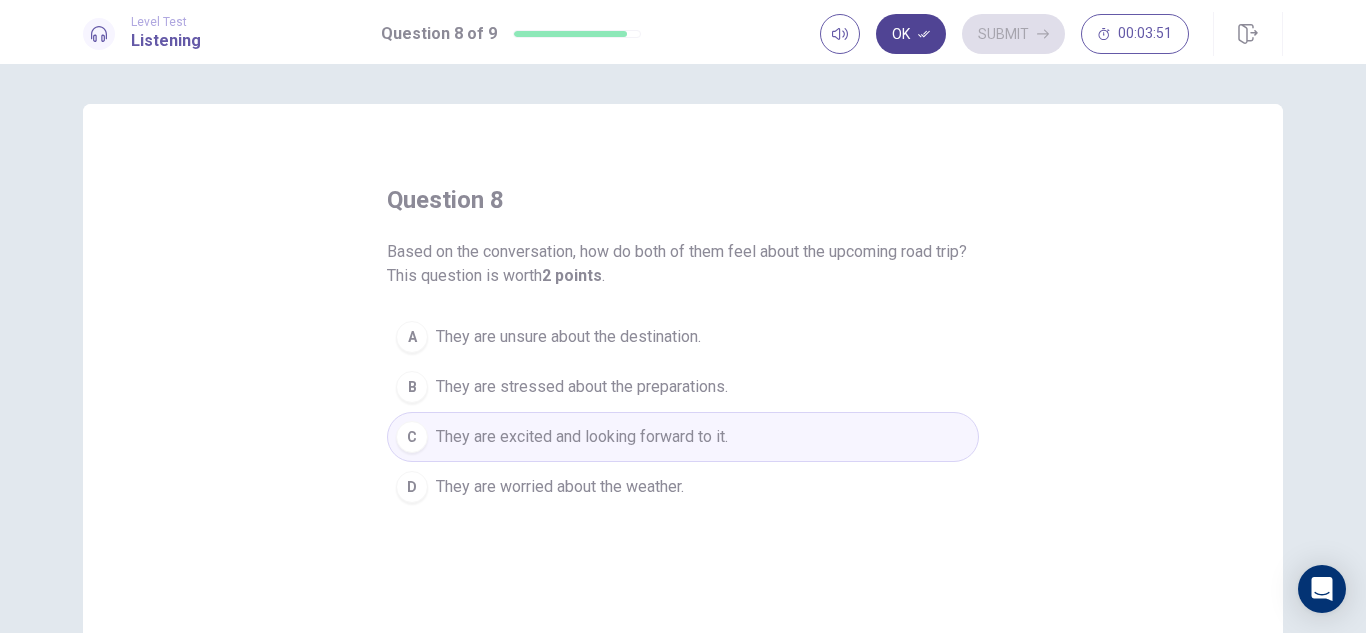 click on "Ok" at bounding box center [911, 34] 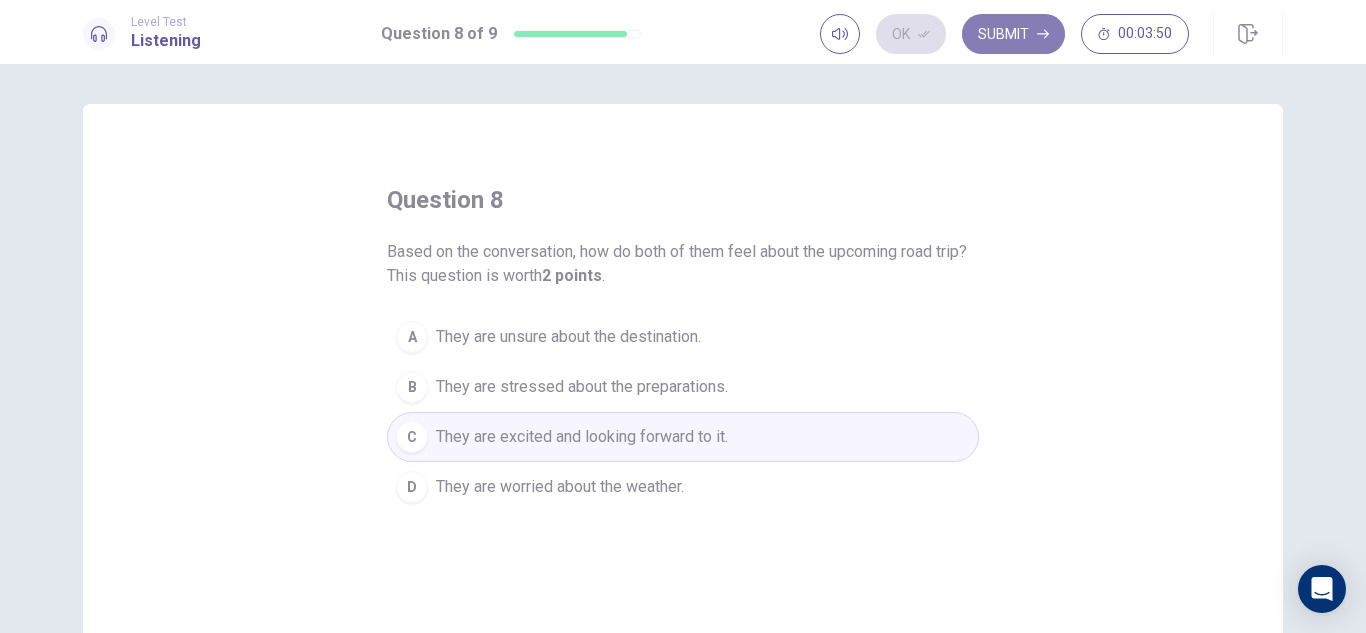 click on "Submit" at bounding box center [1013, 34] 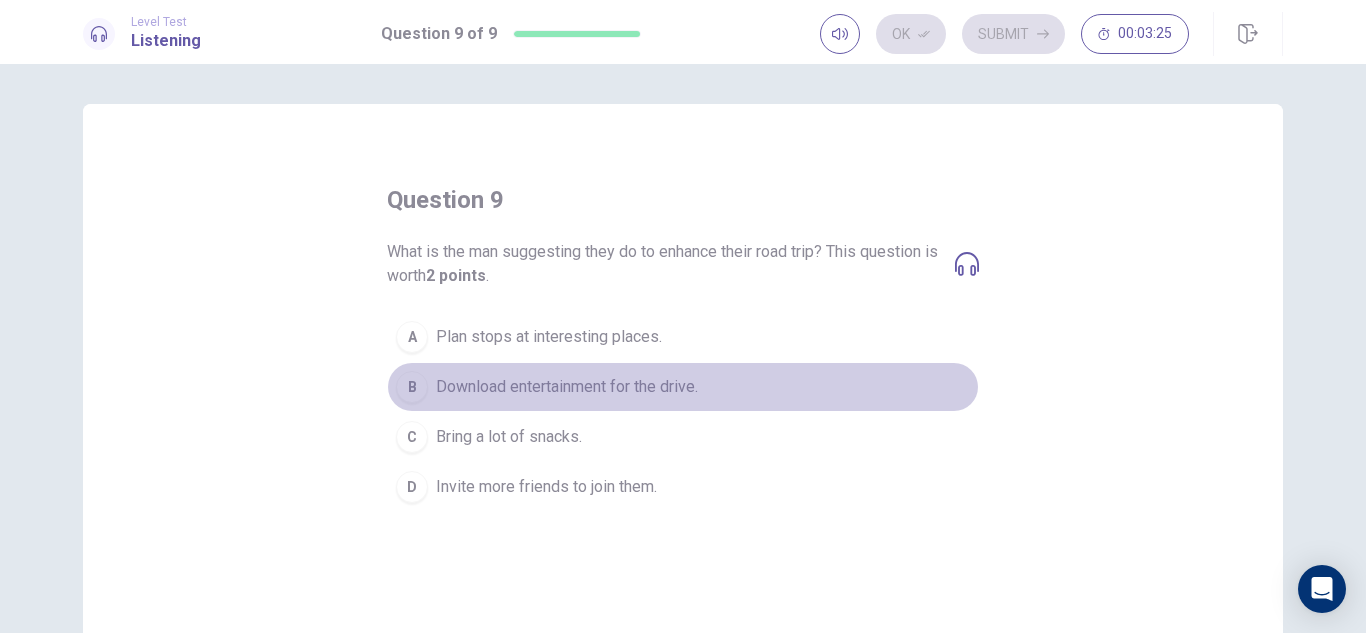 click on "B" at bounding box center (412, 387) 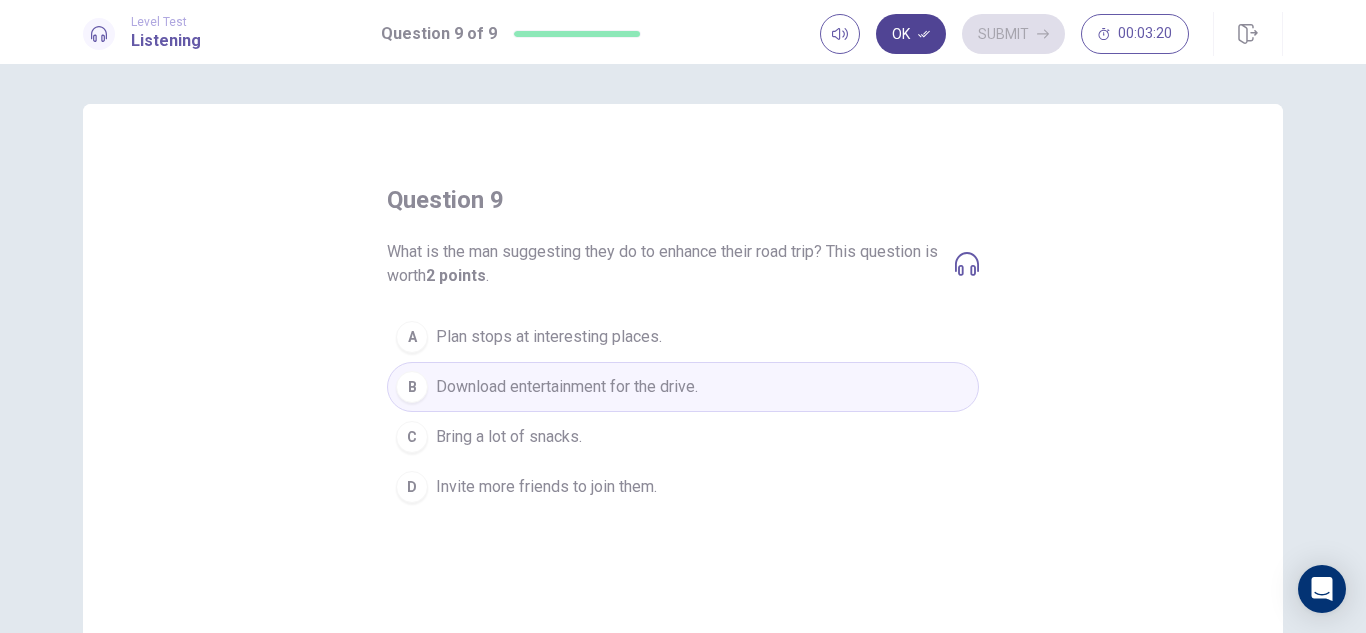 click on "Ok" at bounding box center [911, 34] 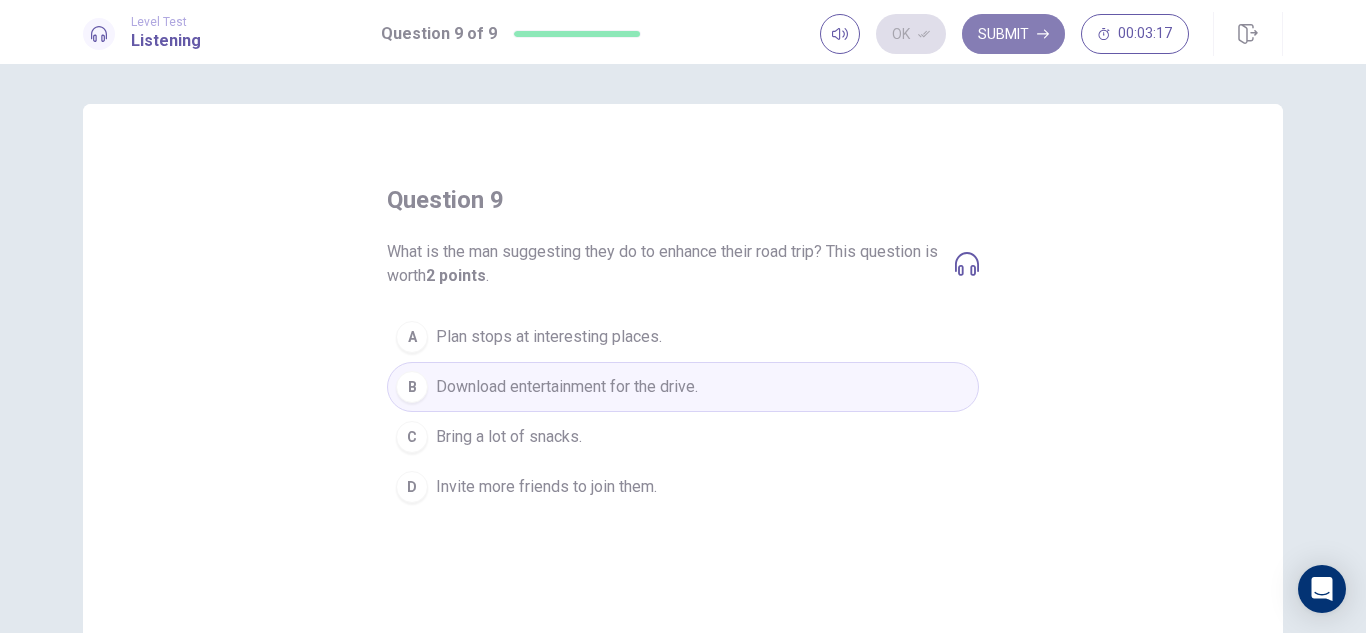 click on "Submit" at bounding box center (1013, 34) 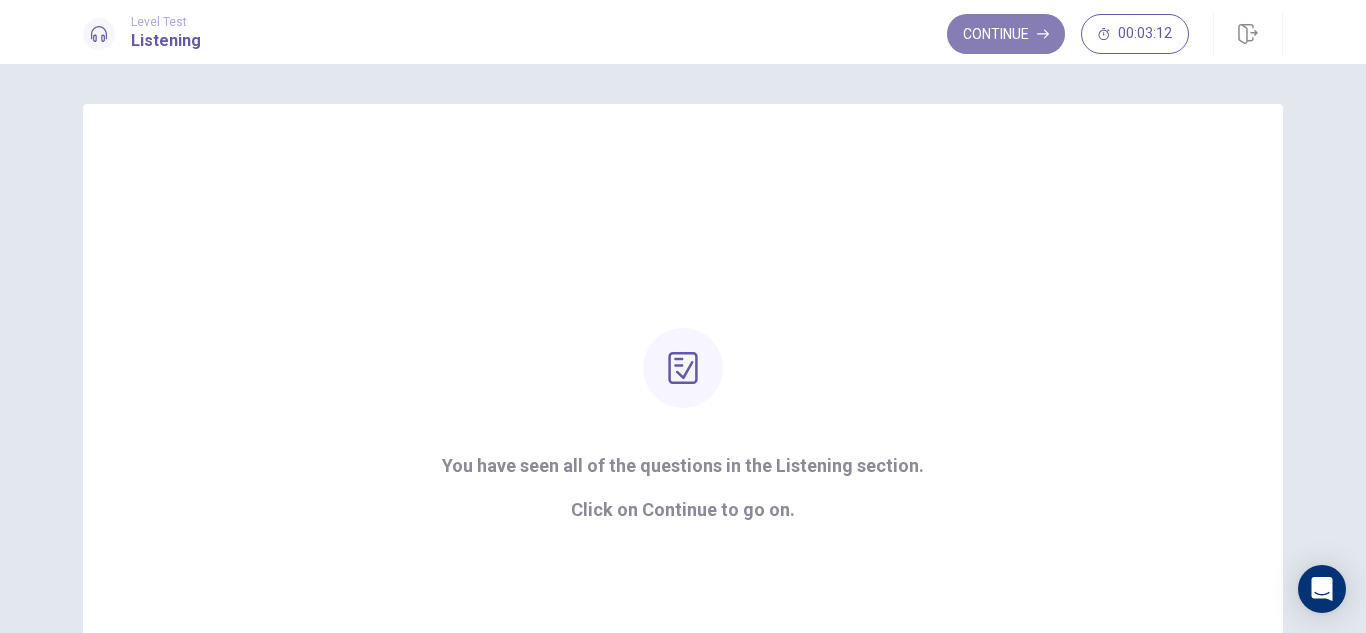 click on "Continue" at bounding box center (1006, 34) 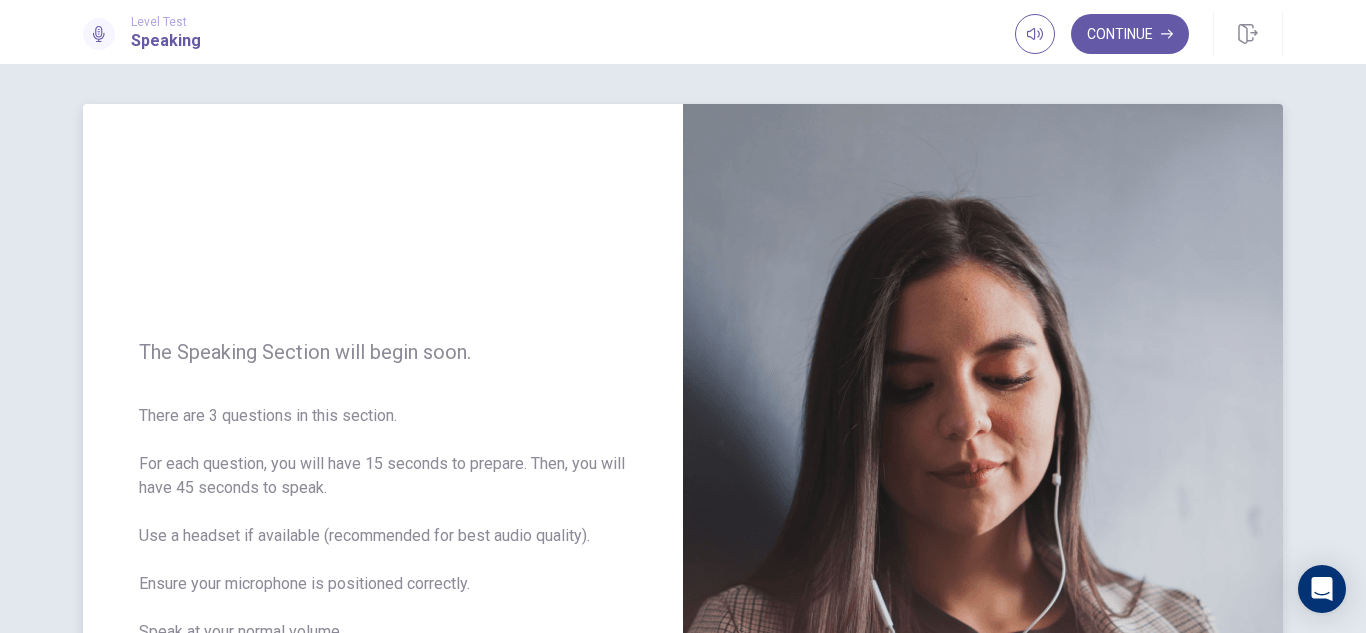 click on "The Speaking Section will begin soon. There are 3 questions in this section.
For each question, you will have 15 seconds to prepare. Then, you will have 45 seconds to speak.
Use a headset if available (recommended for best audio quality).
Ensure your microphone is positioned correctly.
Speak at your normal volume.
Follow the instructions on each screen.
Click  CONTINUE  to move on." at bounding box center (383, 540) 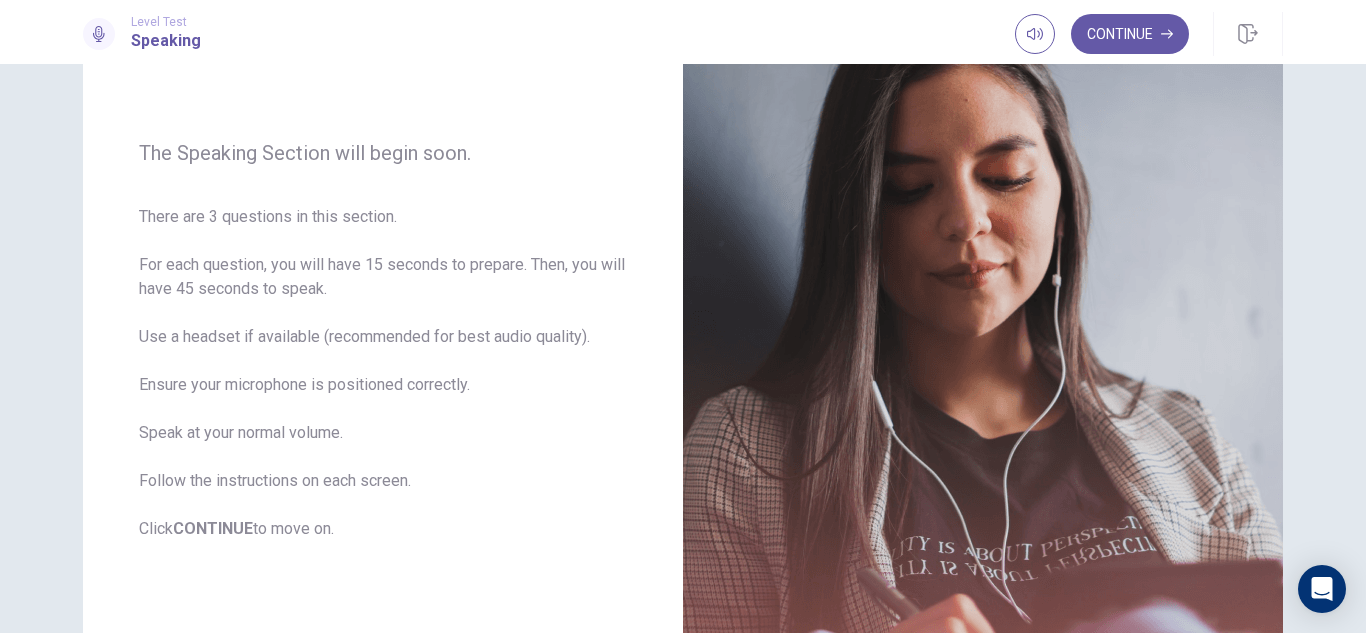 scroll, scrollTop: 205, scrollLeft: 0, axis: vertical 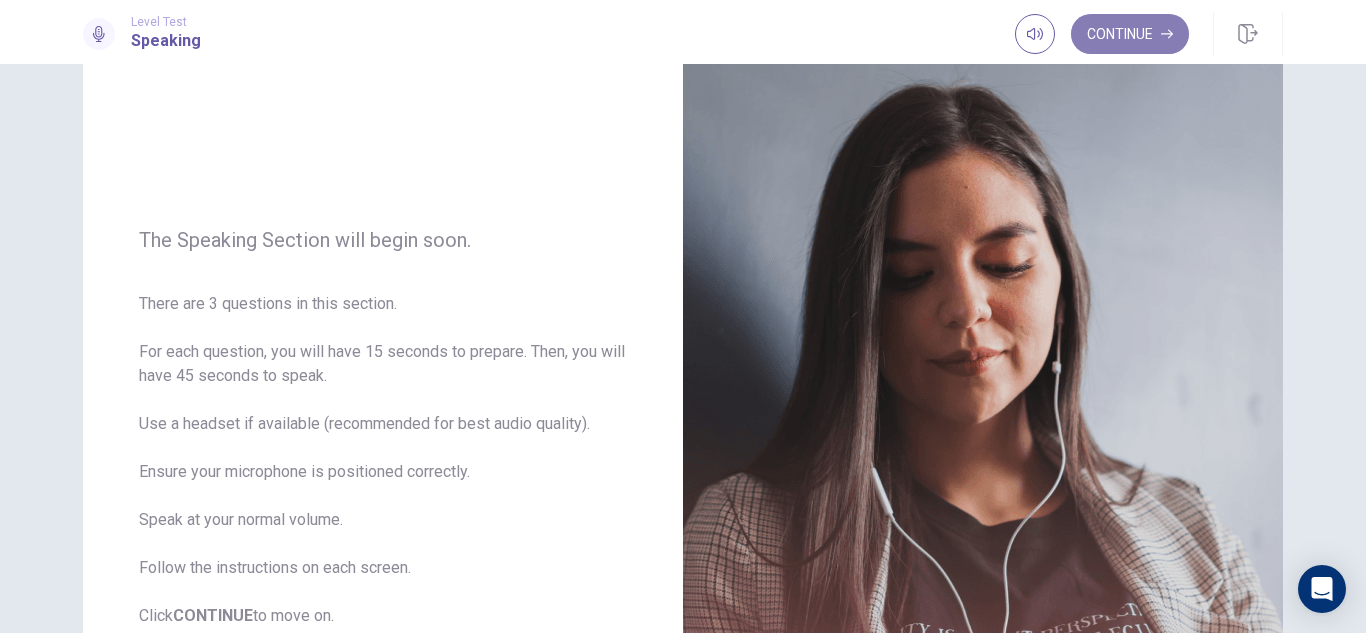 click on "Continue" at bounding box center [1130, 34] 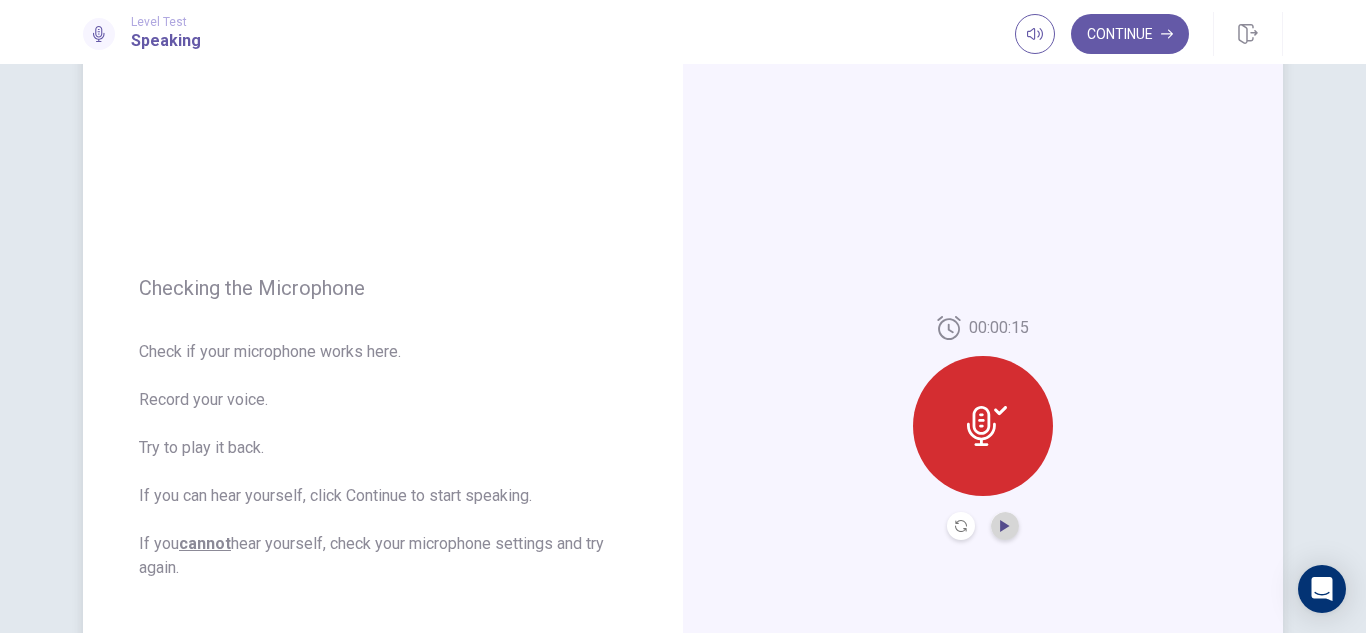 click 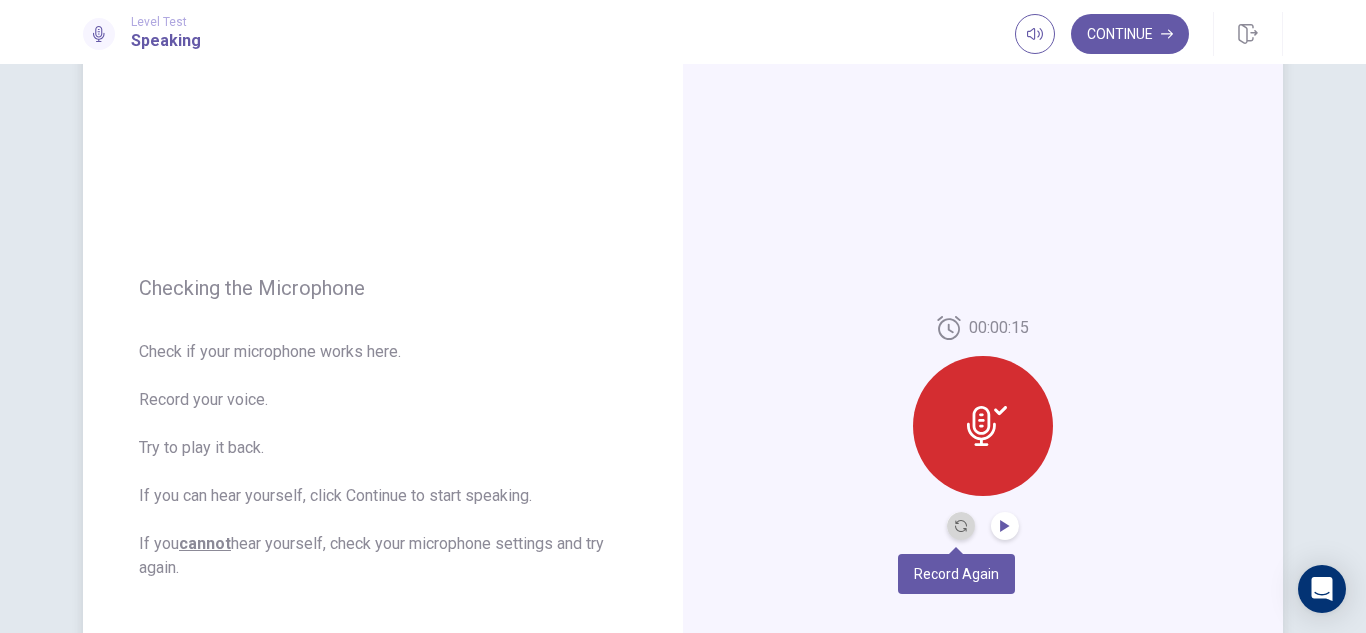 click at bounding box center (961, 526) 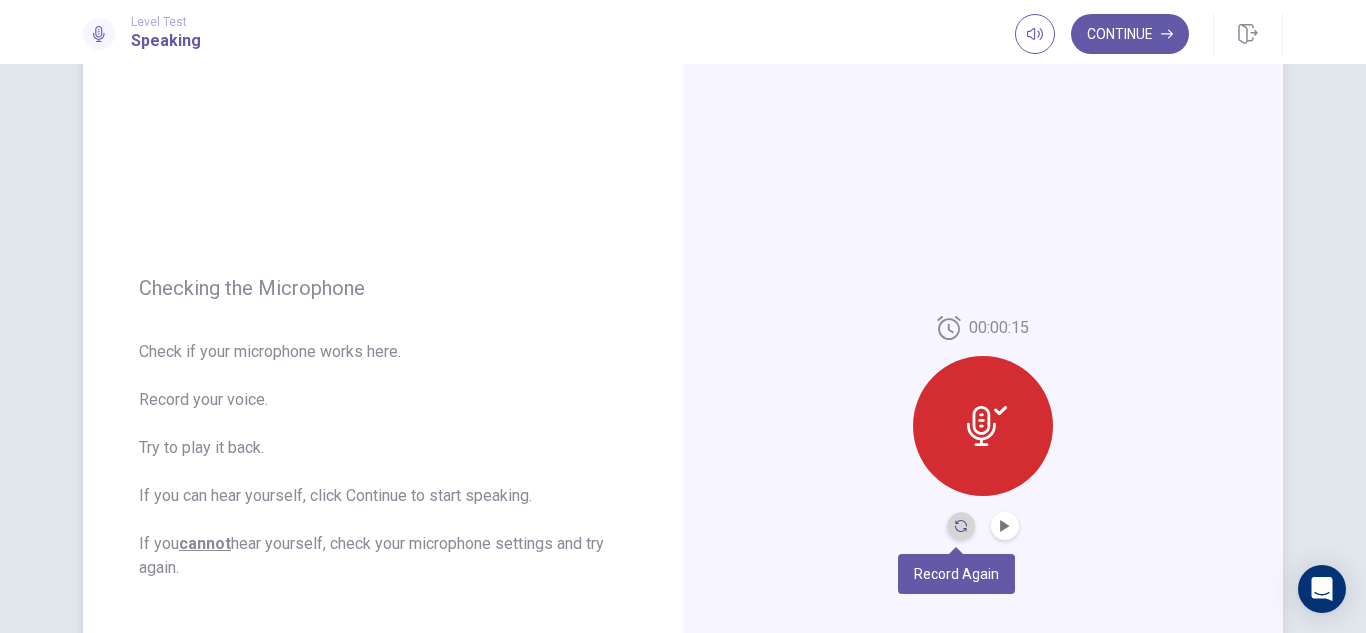 click 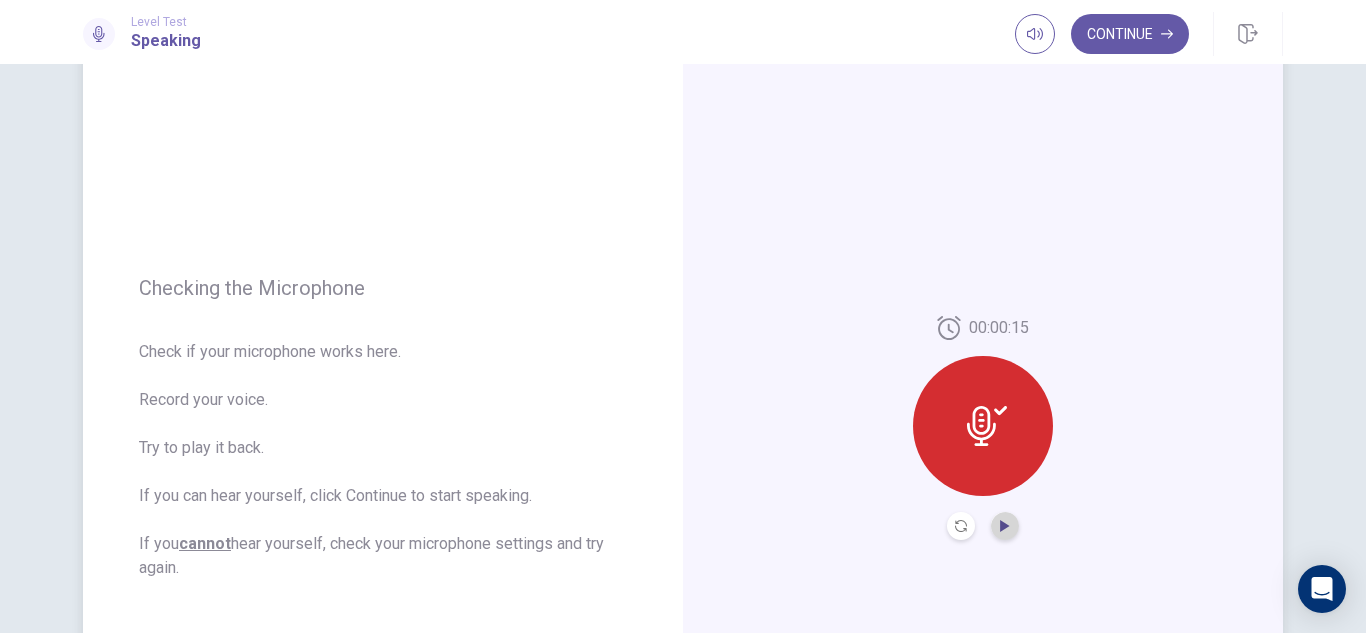 click 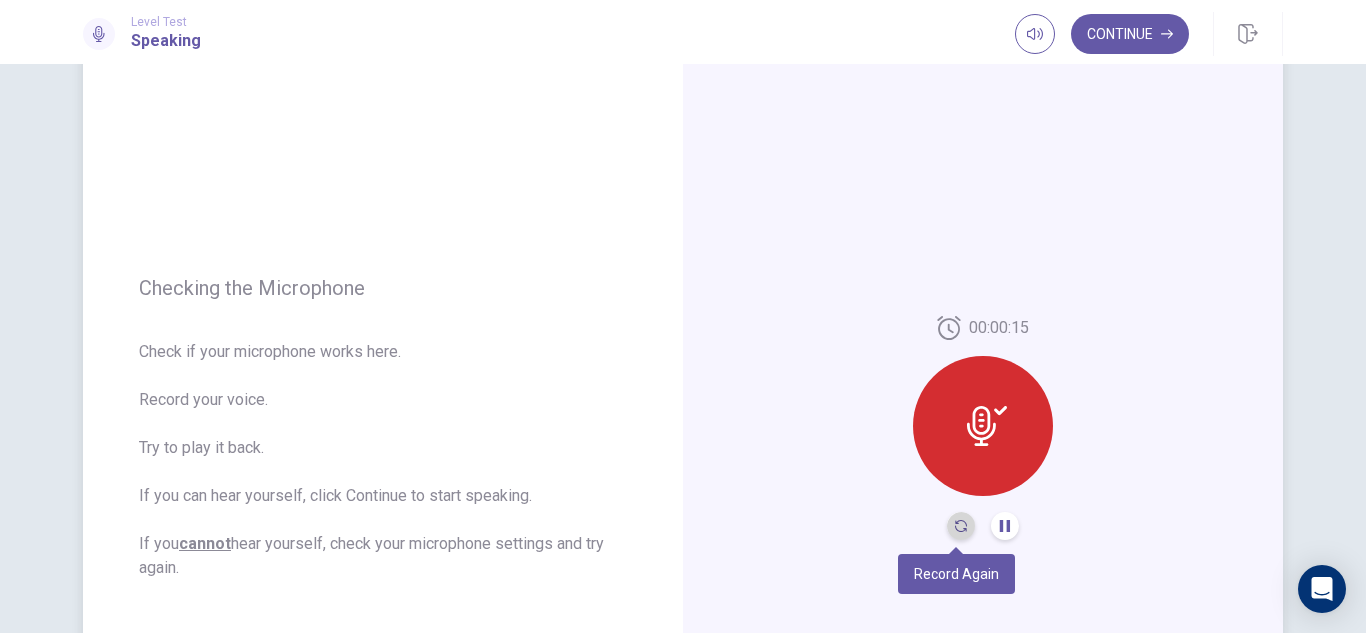 click 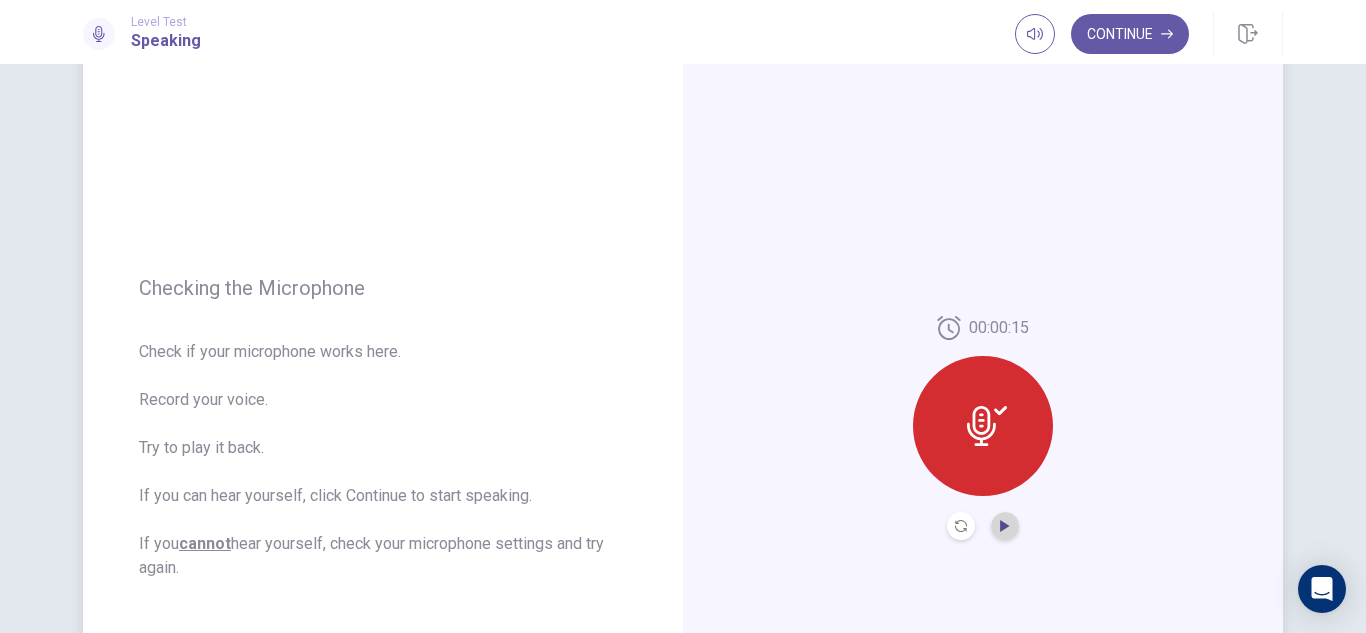 click 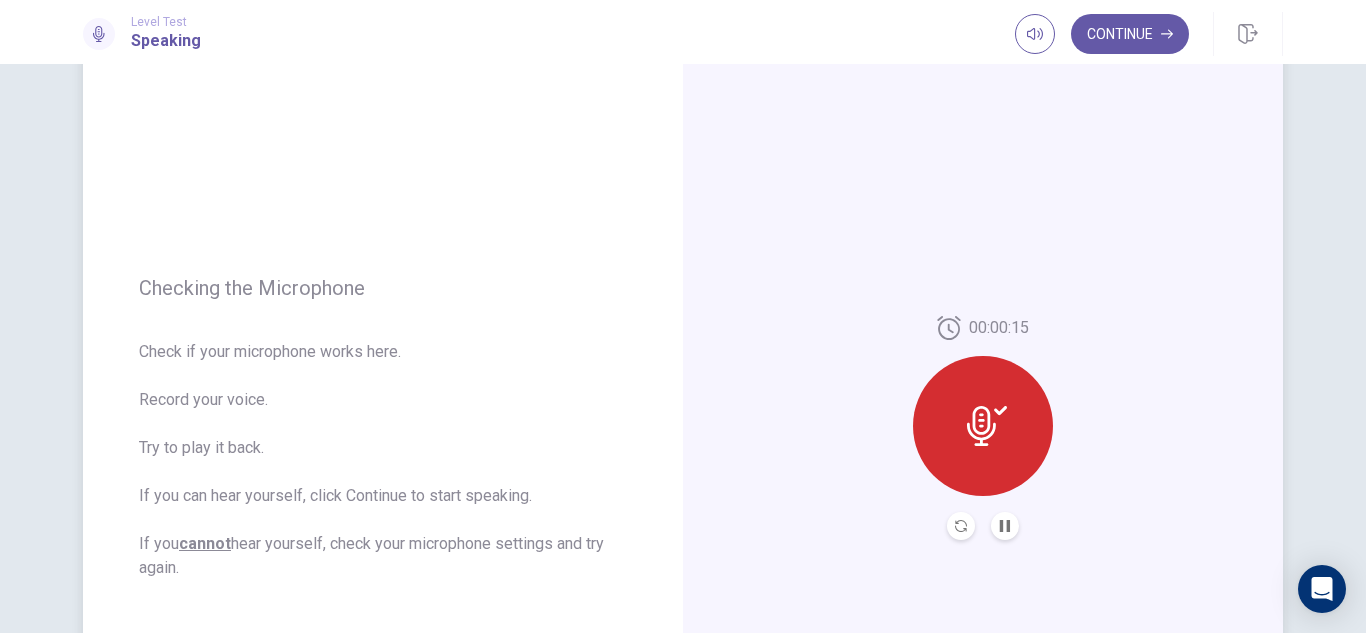 drag, startPoint x: 1101, startPoint y: 34, endPoint x: 1022, endPoint y: 68, distance: 86.00581 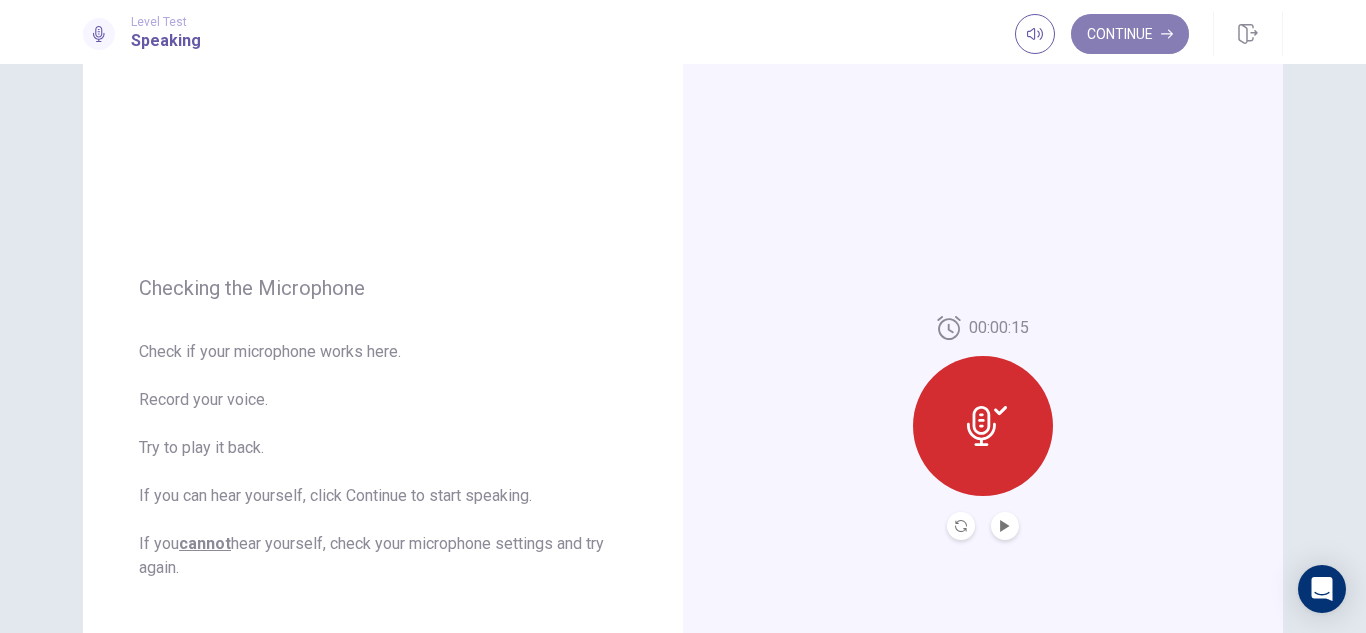 click on "Continue" at bounding box center [1130, 34] 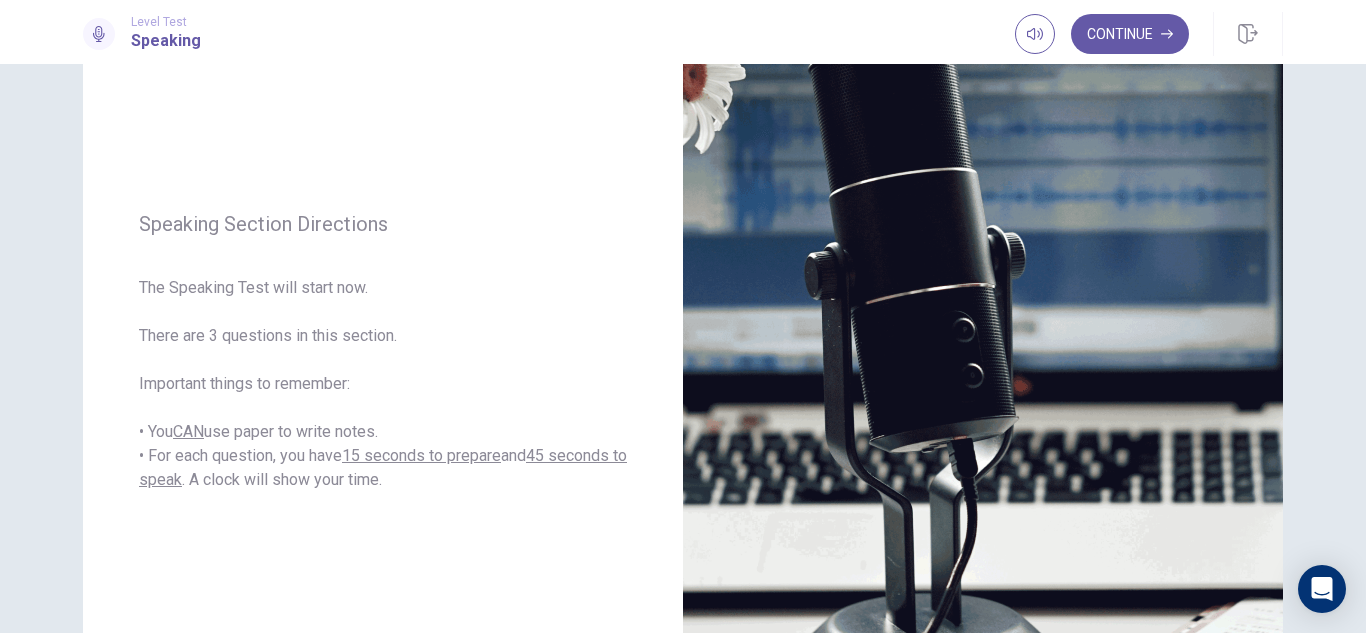 scroll, scrollTop: 190, scrollLeft: 0, axis: vertical 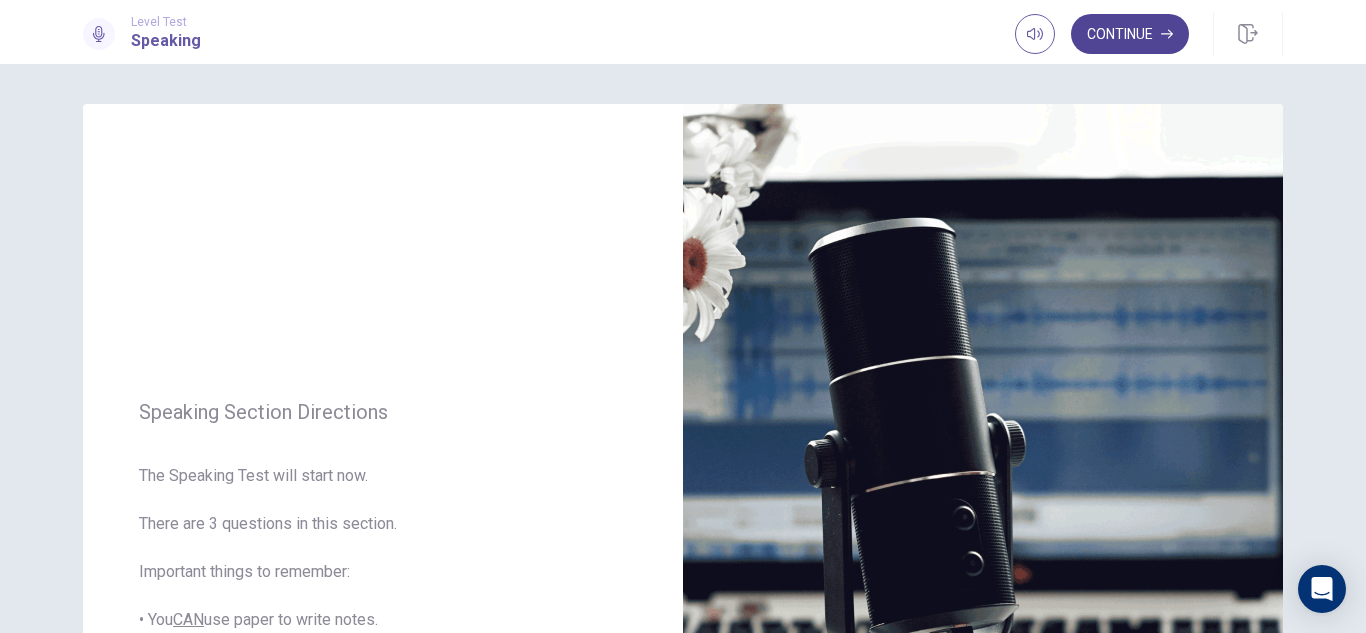 click on "Continue" at bounding box center [1130, 34] 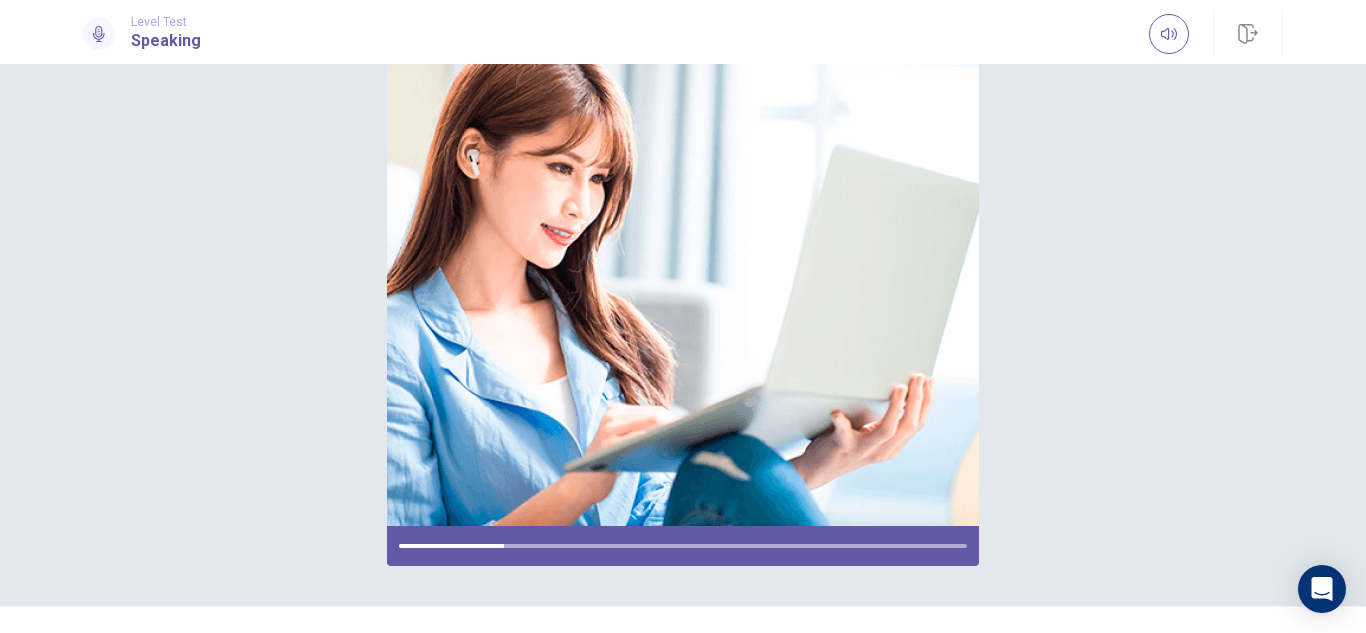 scroll, scrollTop: 244, scrollLeft: 0, axis: vertical 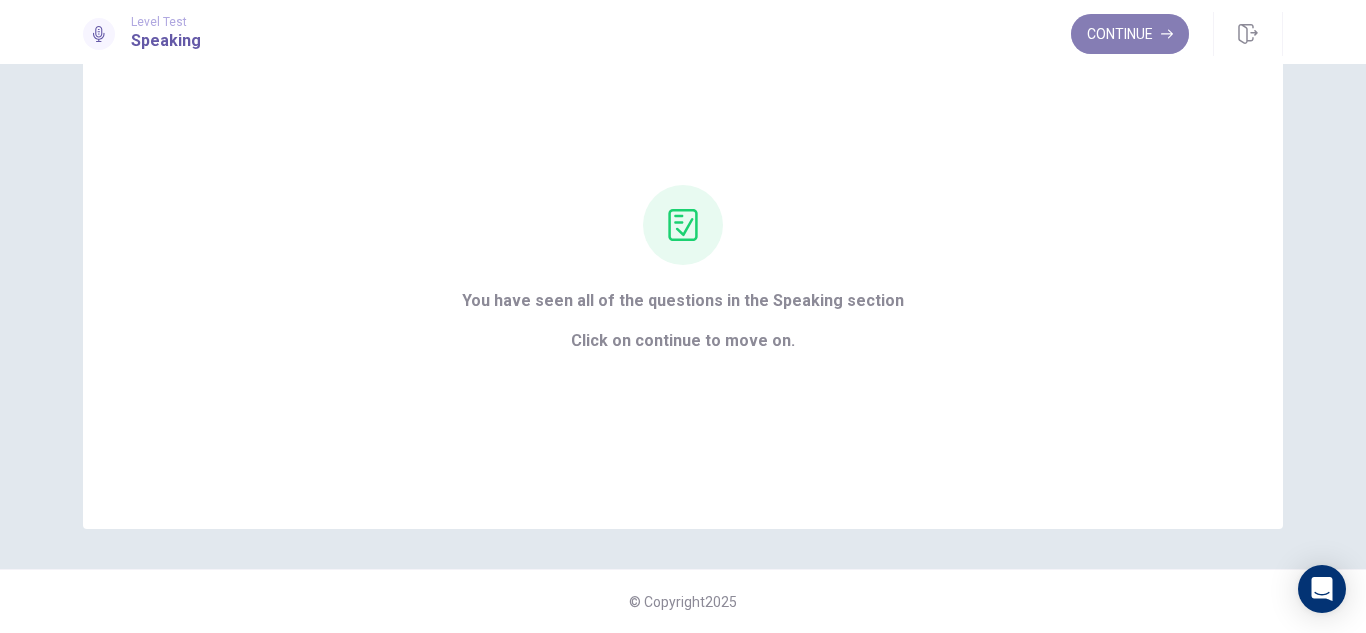 click on "Continue" at bounding box center (1130, 34) 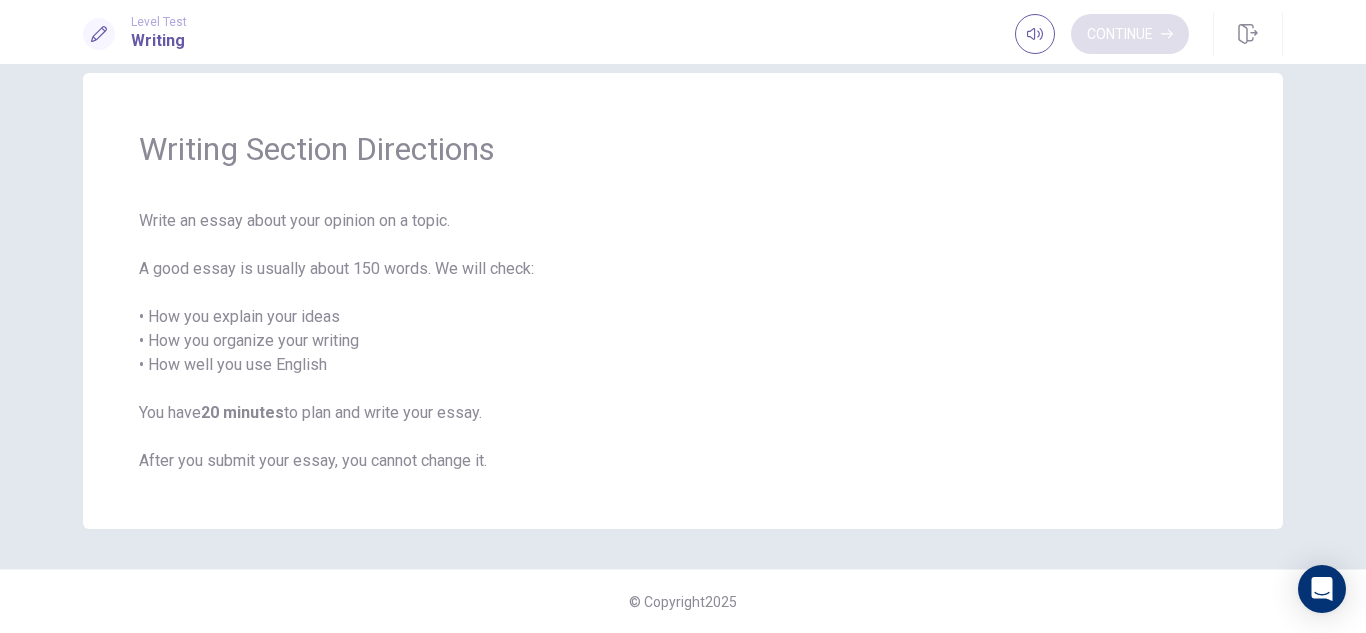 scroll, scrollTop: 31, scrollLeft: 0, axis: vertical 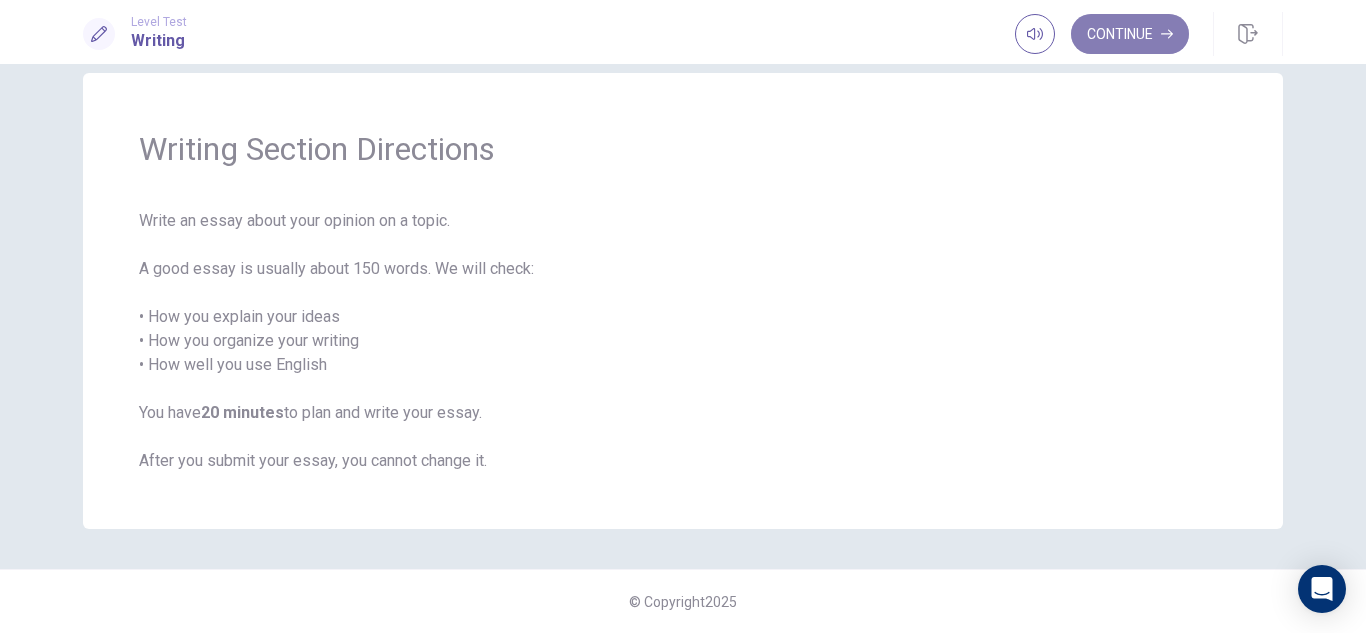 click on "Continue" at bounding box center [1130, 34] 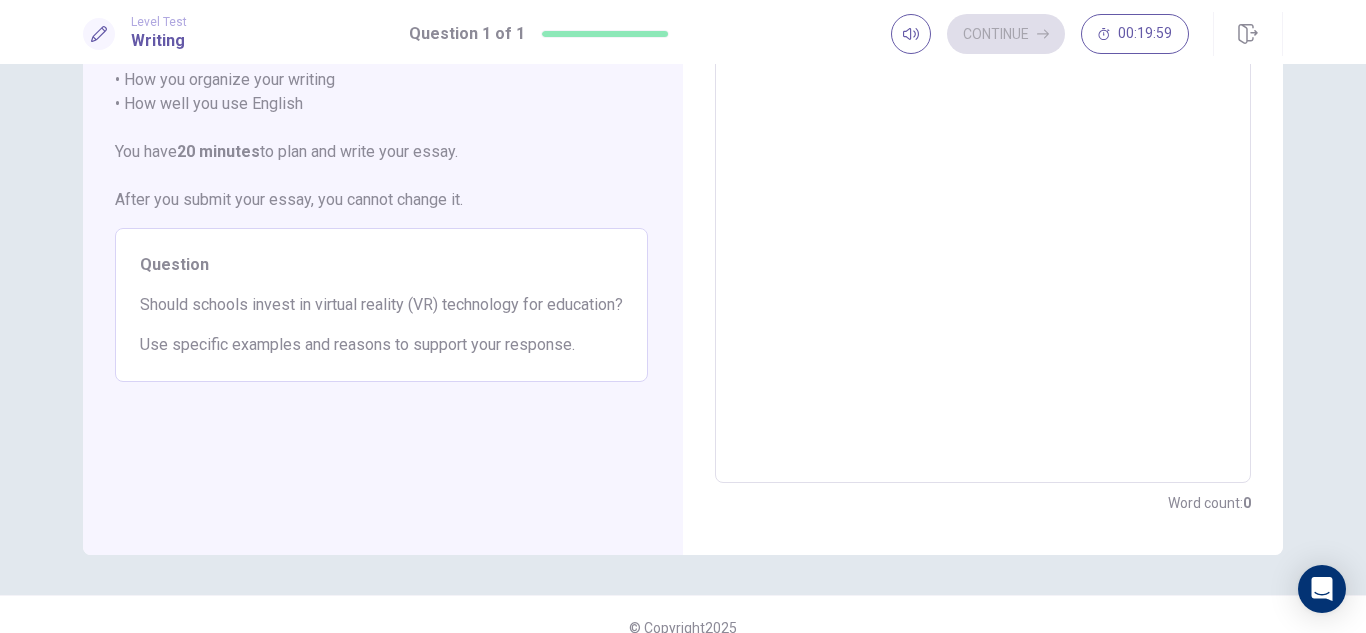 click at bounding box center (983, 207) 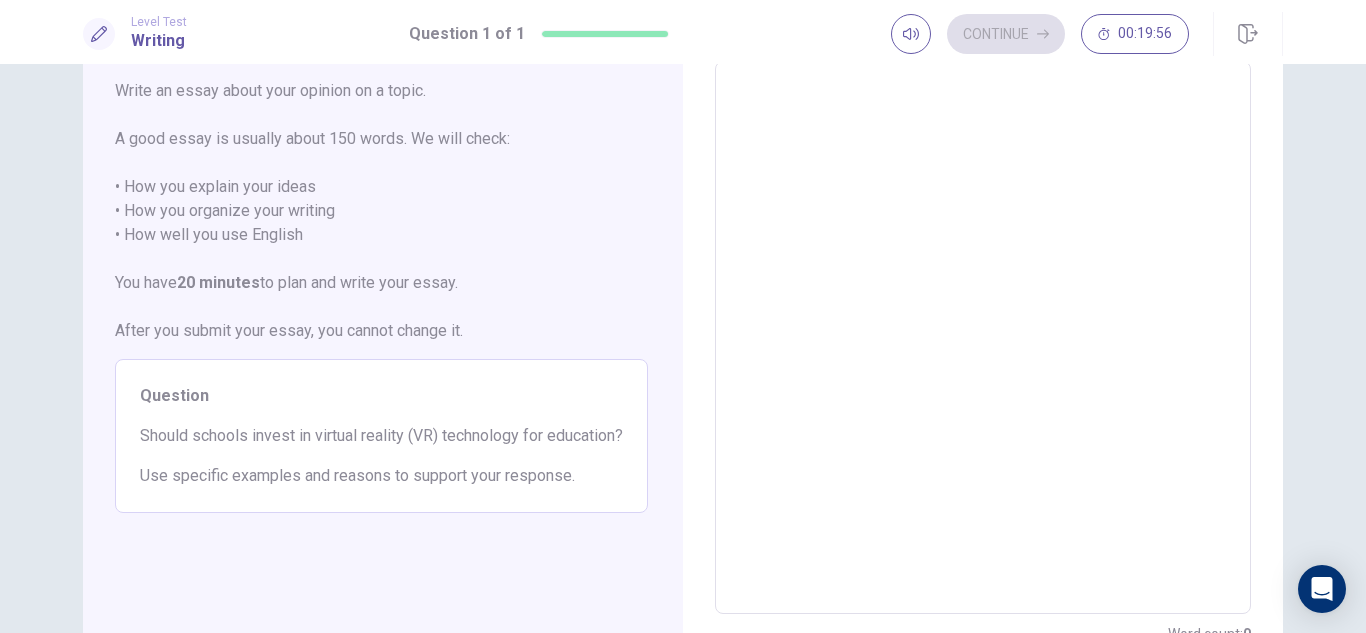 scroll, scrollTop: 99, scrollLeft: 0, axis: vertical 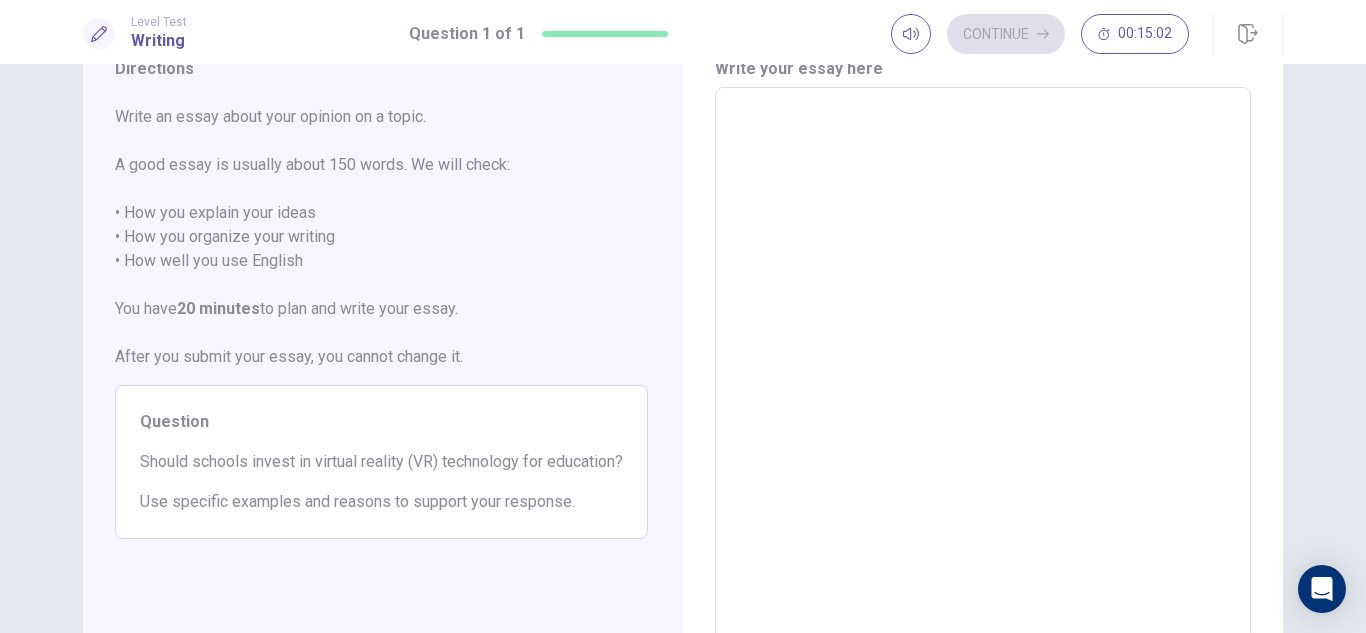 click at bounding box center (983, 364) 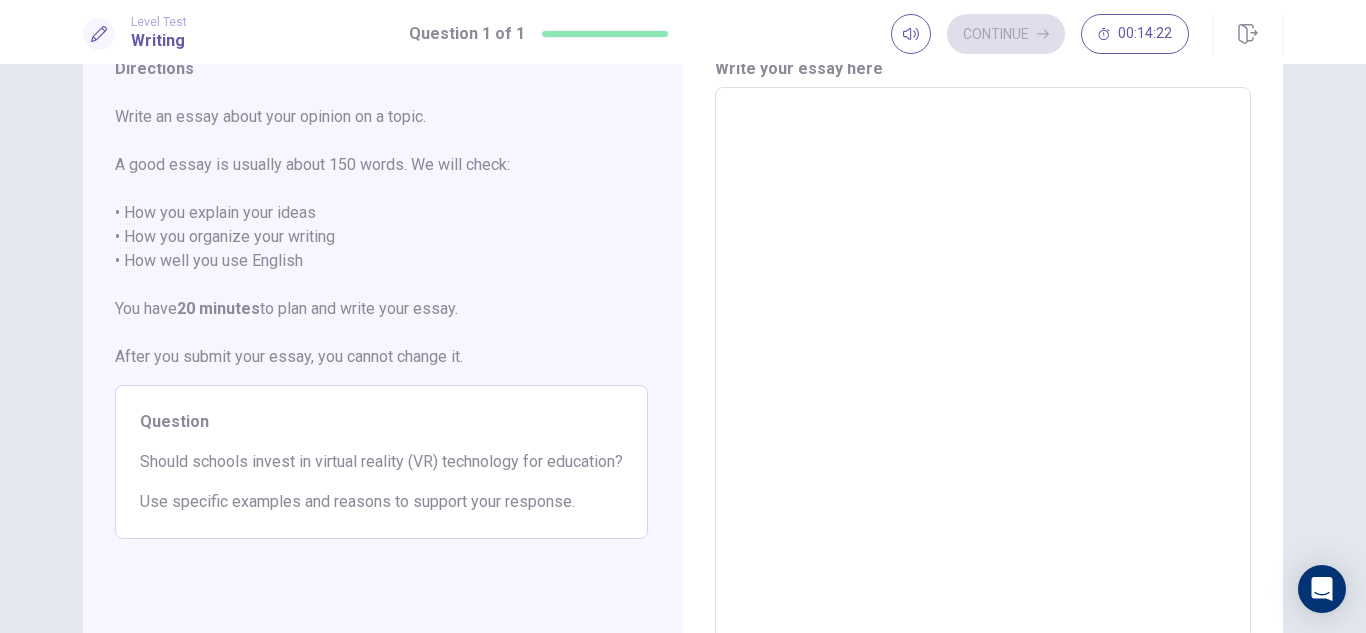 type on "*" 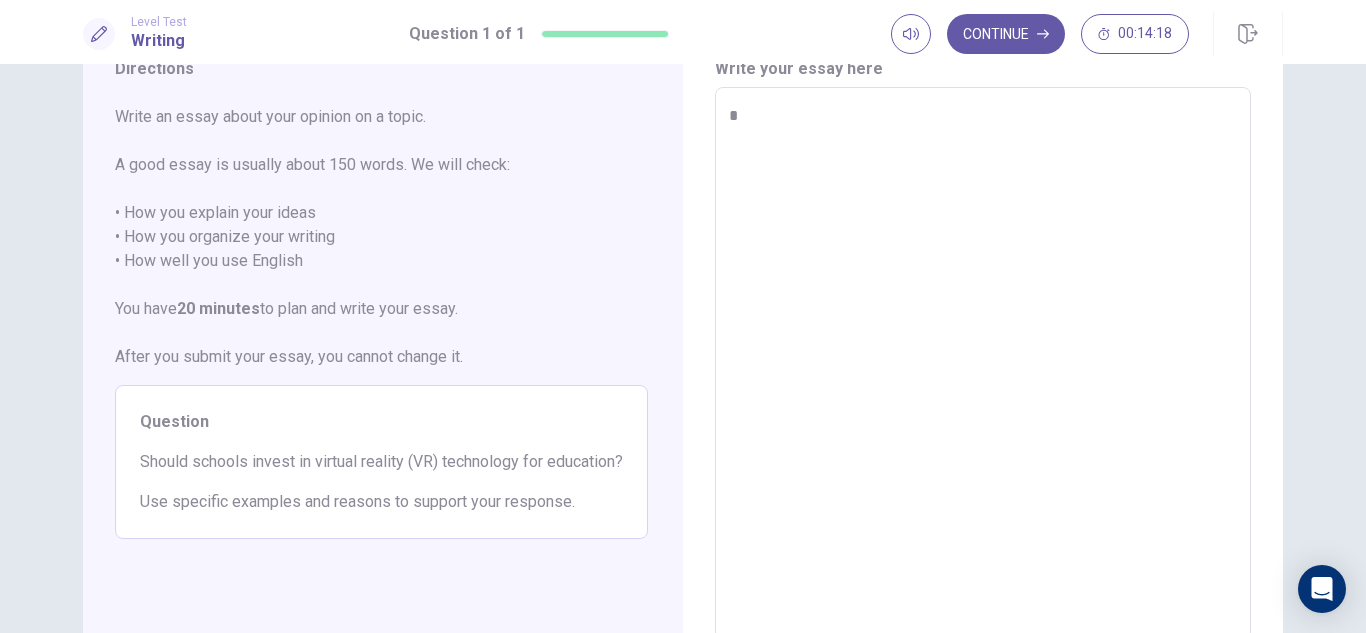 type on "*" 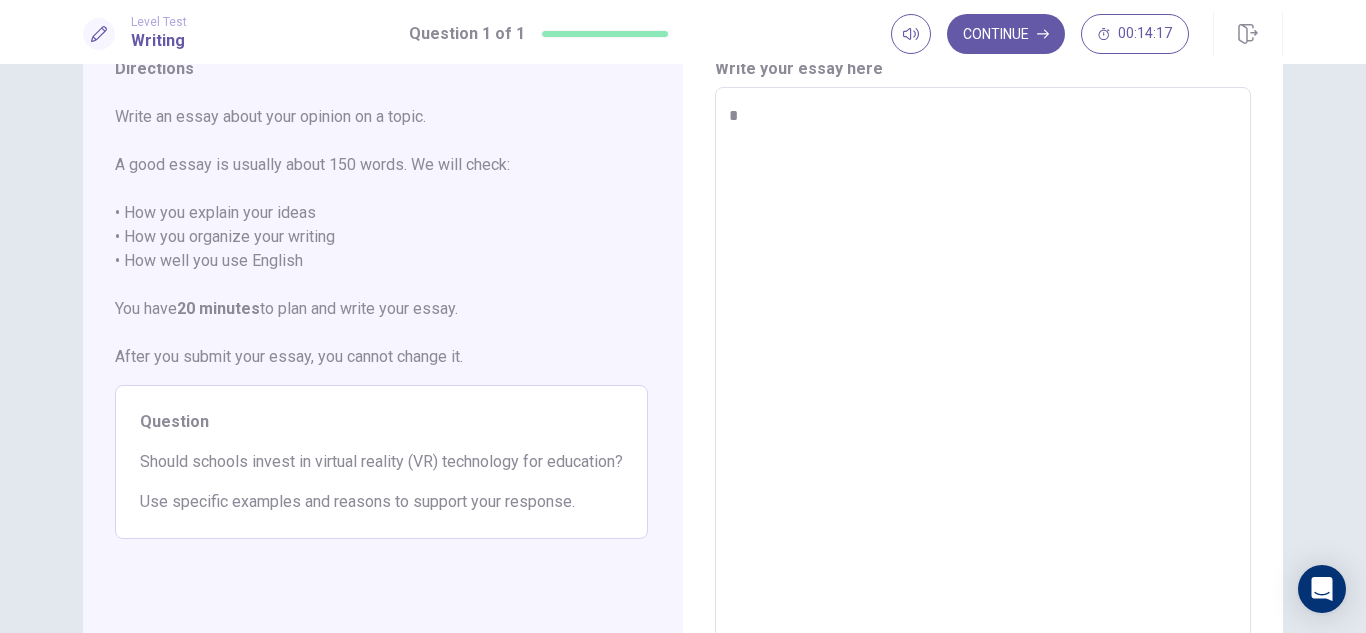type on "**" 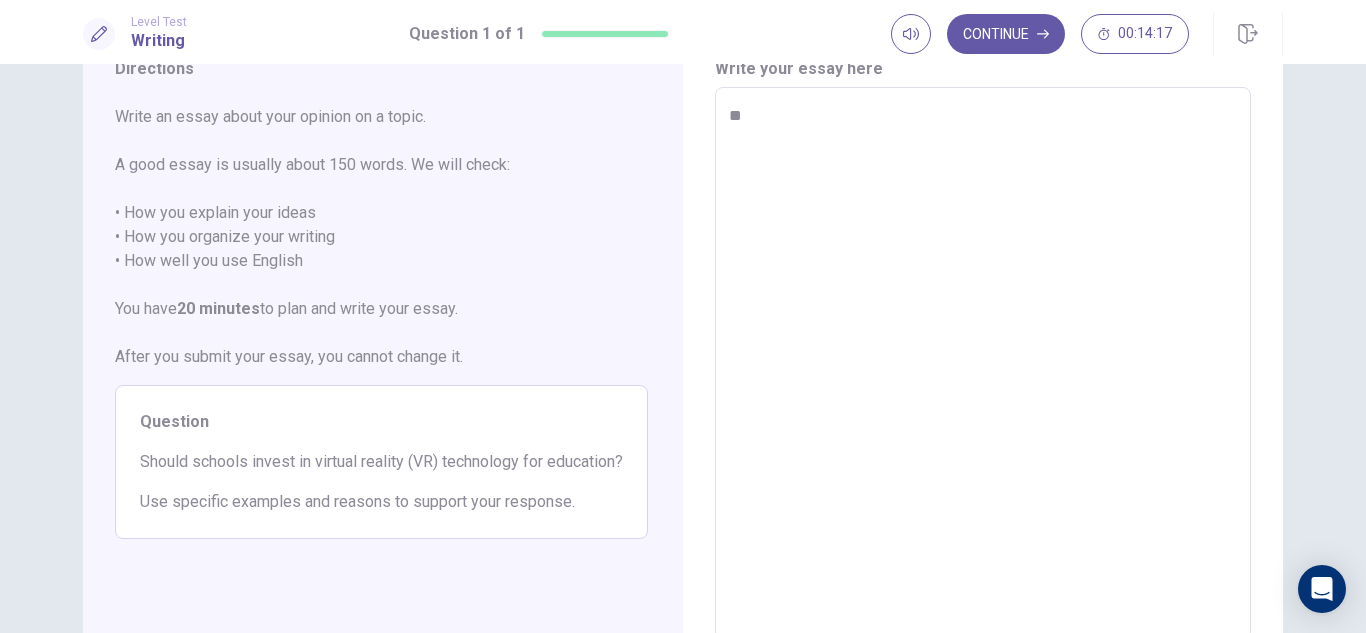 type on "*" 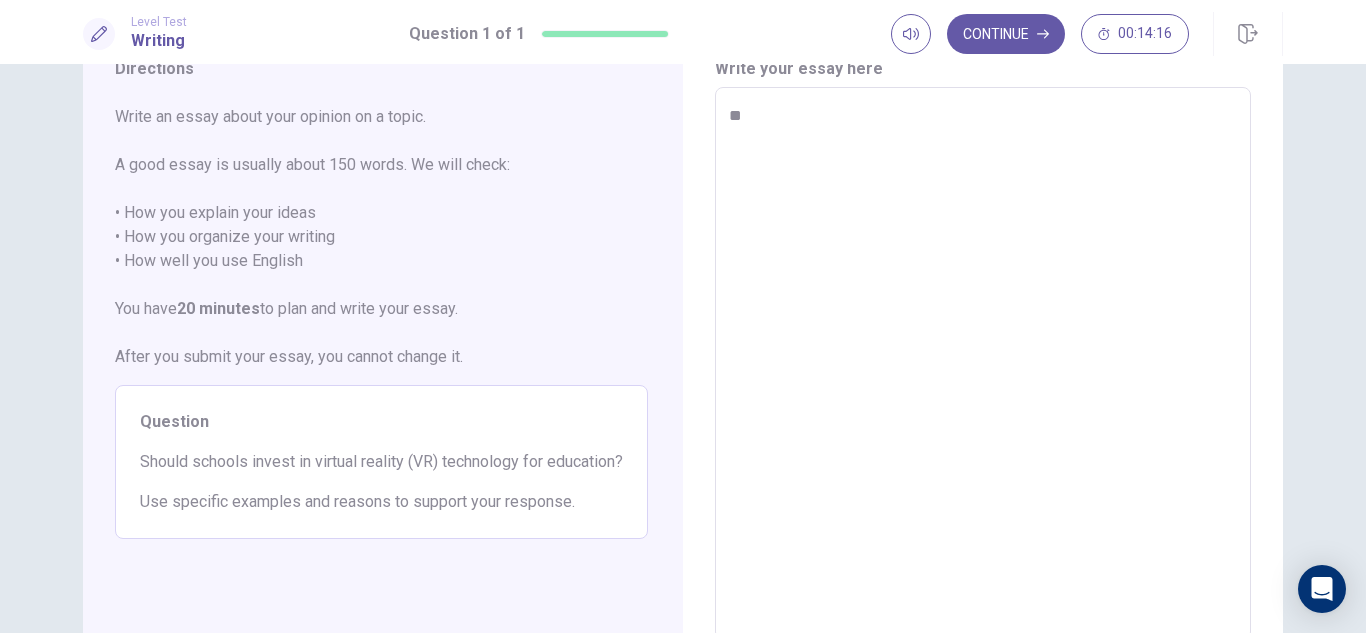 type on "**" 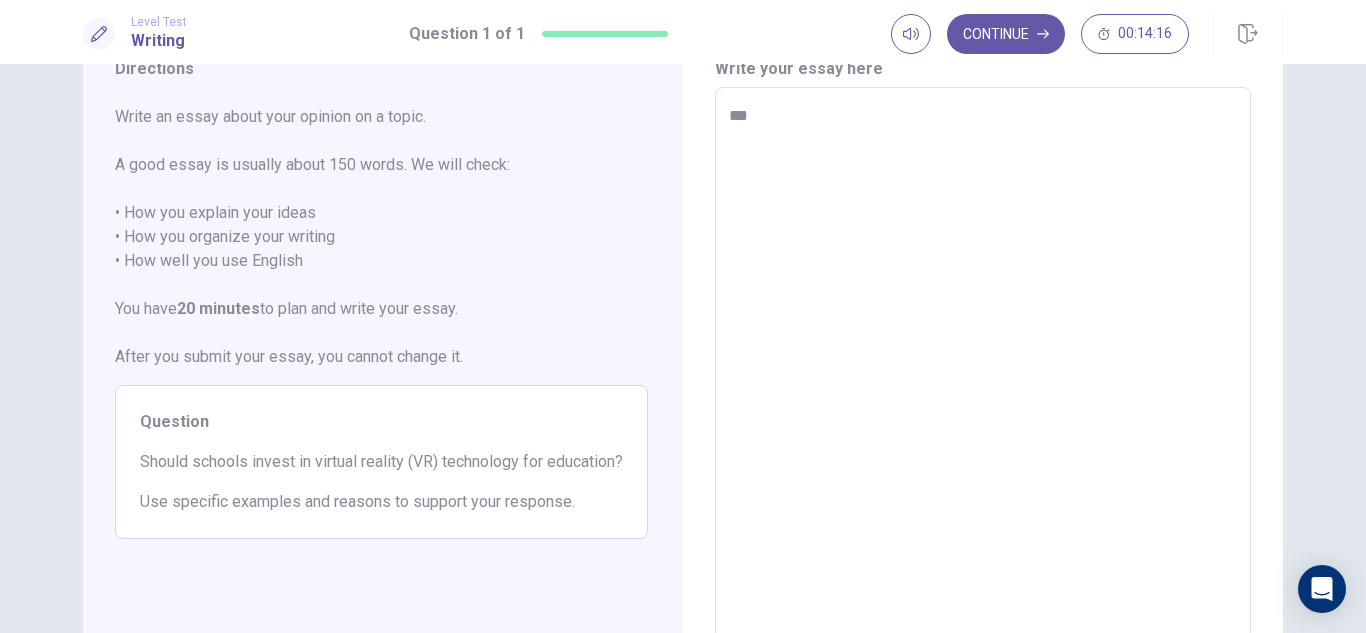 type on "*" 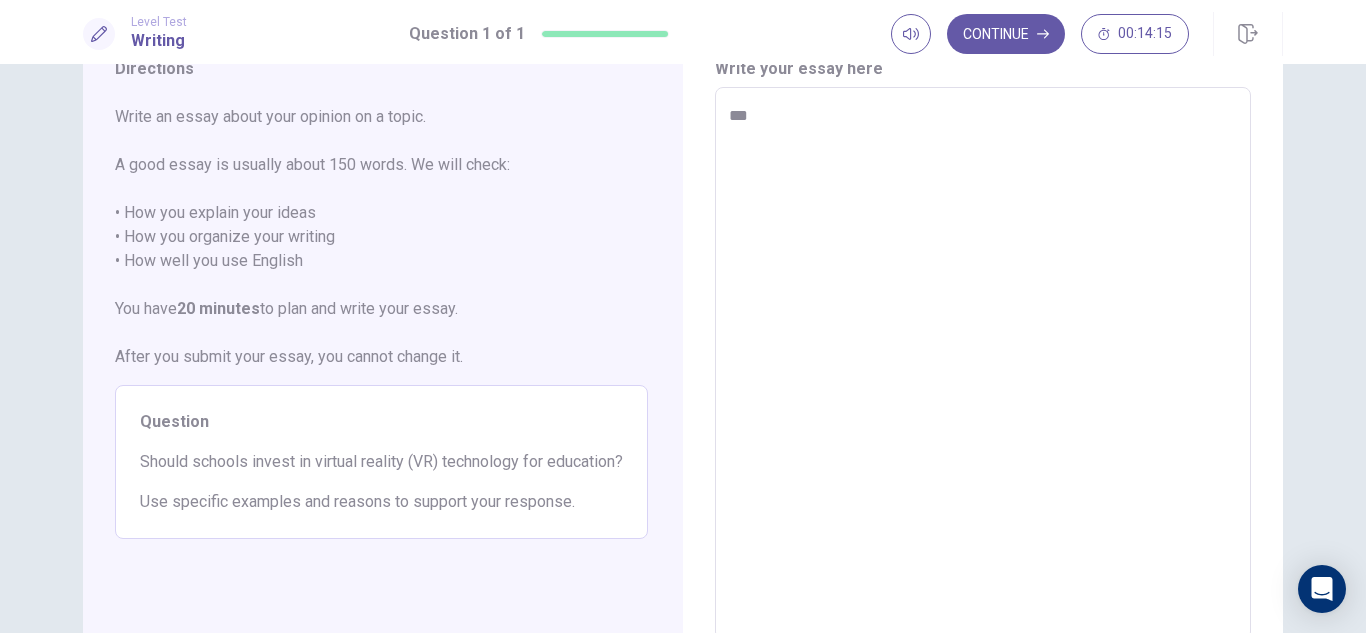 type on "****" 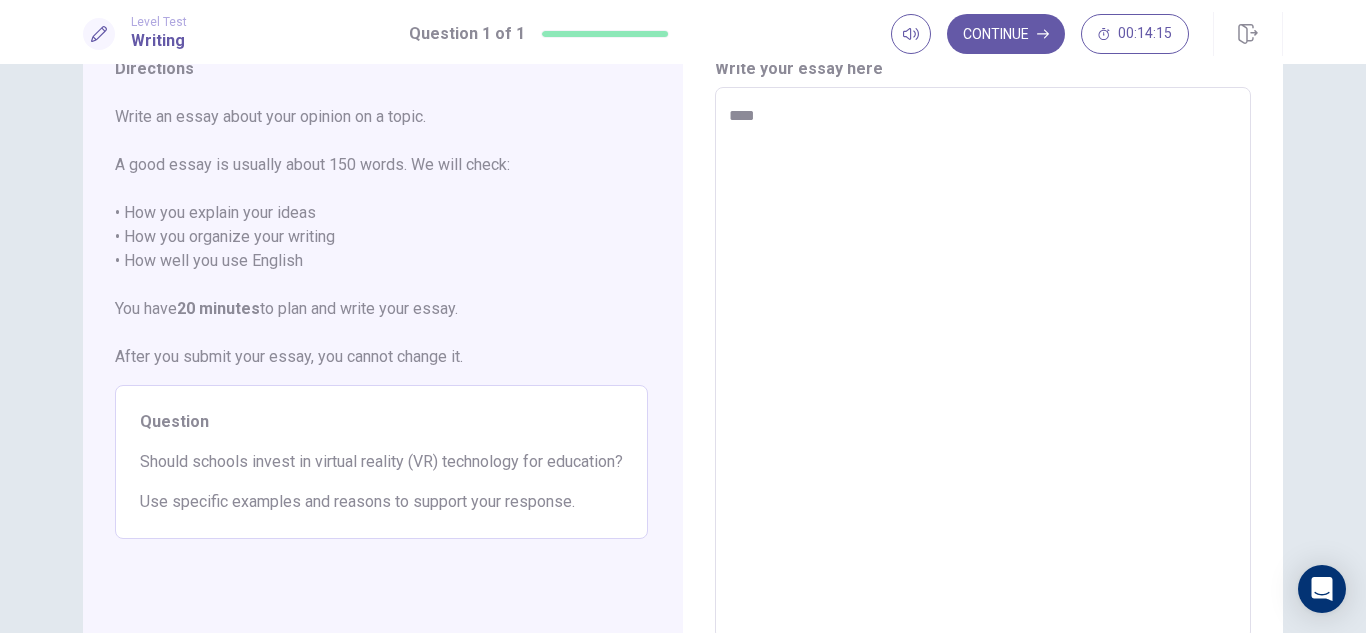 type on "*" 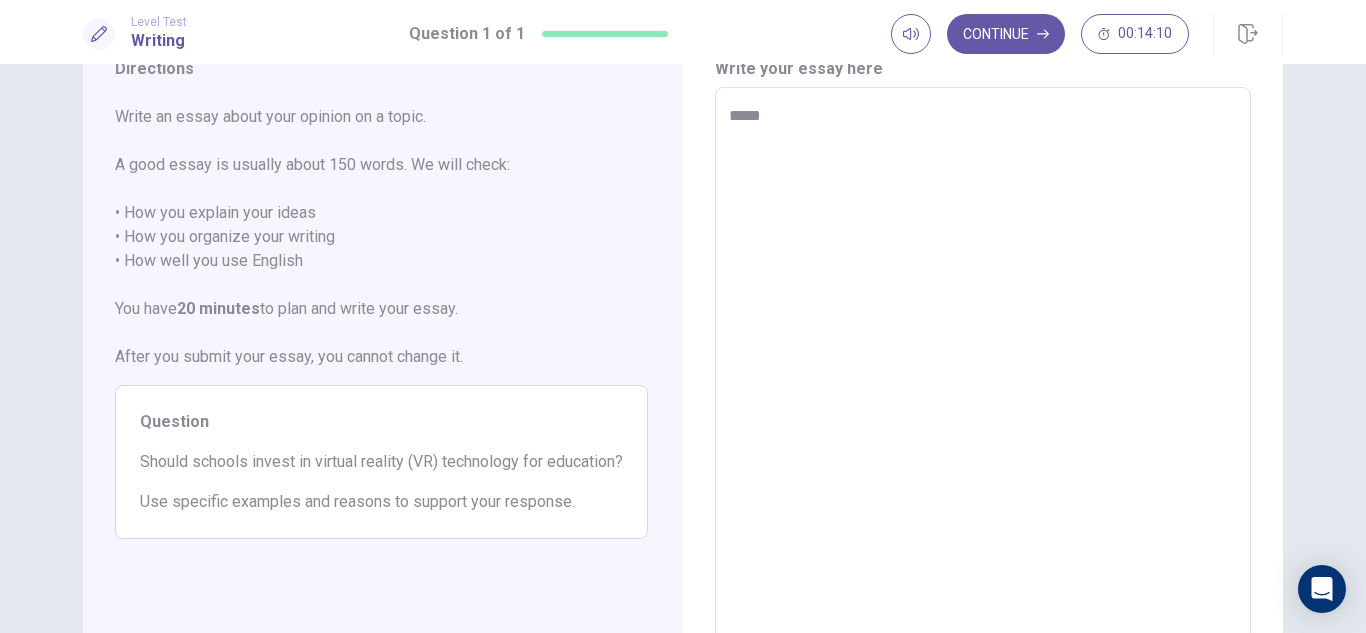 type on "*" 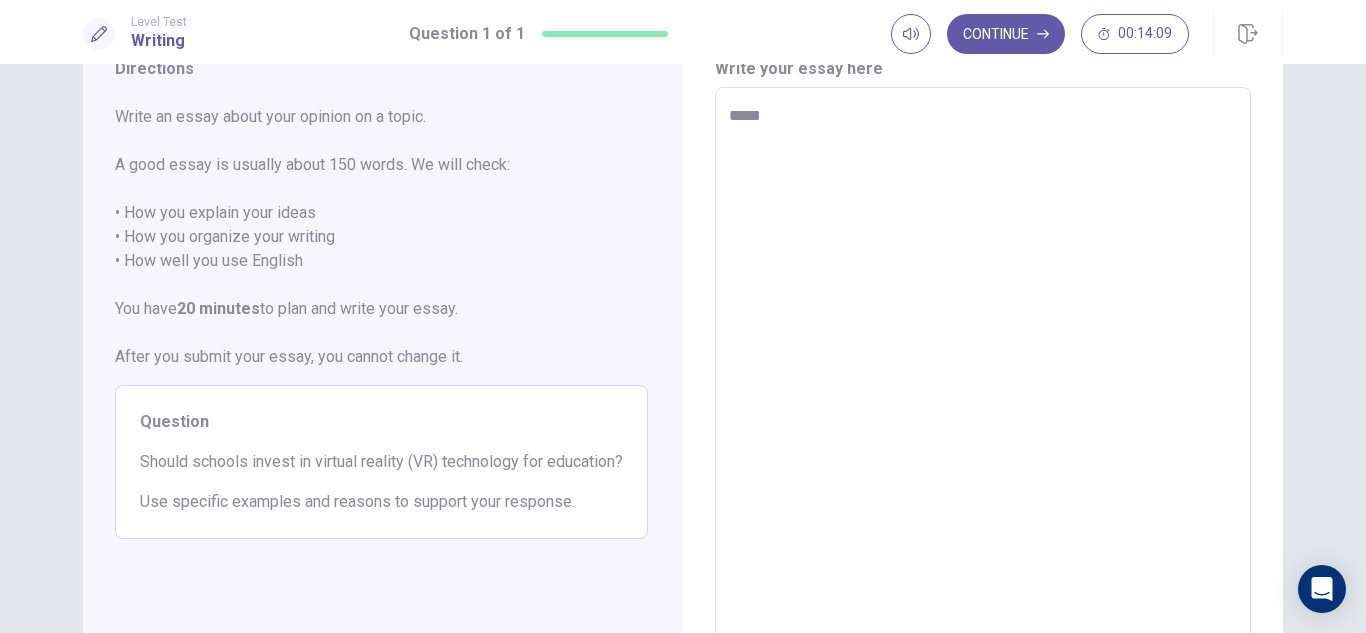 type on "*****" 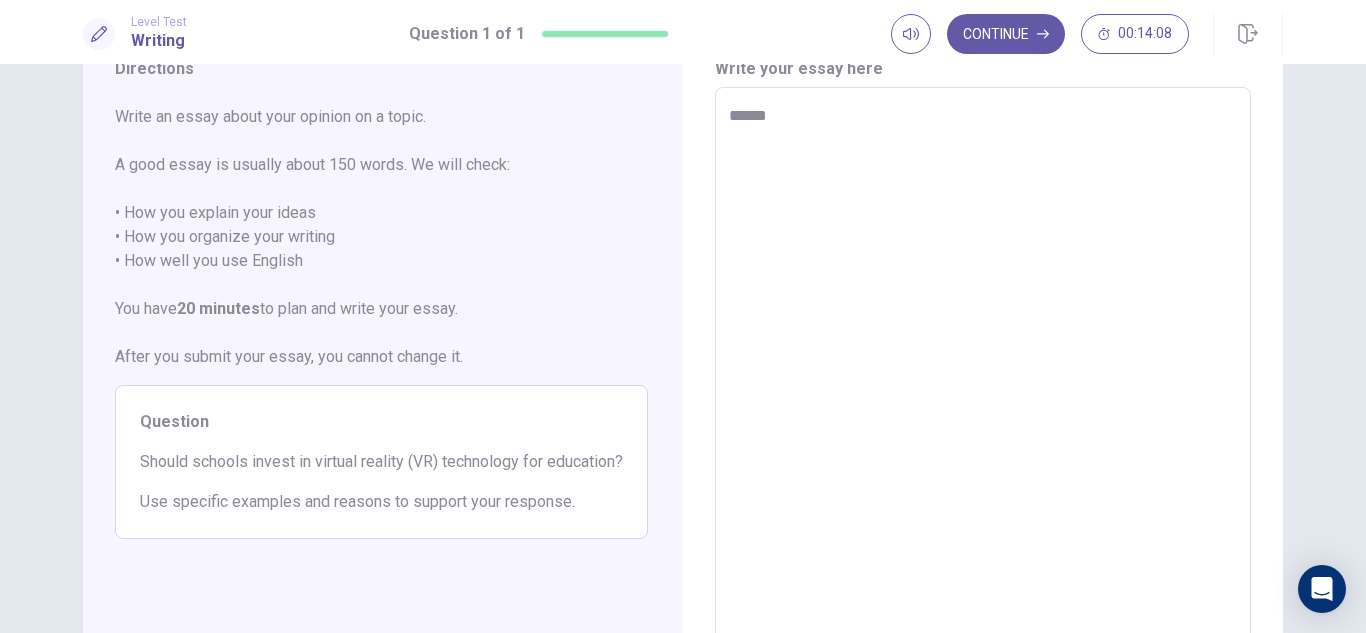 type on "*" 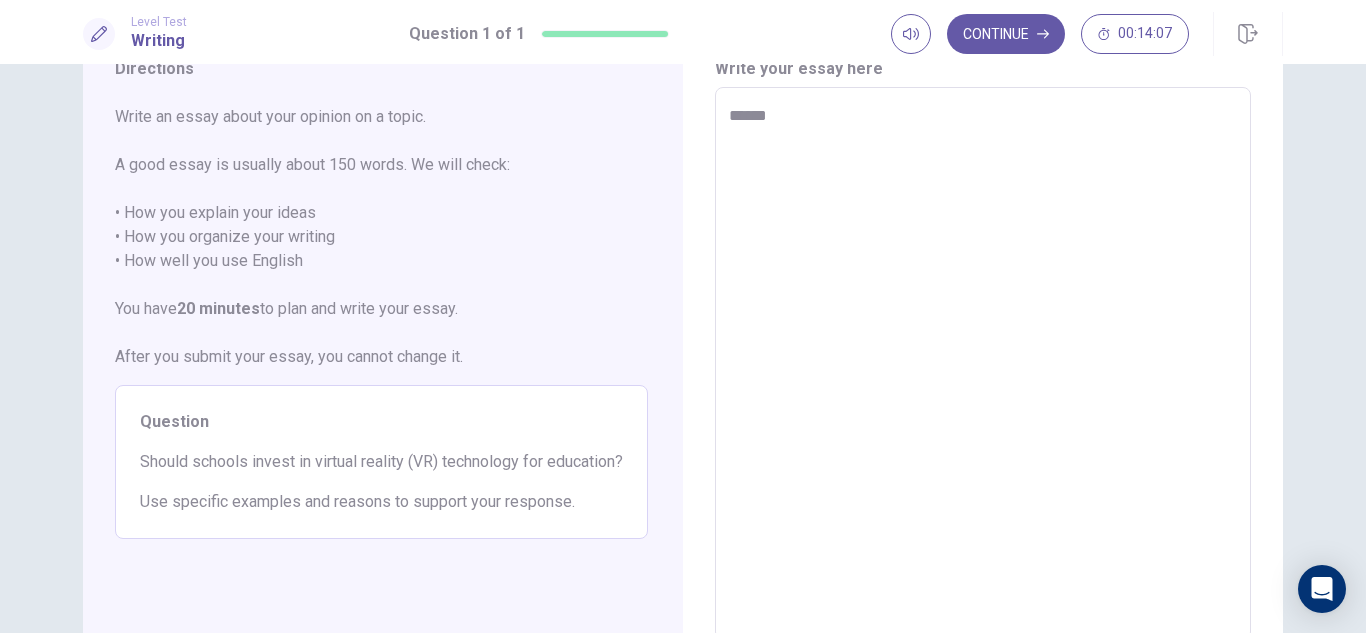 type on "*******" 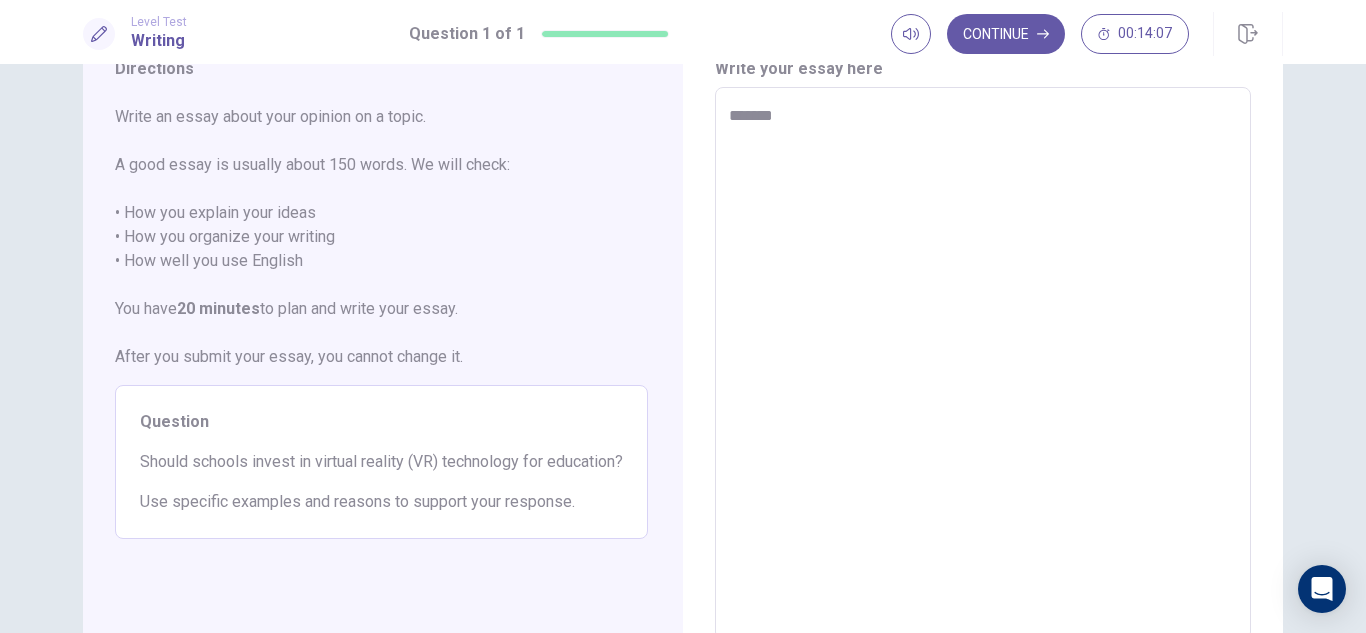 type on "*" 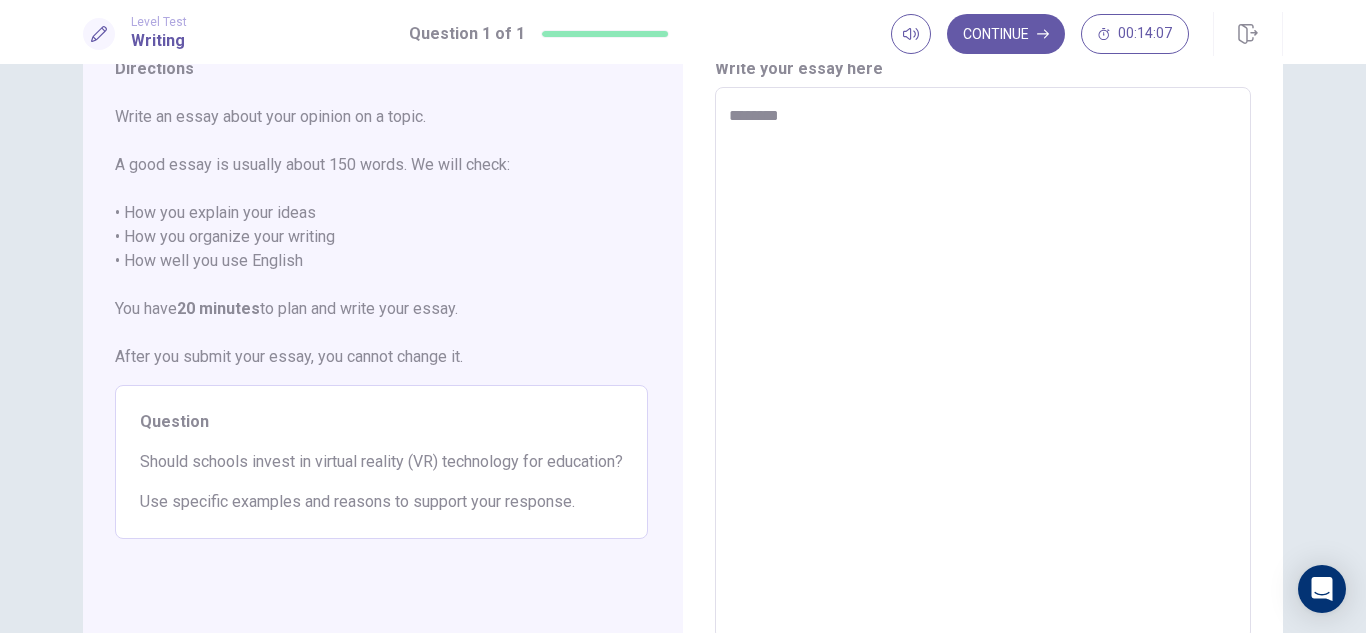 type on "*" 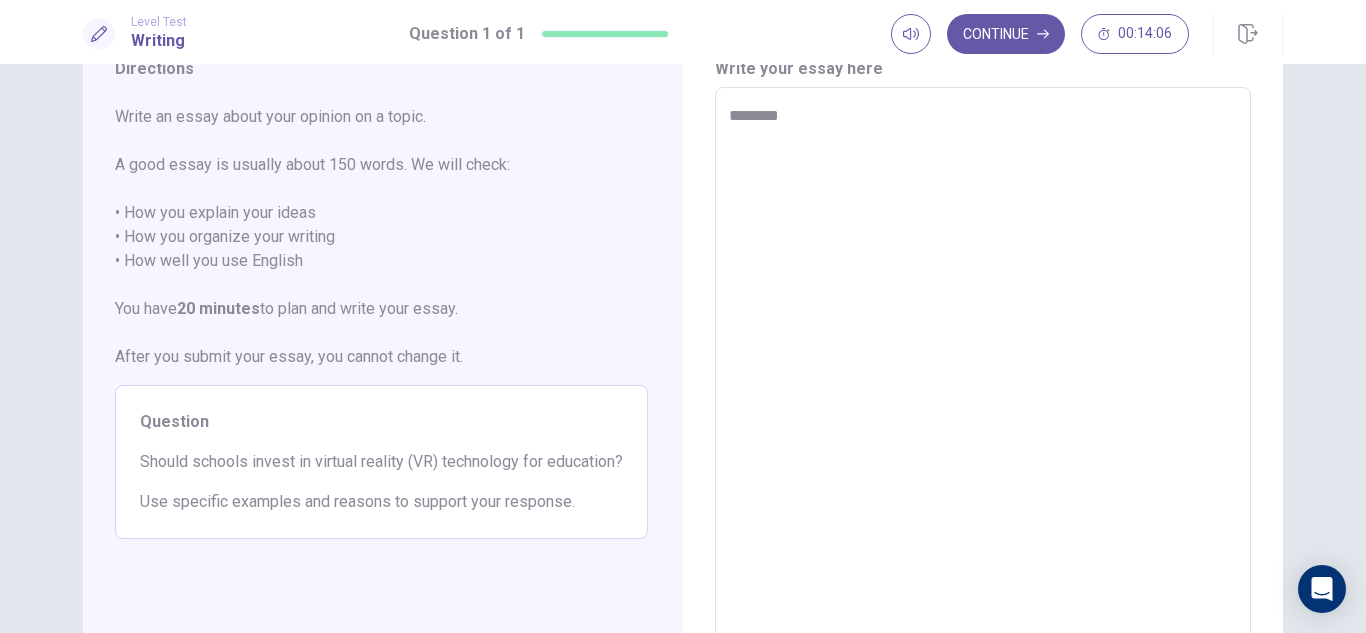 type on "*********" 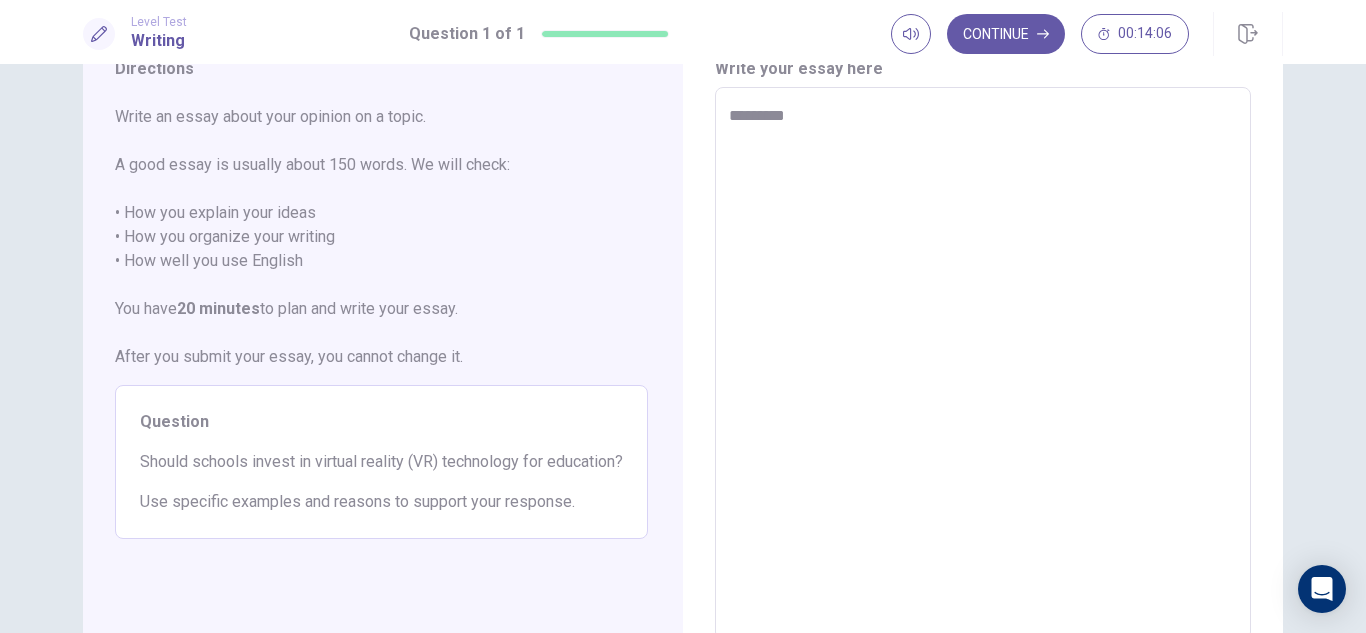 type on "*" 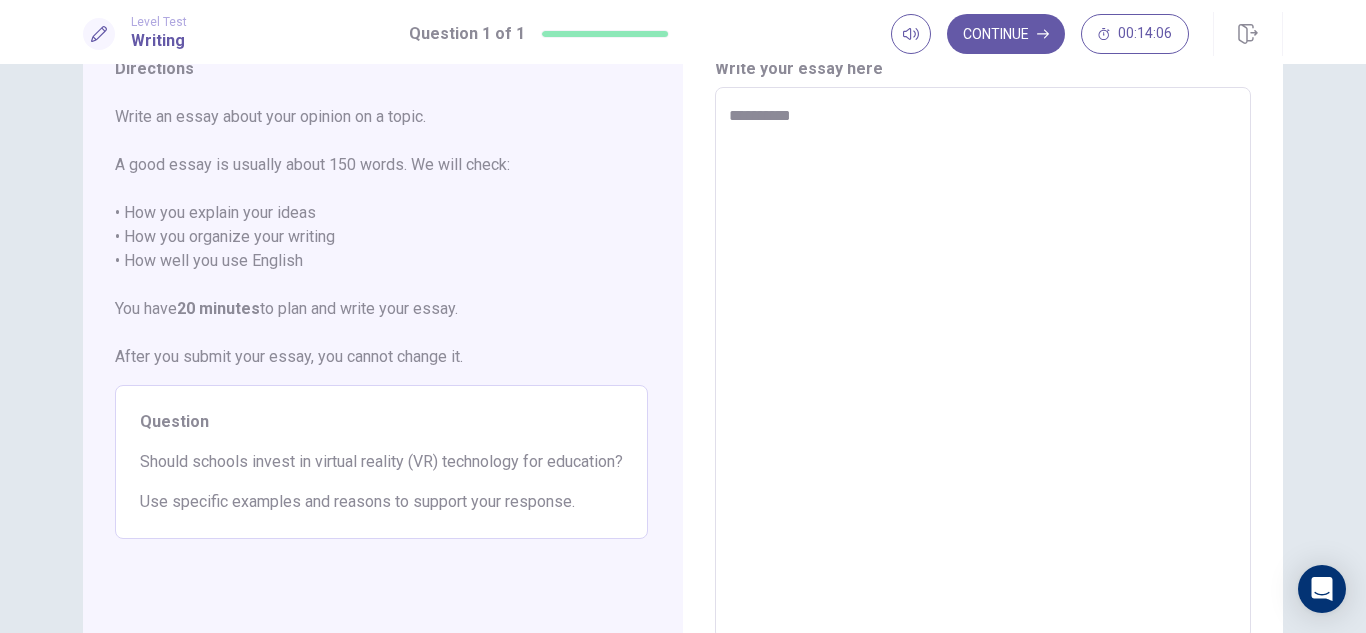 type on "*" 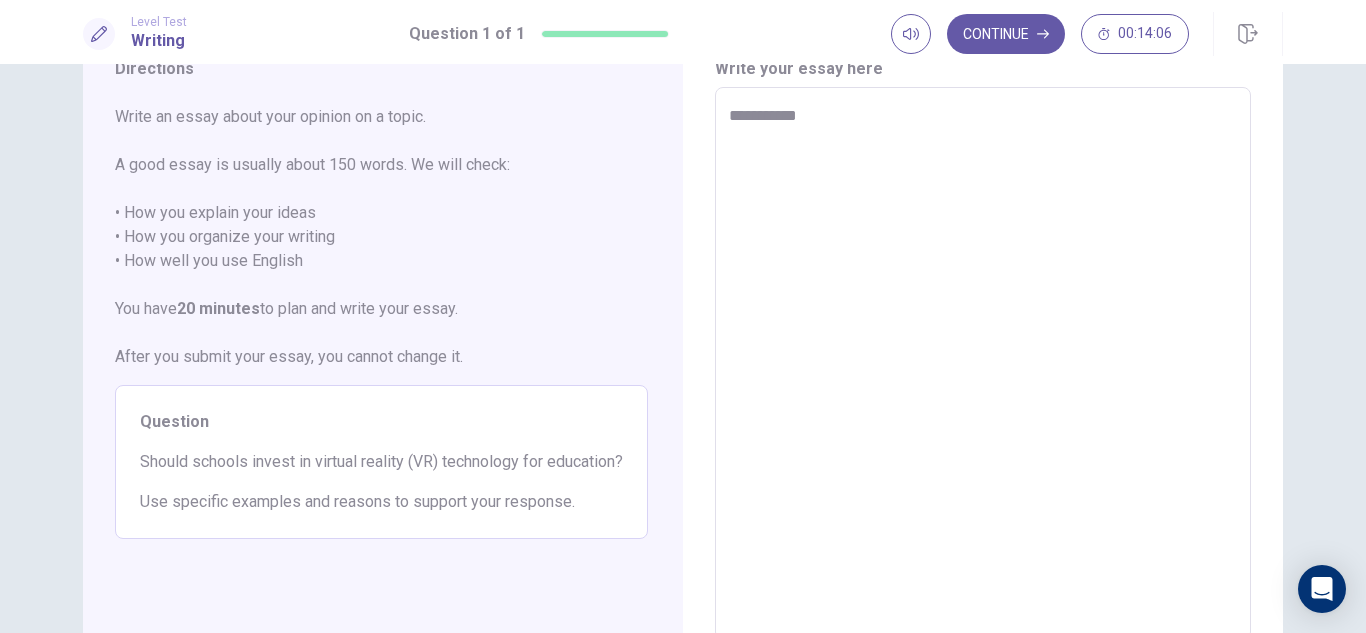 type on "*" 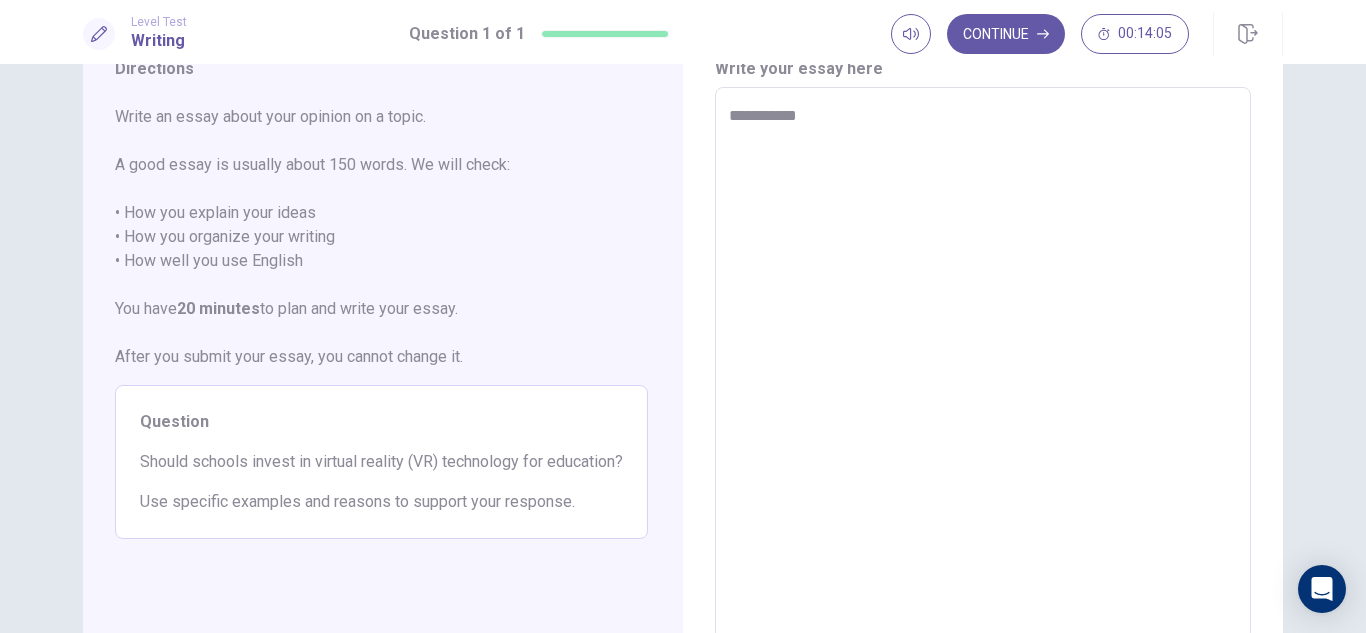 type on "**********" 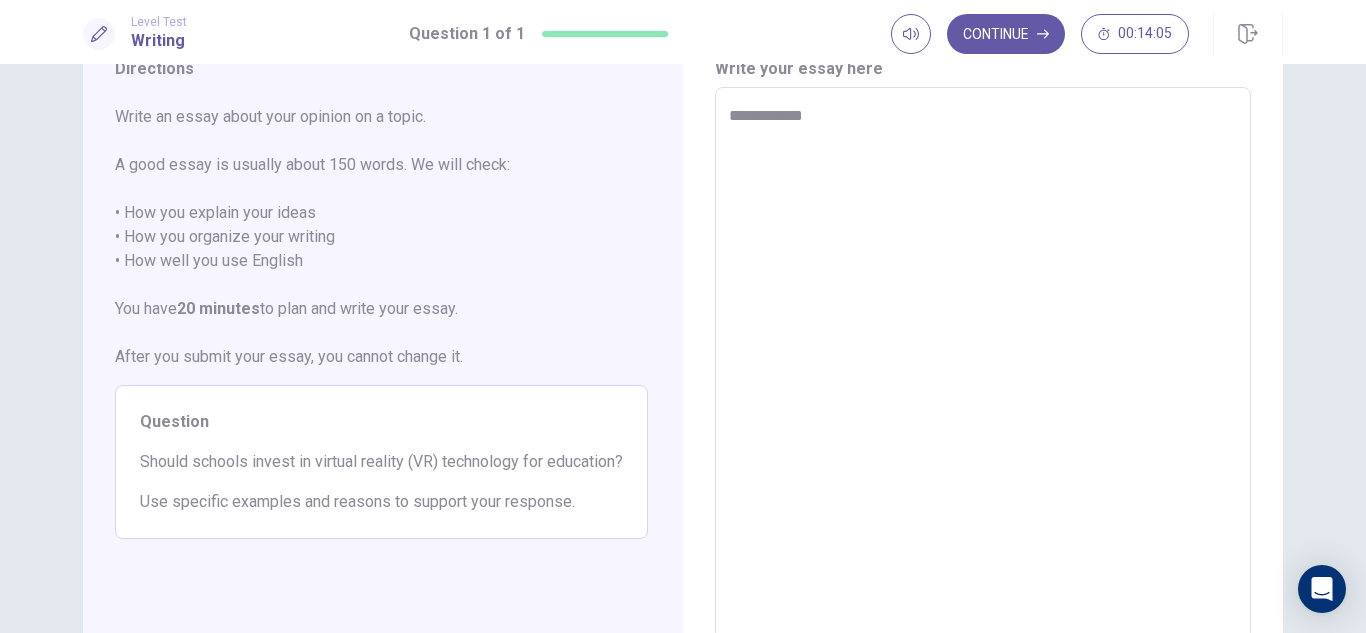 type on "*" 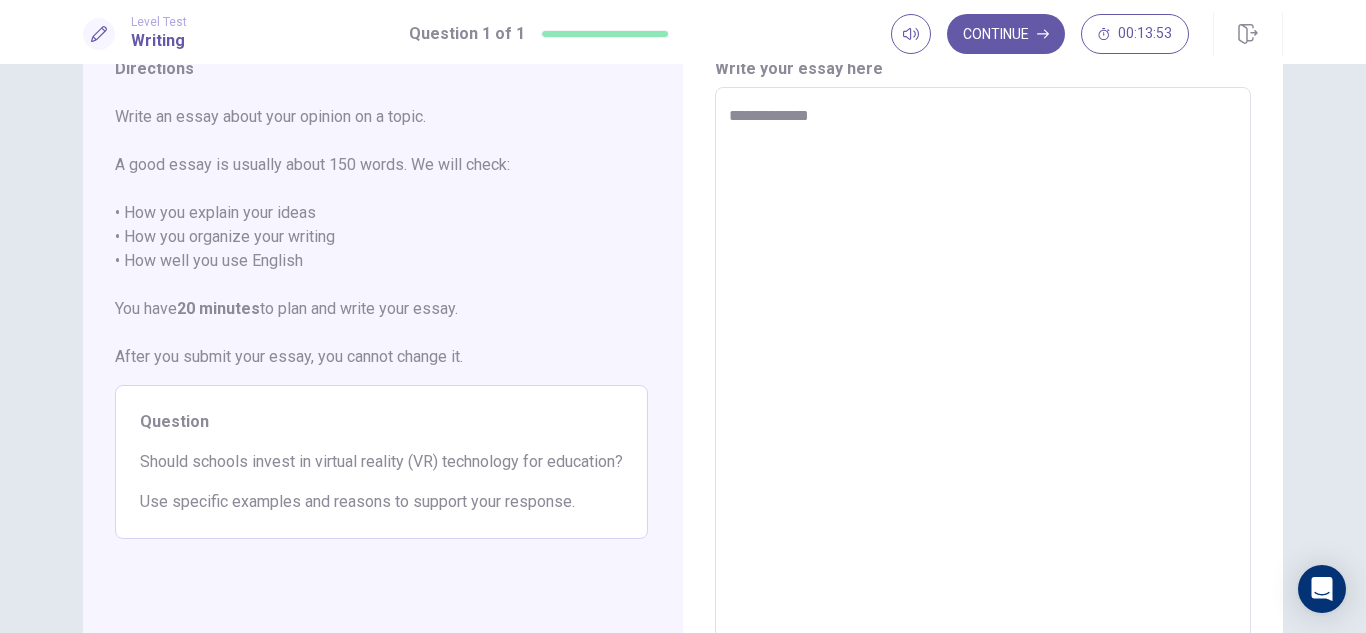 type on "*" 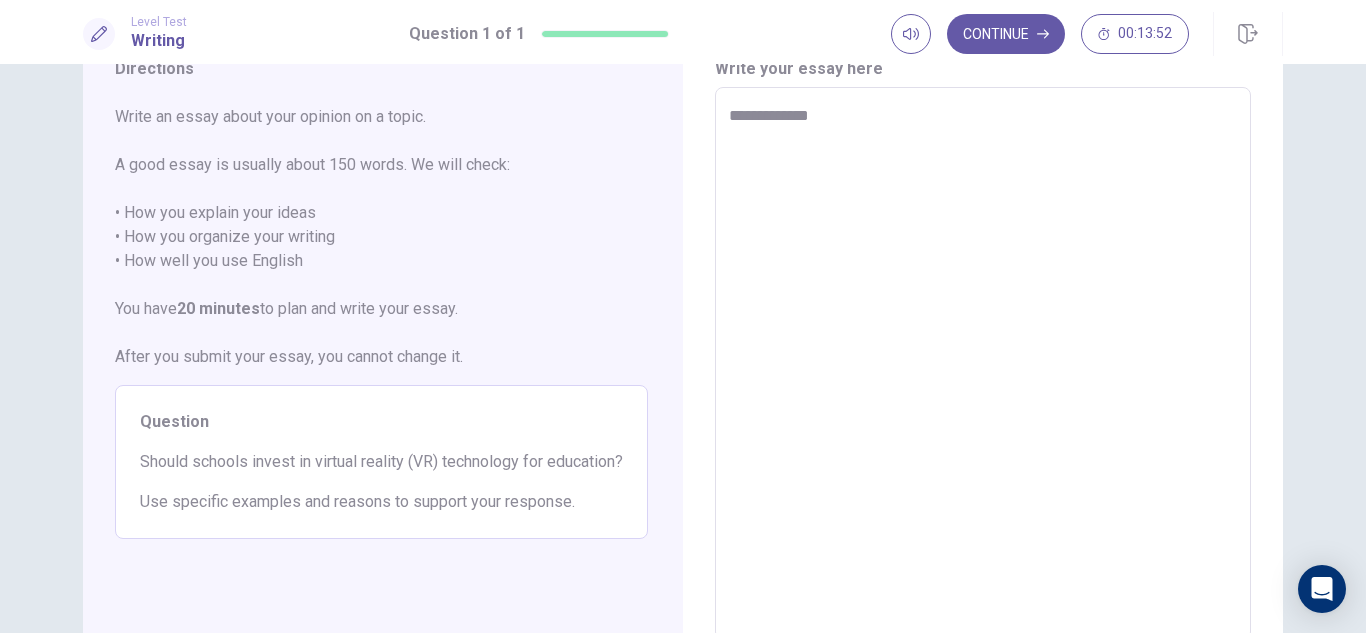 type on "**********" 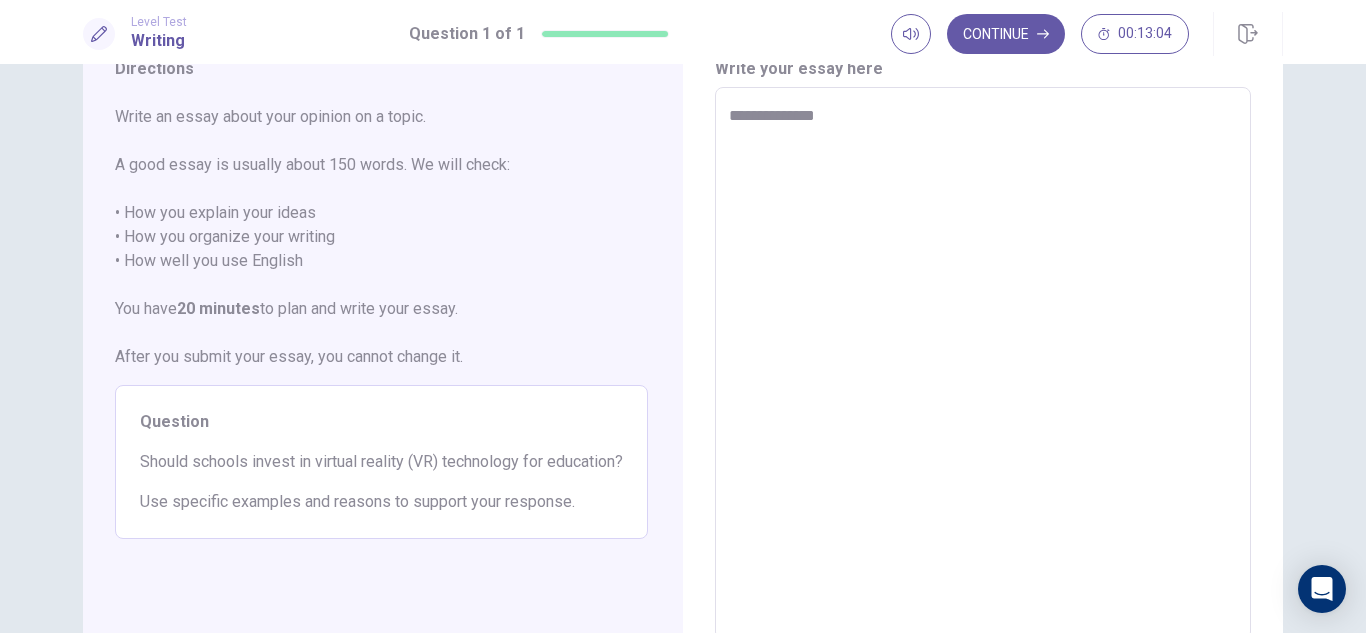 type on "*" 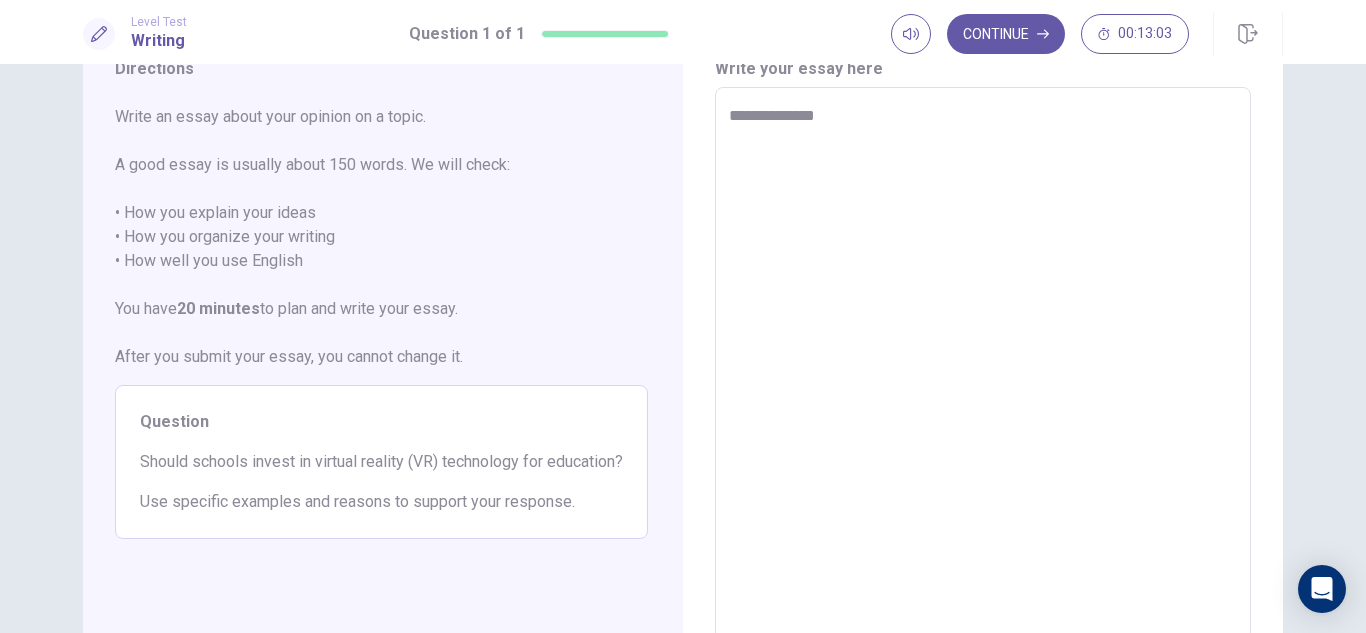 type on "**********" 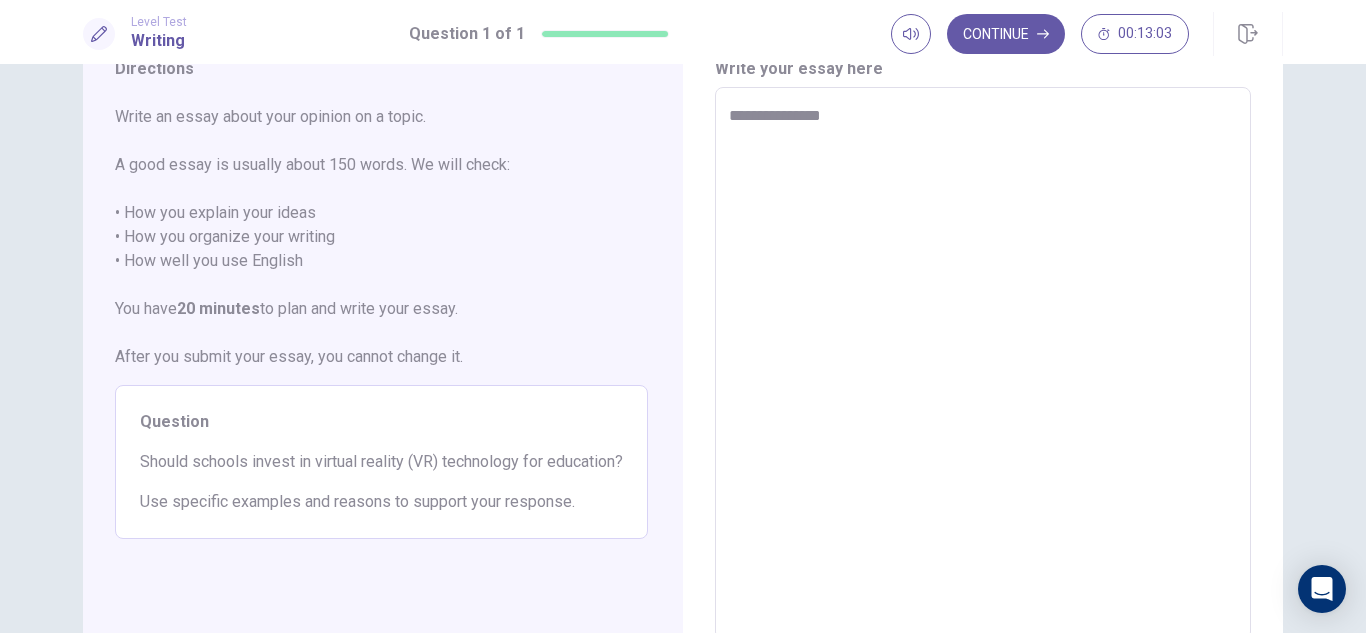 type on "*" 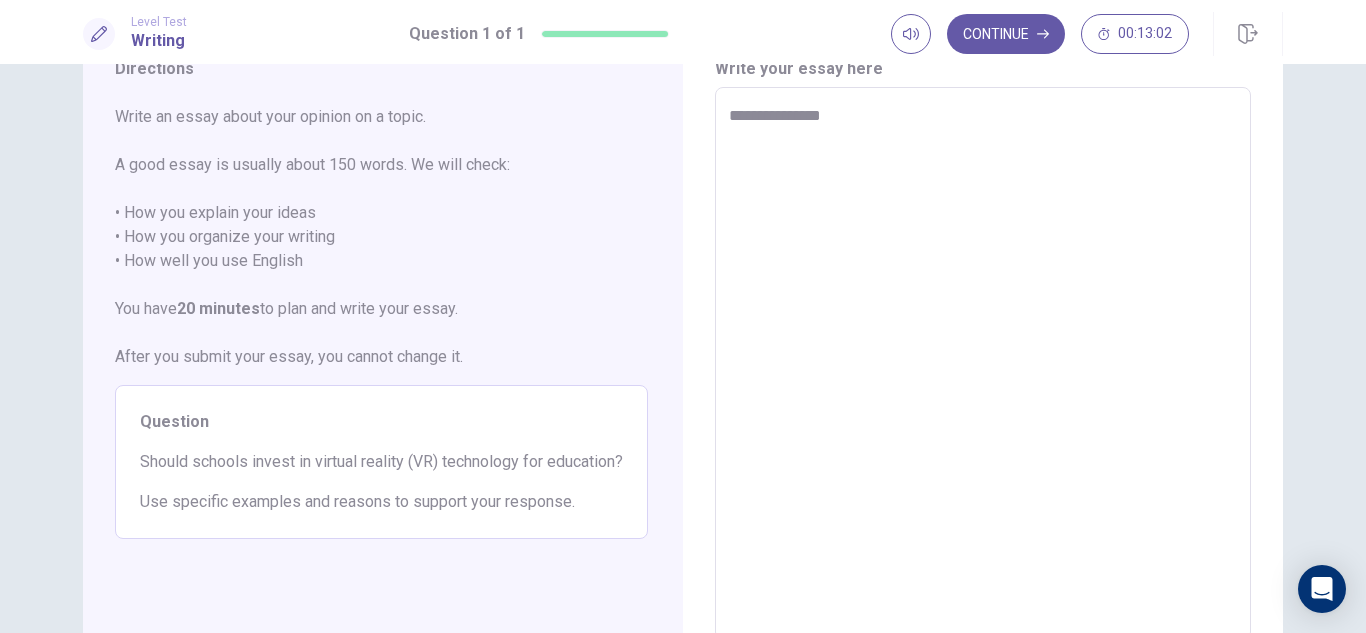 type on "**********" 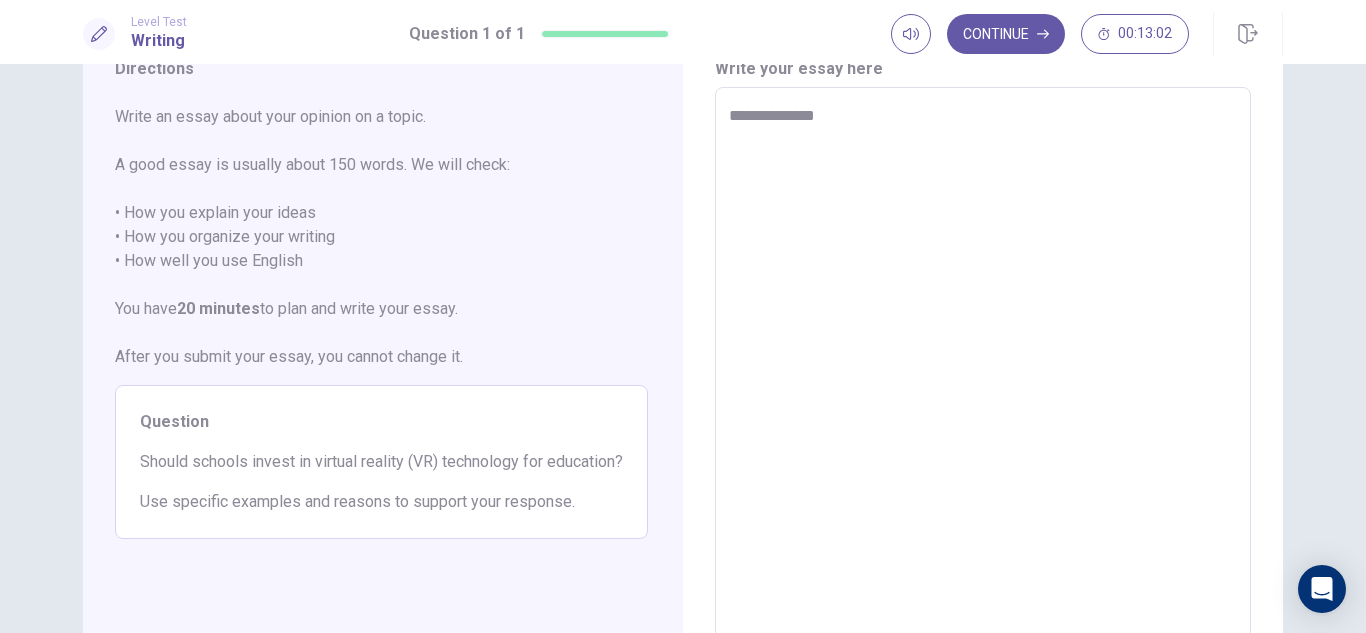type on "*" 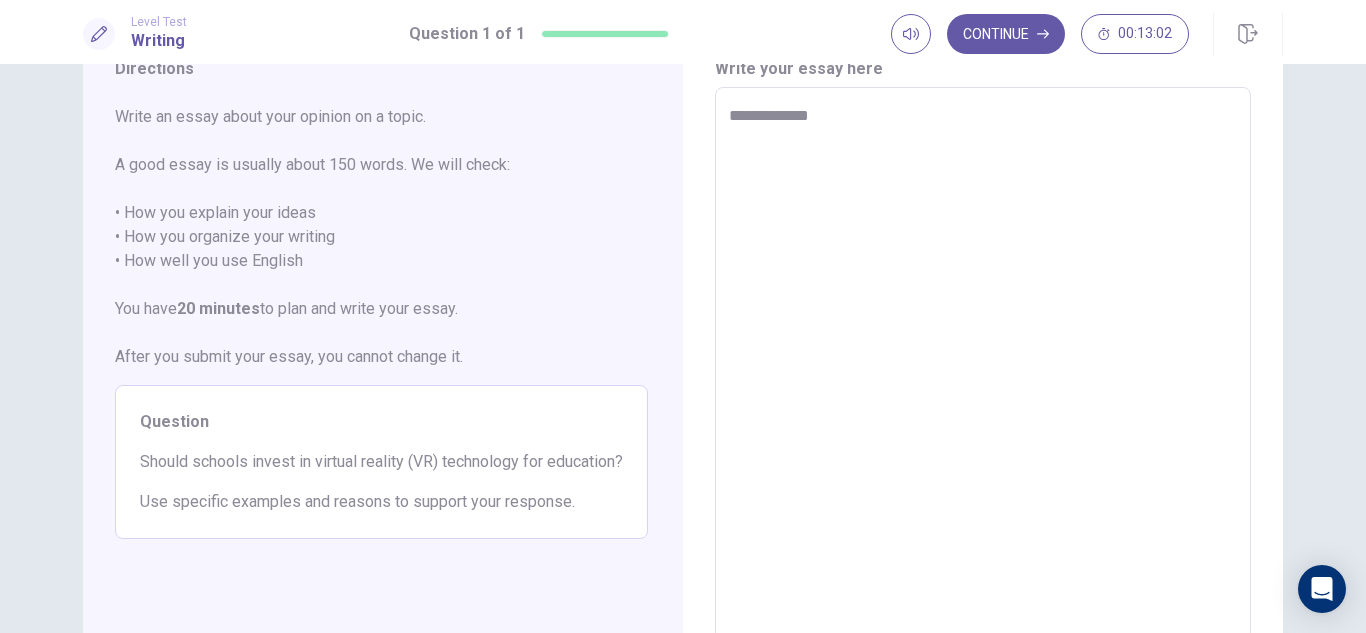type on "*" 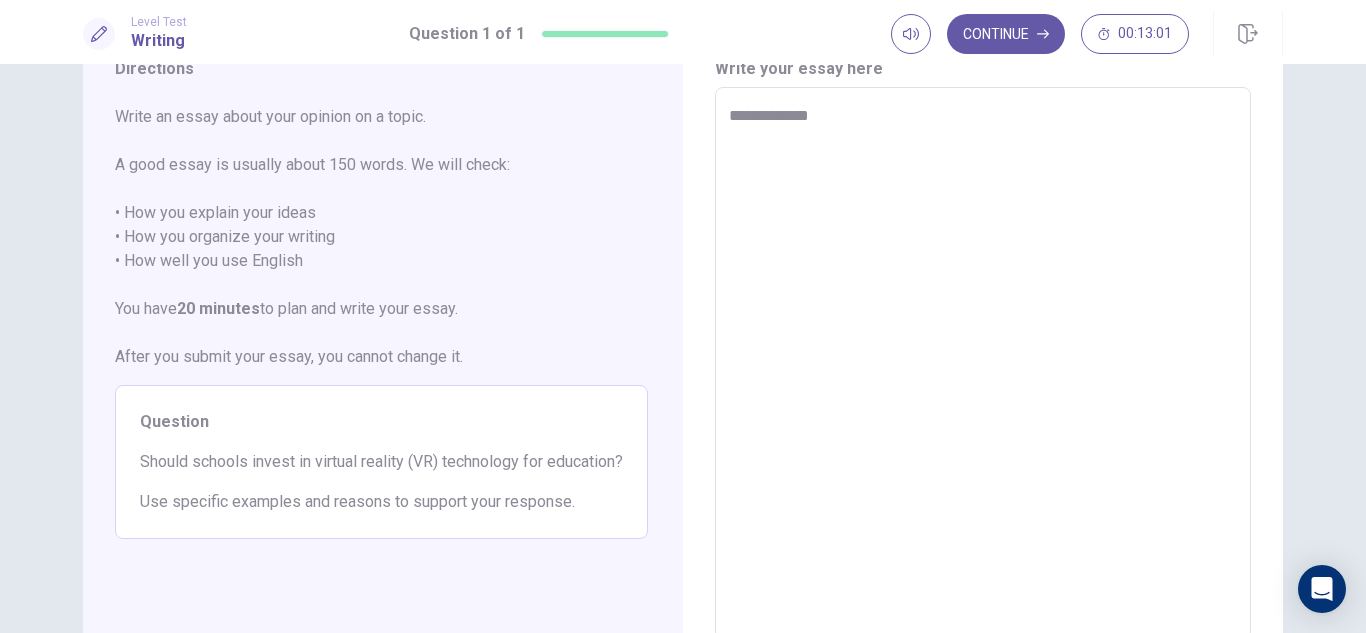 type on "**********" 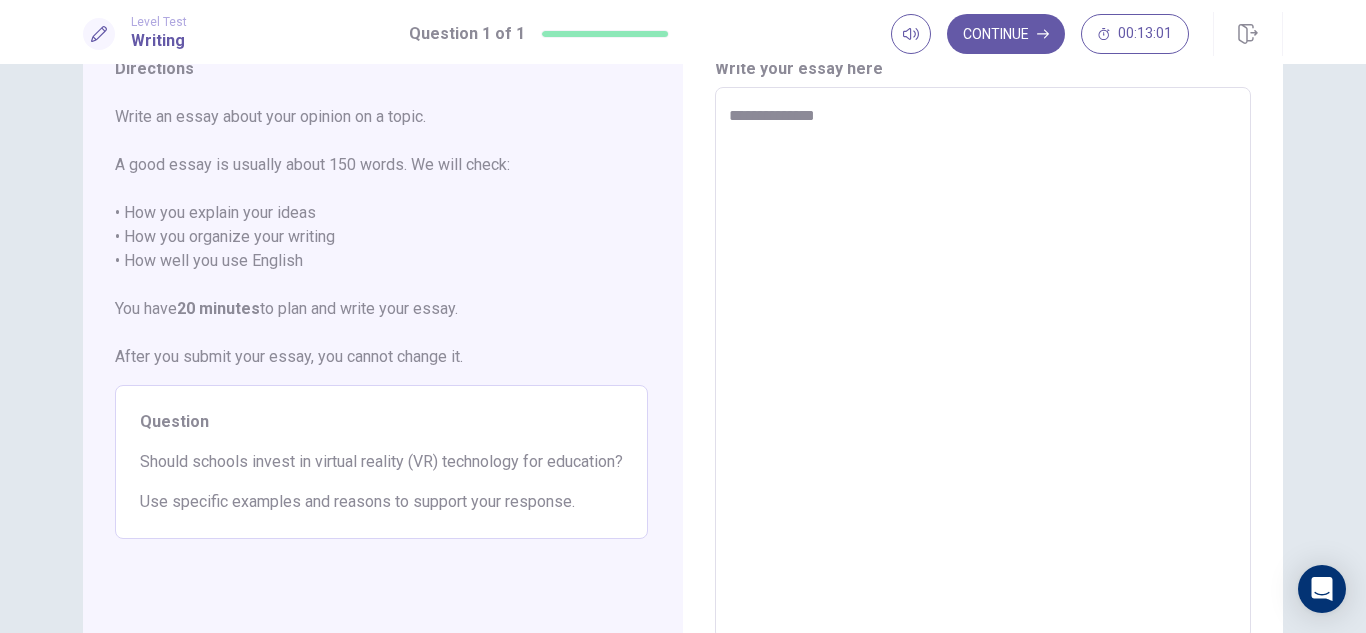 type on "*" 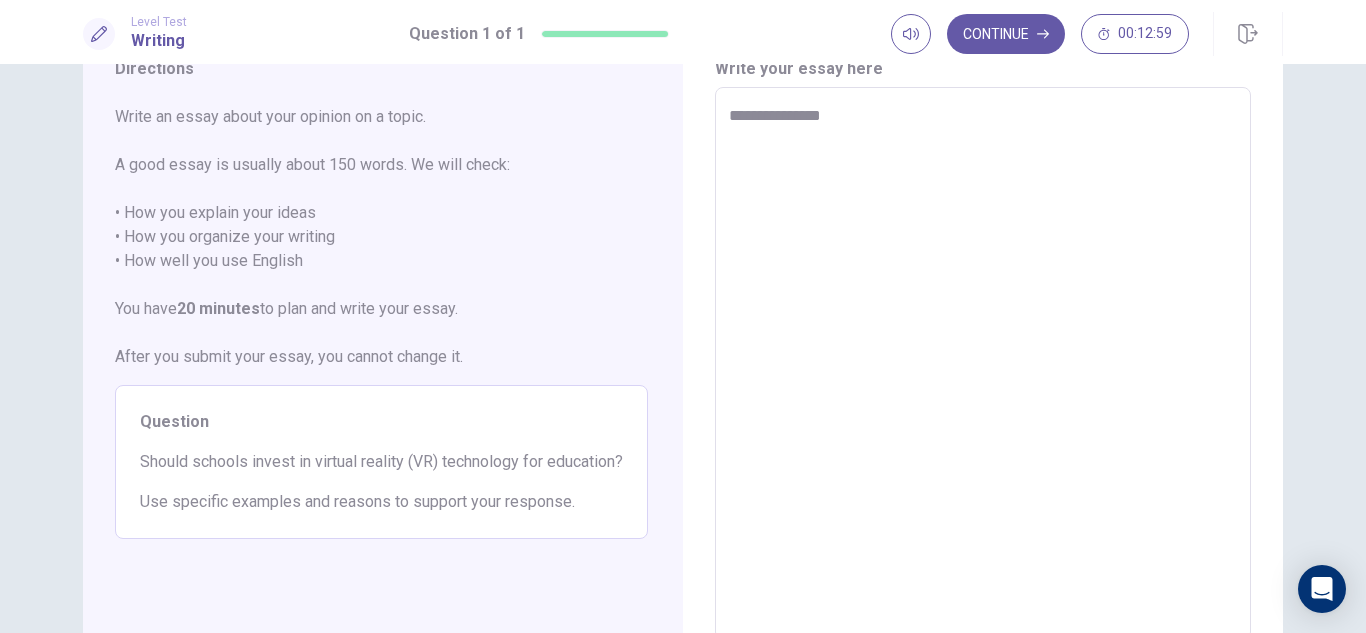 type on "*" 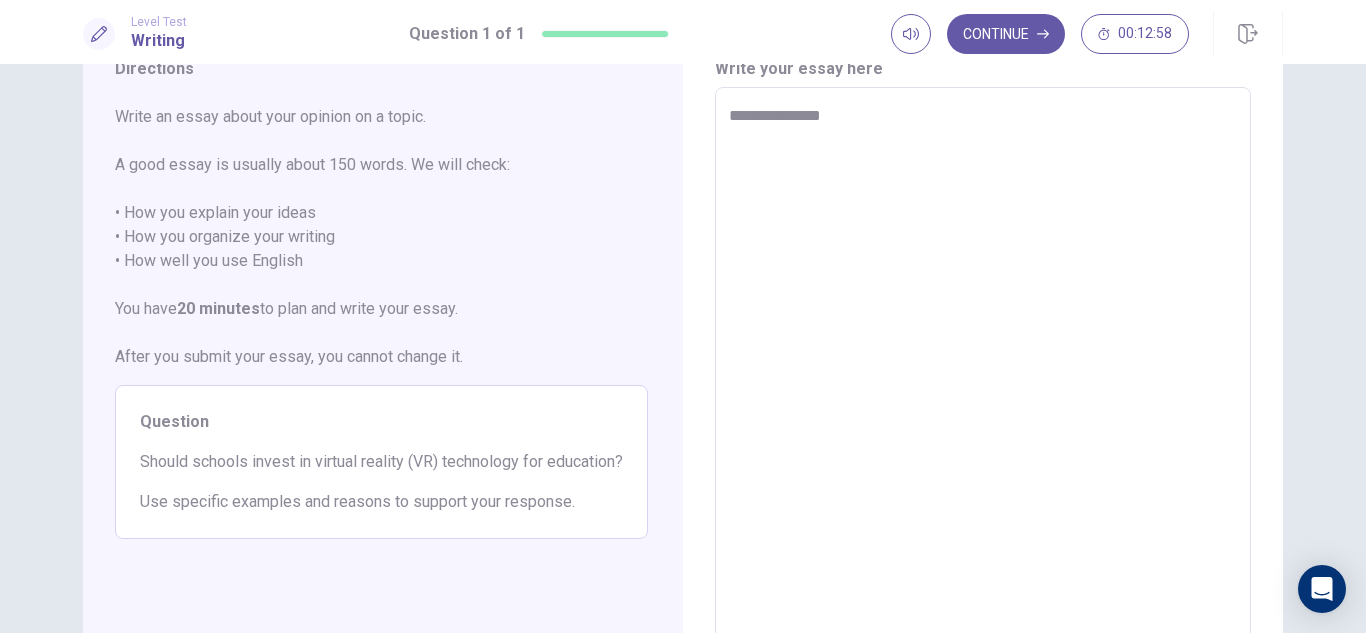 type on "**********" 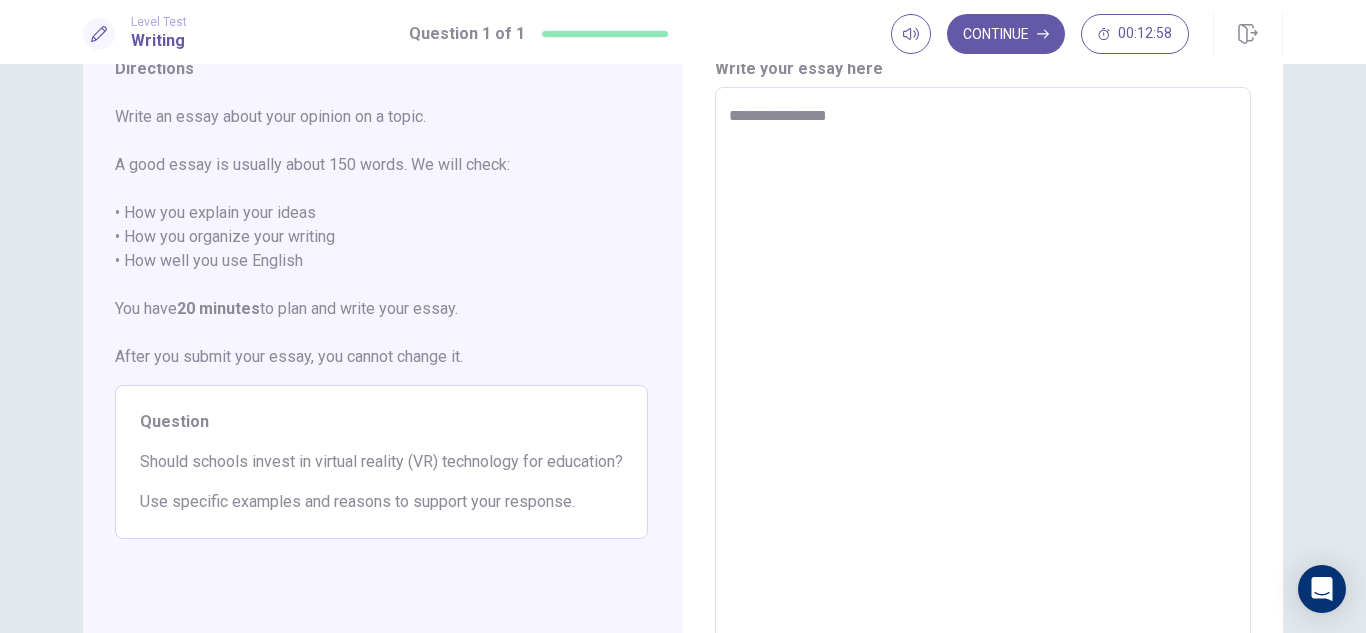 type on "*" 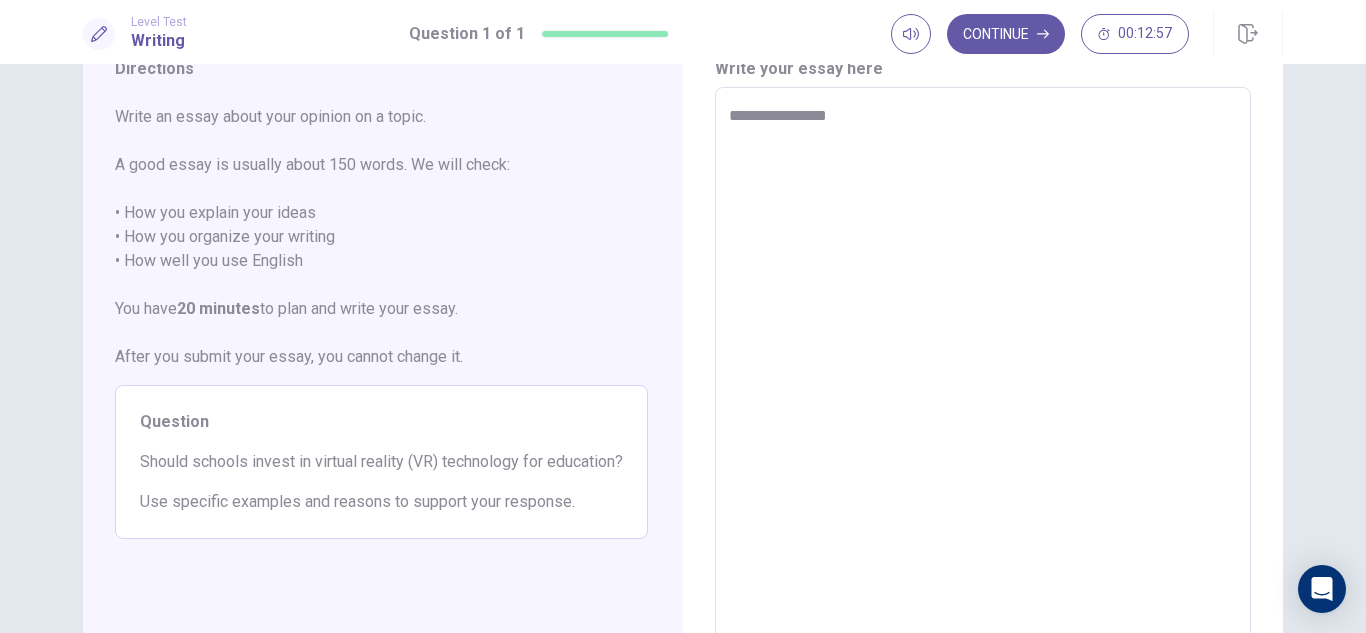 type on "**********" 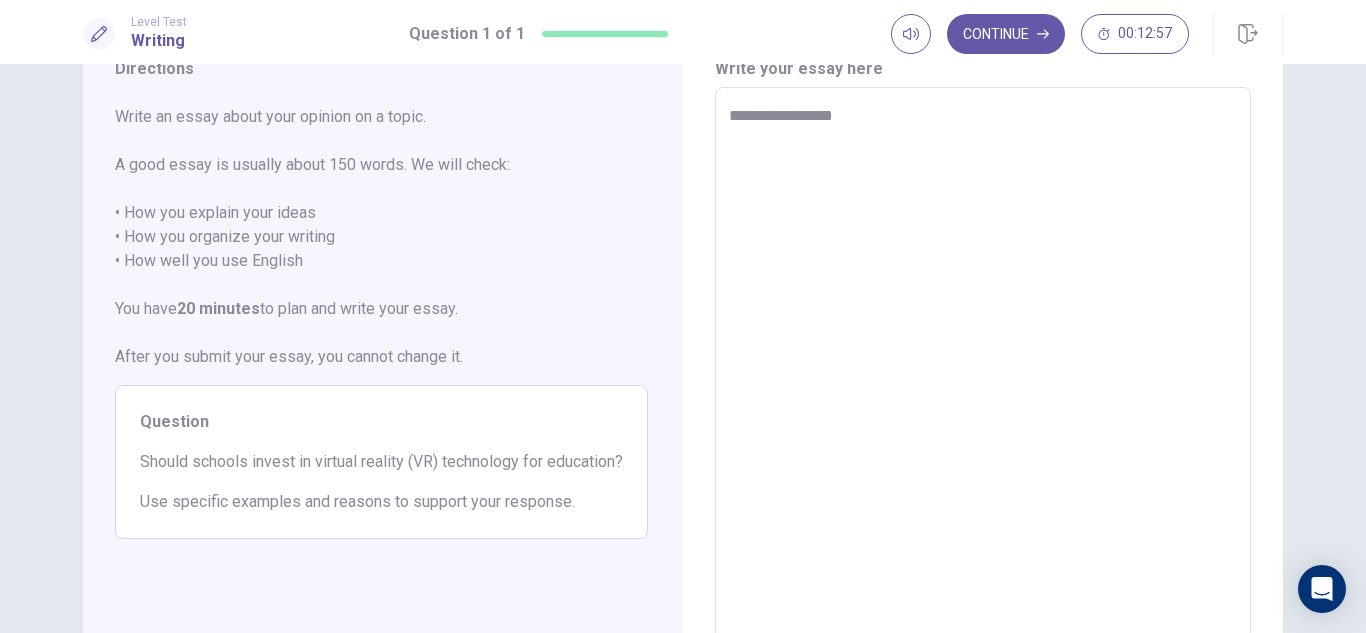 type on "*" 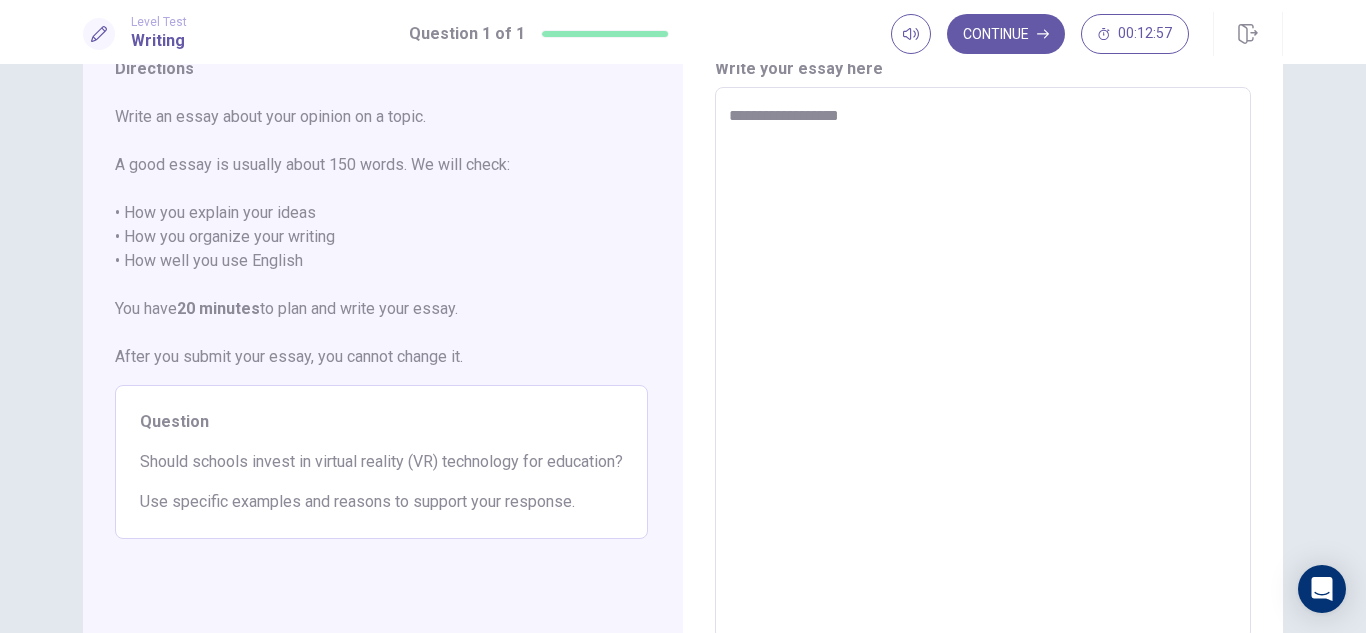 type on "*" 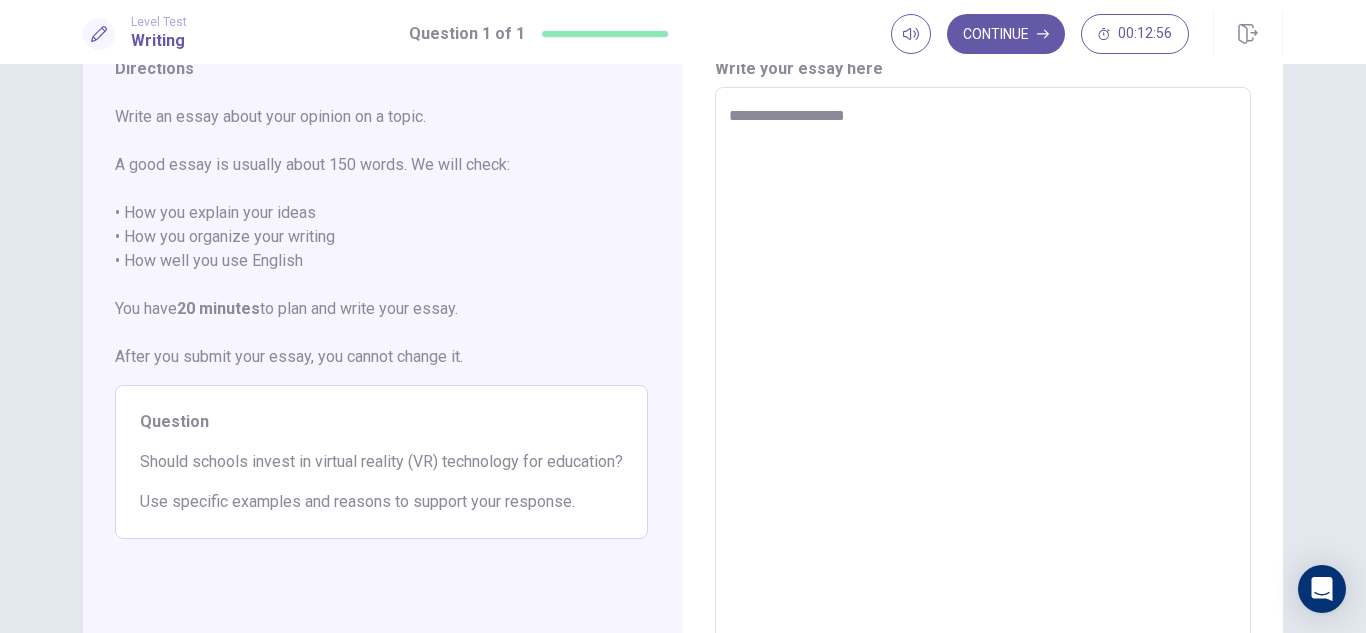 type on "*" 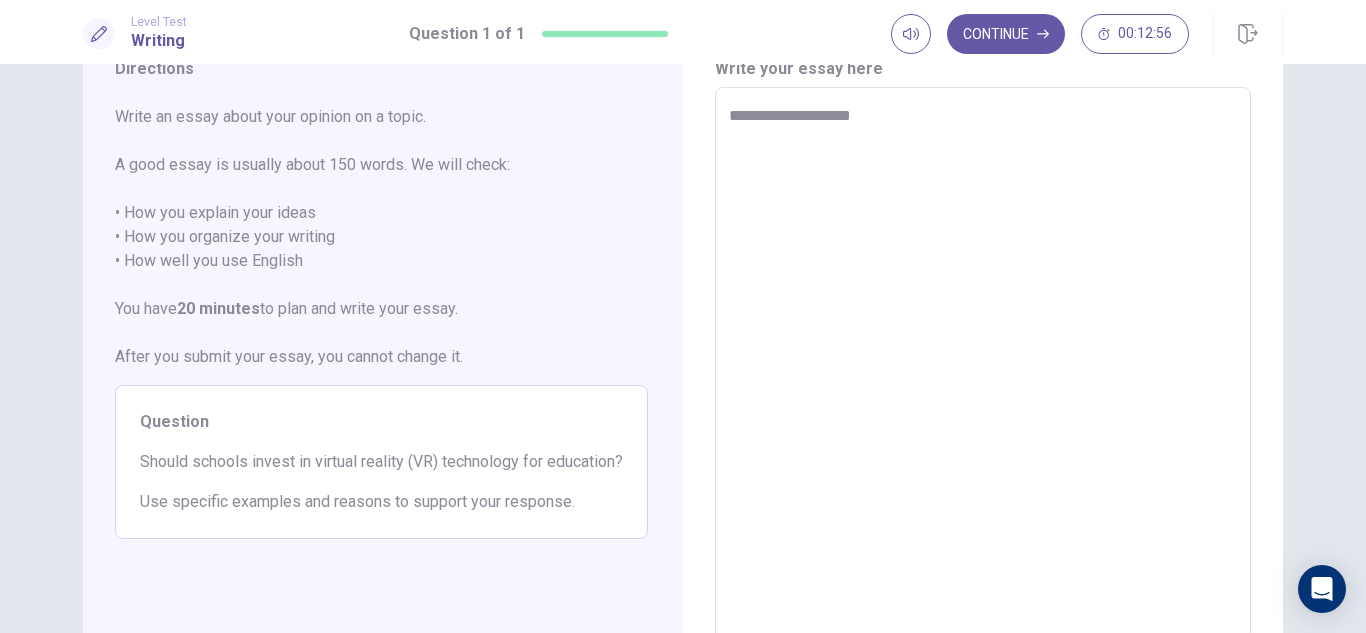 type on "*" 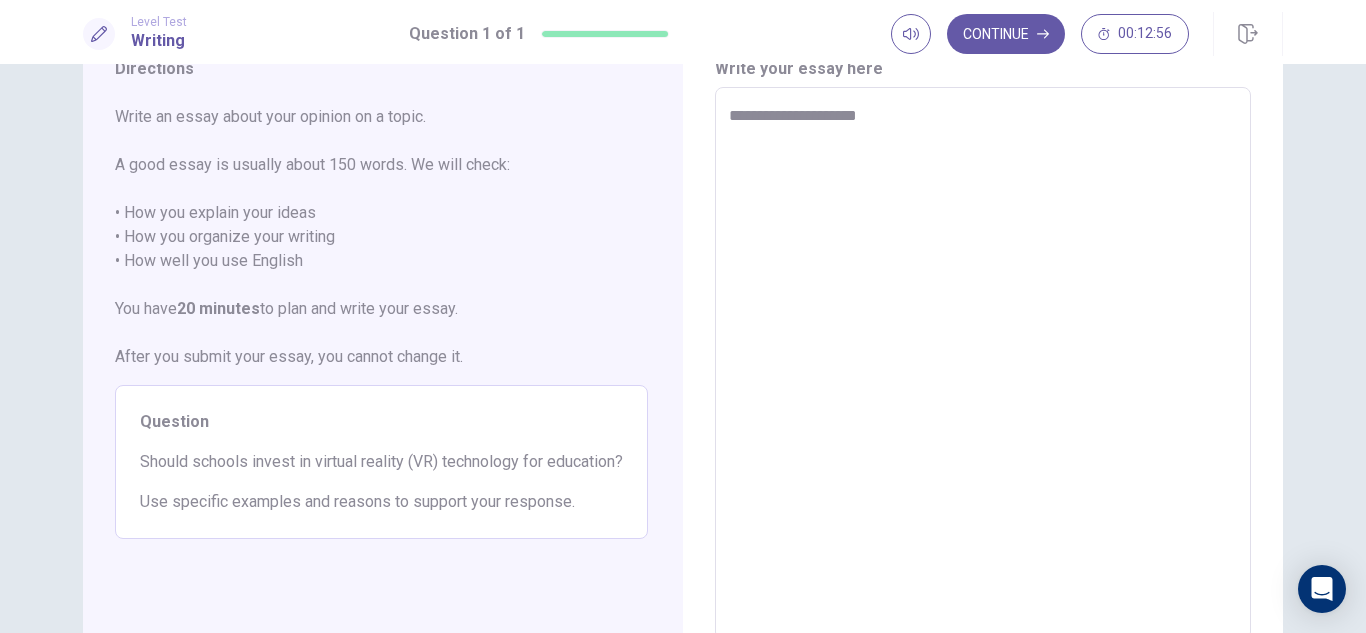 type on "*" 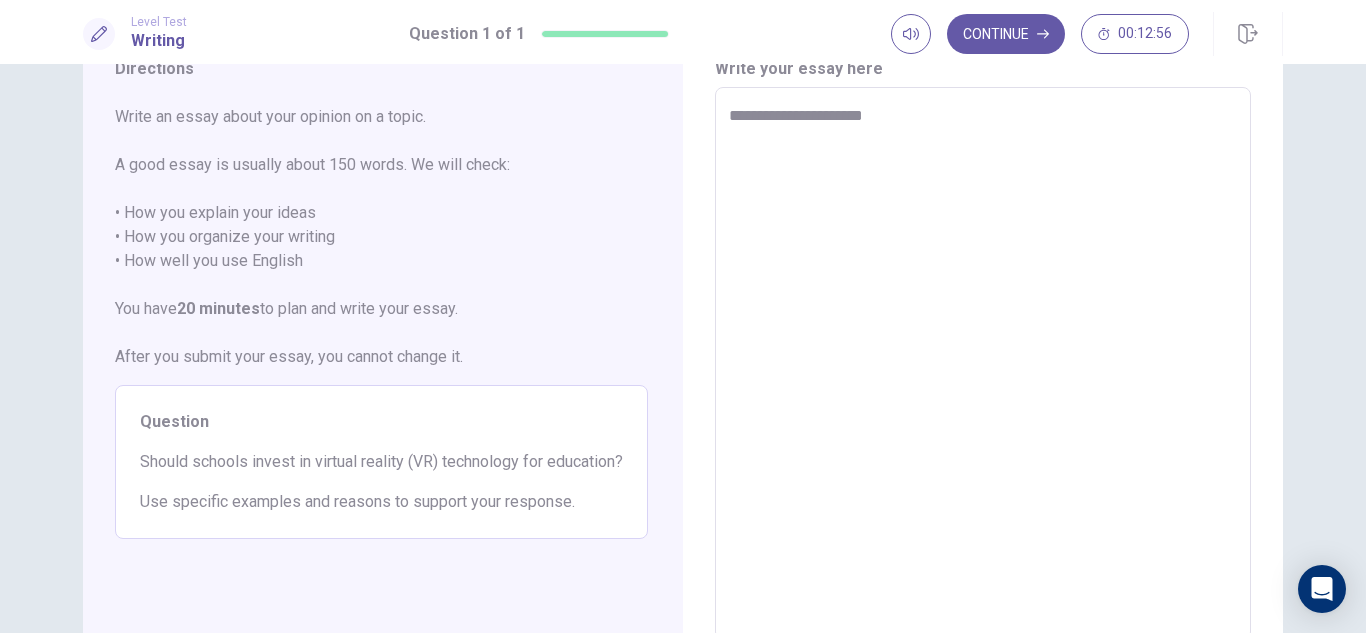 type on "*" 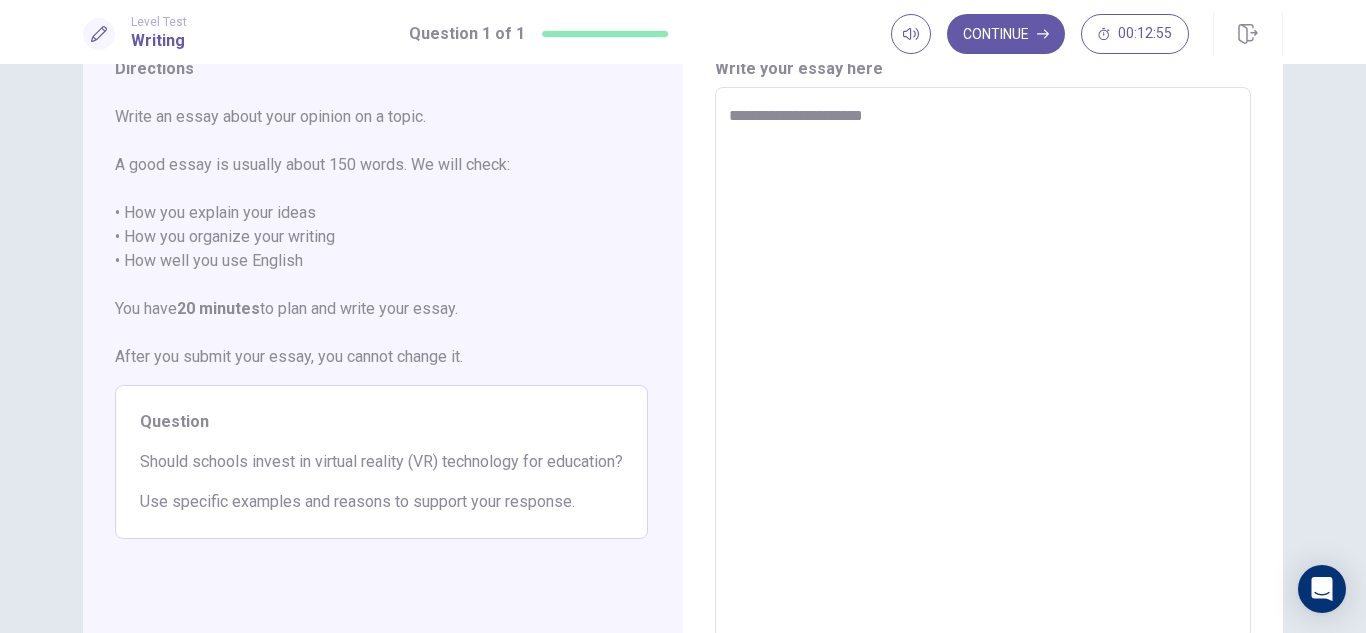 type on "**********" 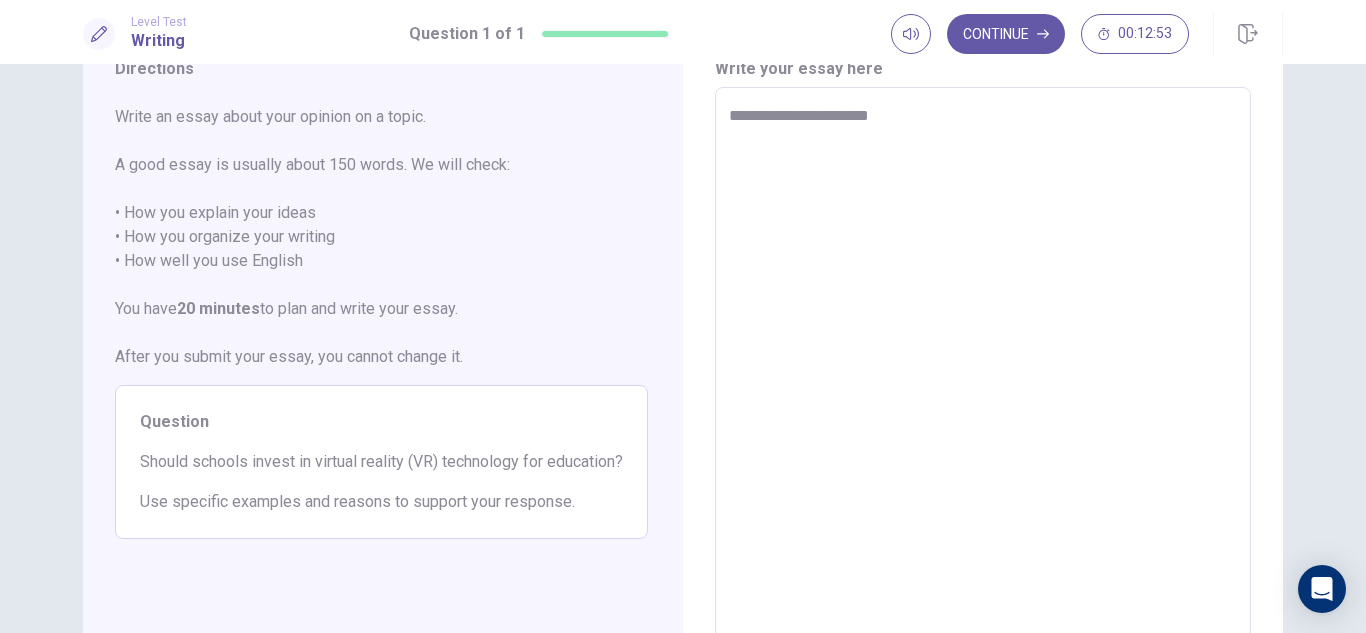 type on "*" 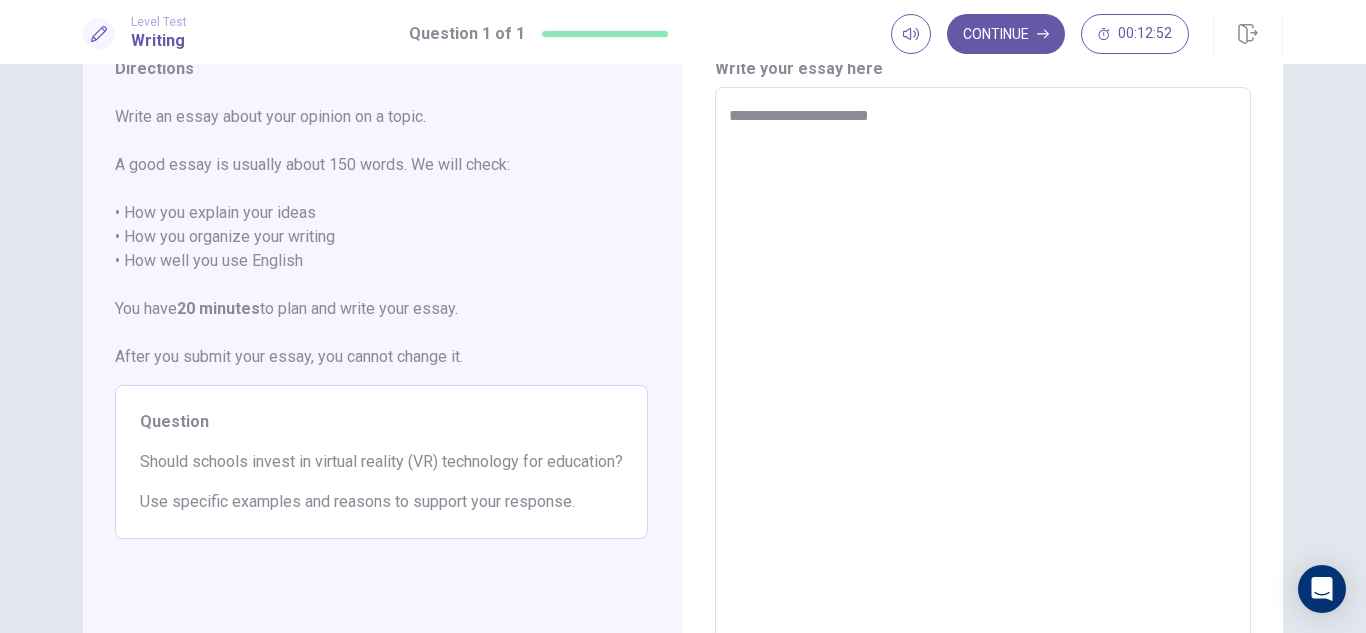 type on "**********" 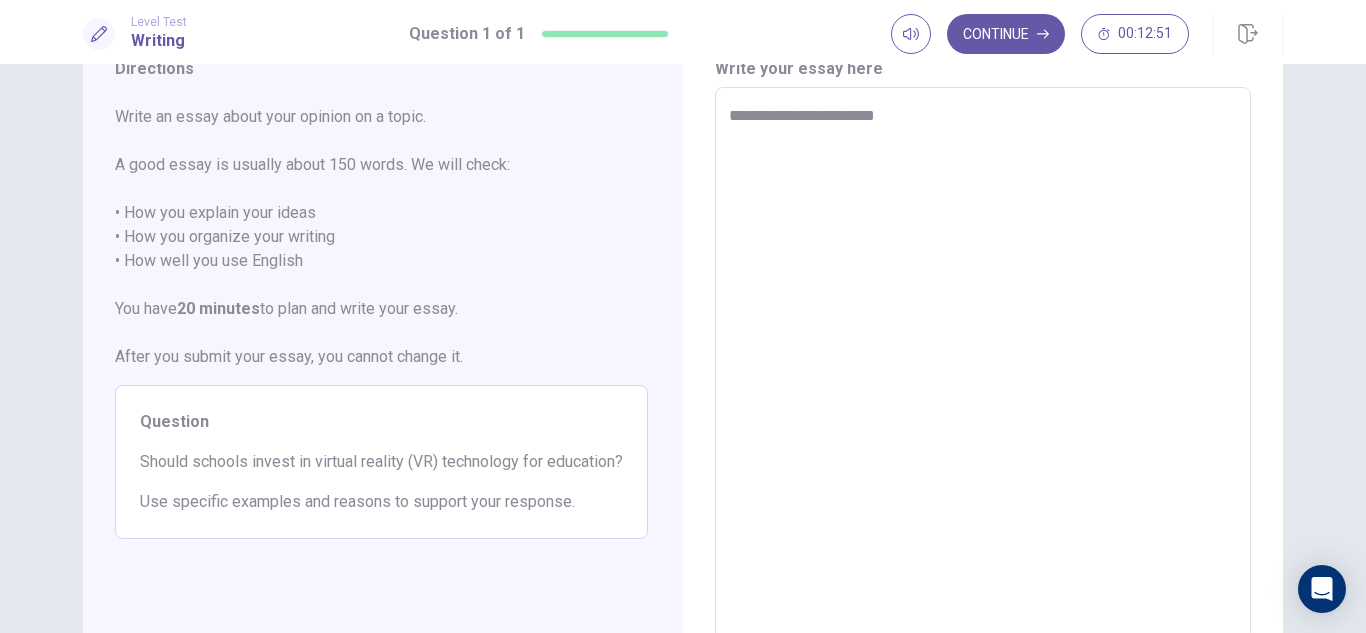 type on "*" 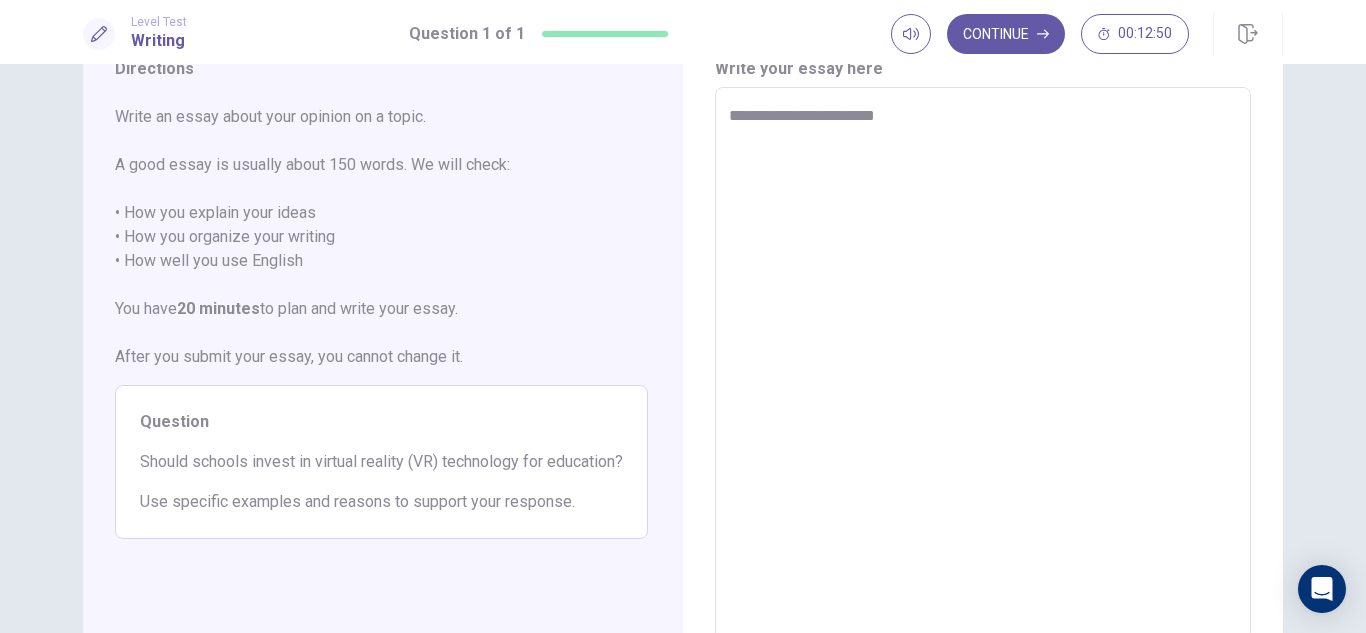 type on "**********" 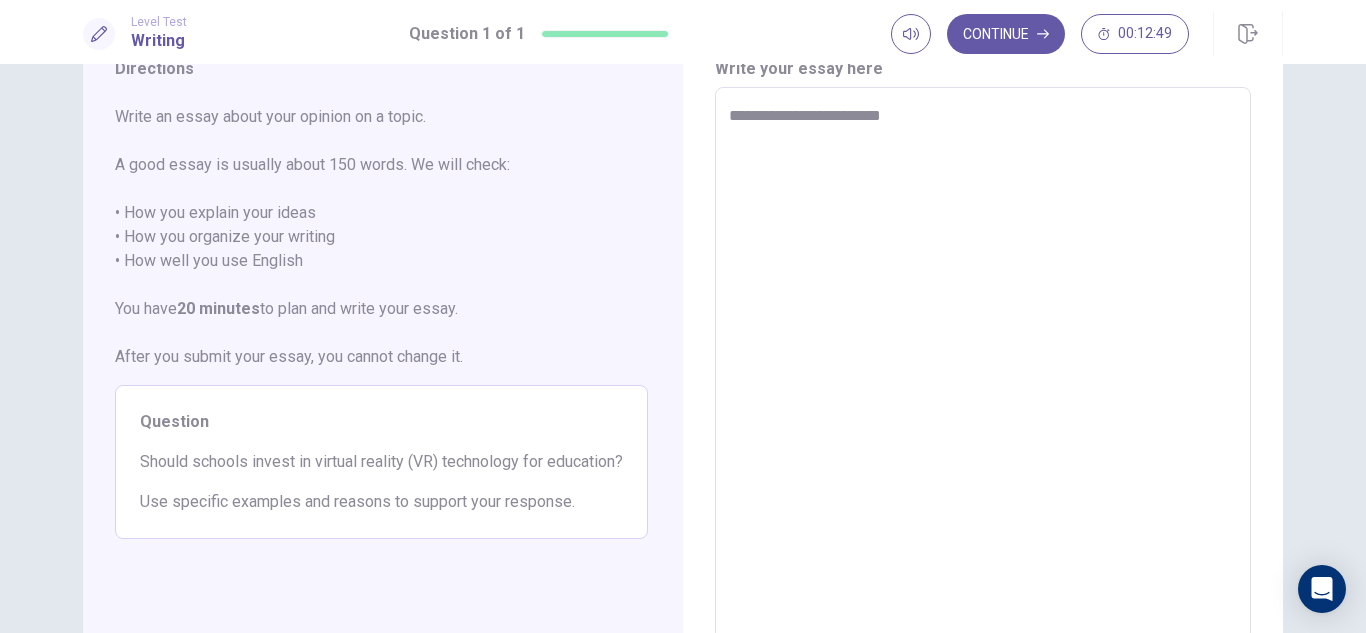 type on "*" 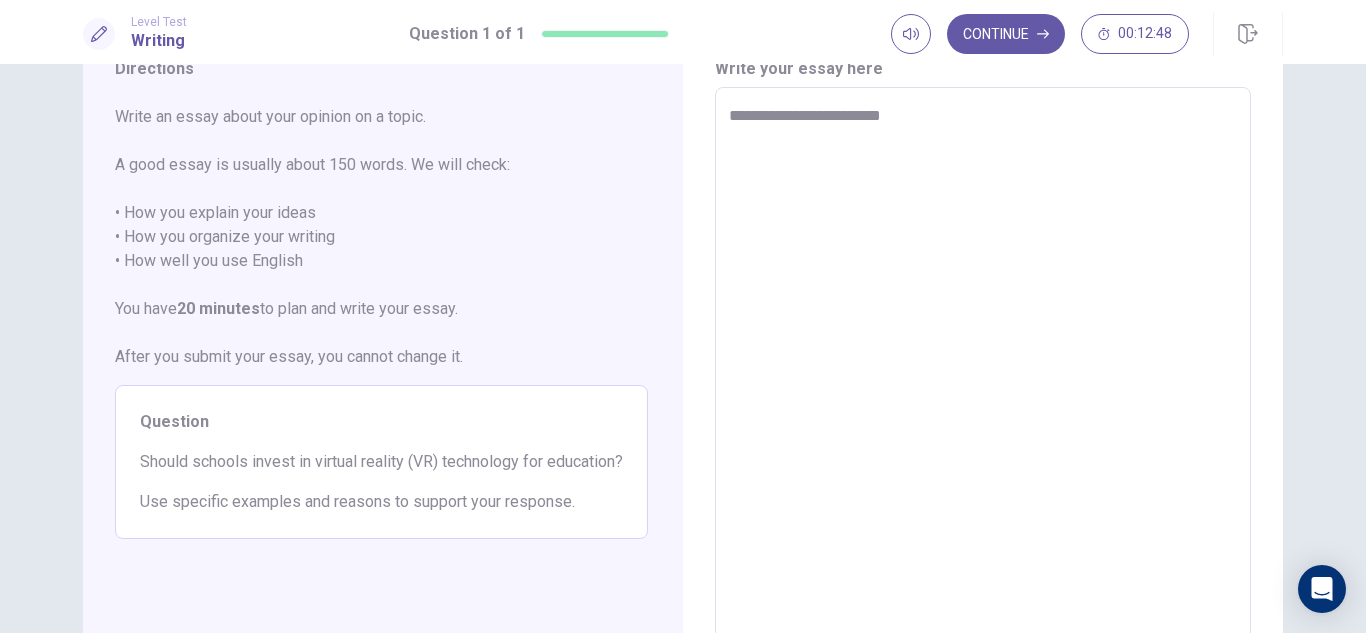 type on "**********" 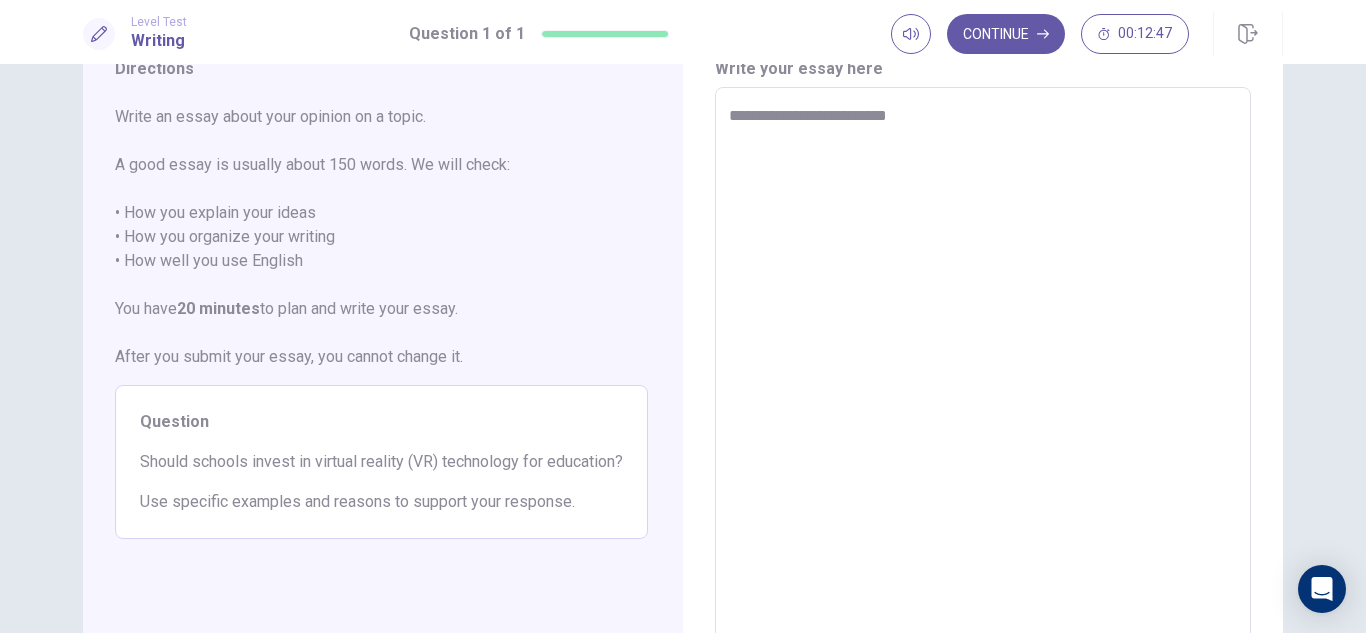 type on "*" 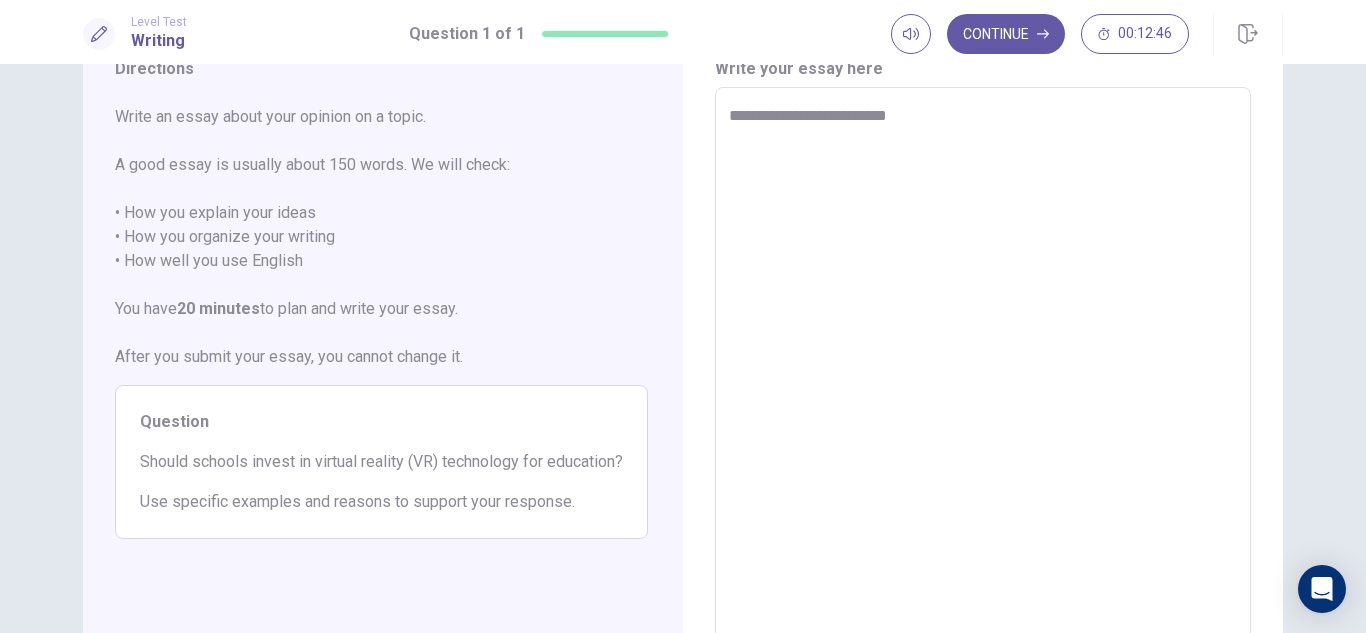 type on "**********" 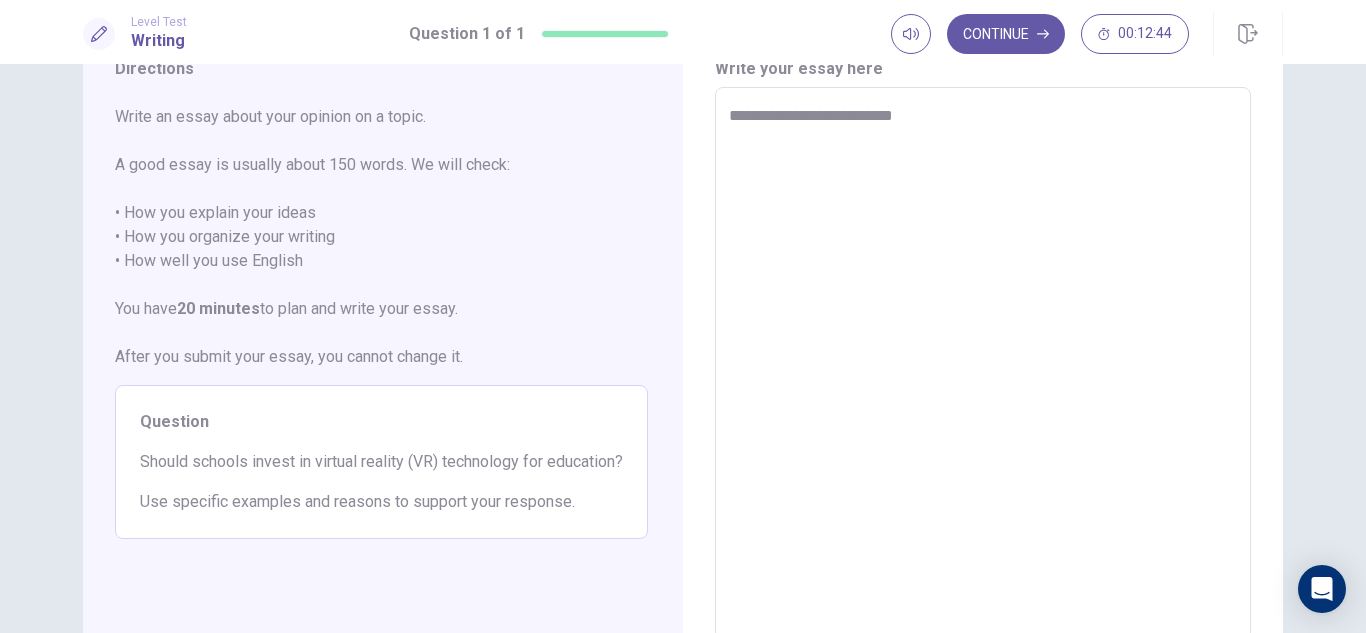 type on "*" 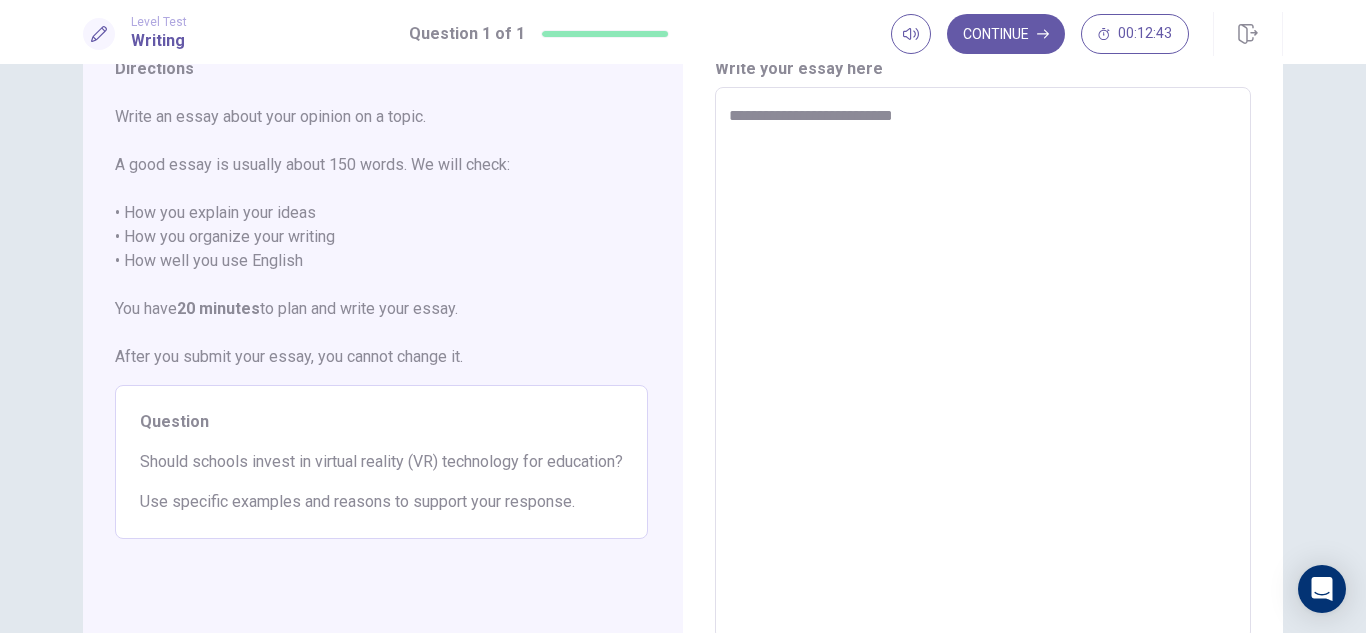 type on "**********" 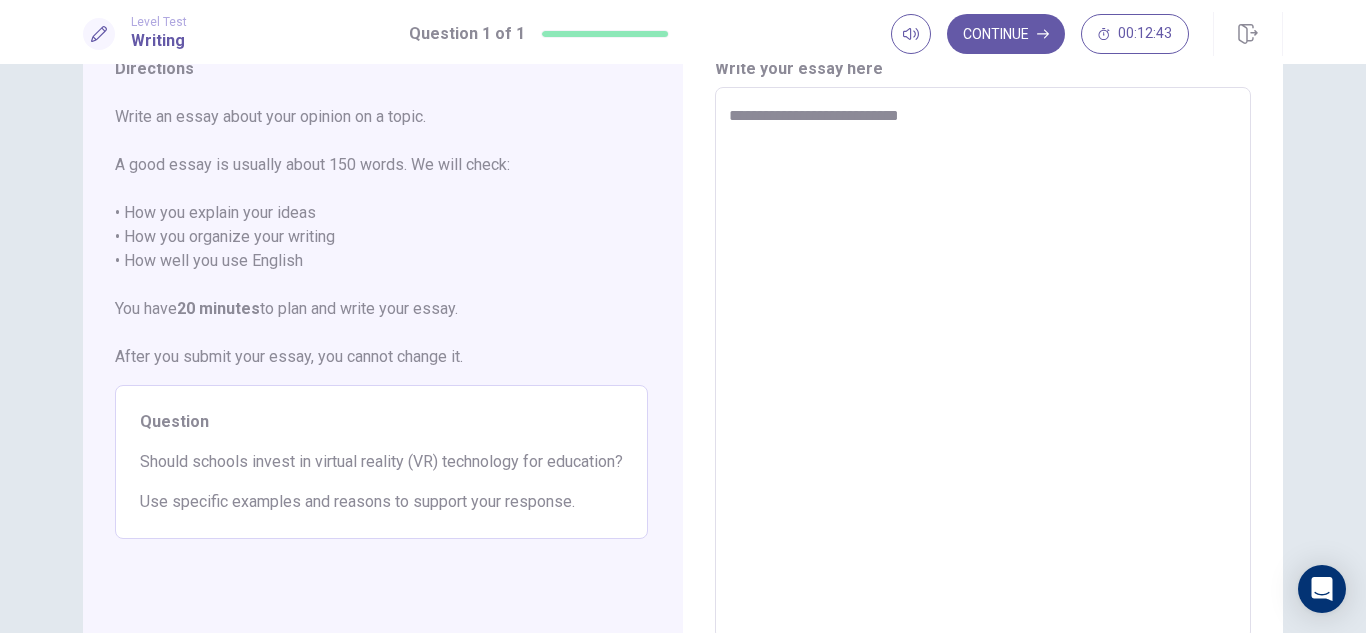 type on "*" 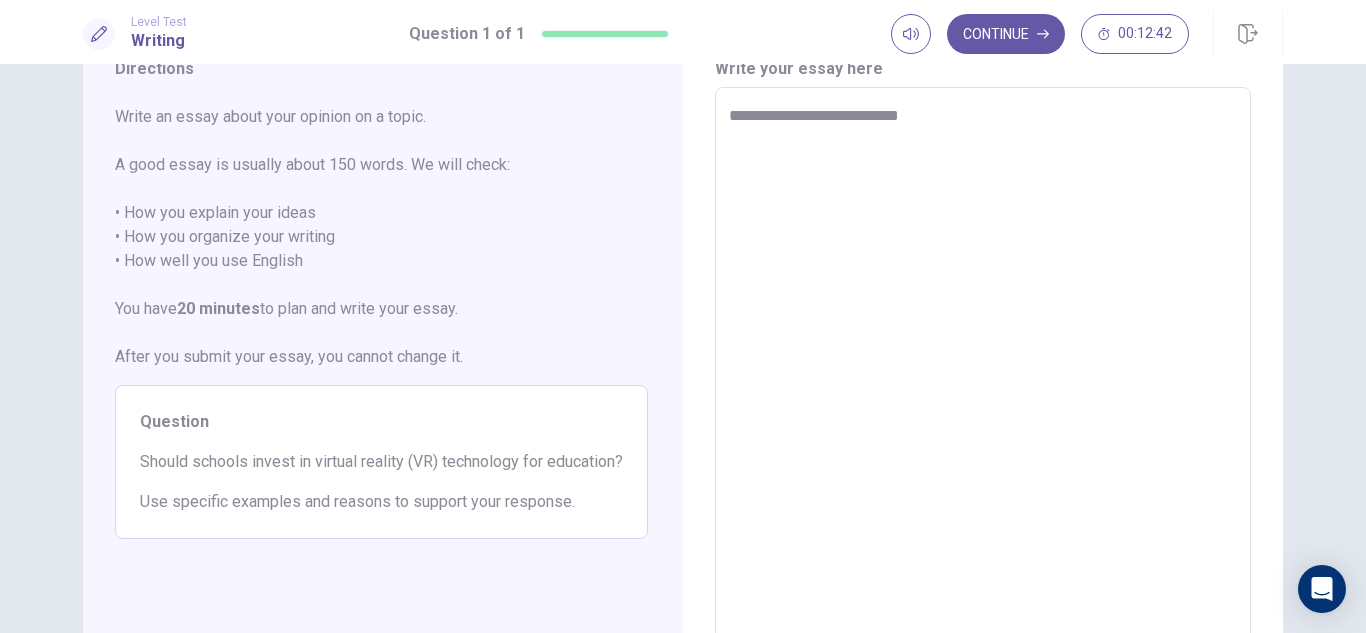 type on "**********" 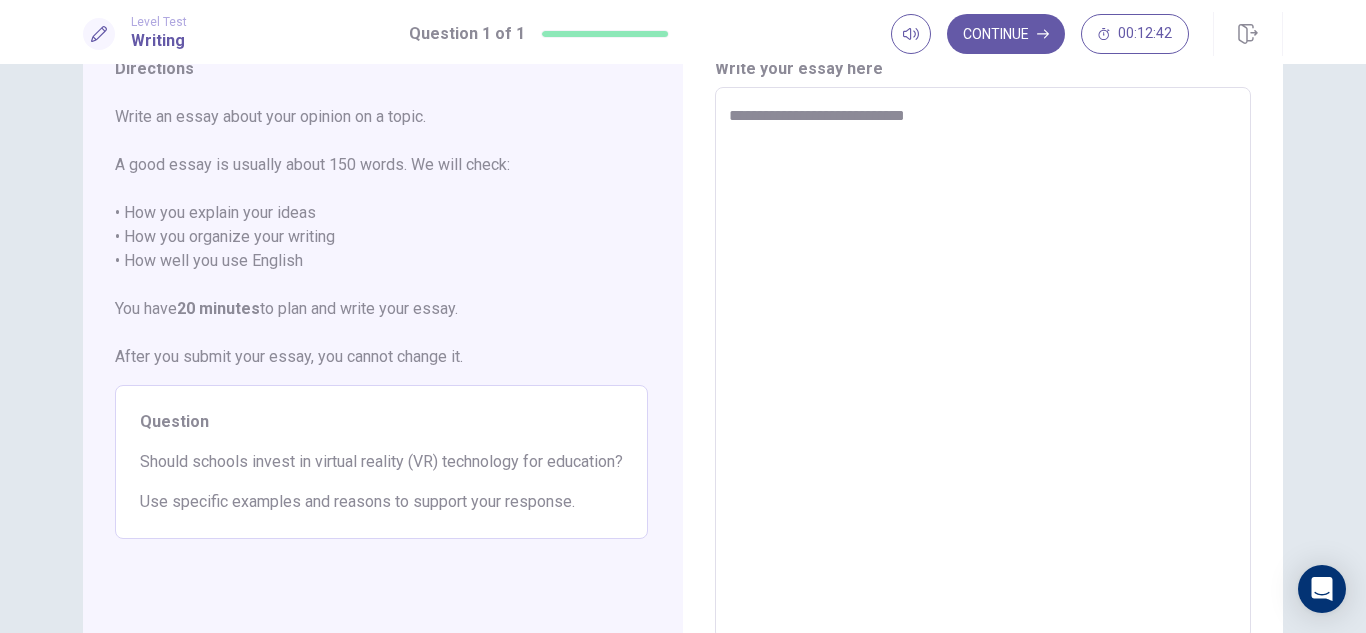 type on "*" 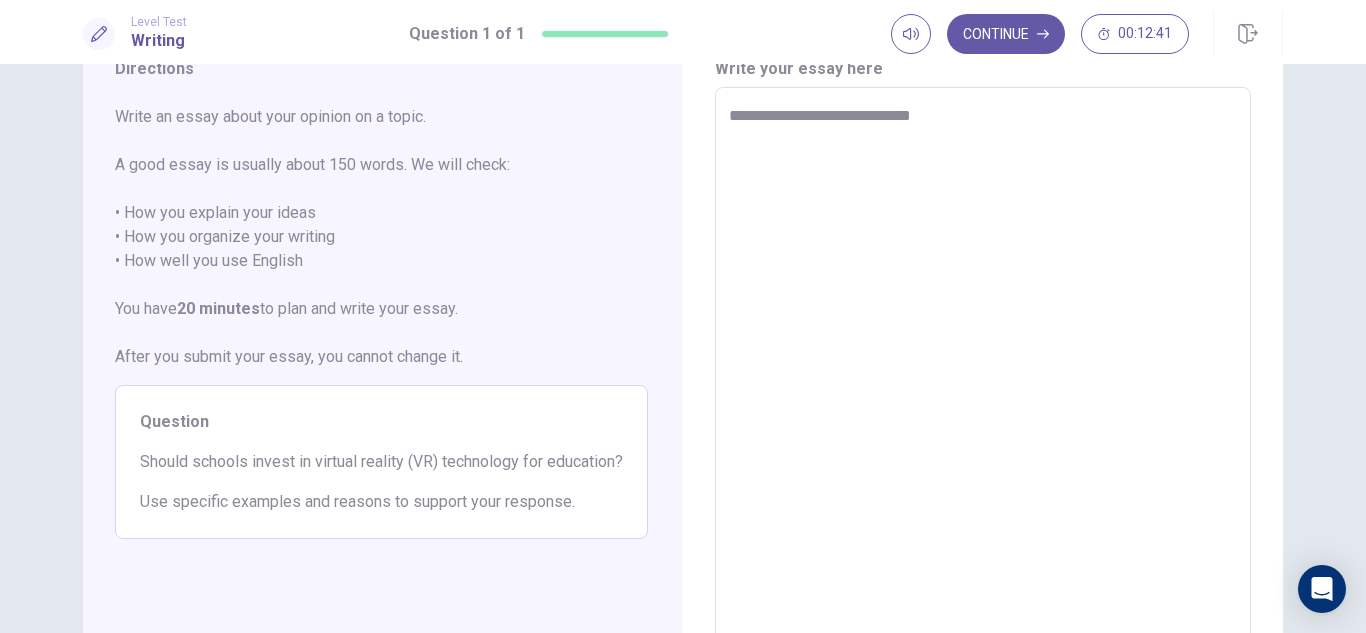 type on "*" 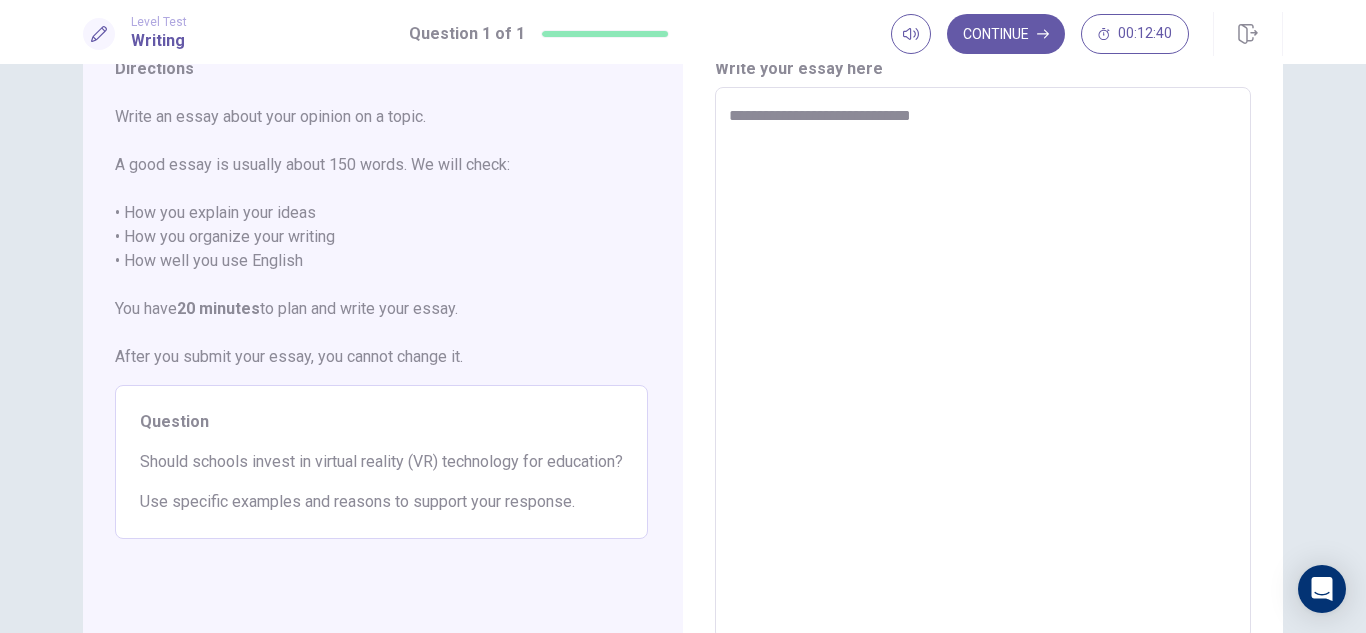 type on "**********" 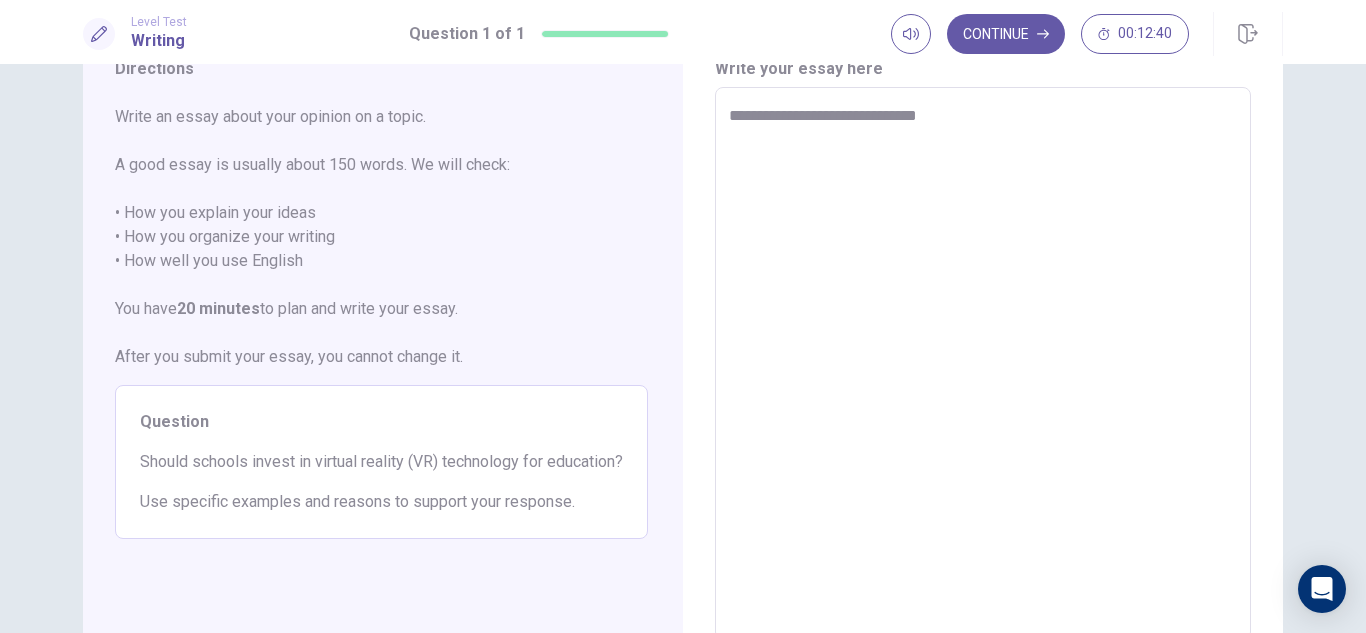 type on "*" 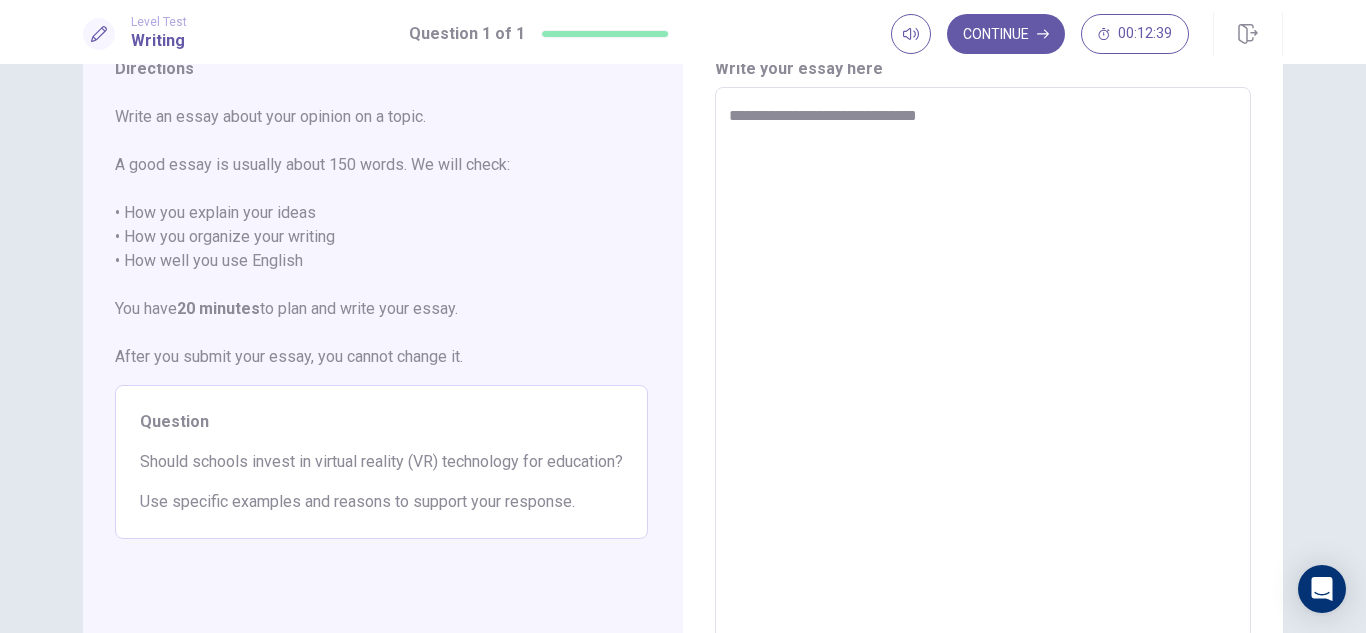 type on "**********" 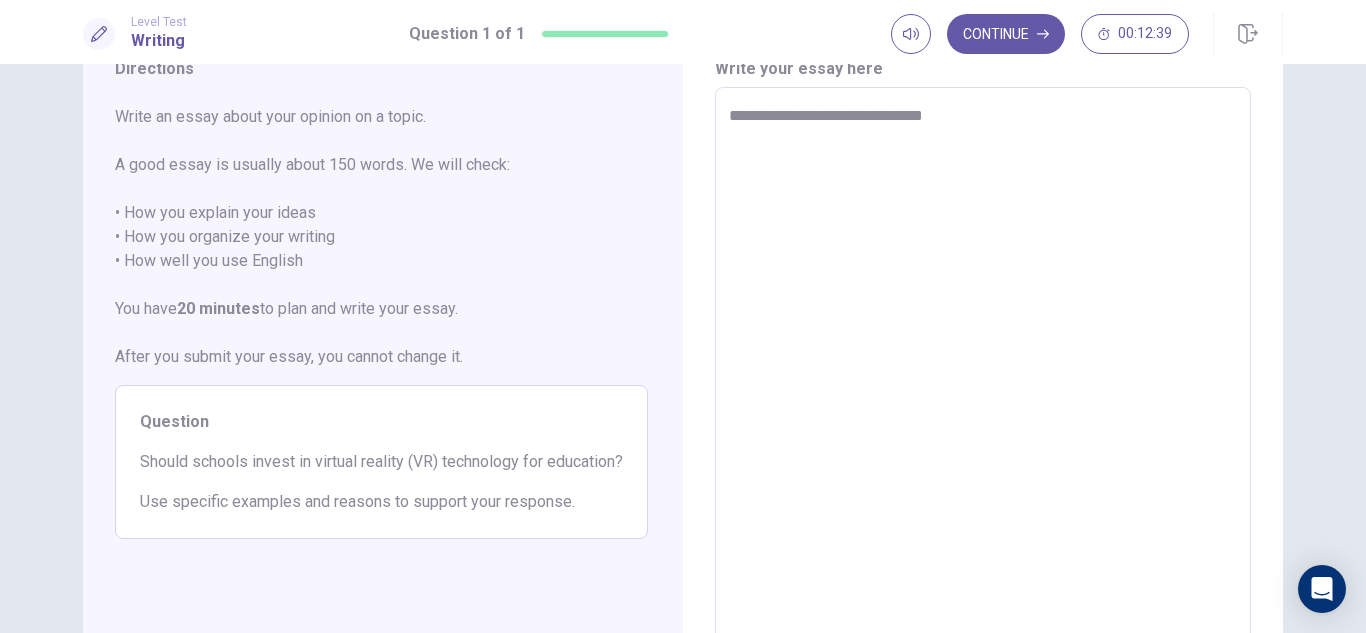 type on "*" 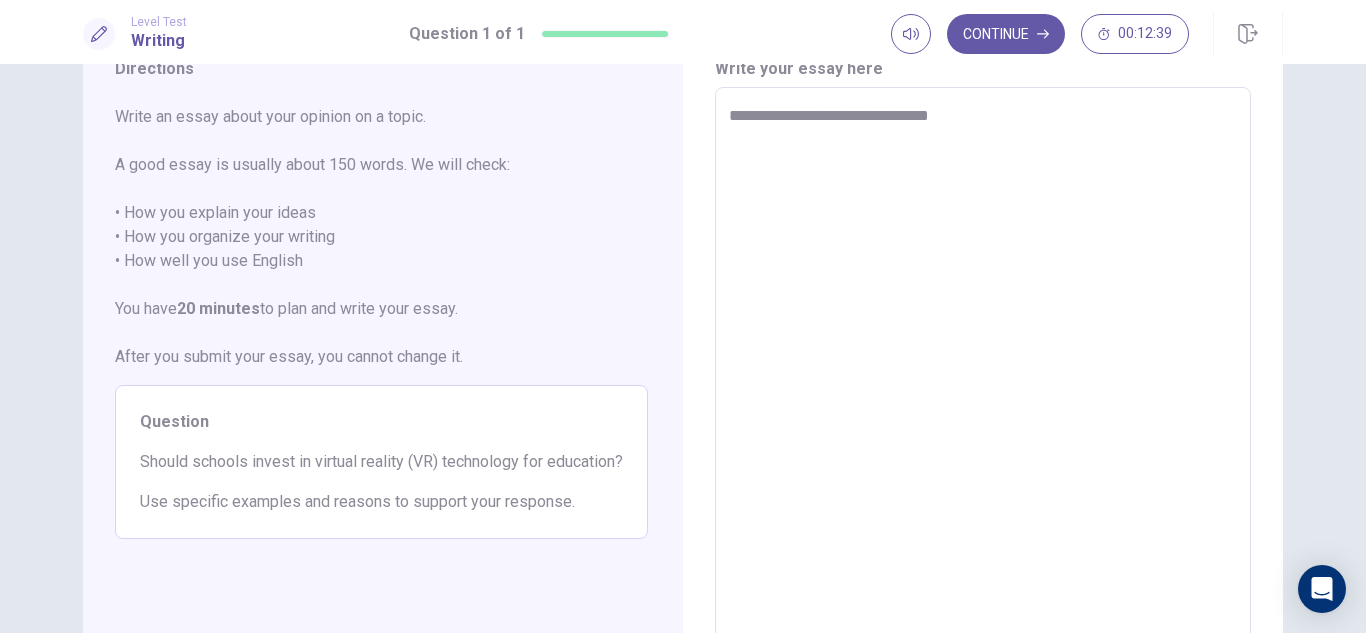 type on "*" 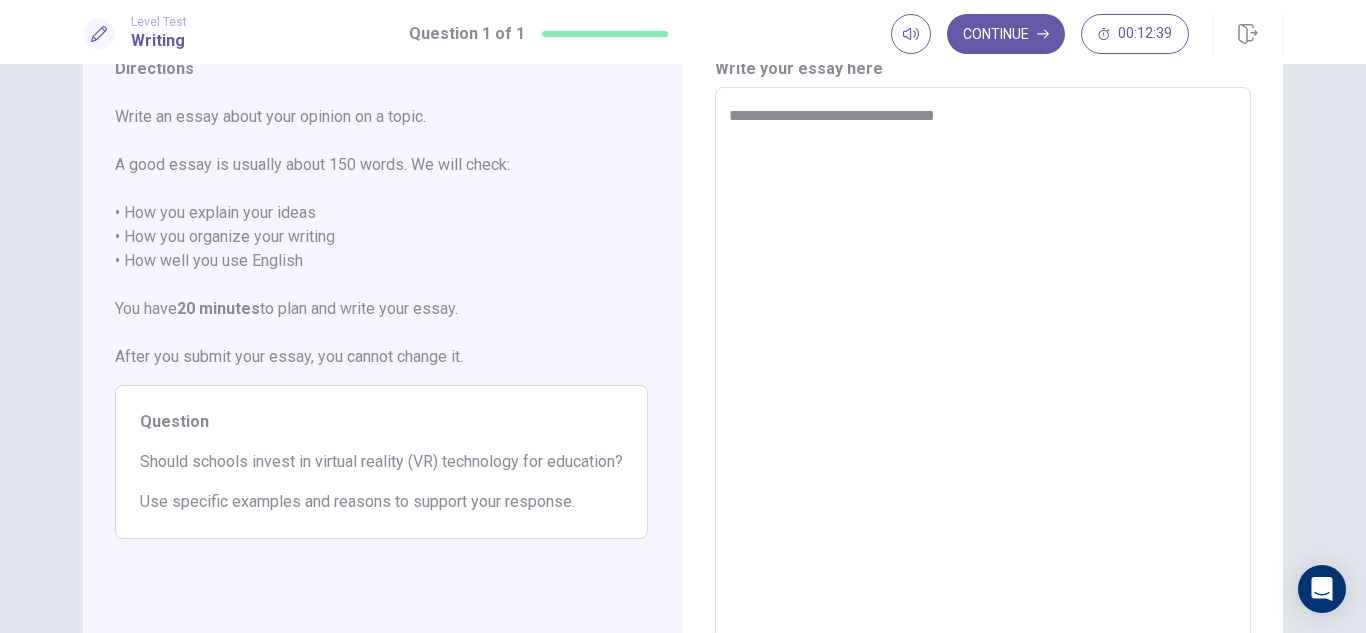 type on "*" 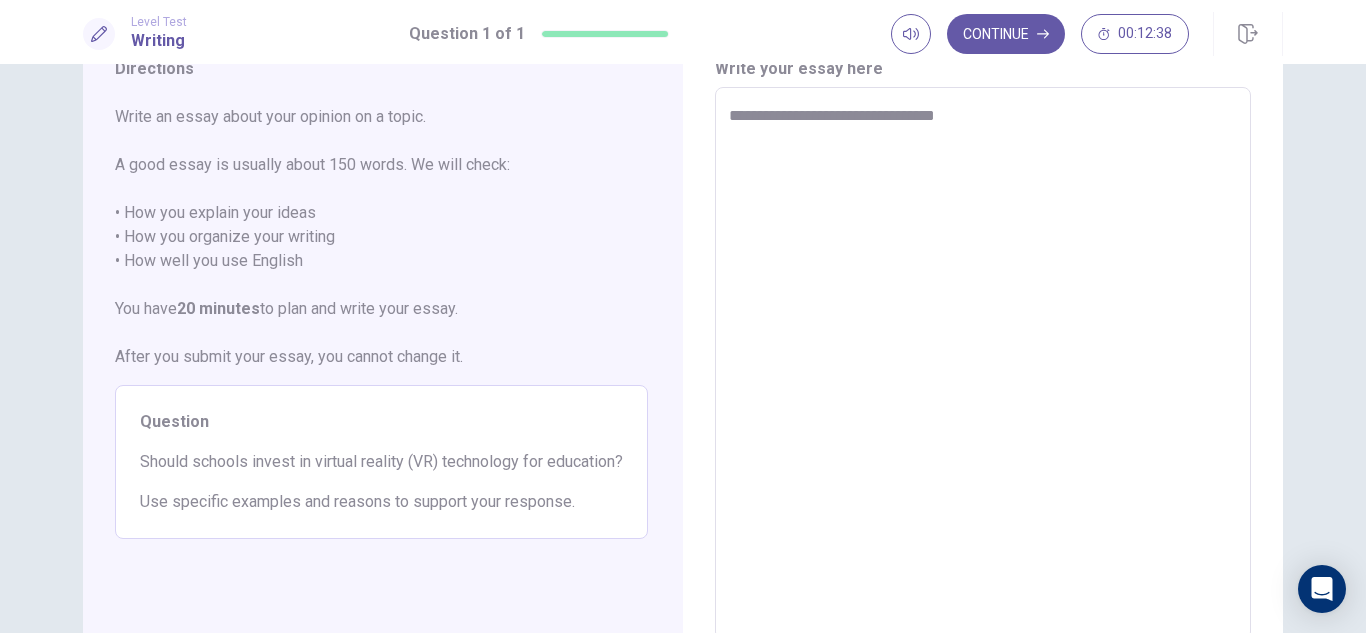 type on "**********" 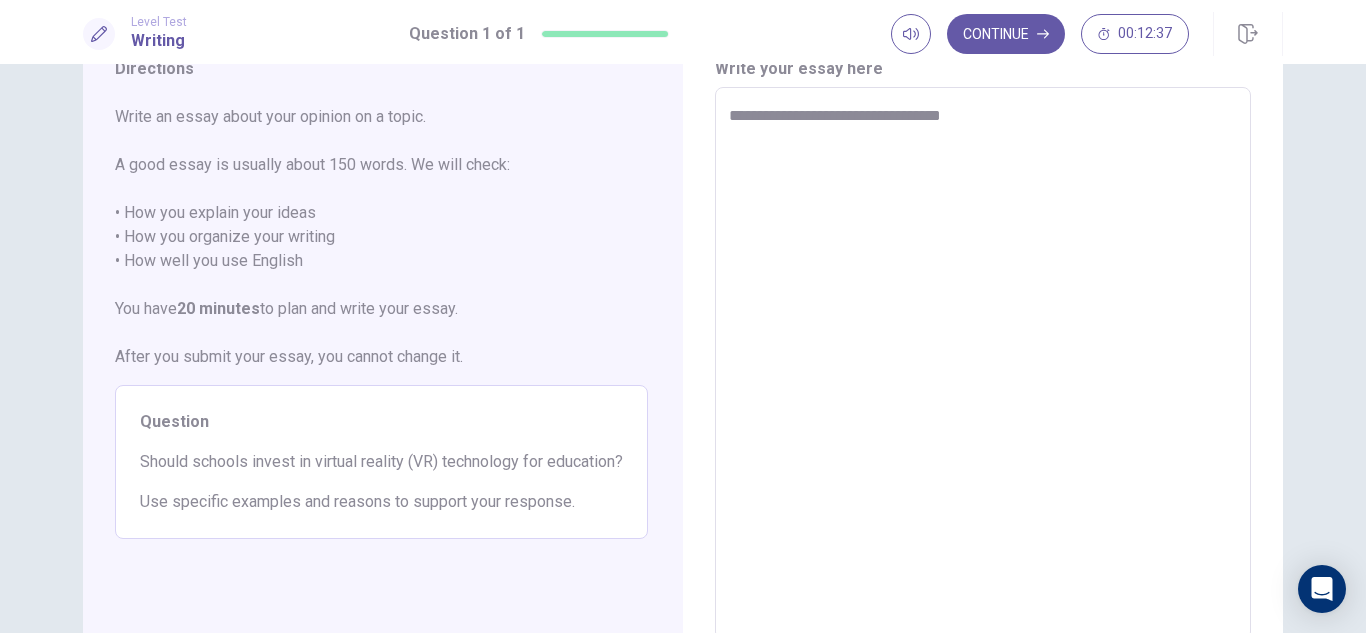 type on "*" 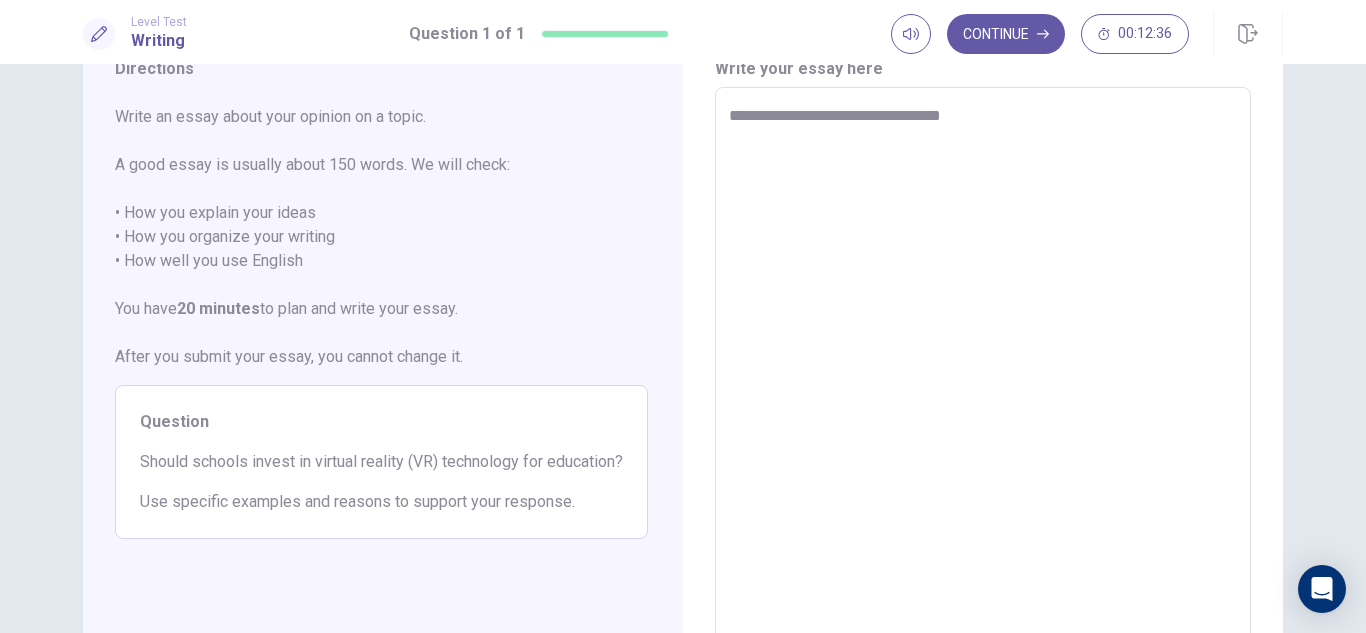 type on "**********" 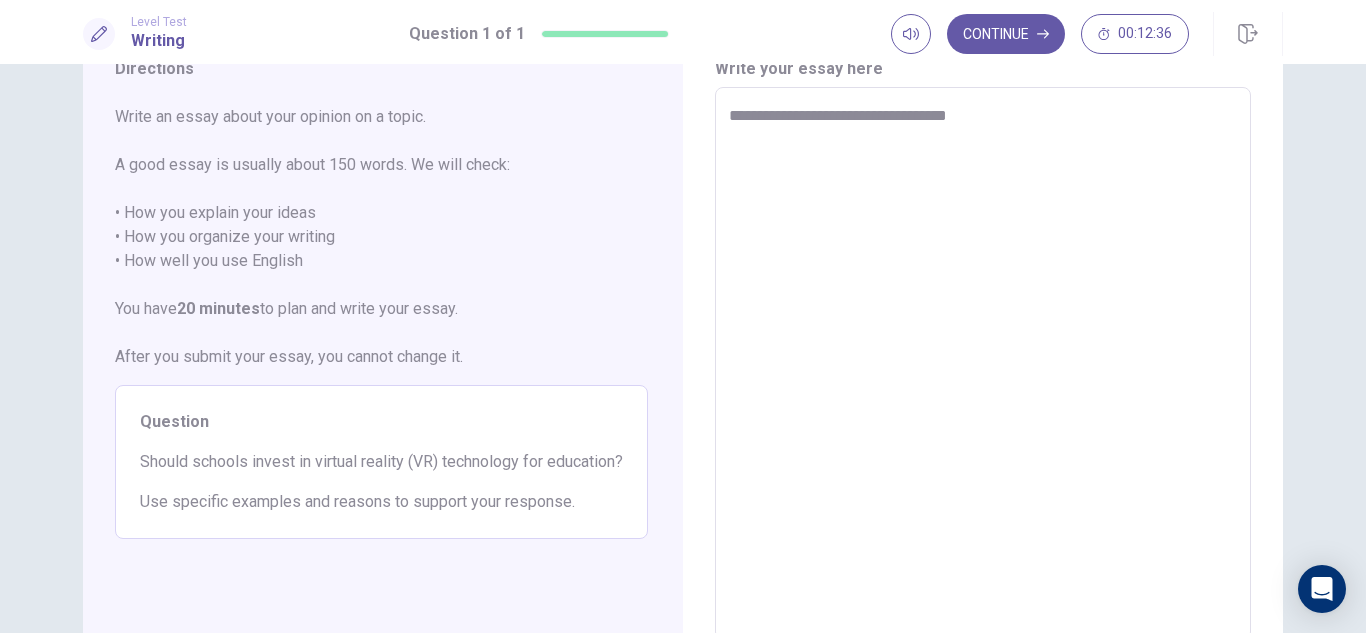 type on "*" 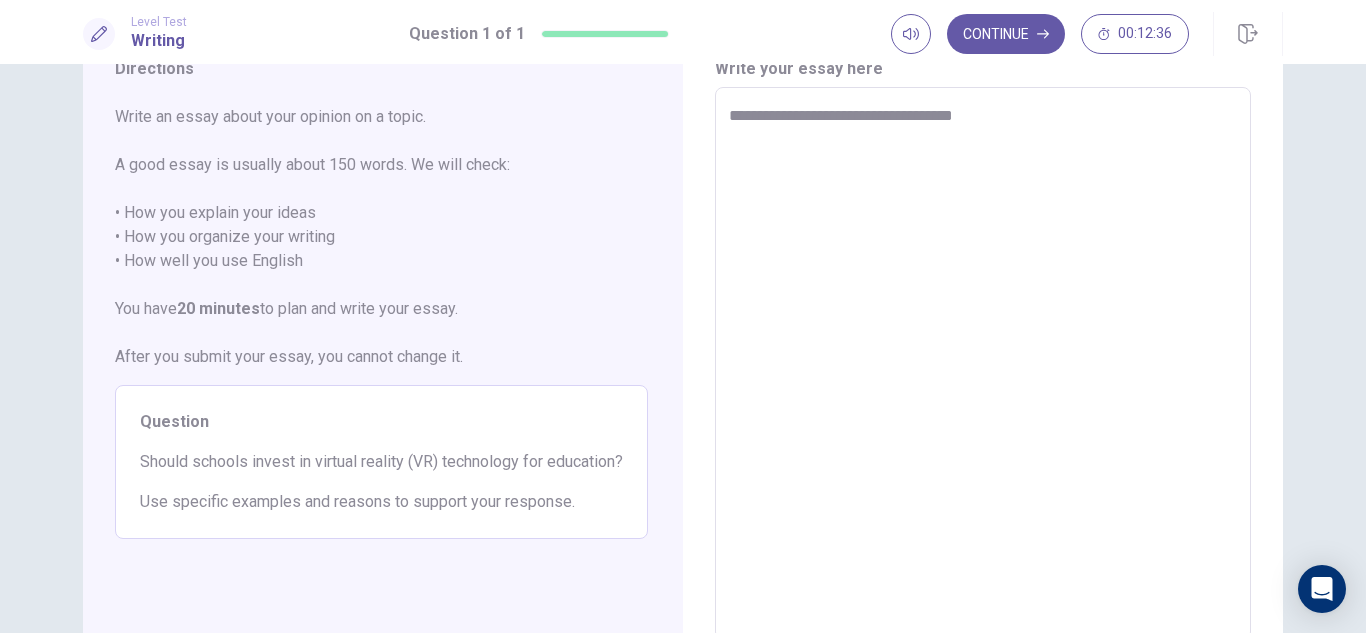 type on "*" 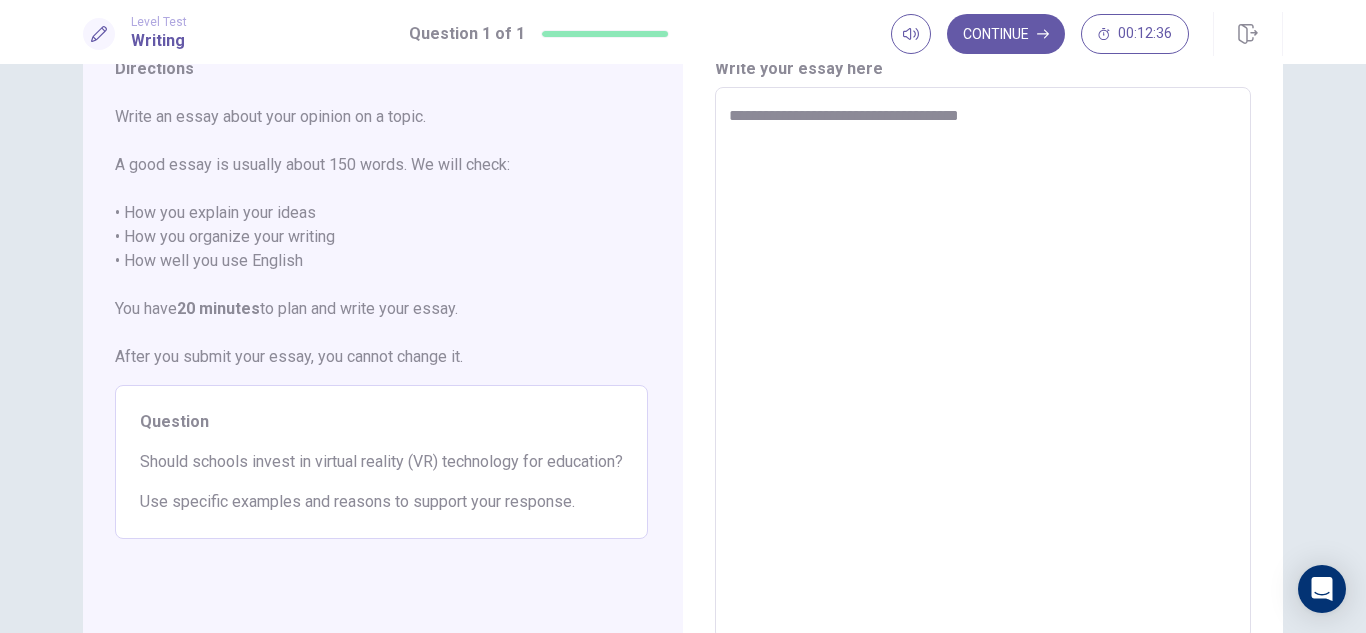 type on "*" 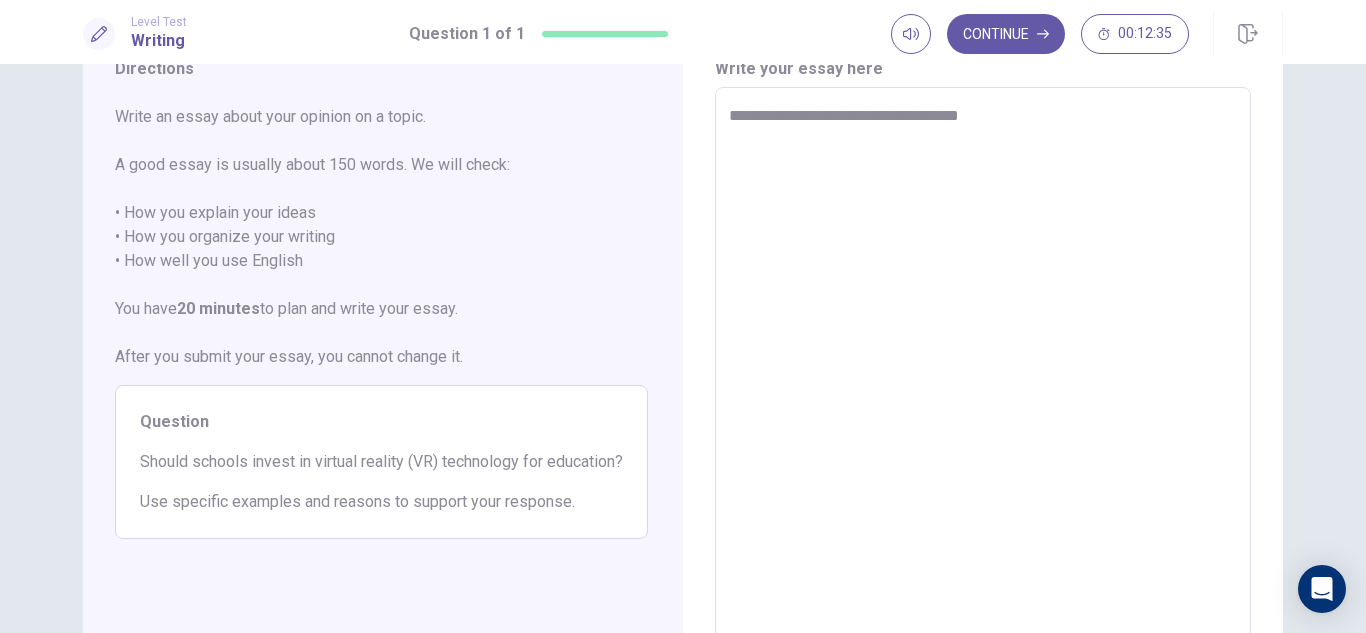 type on "**********" 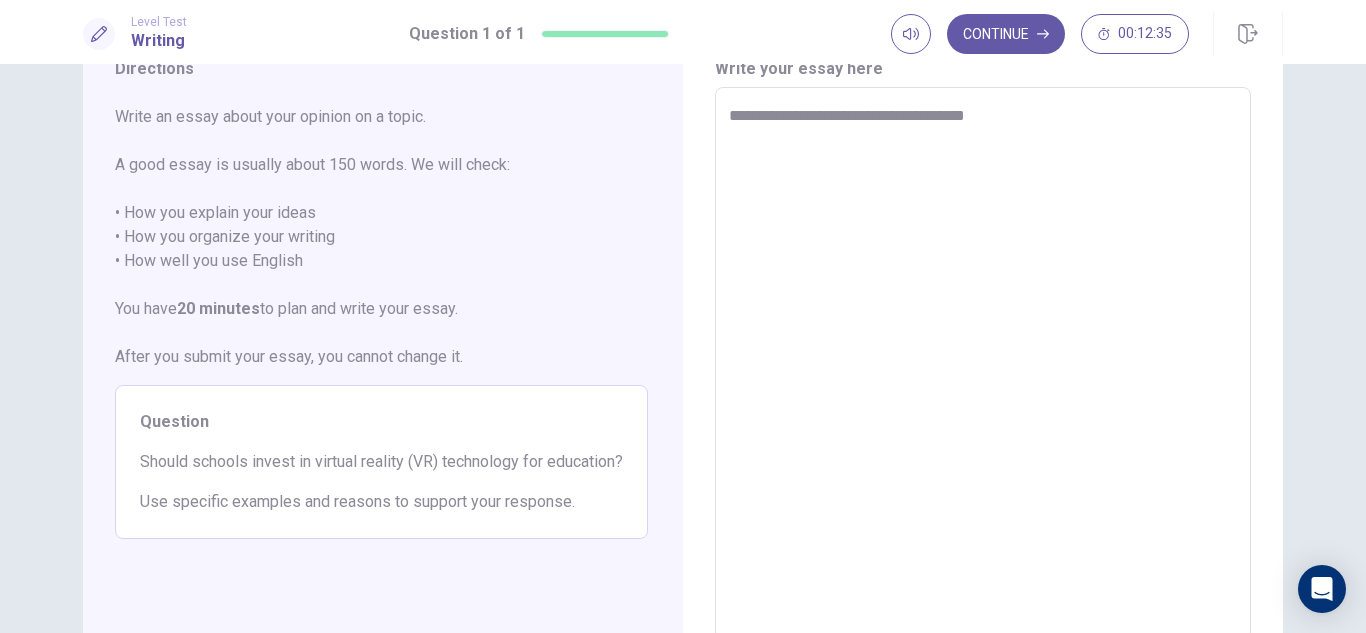 type on "*" 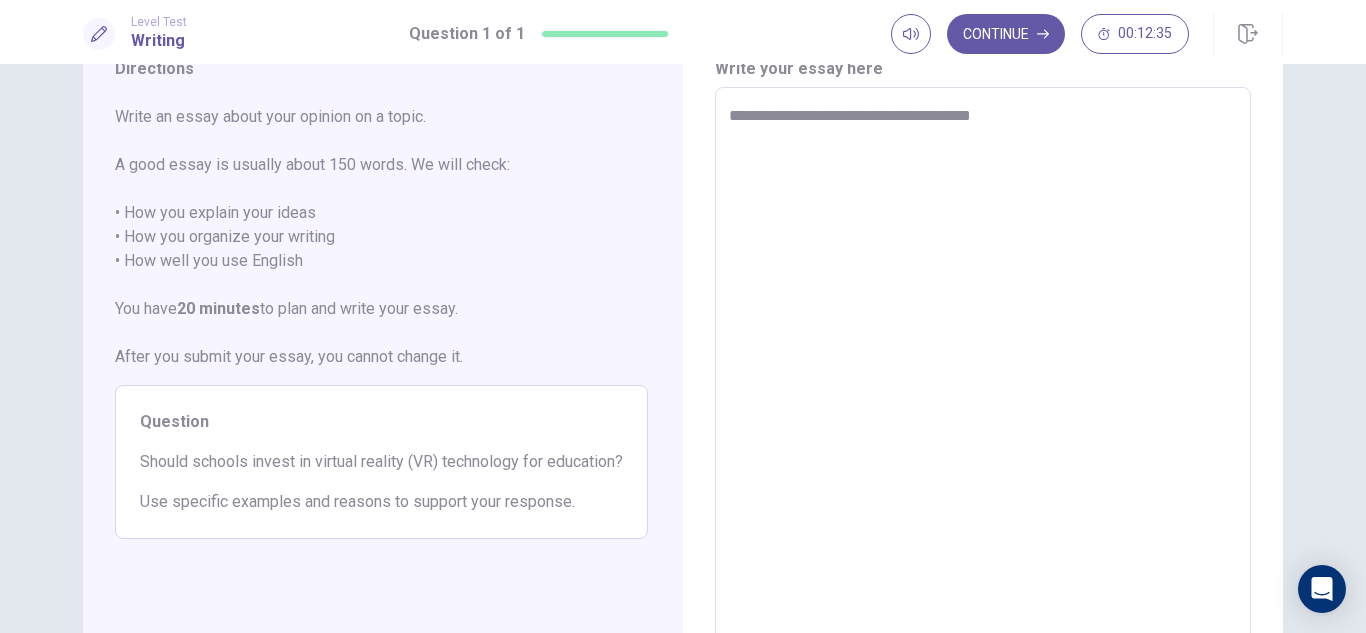 type on "*" 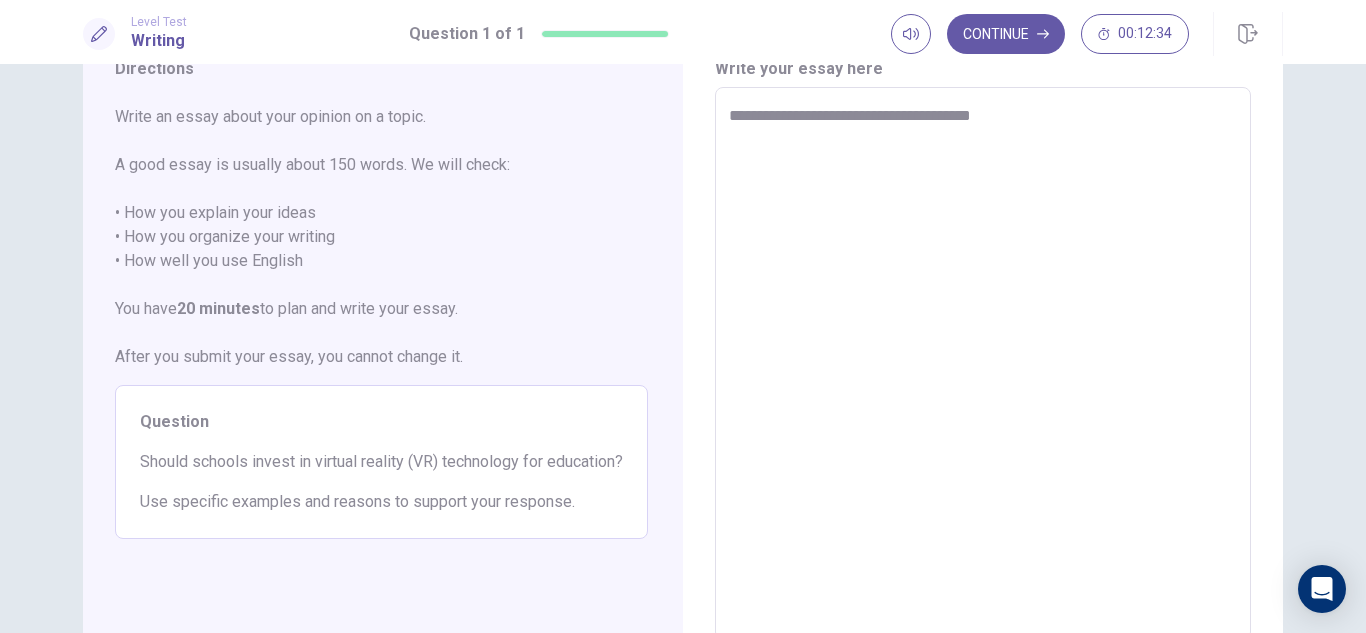 type on "**********" 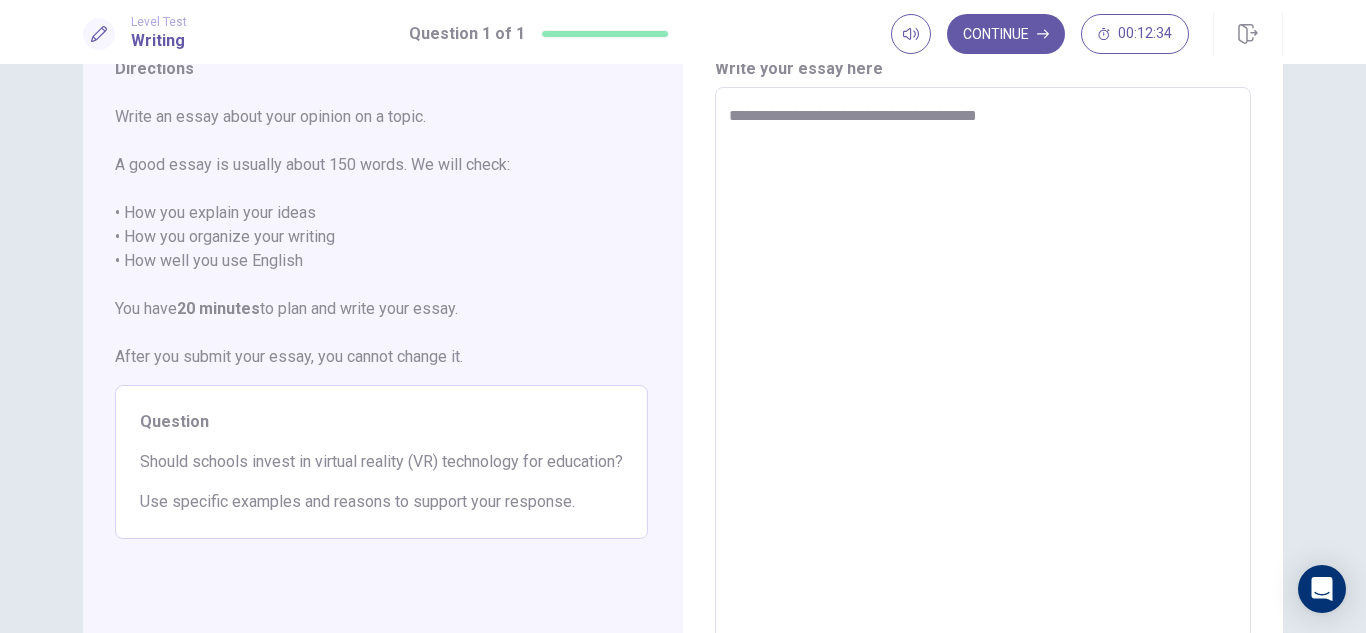 type on "*" 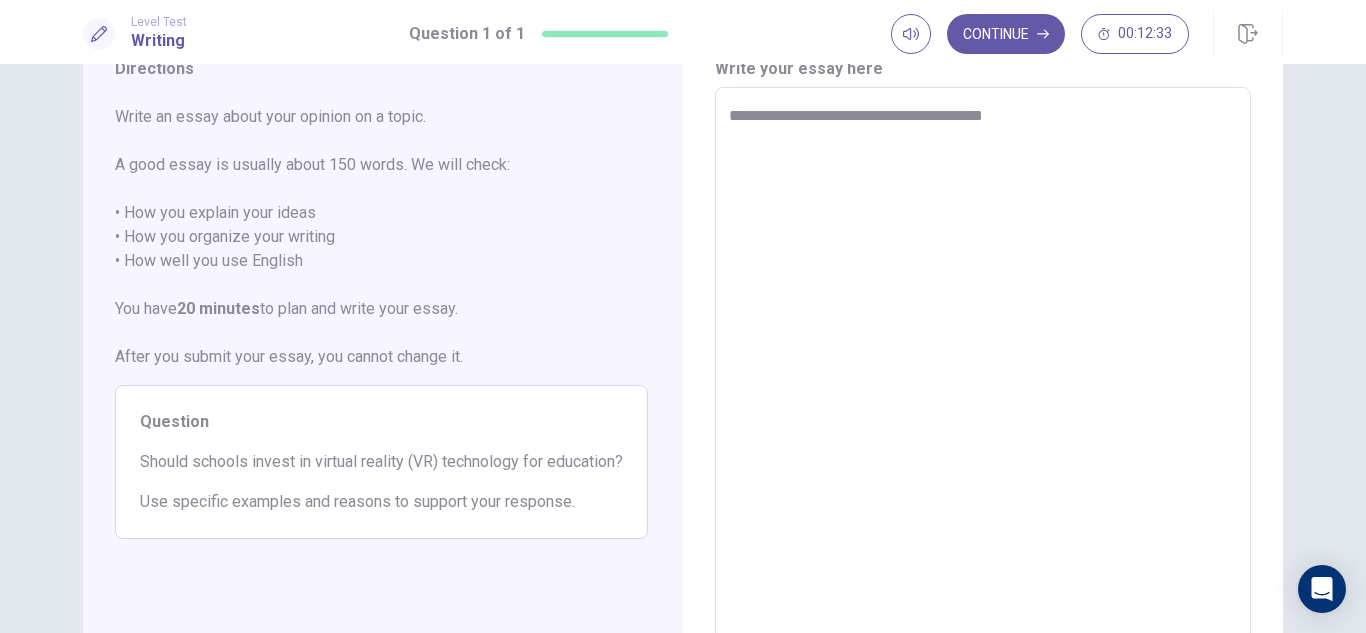 type on "*" 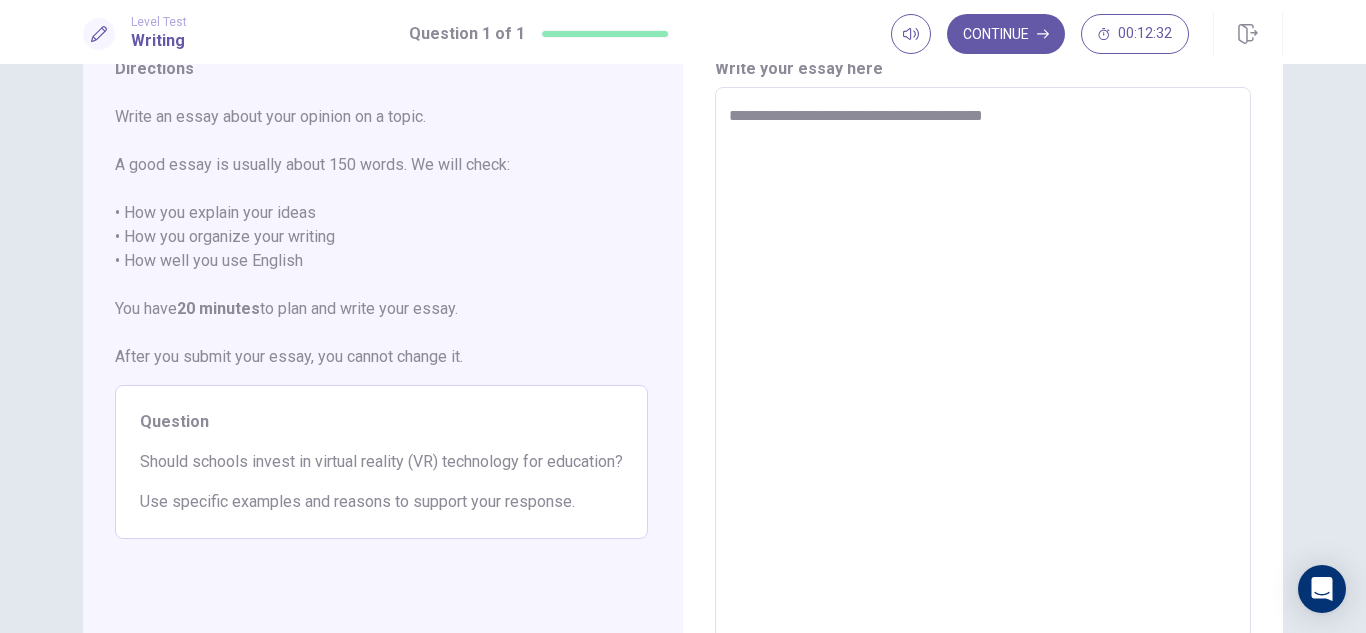 type on "**********" 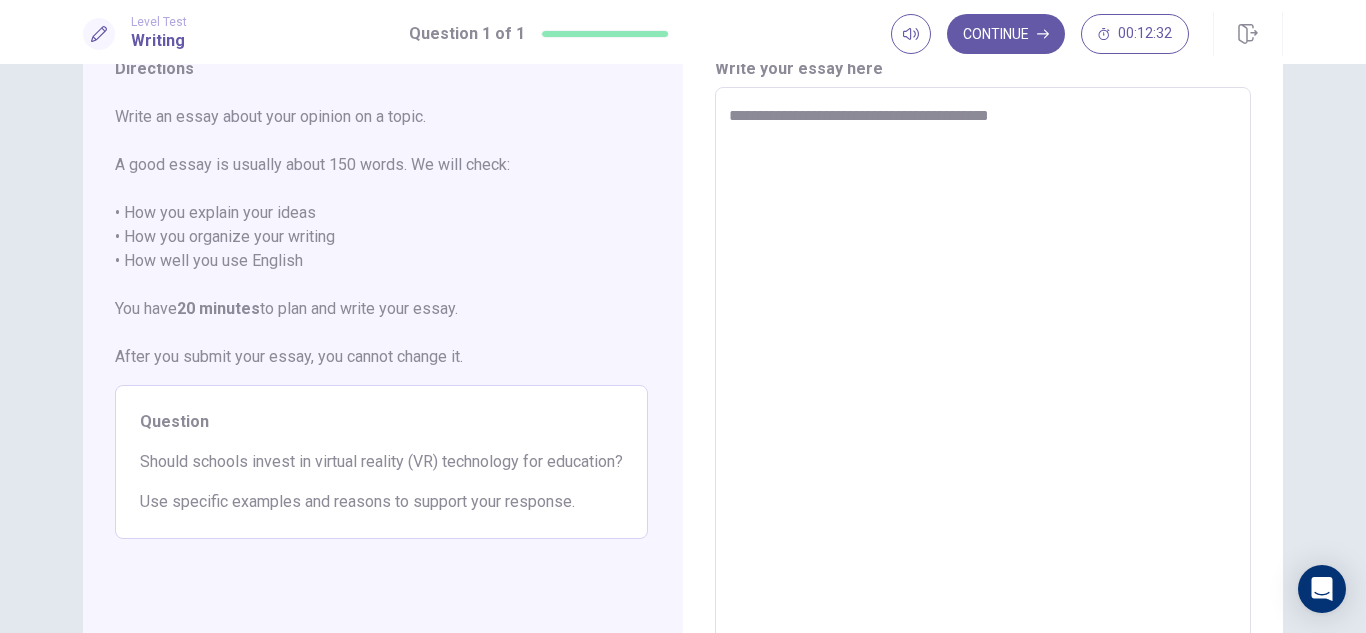 type on "*" 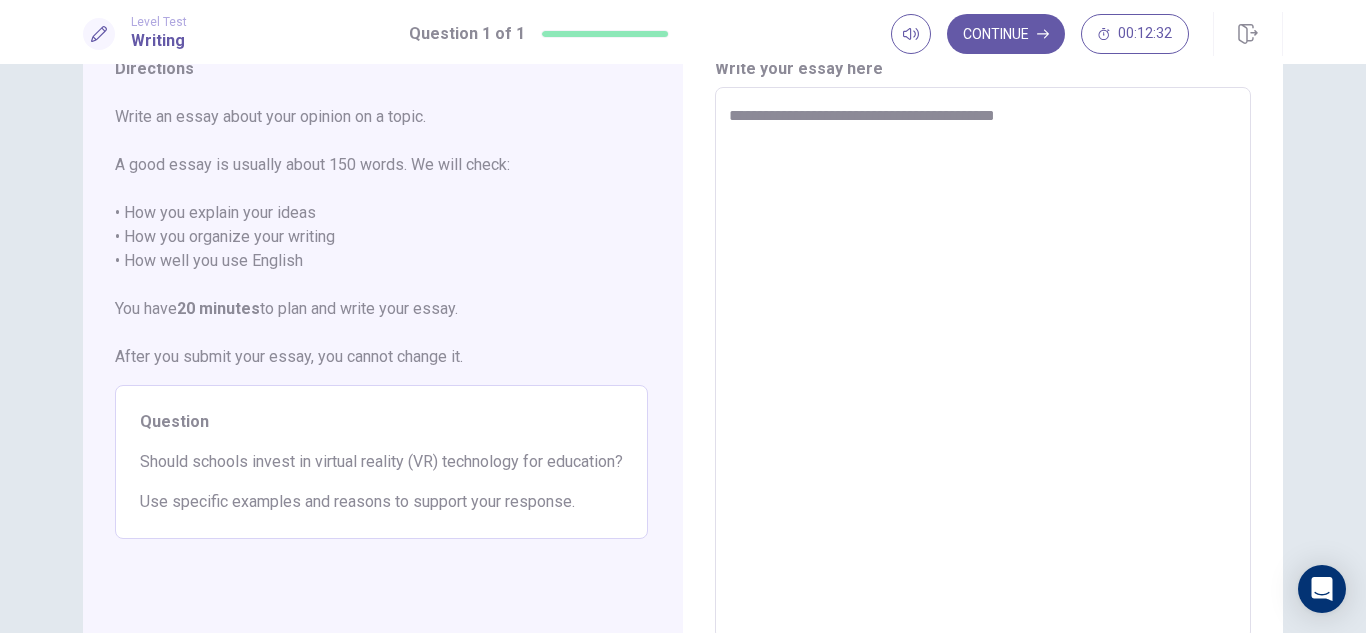 type on "*" 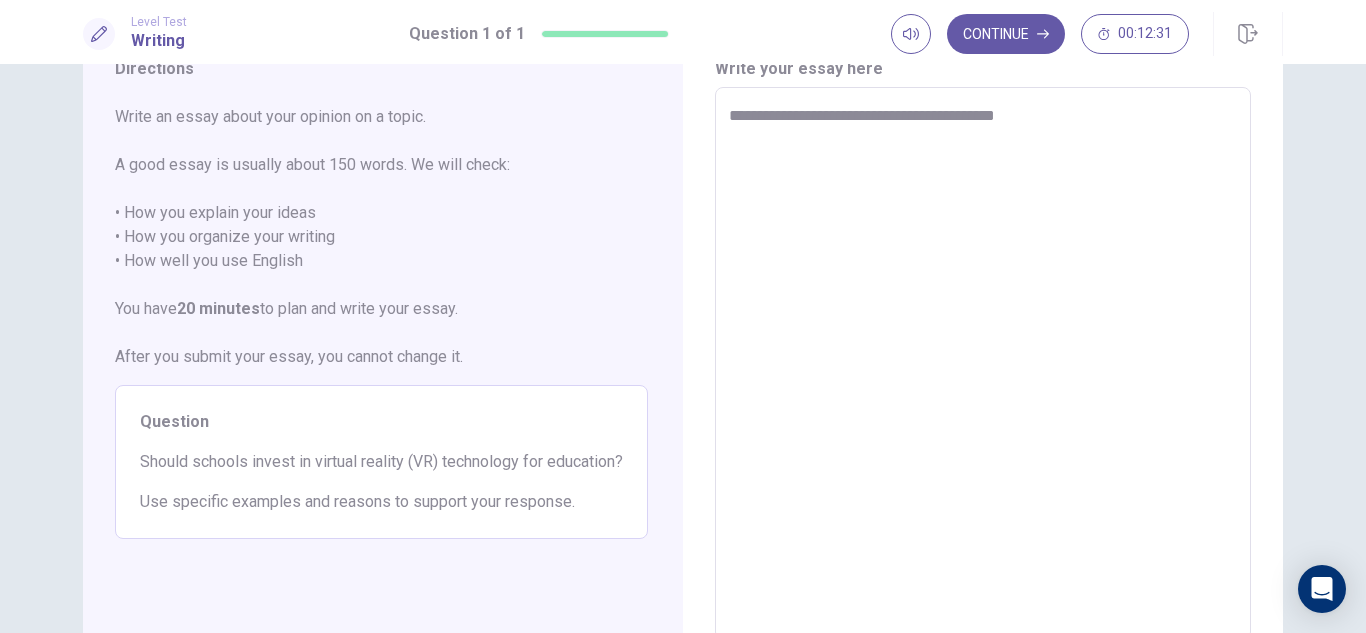 type on "**********" 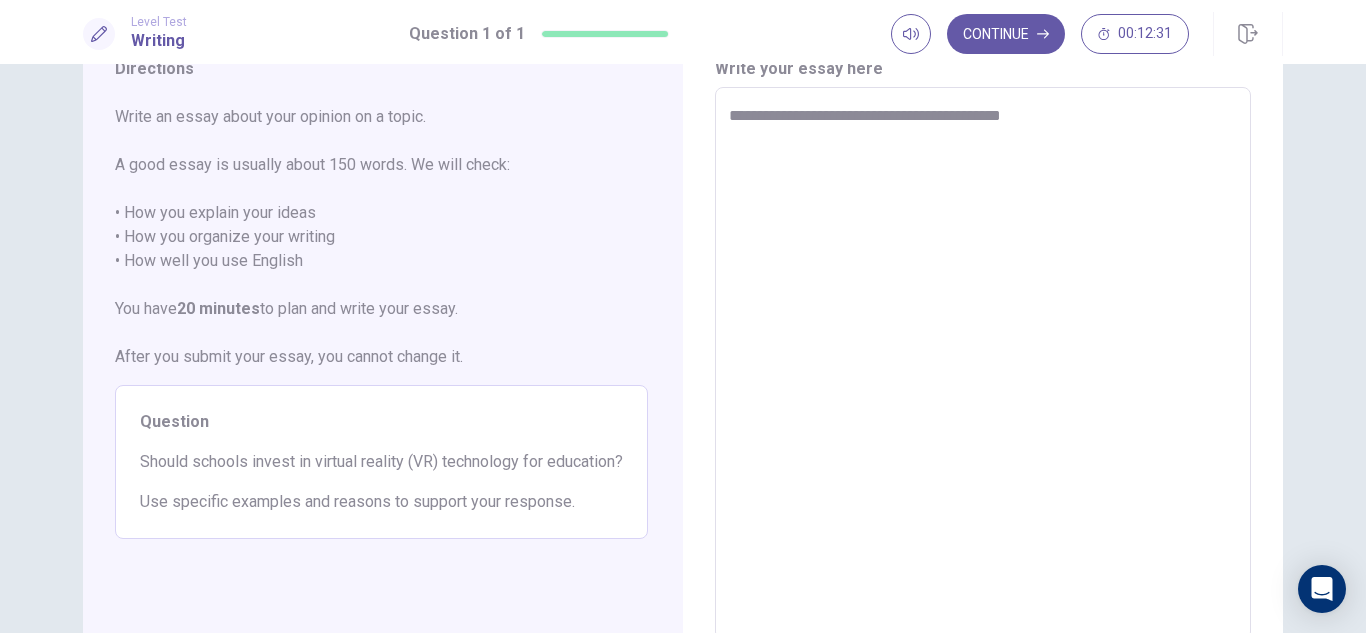 type on "*" 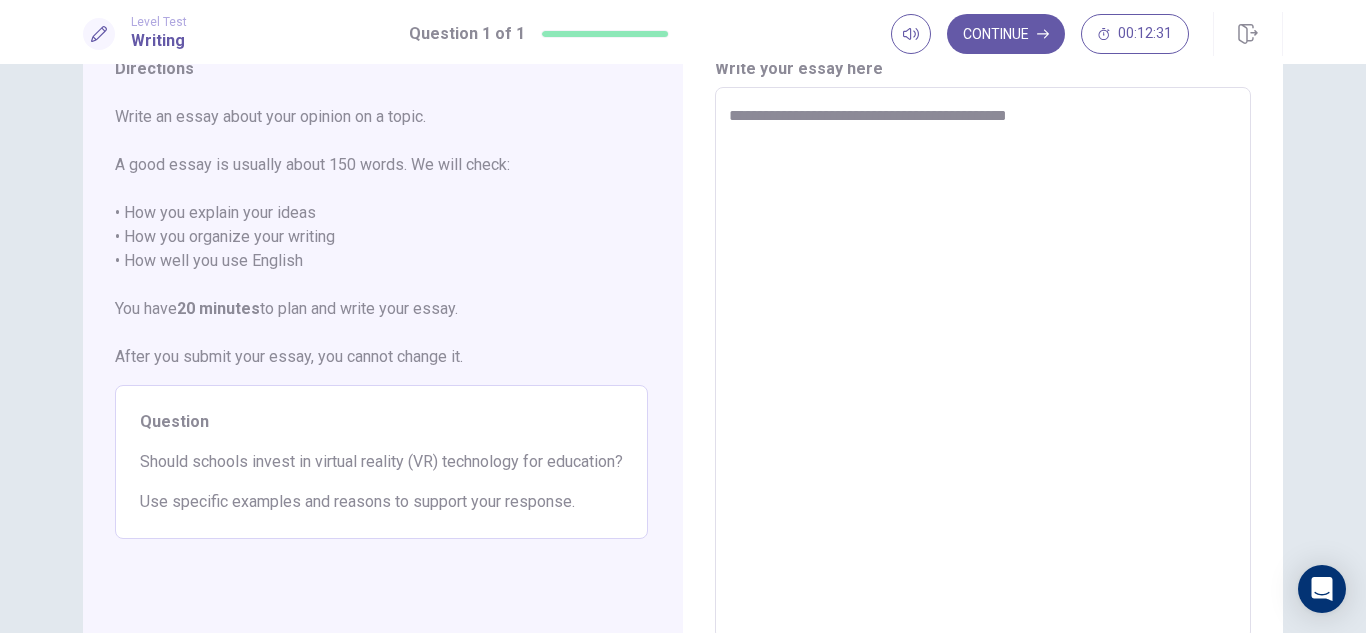 type on "*" 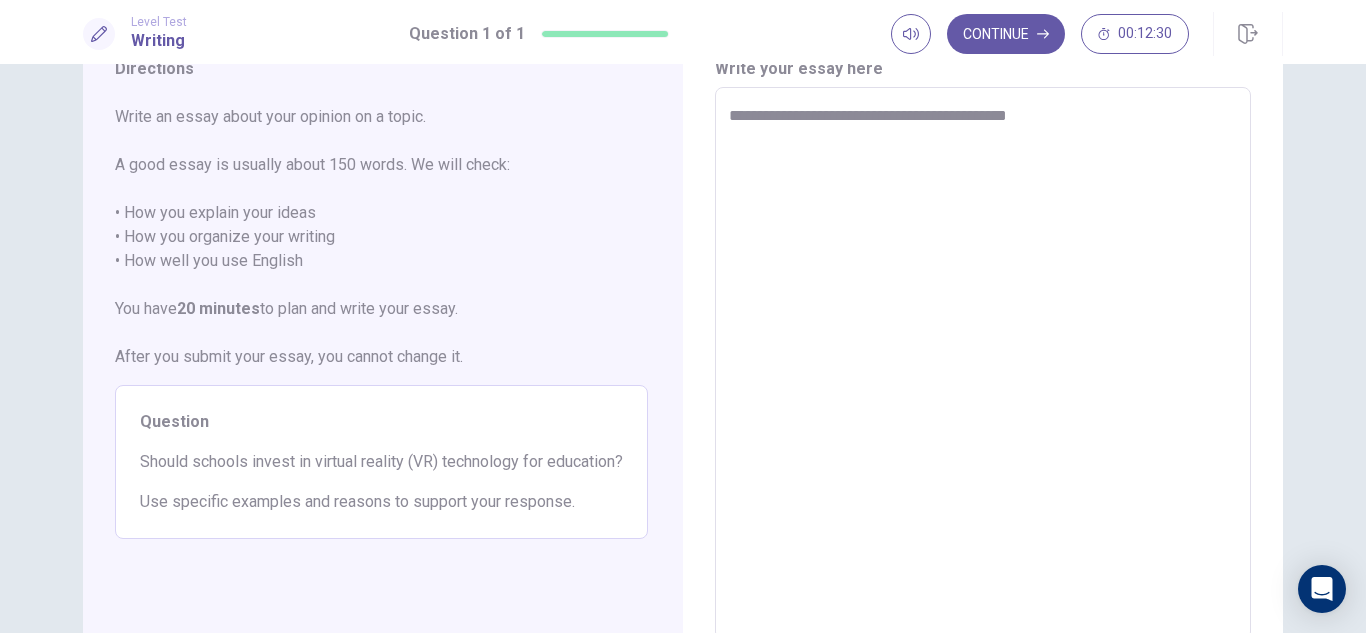type on "**********" 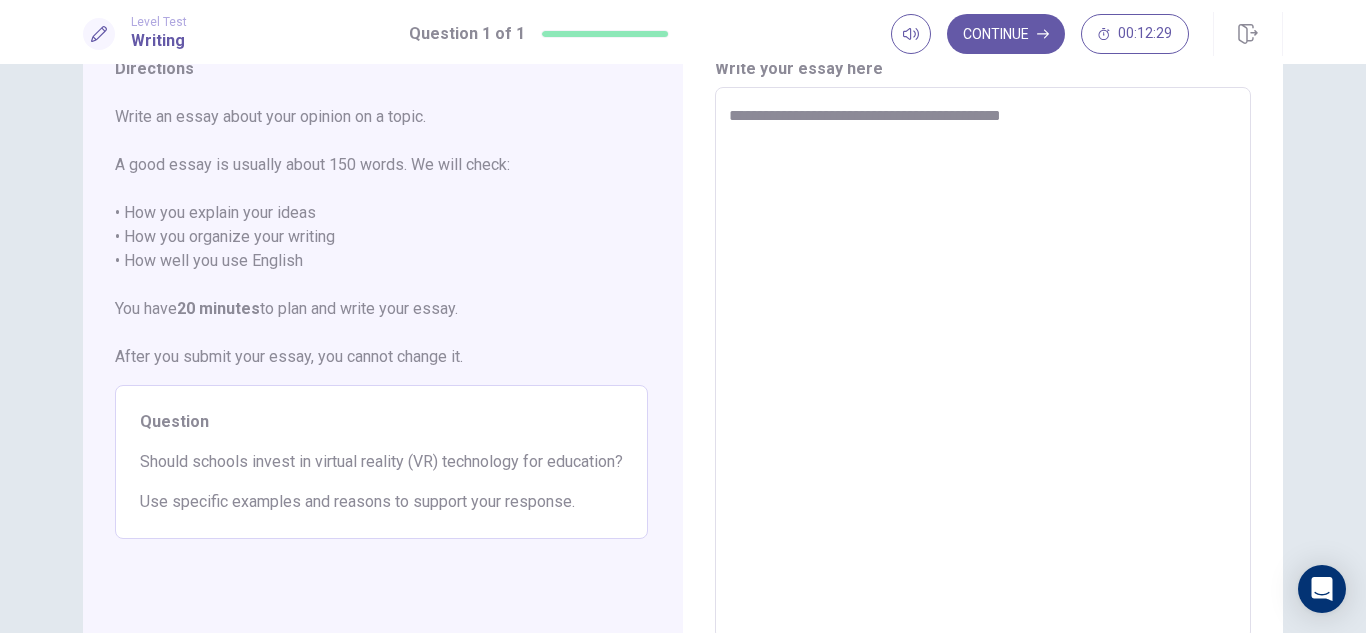 type on "*" 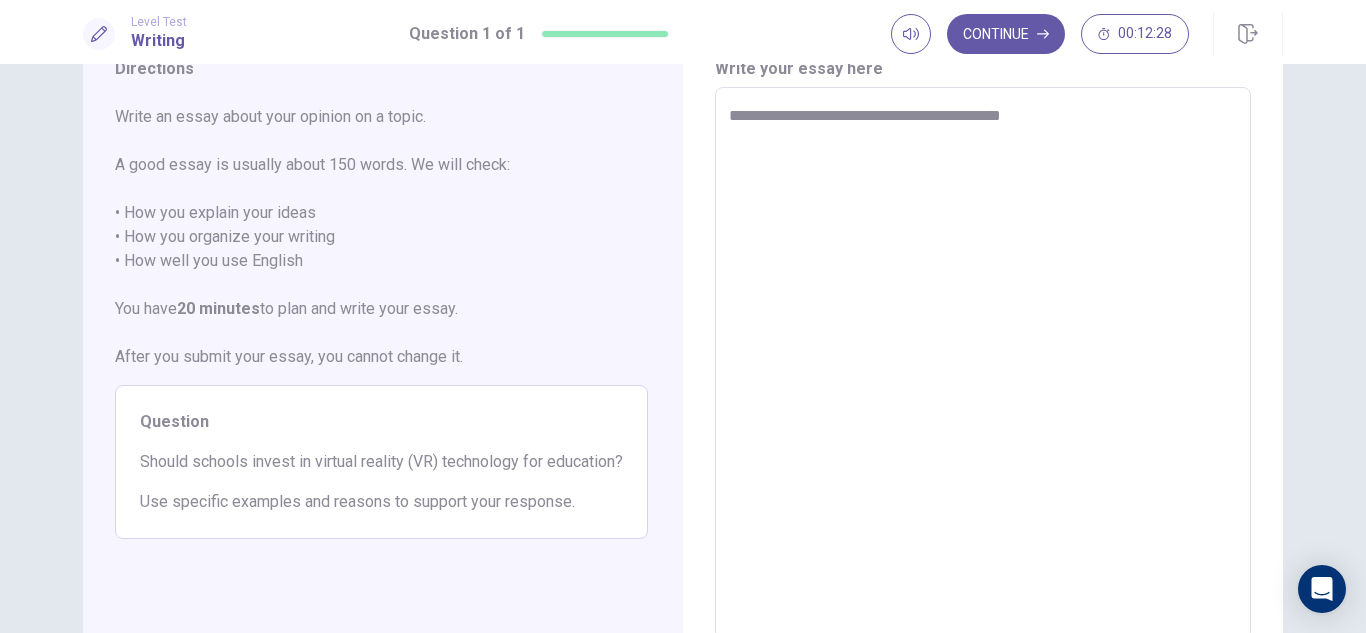 type on "**********" 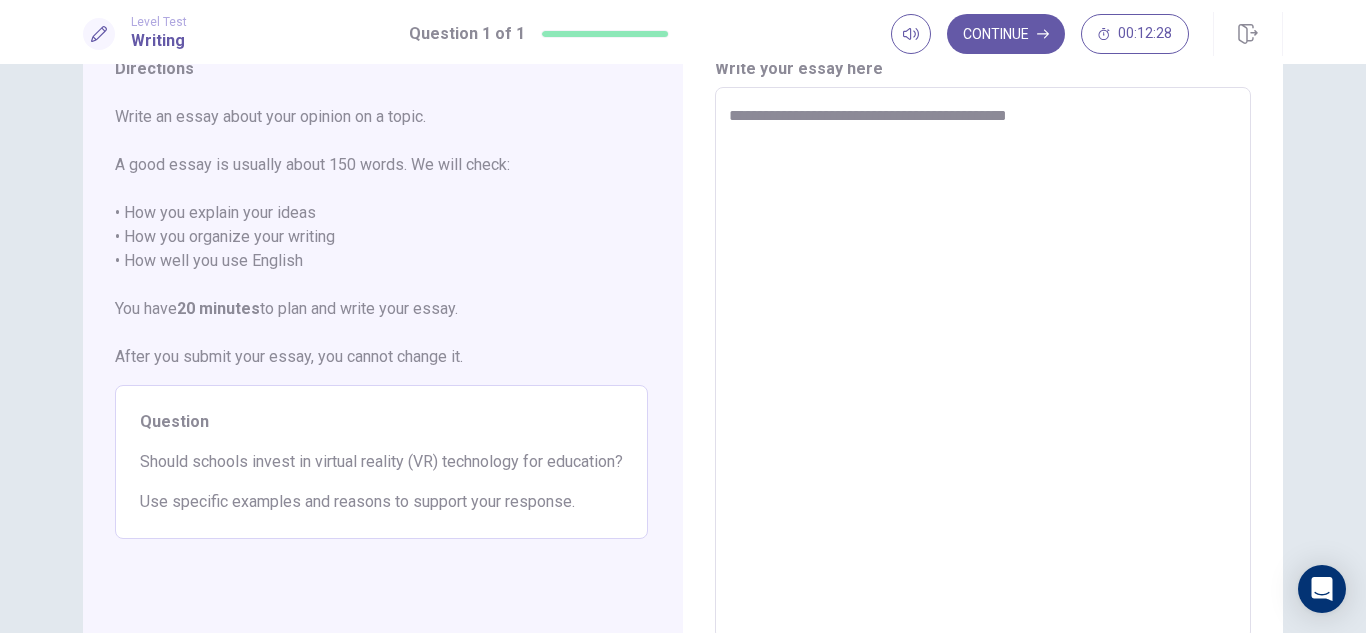 type on "*" 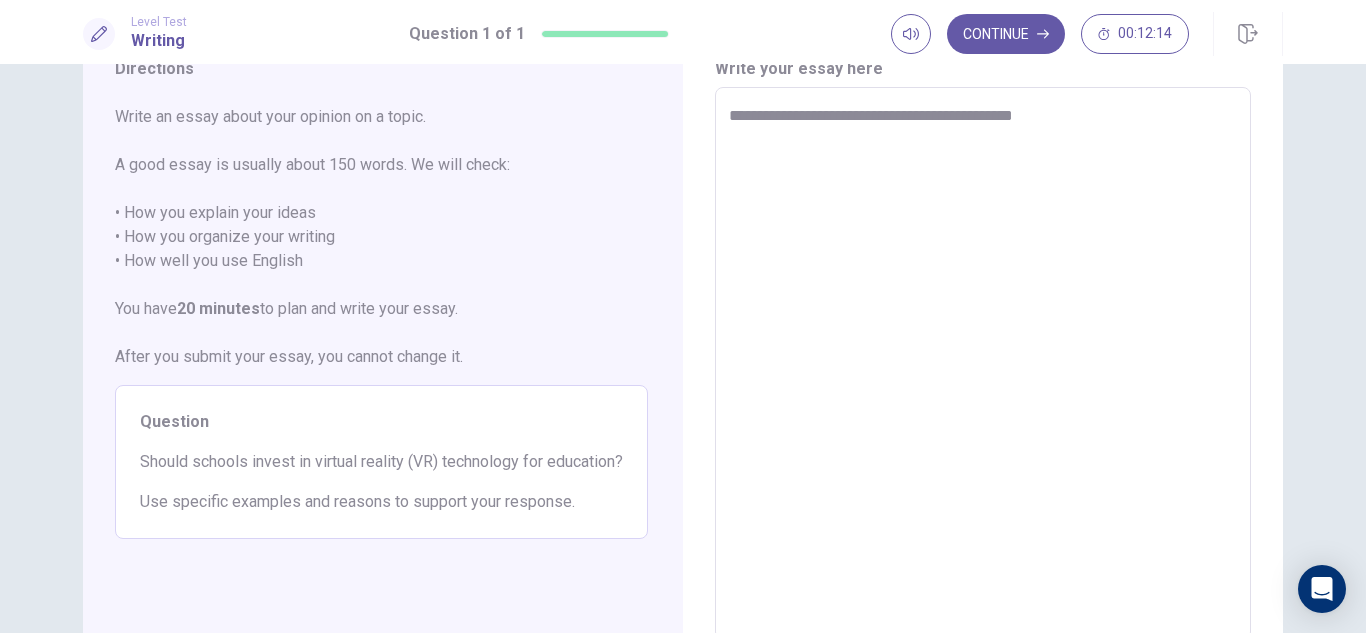 type on "*" 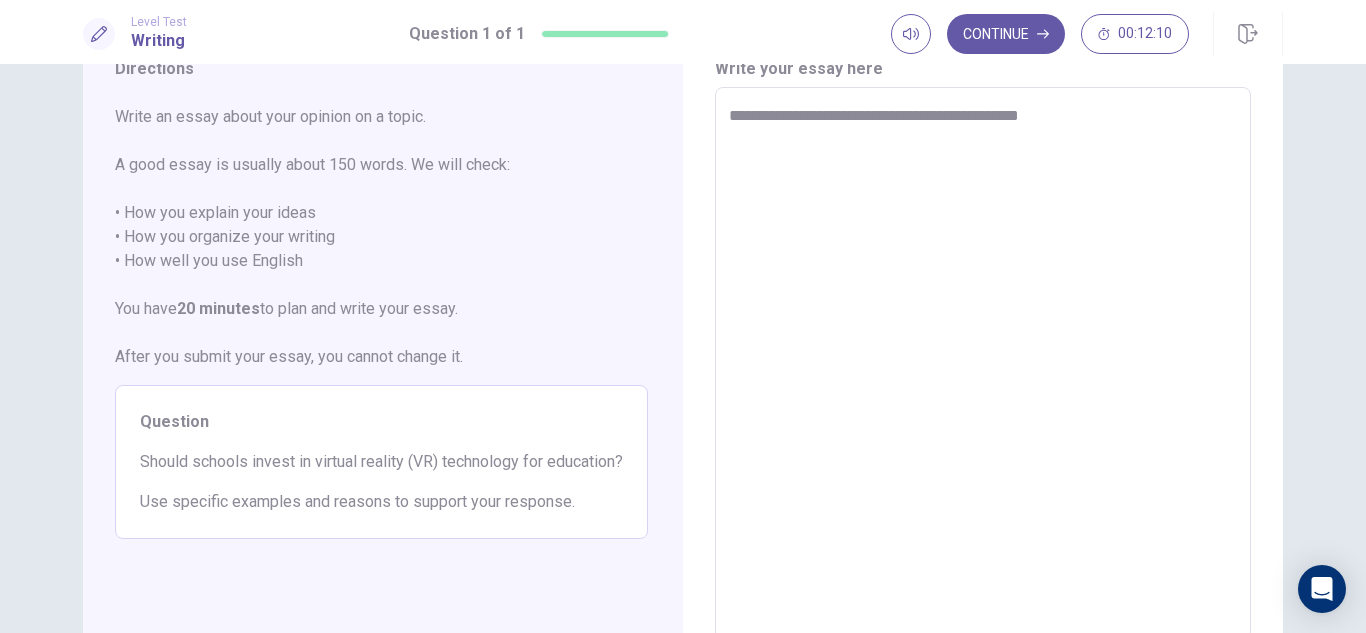 type on "*" 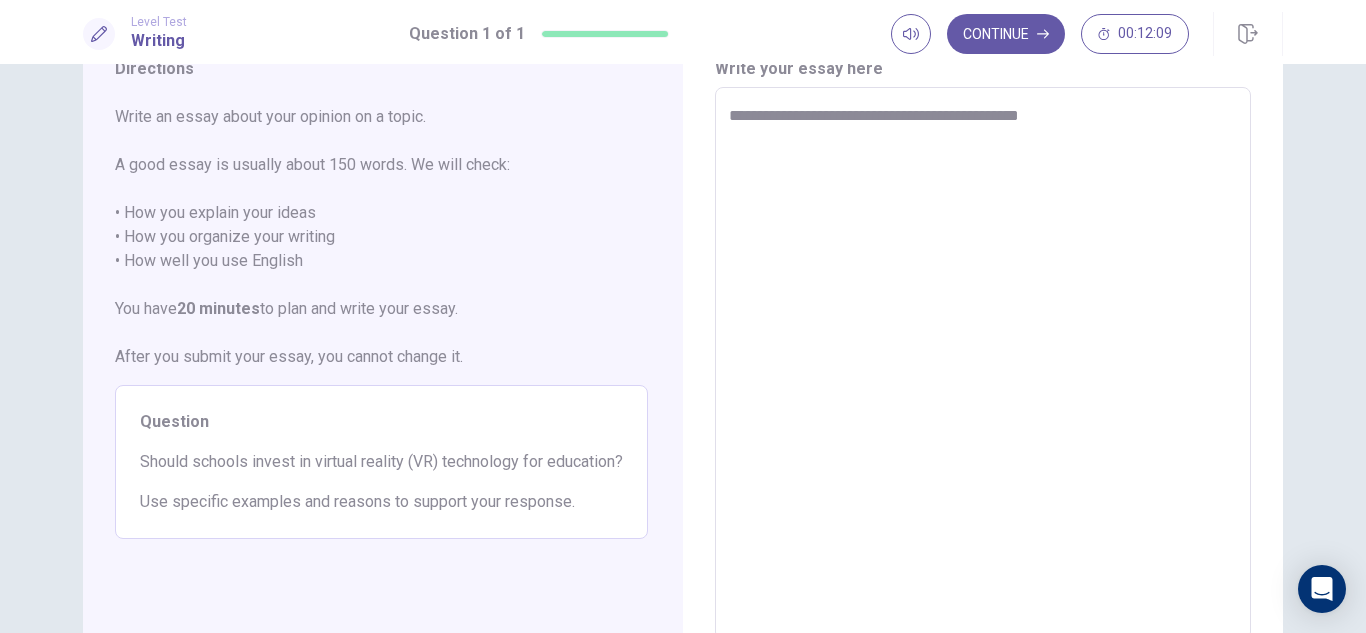 type on "**********" 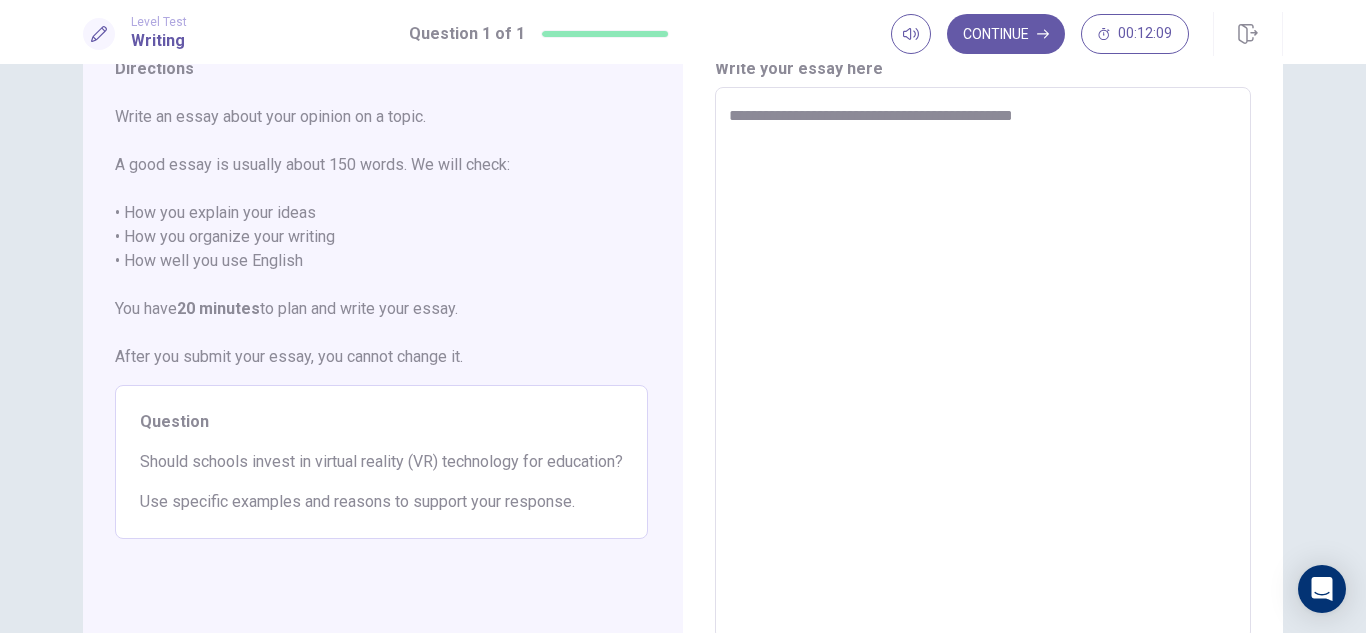 type on "*" 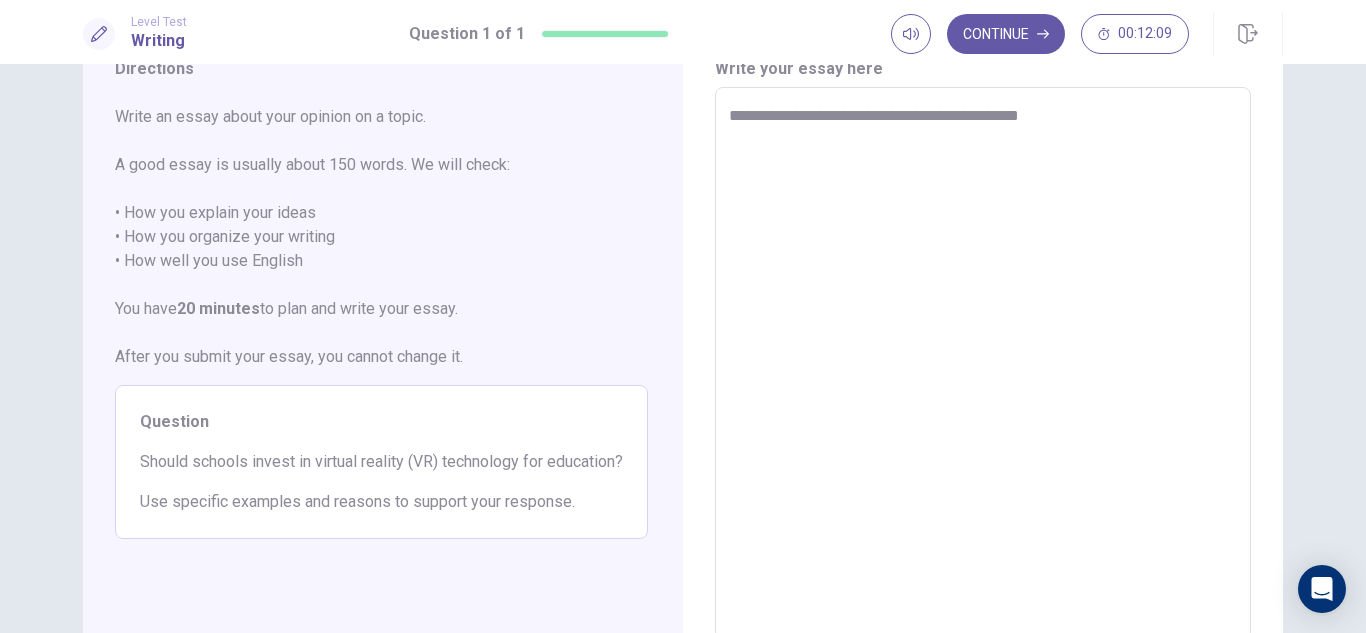 type on "*" 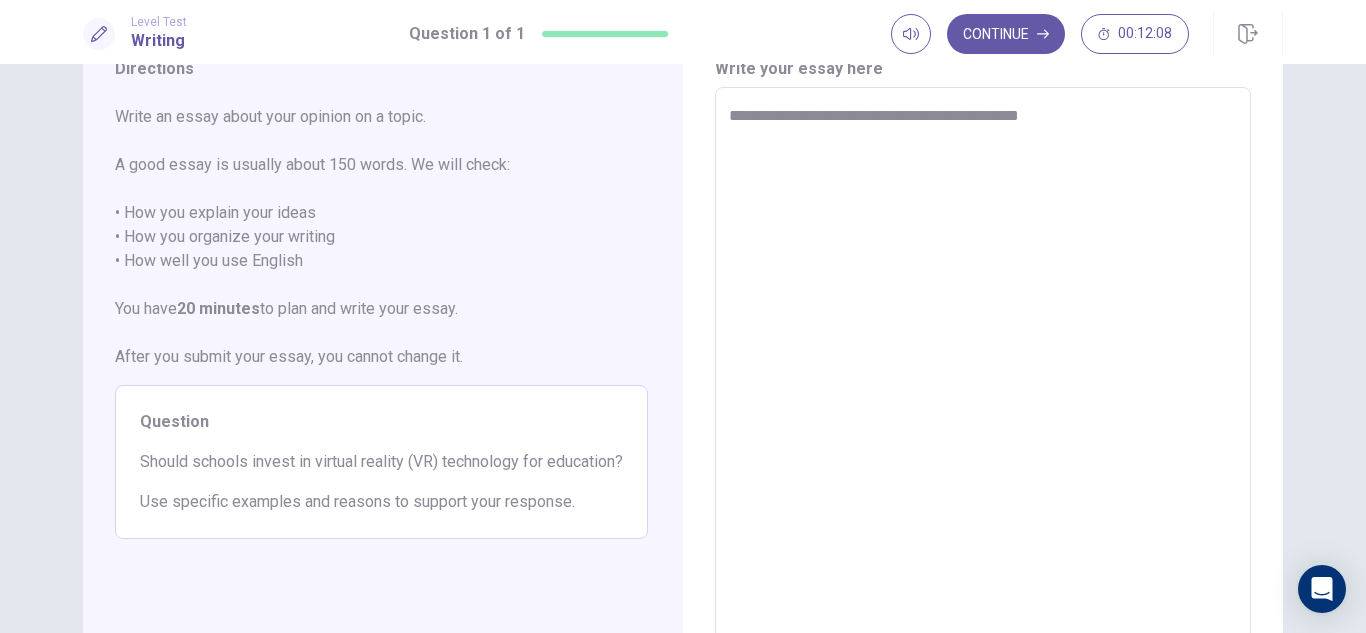 type on "**********" 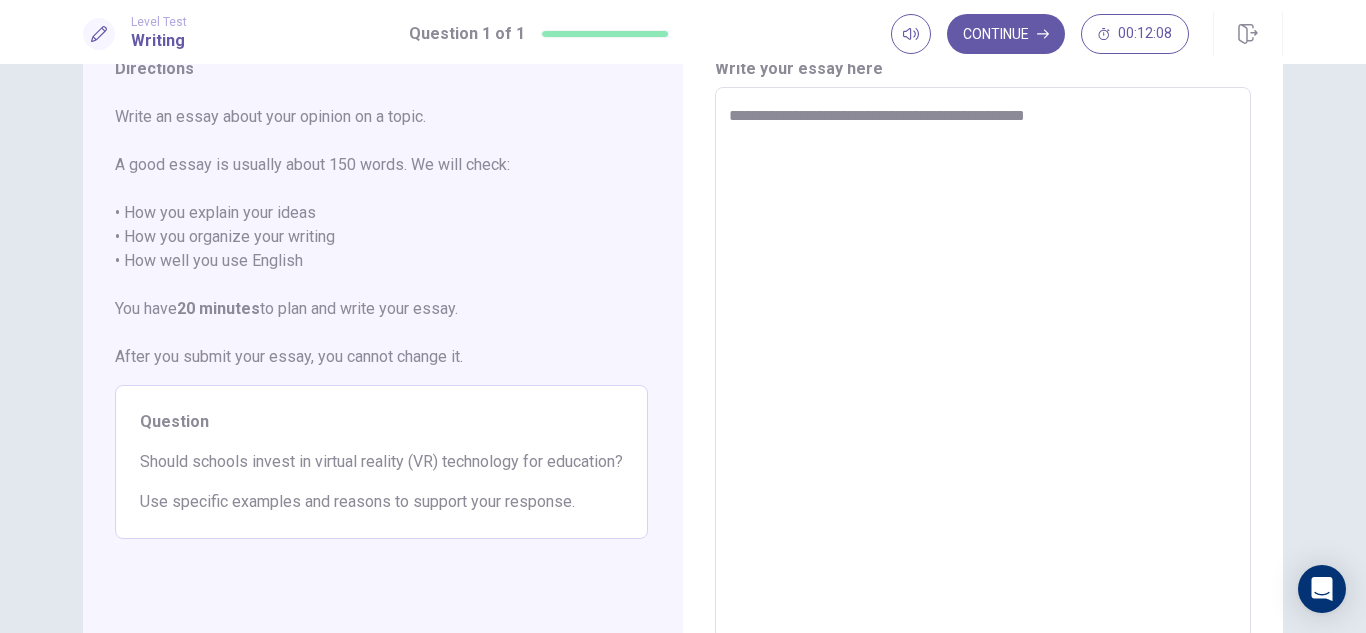 type on "*" 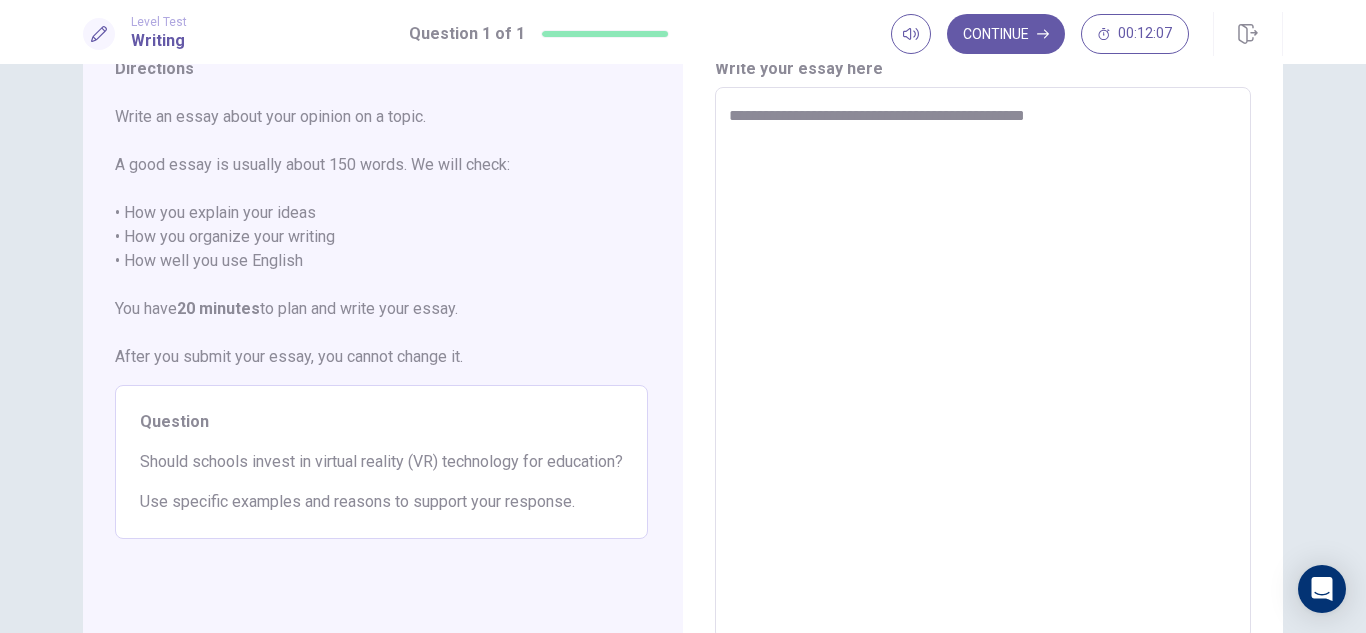 type on "**********" 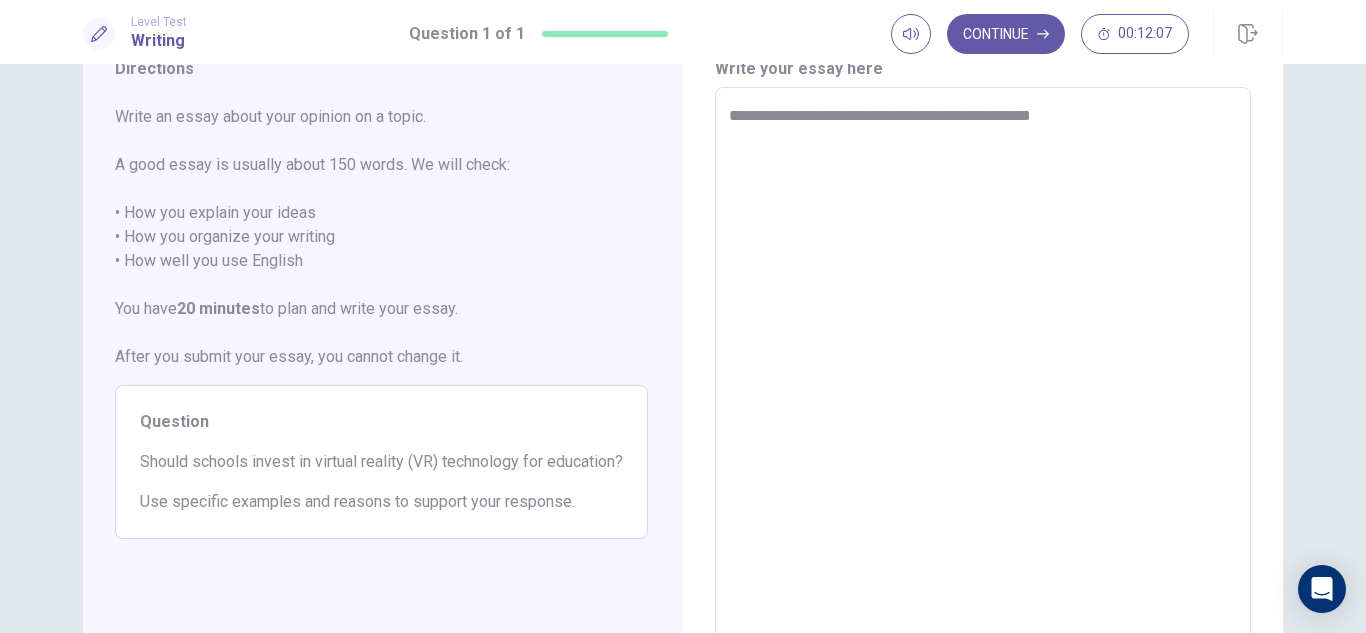type on "*" 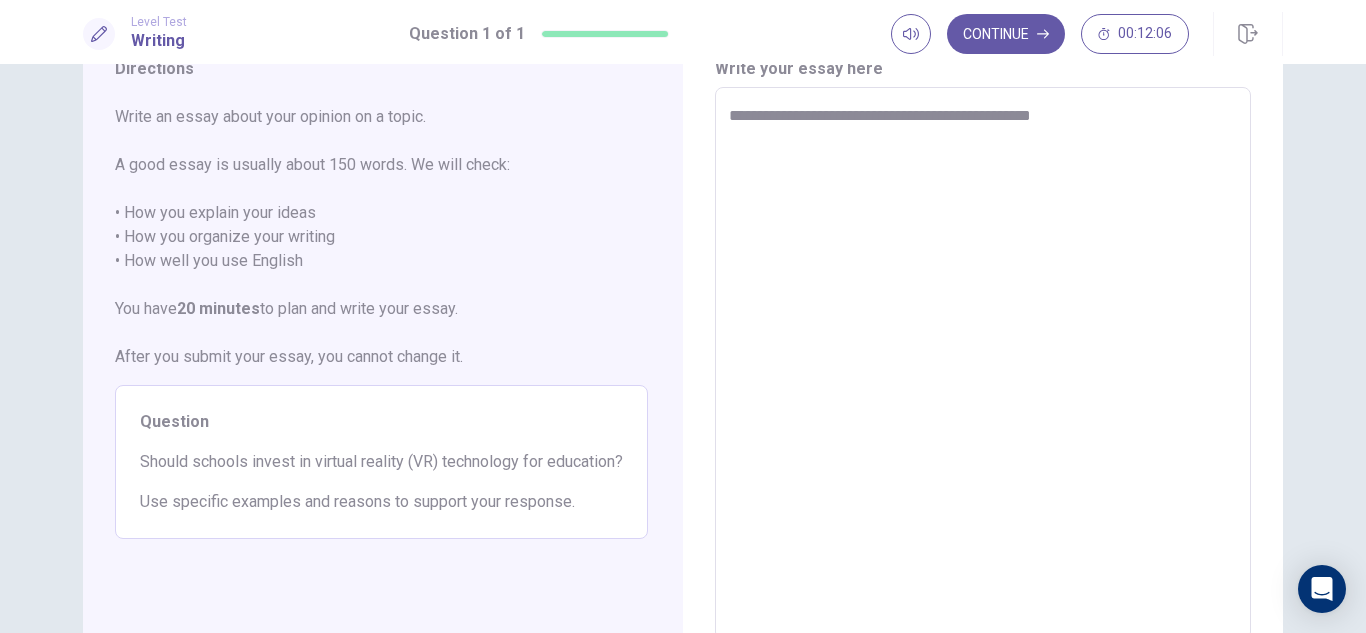 type on "**********" 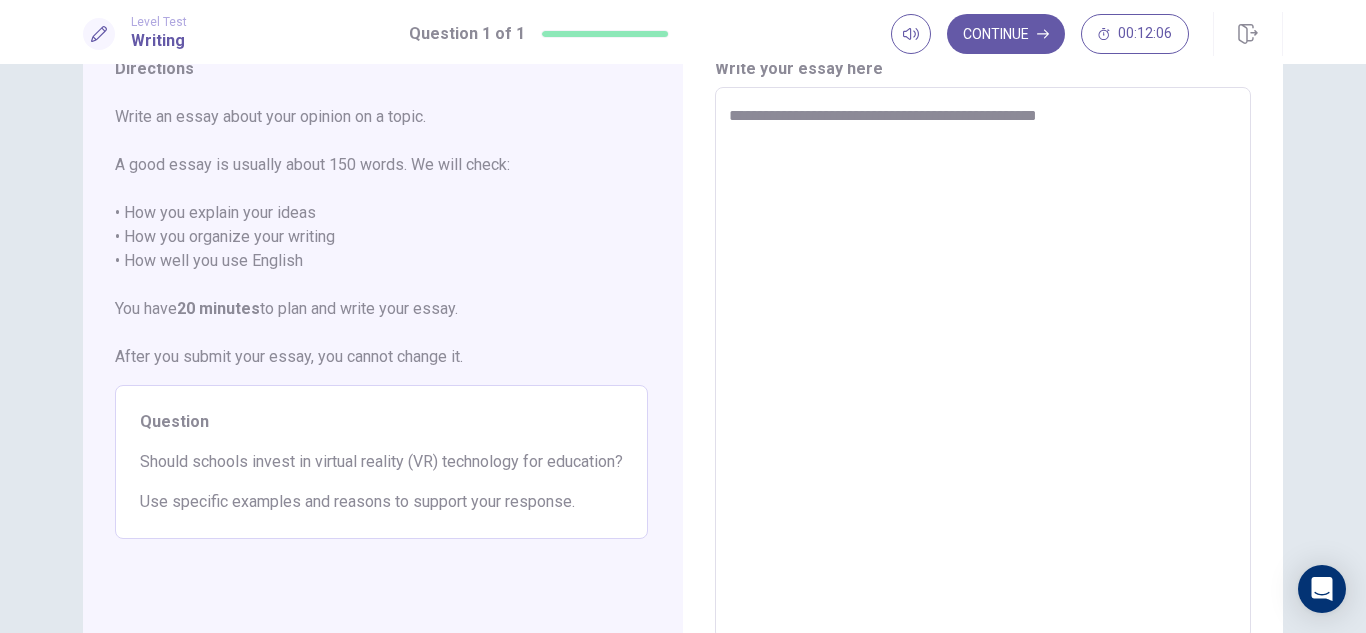 type on "*" 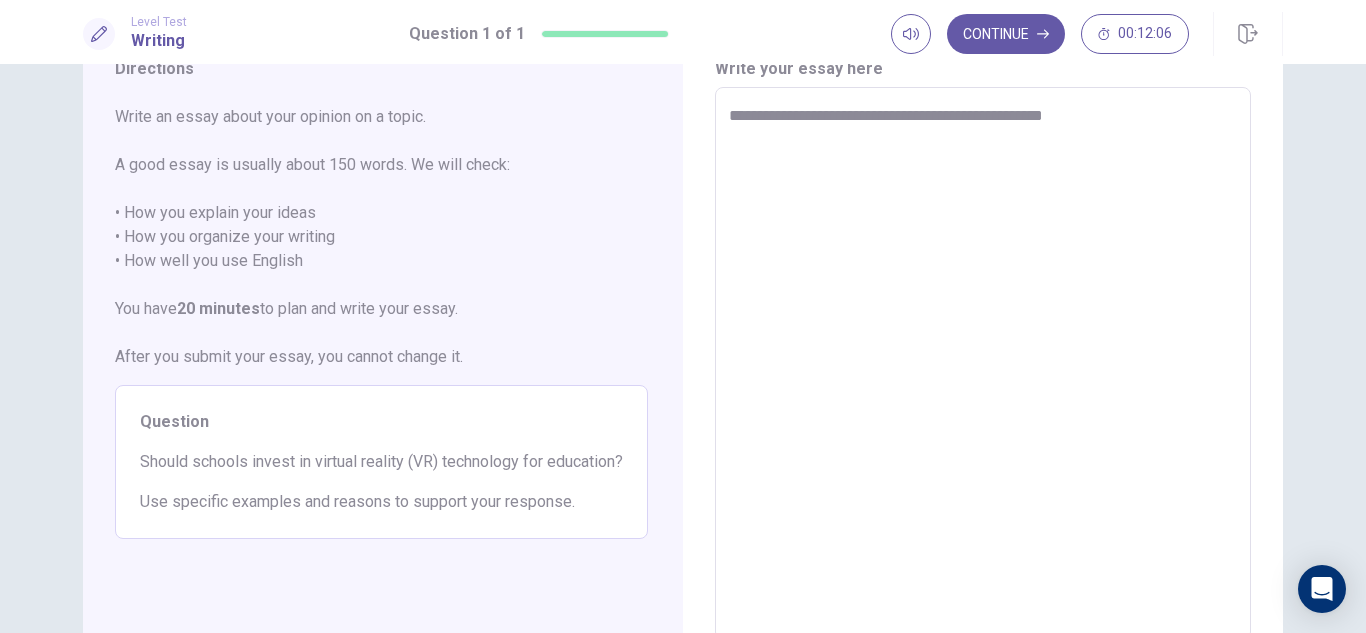 type on "*" 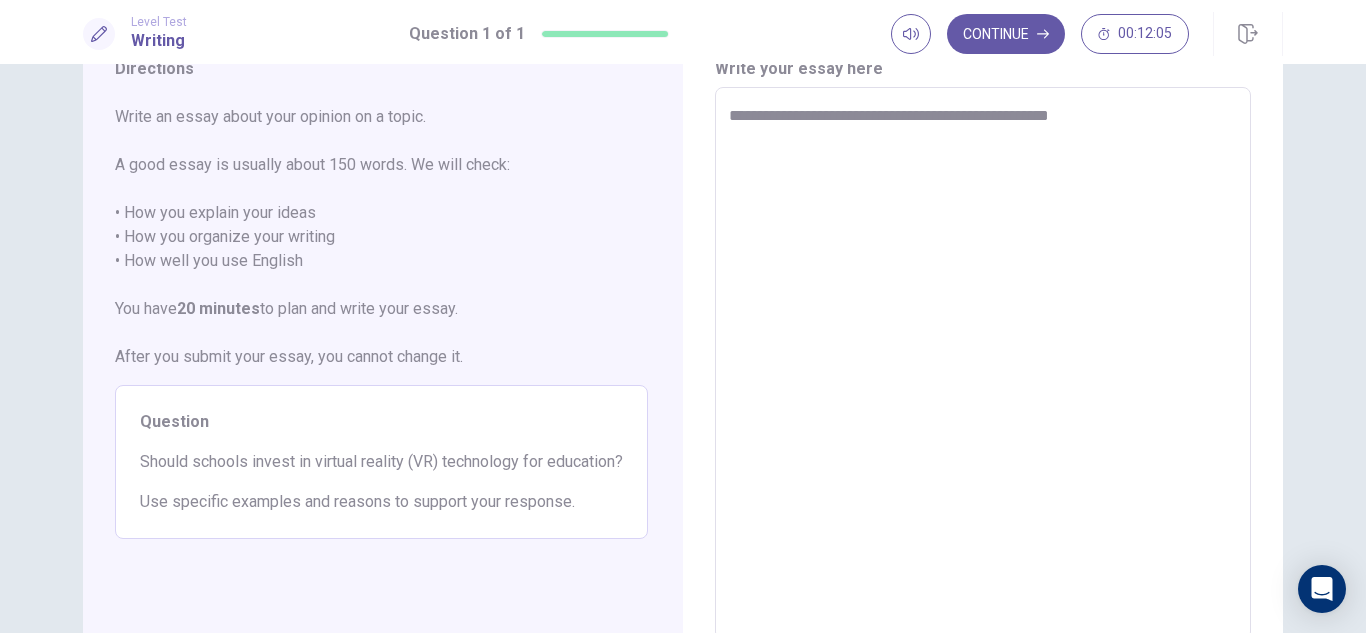 type on "*" 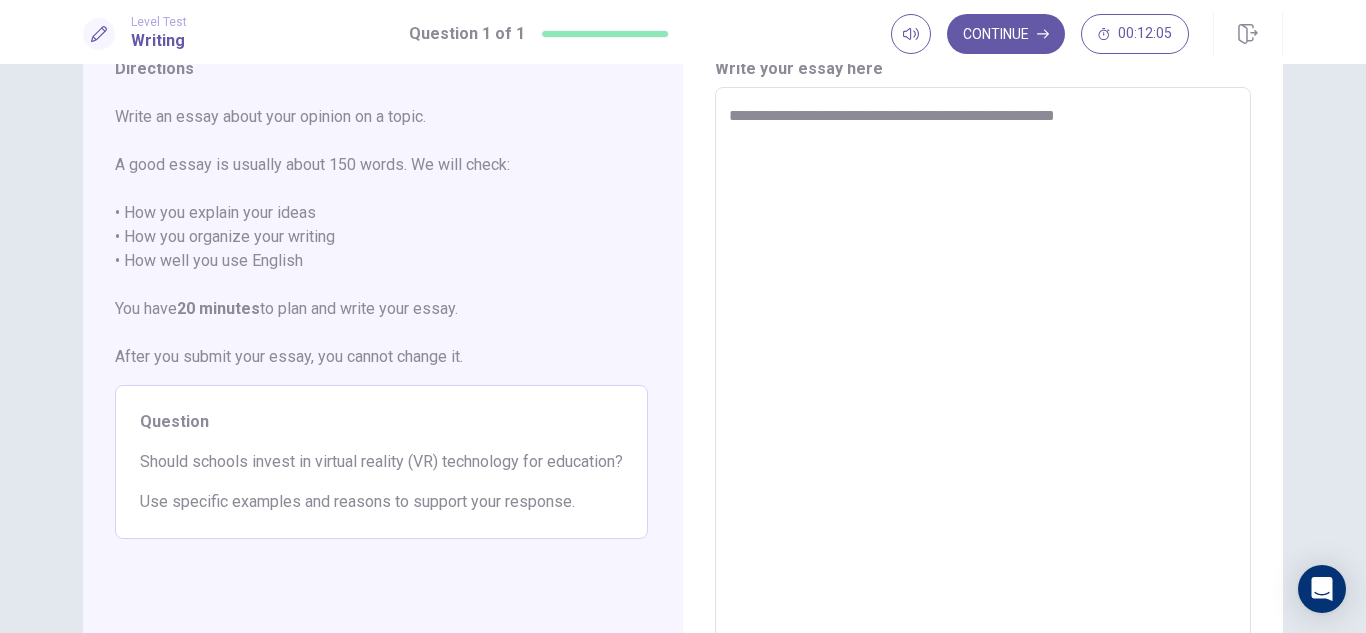 type on "*" 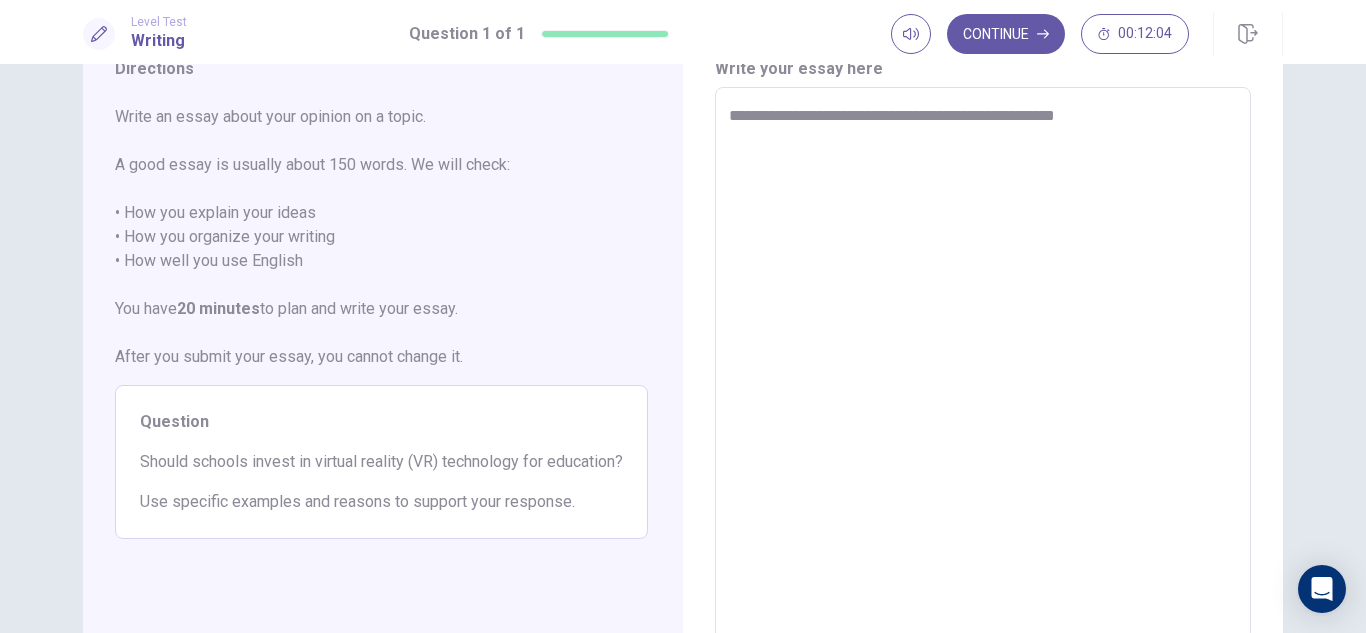 type on "**********" 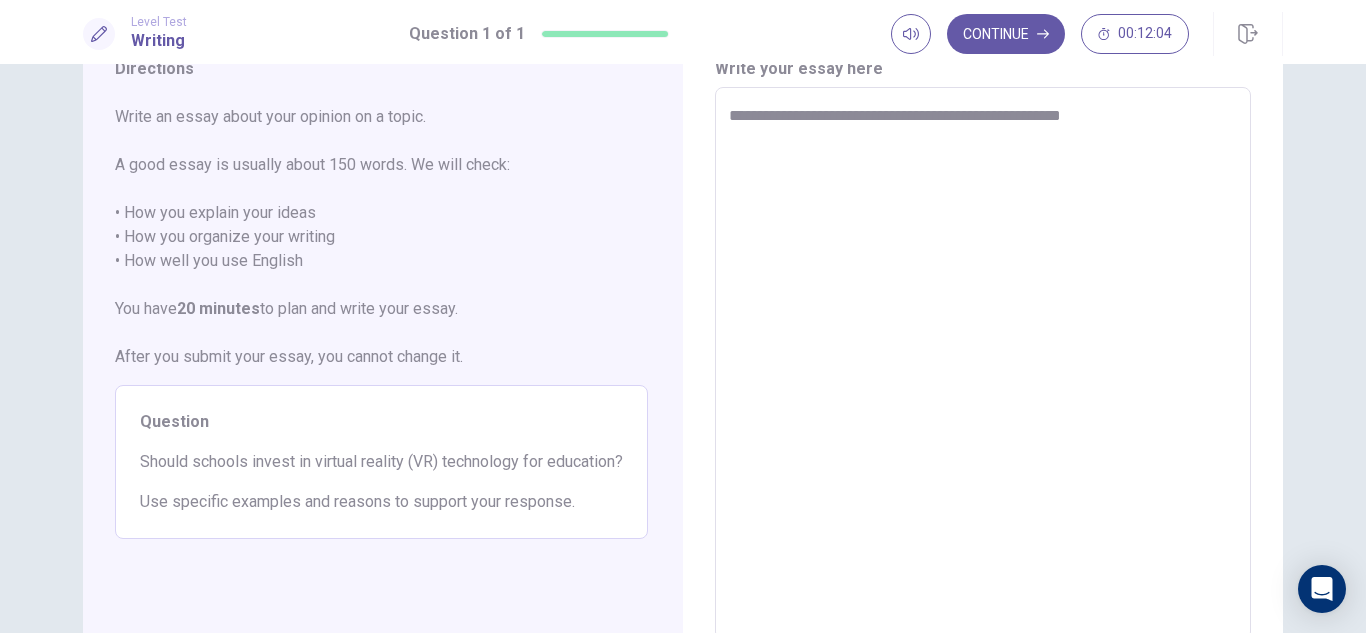 type on "*" 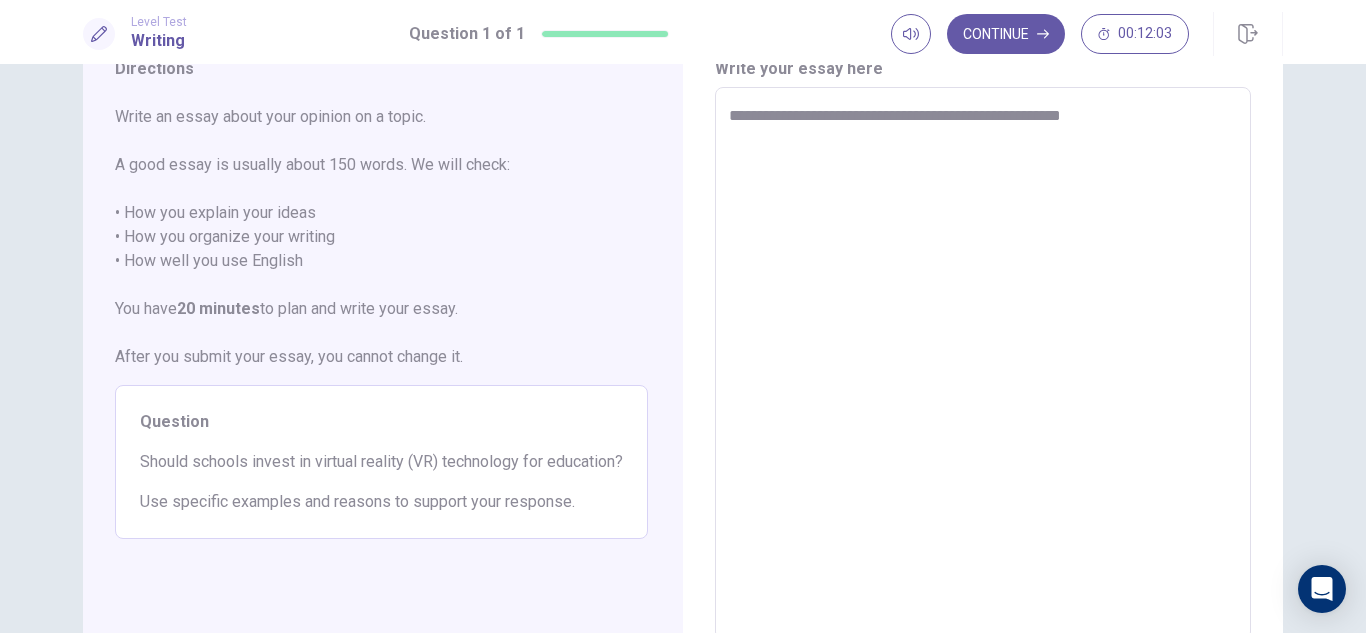 type on "**********" 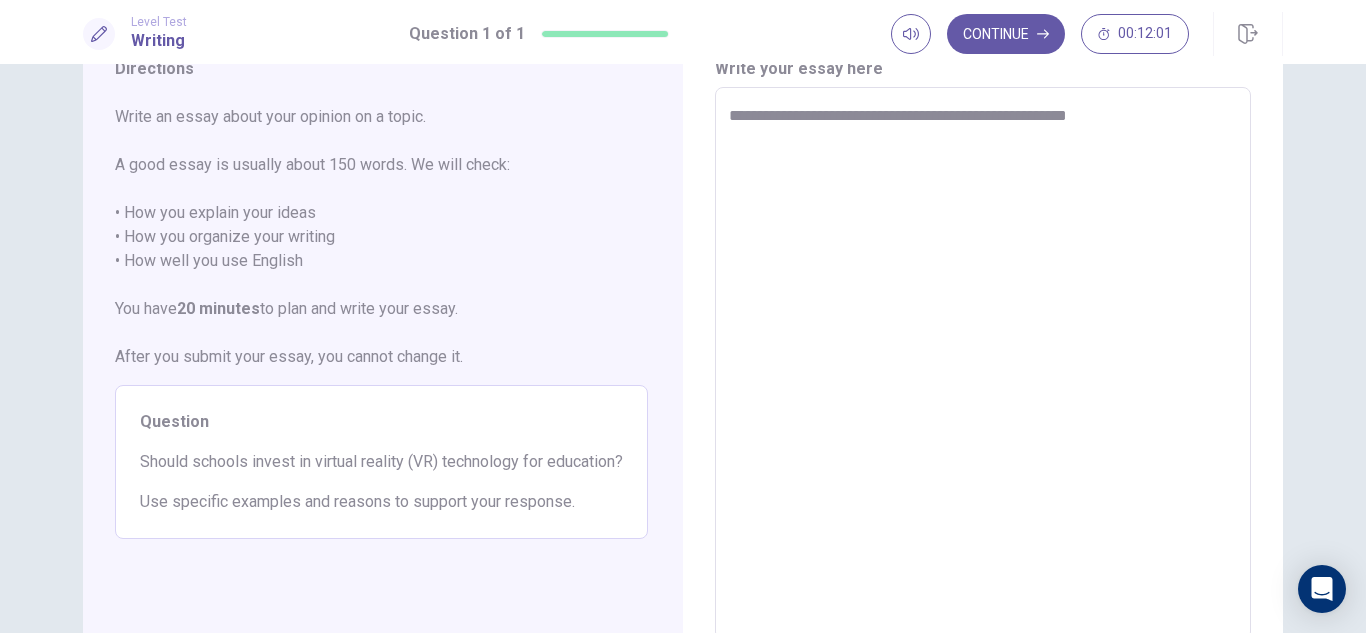 type on "*" 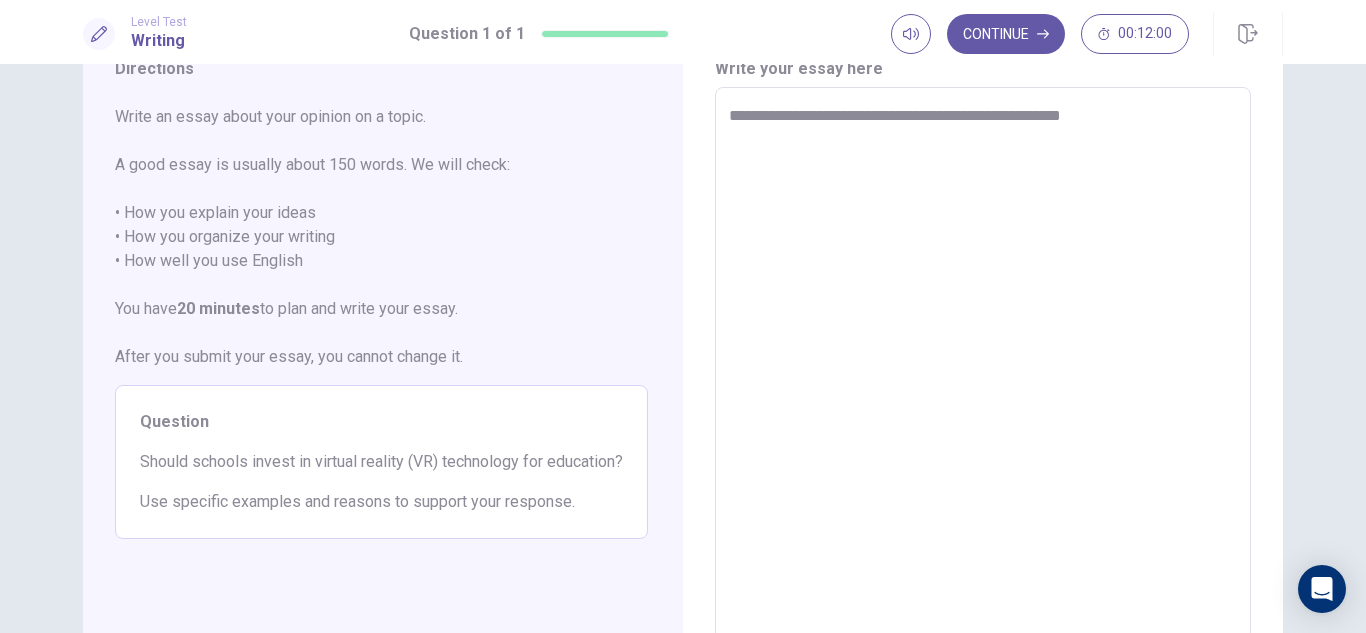 type on "*" 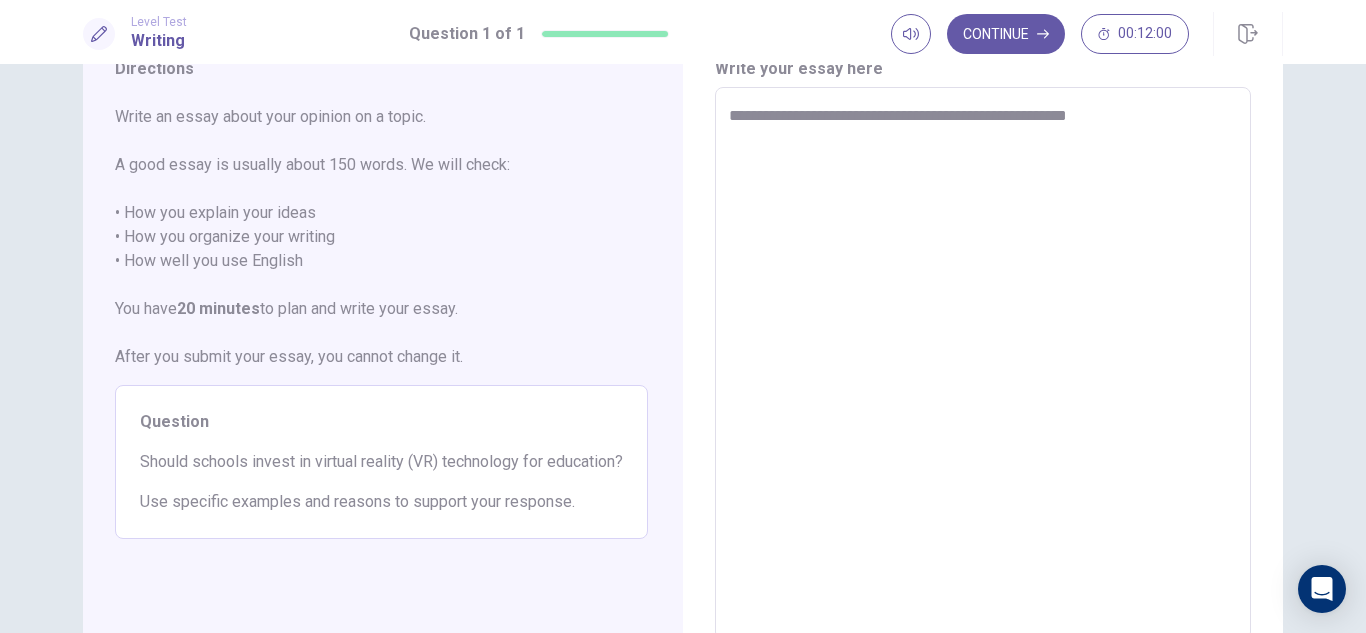 type on "*" 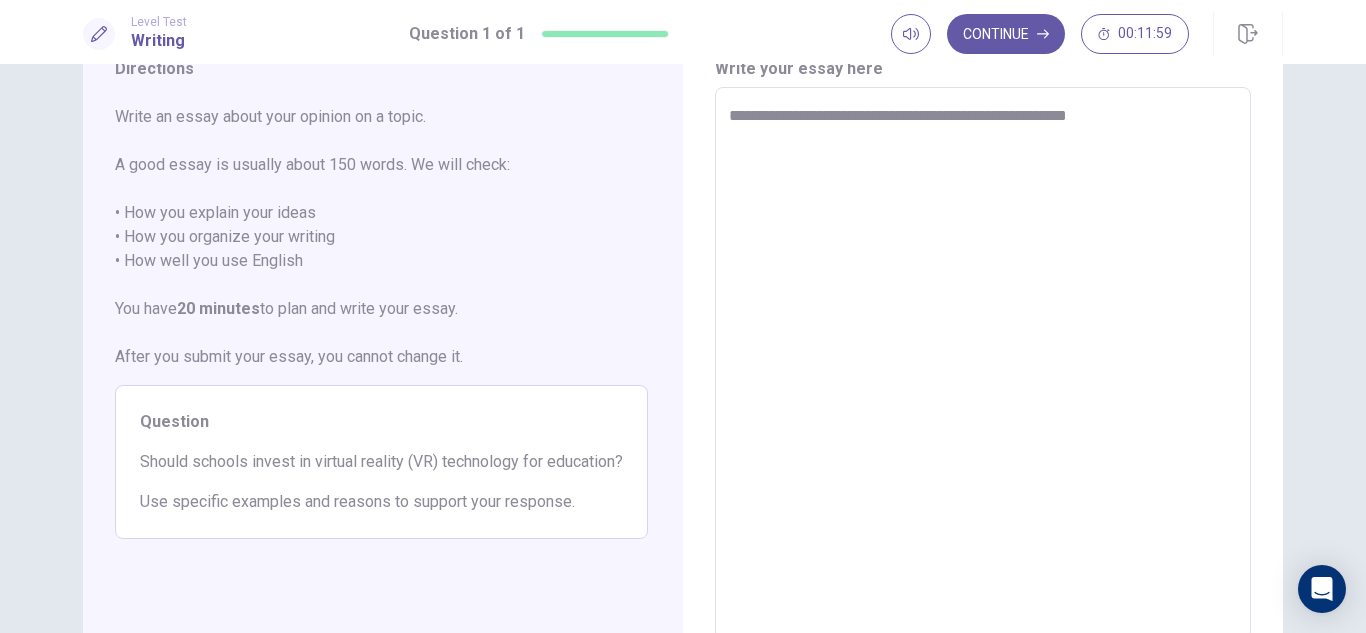 type on "**********" 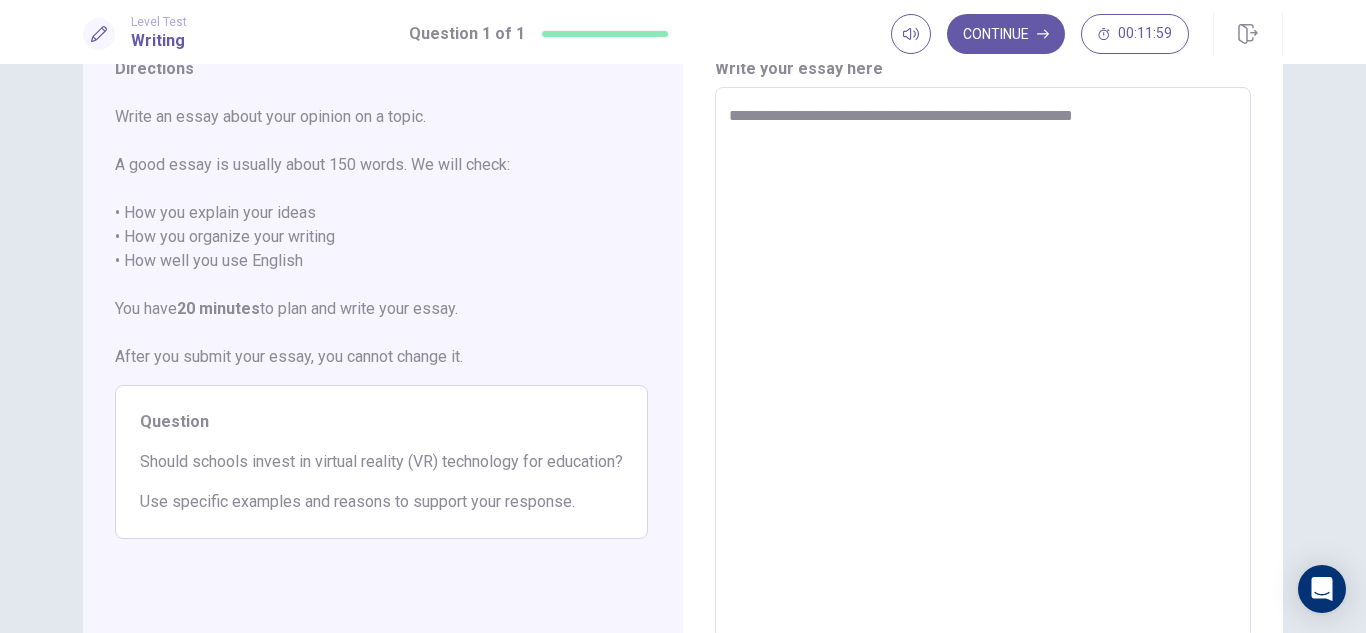 type on "*" 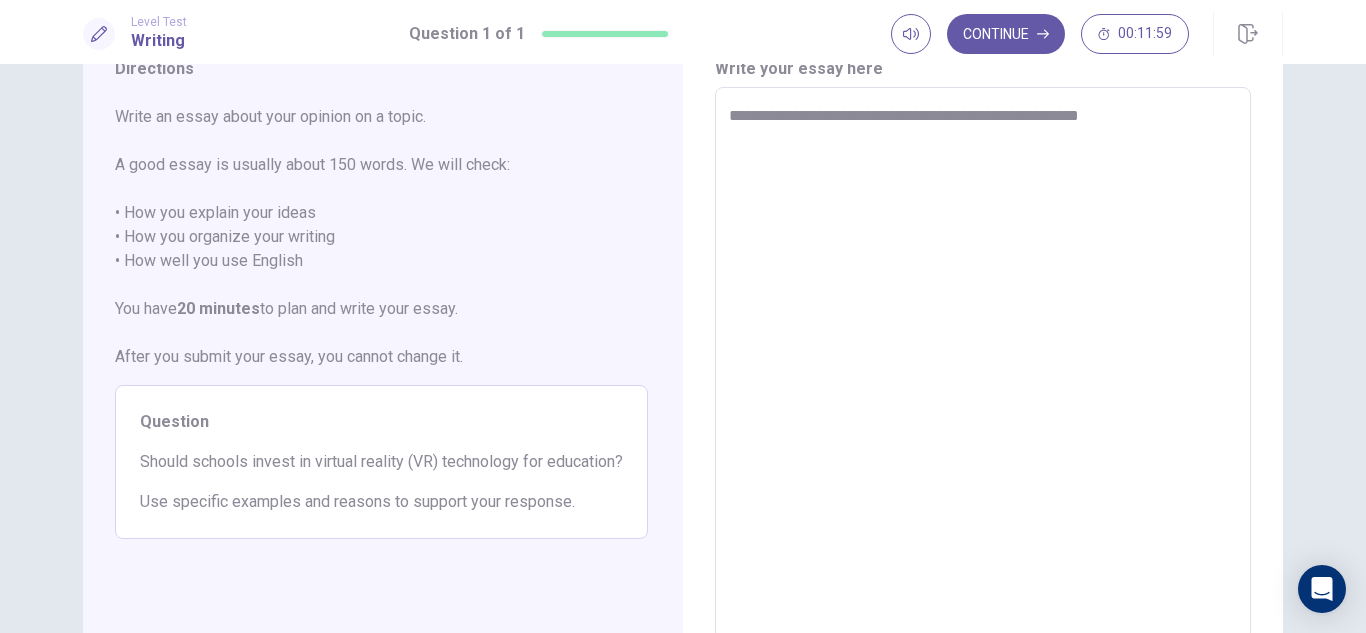 type on "*" 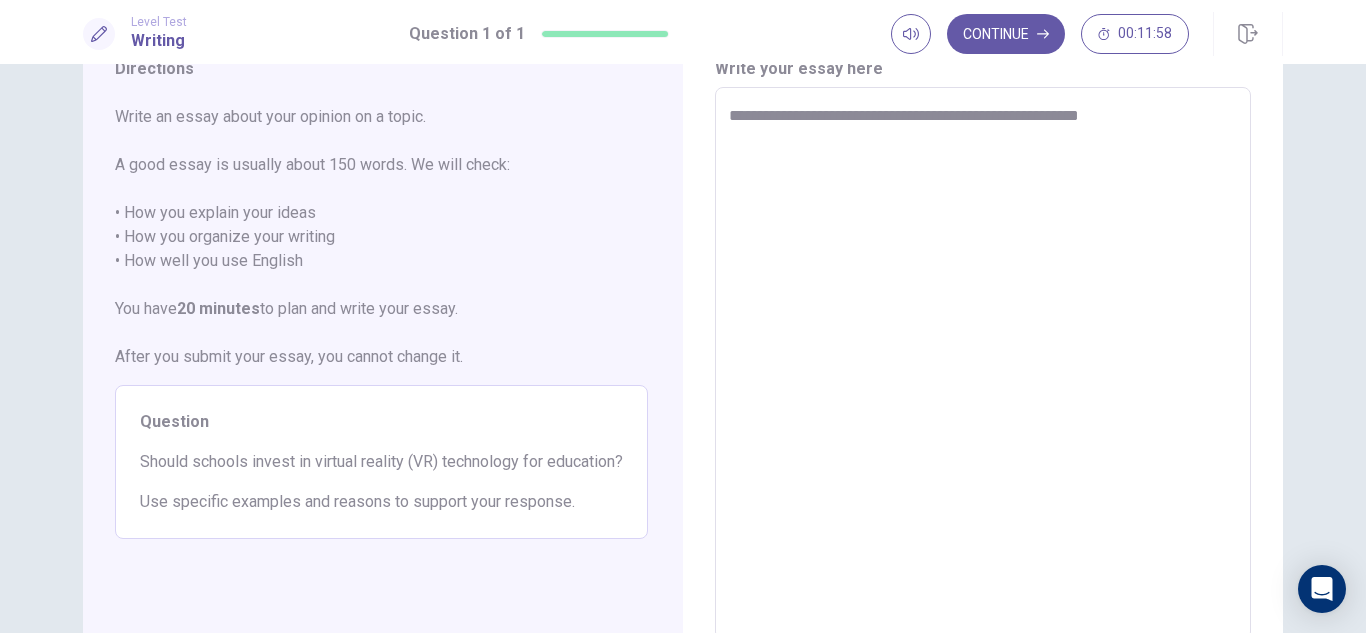 type on "**********" 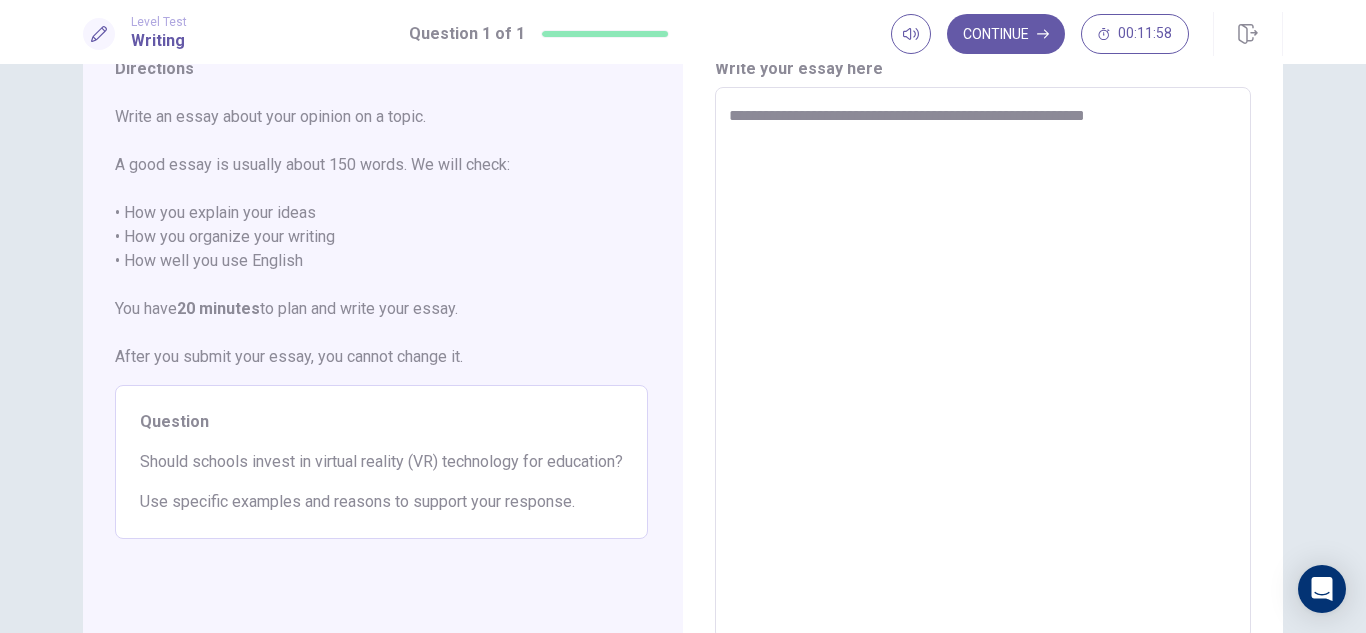 type on "*" 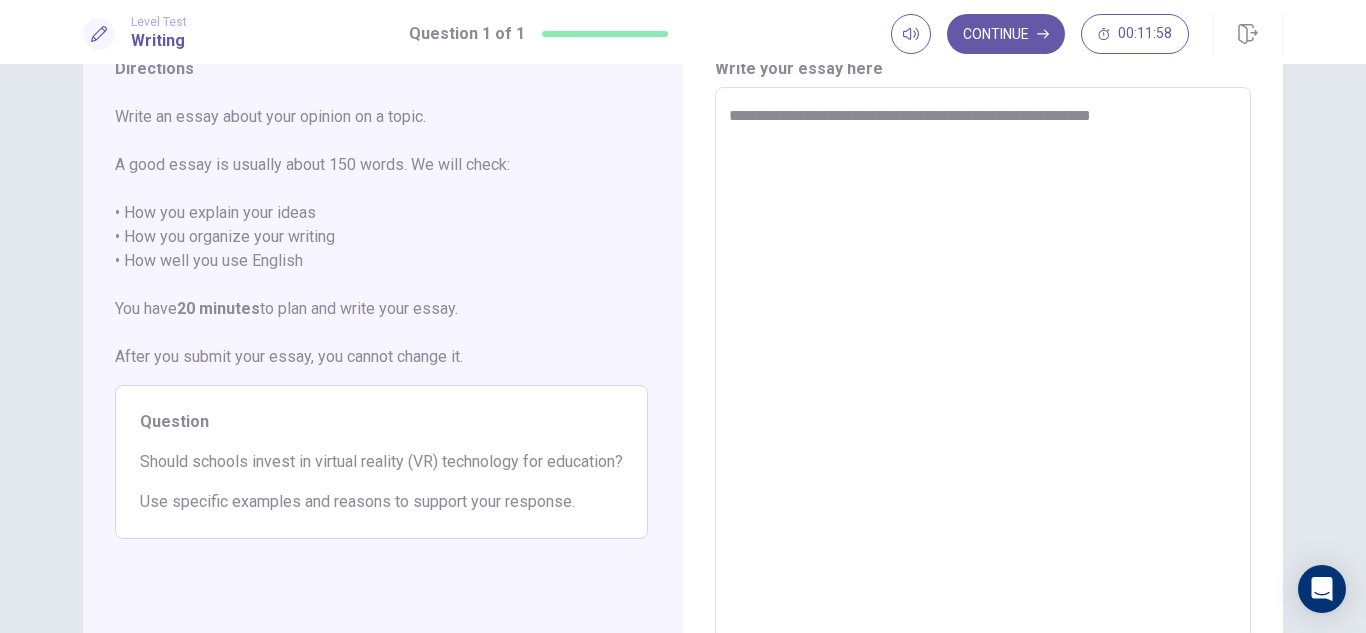 type on "*" 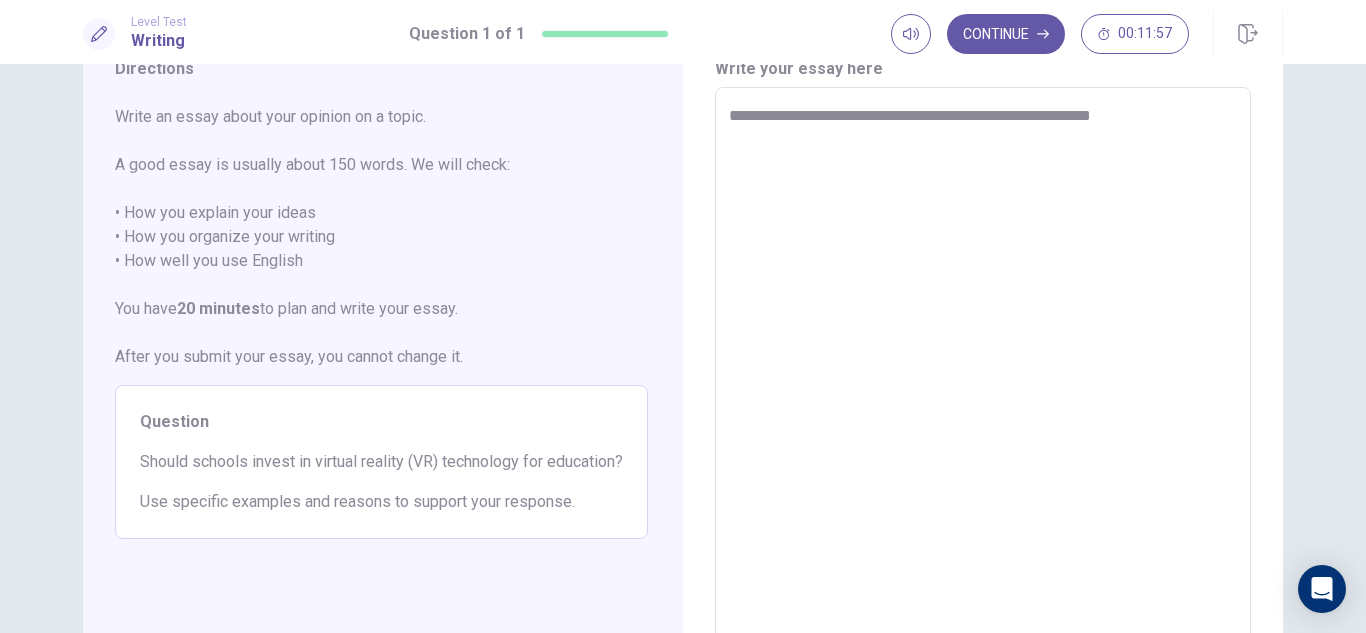 type on "**********" 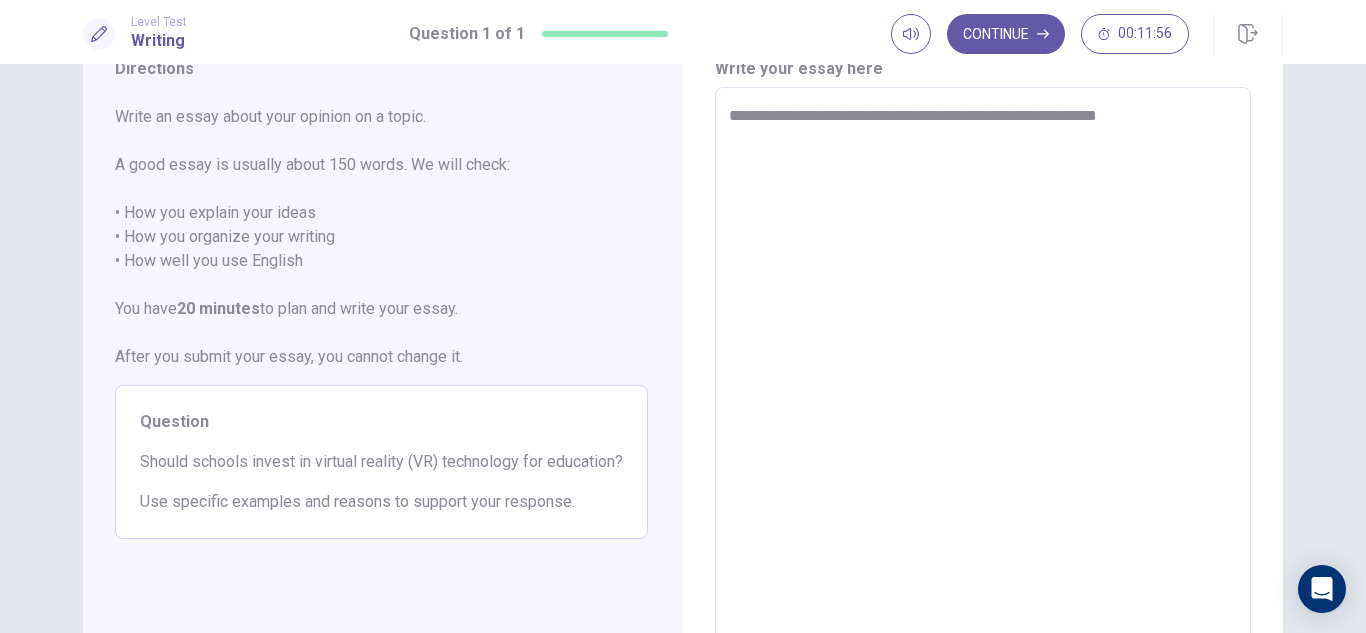 type on "*" 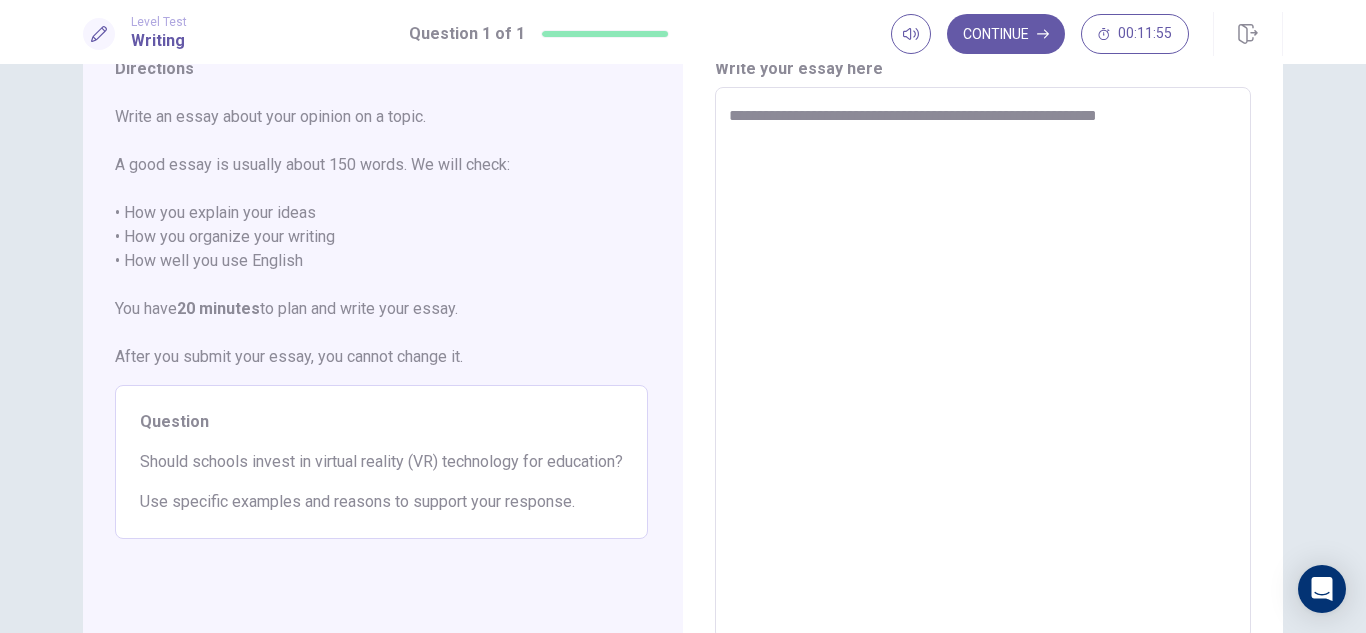 type on "**********" 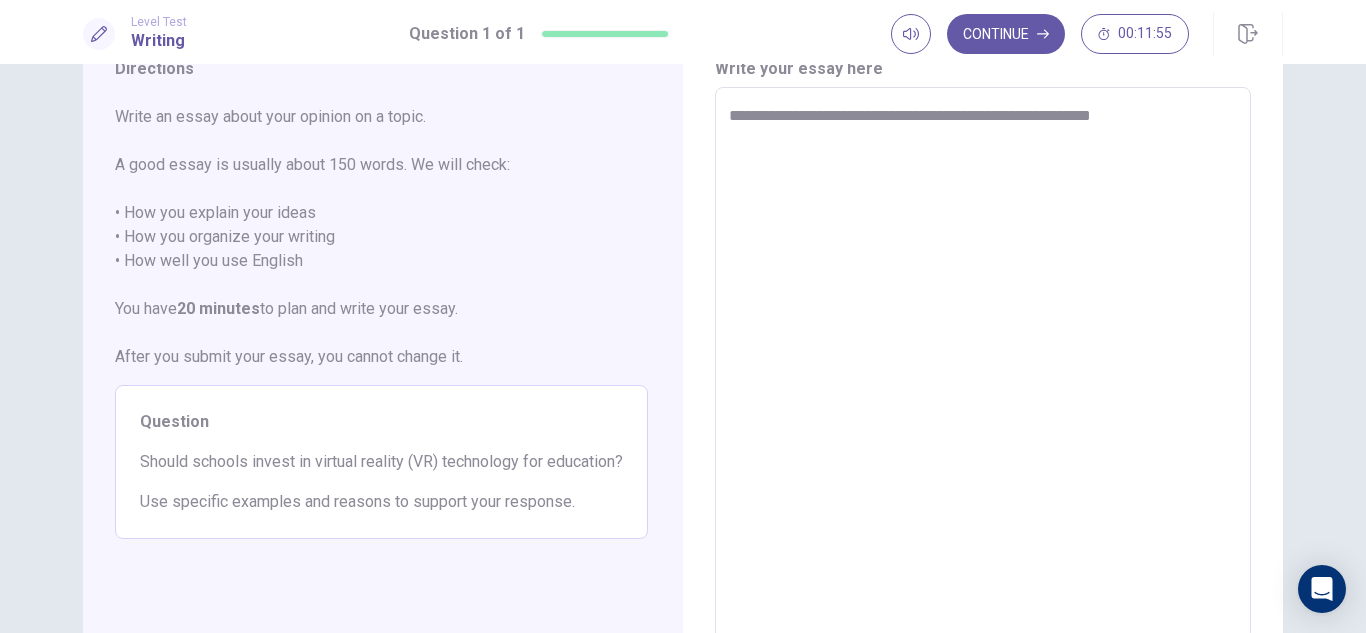 type on "*" 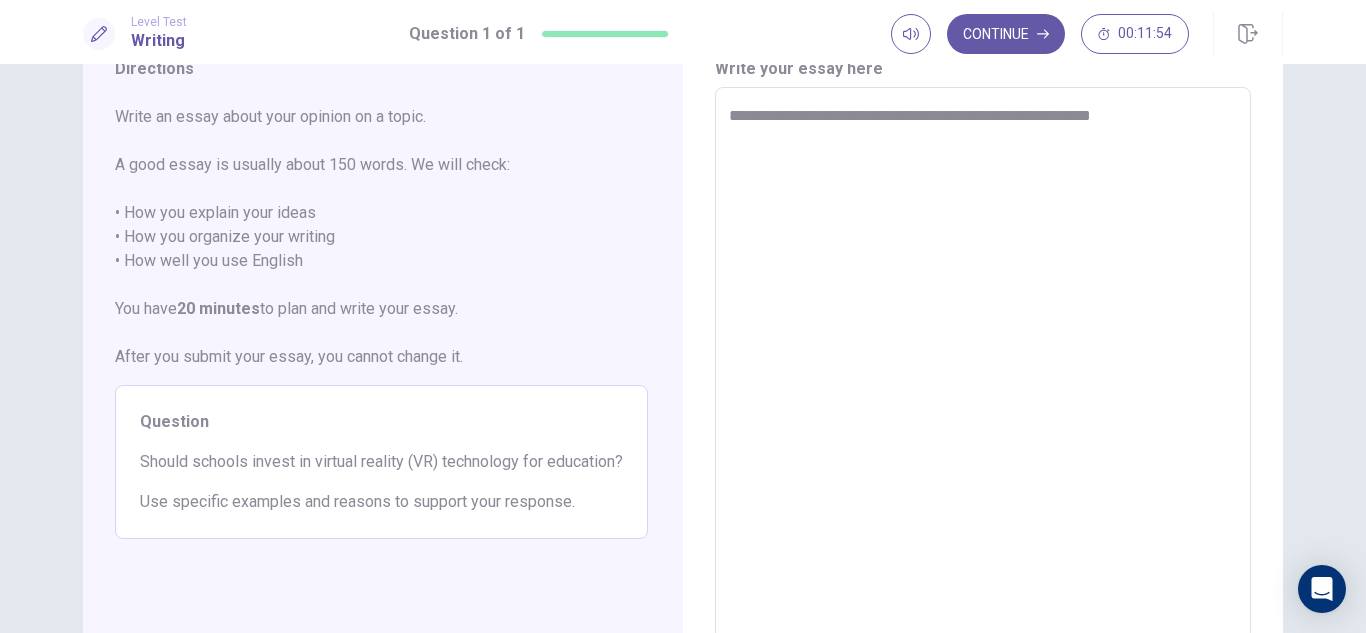 type on "**********" 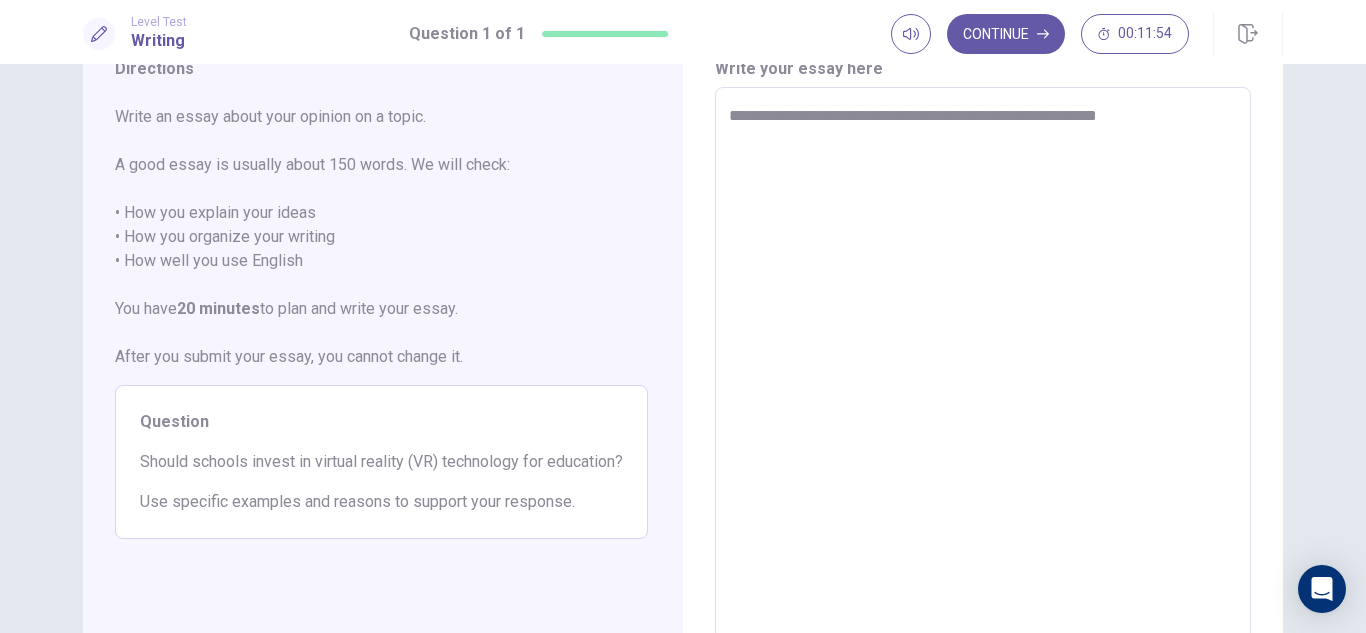 type on "*" 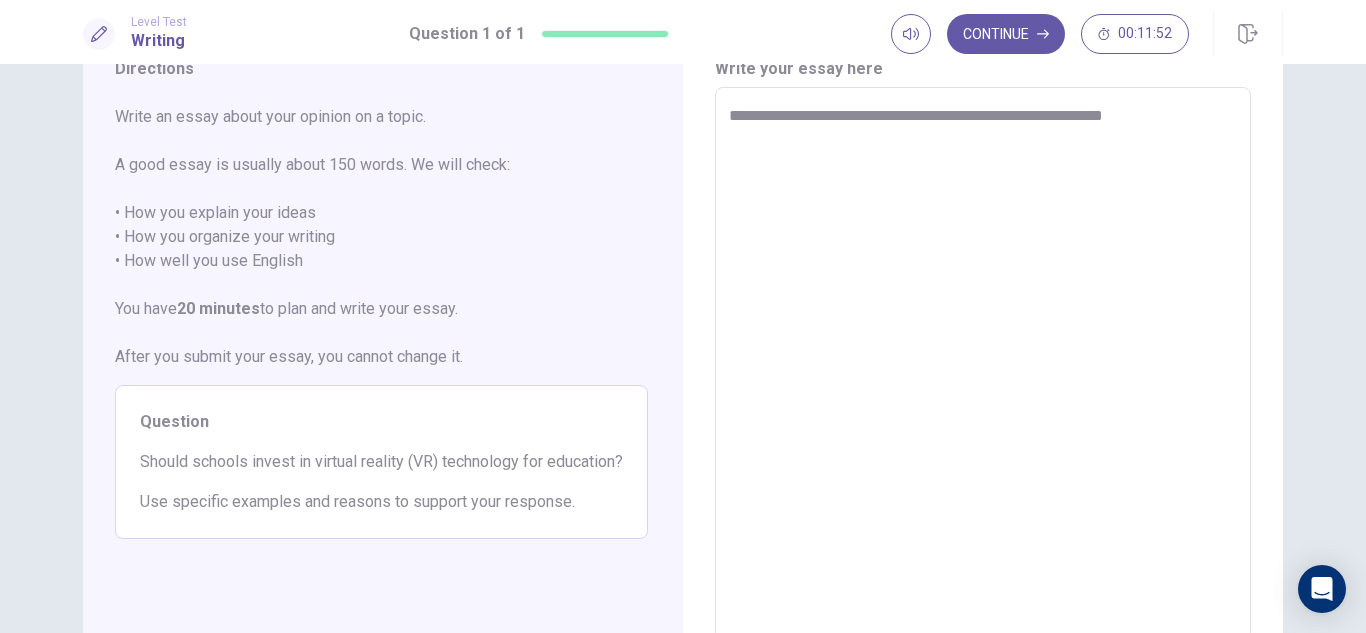 type on "*" 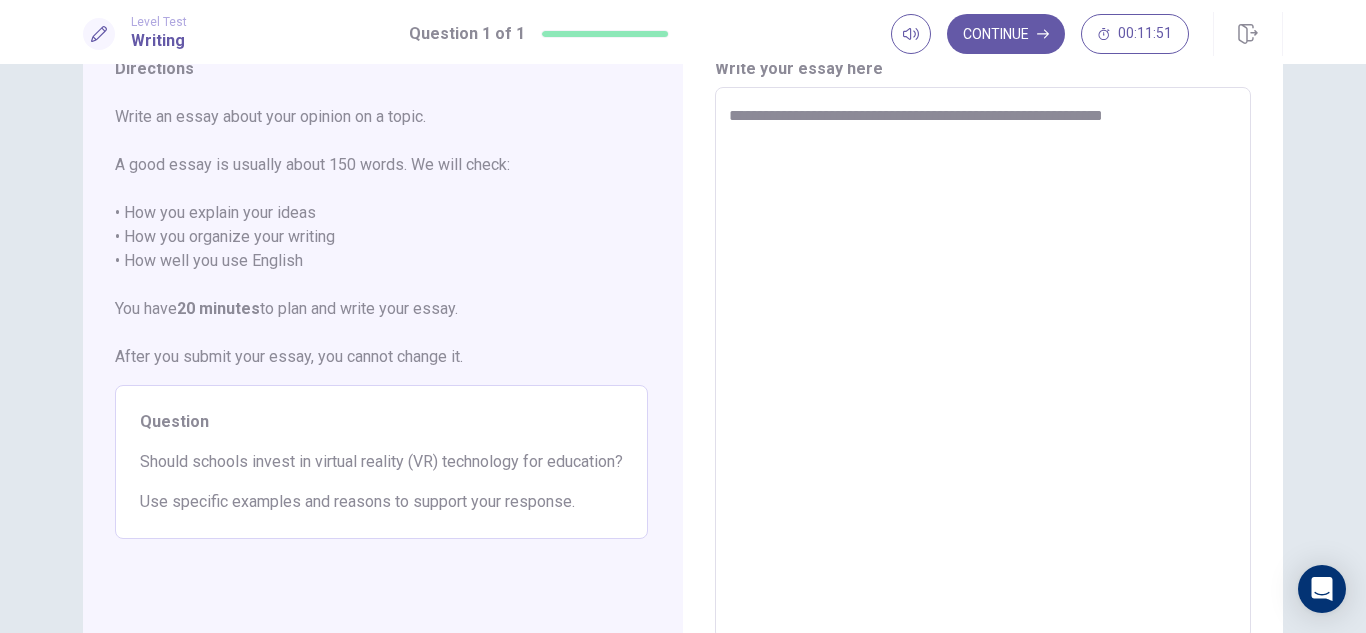 type on "**********" 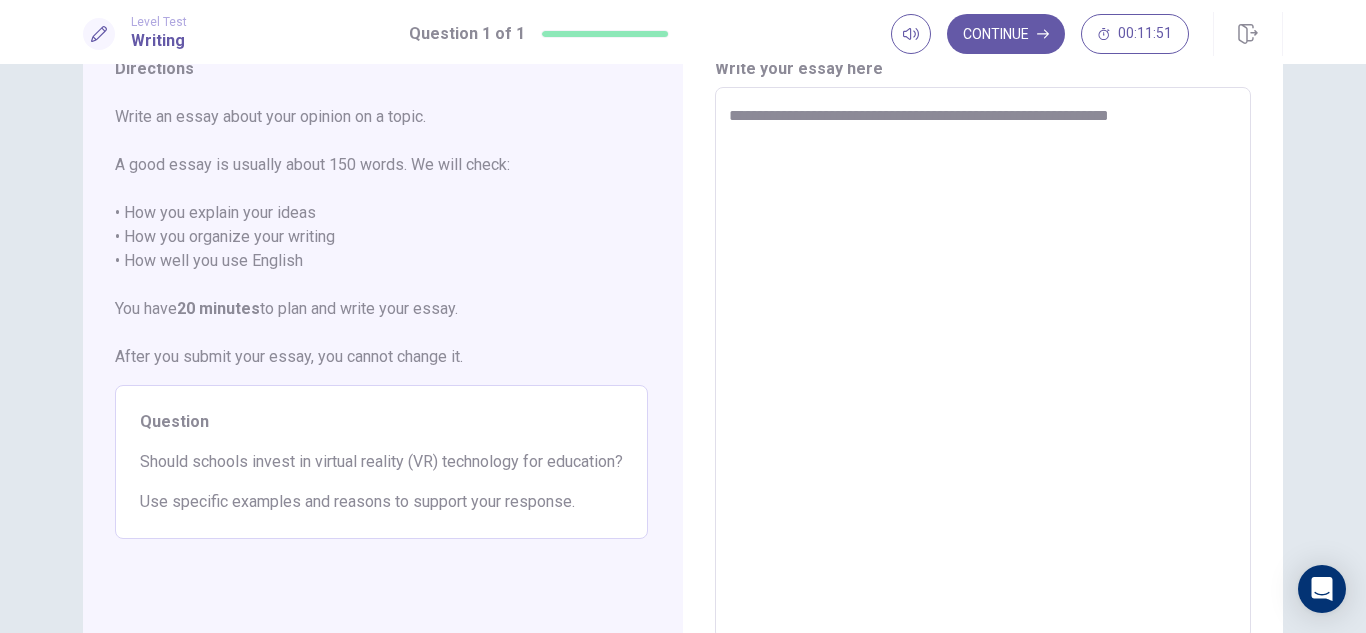 type on "*" 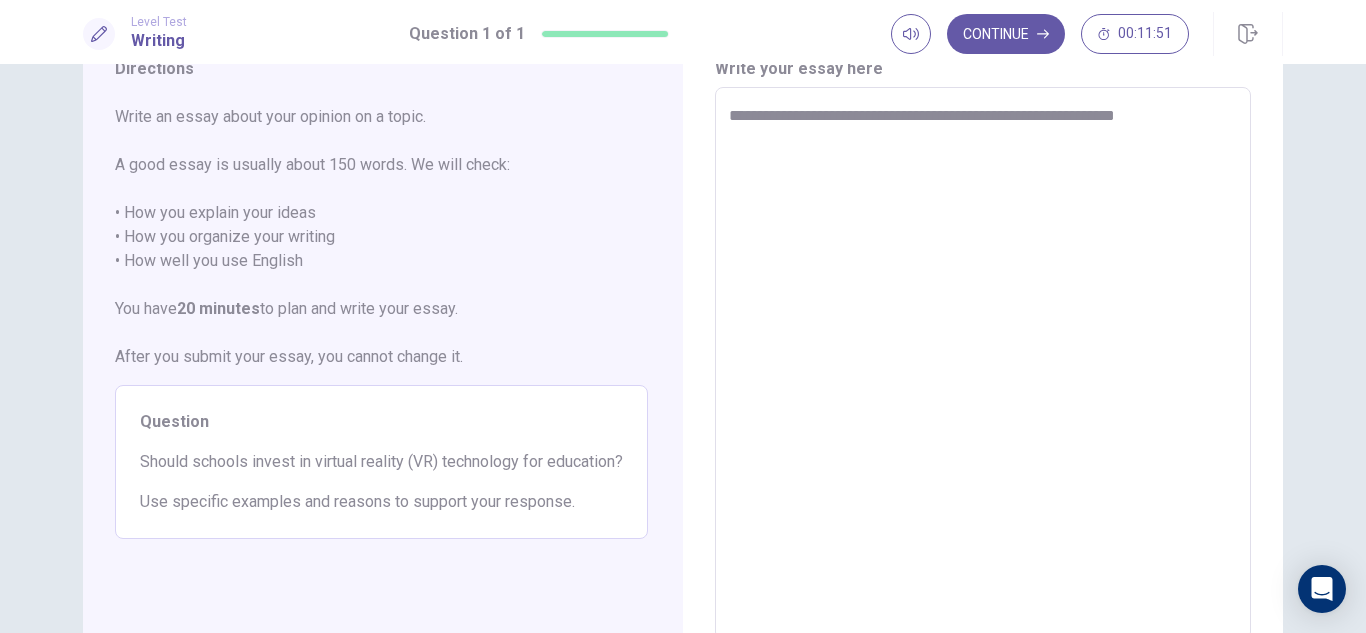 type on "*" 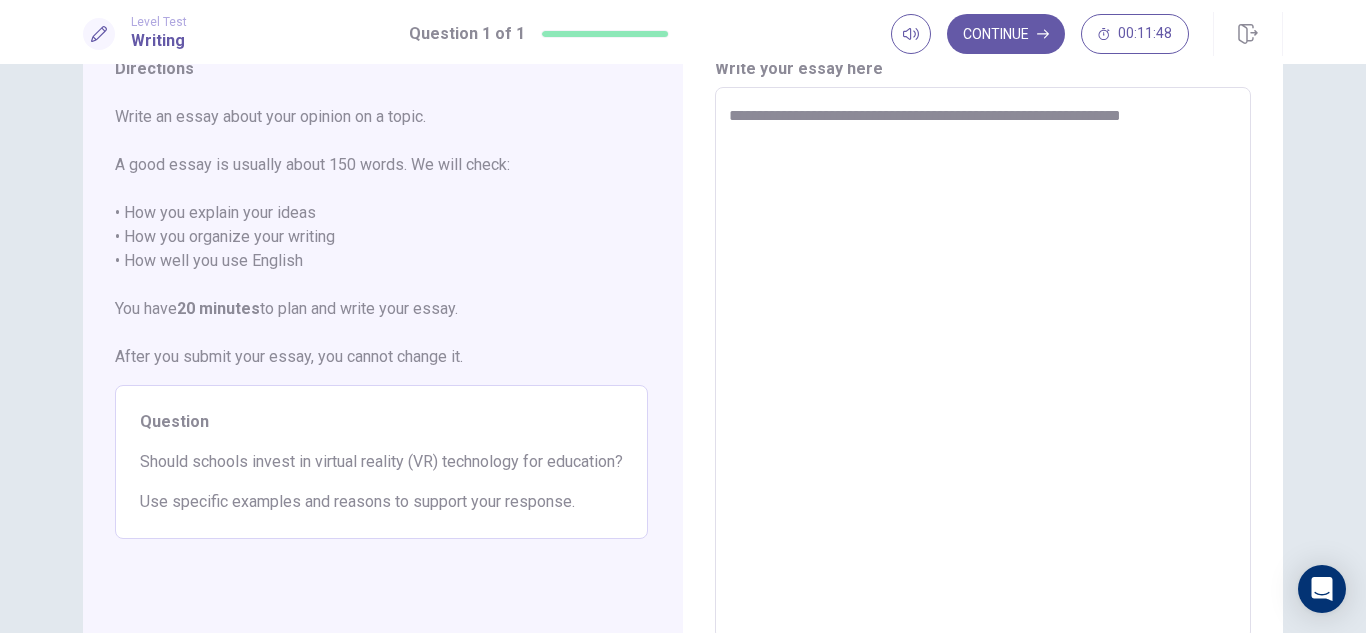 type on "*" 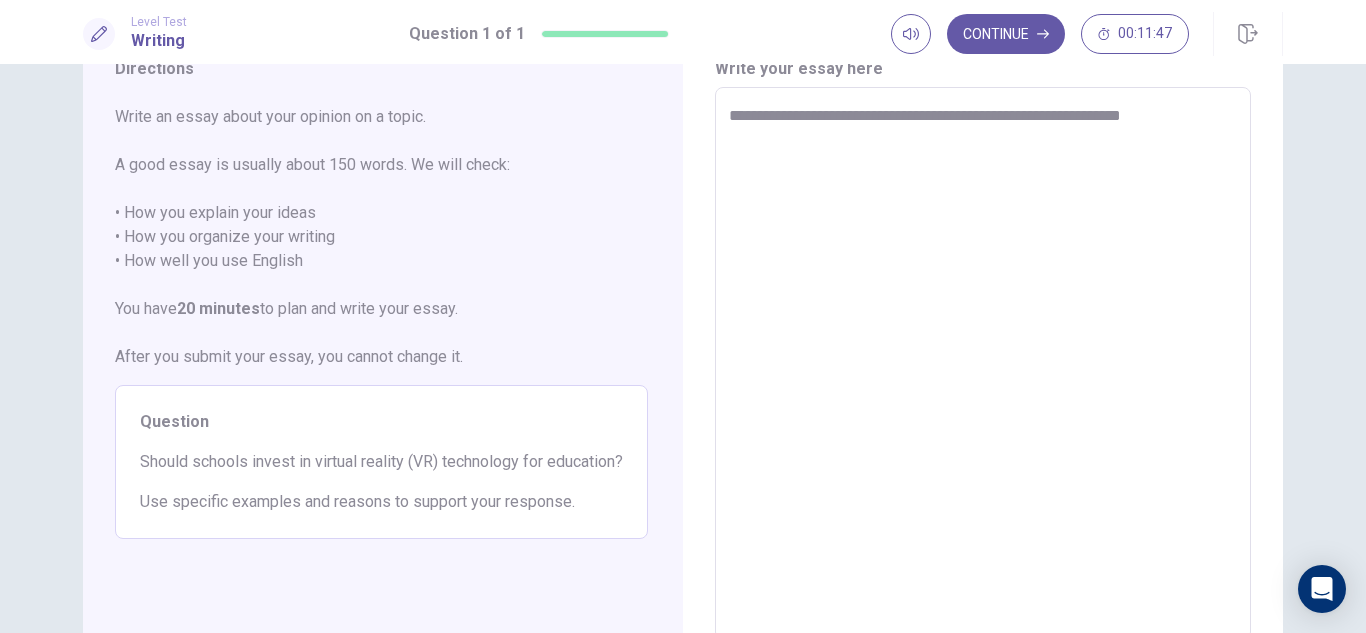 type on "**********" 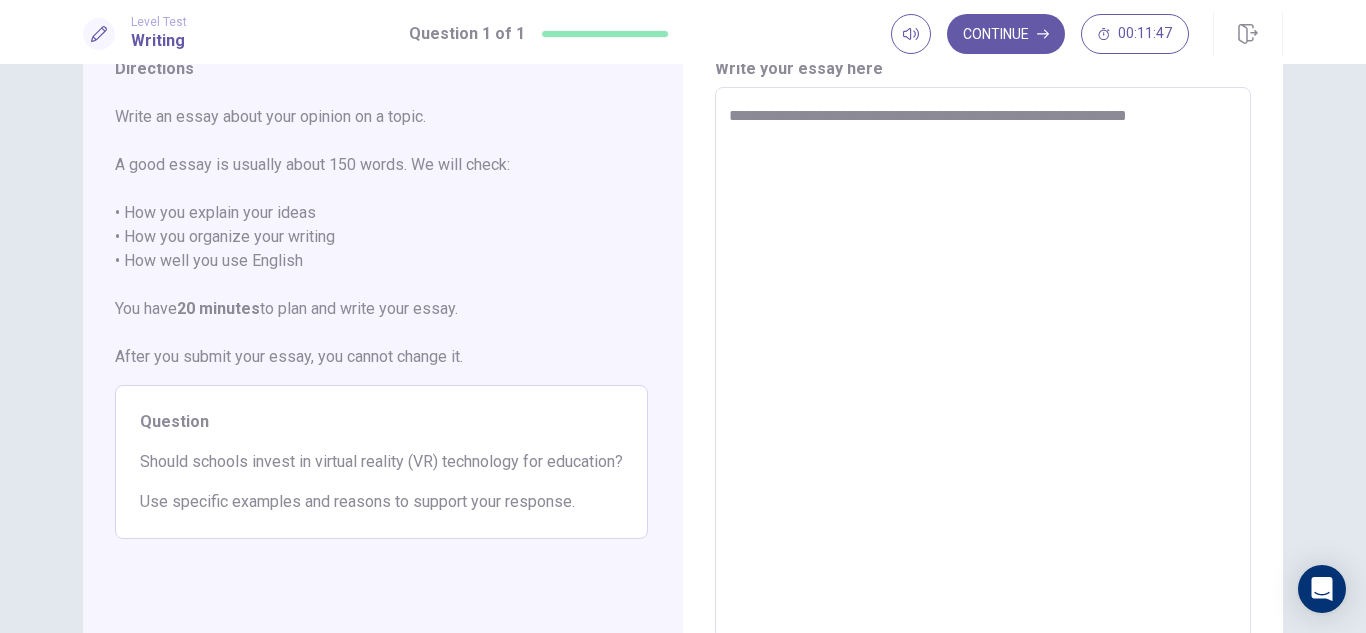 type on "*" 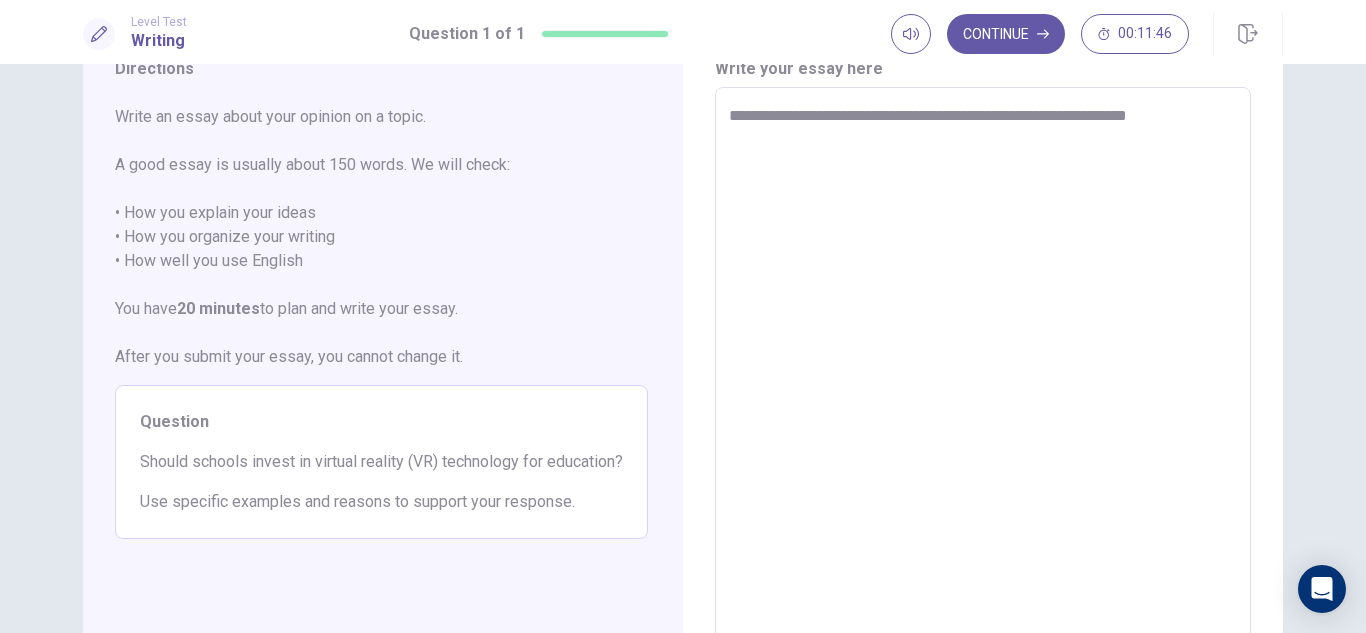 type on "**********" 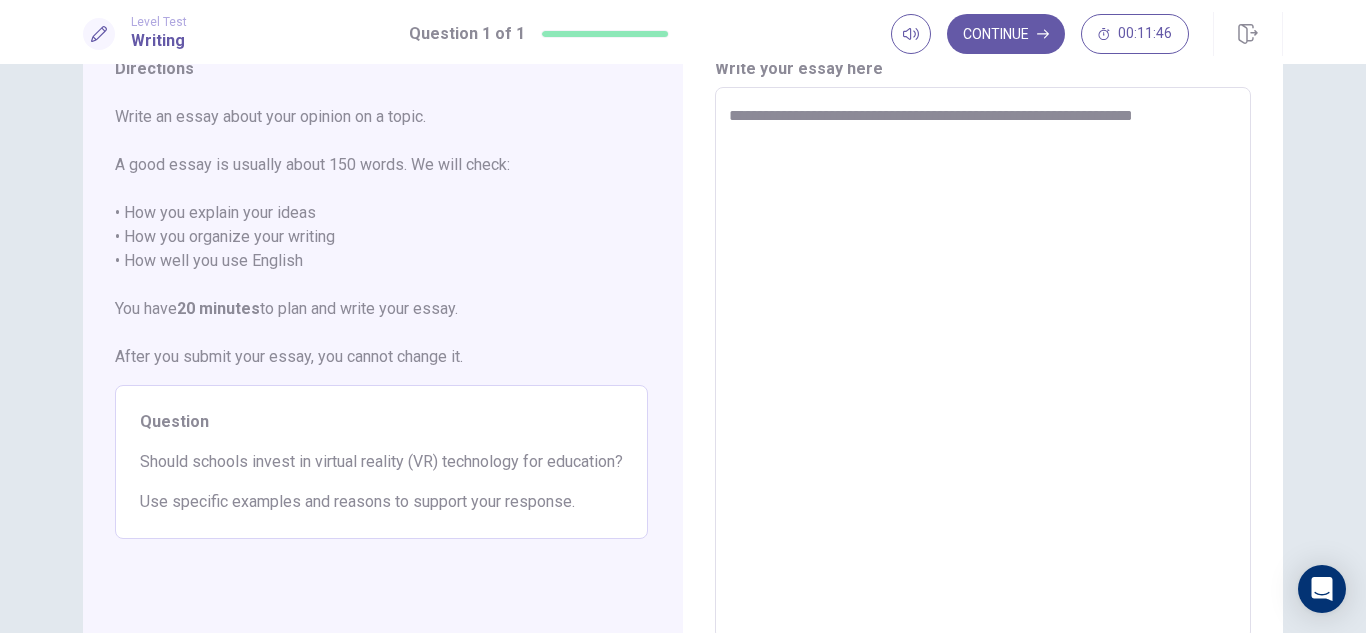 type on "*" 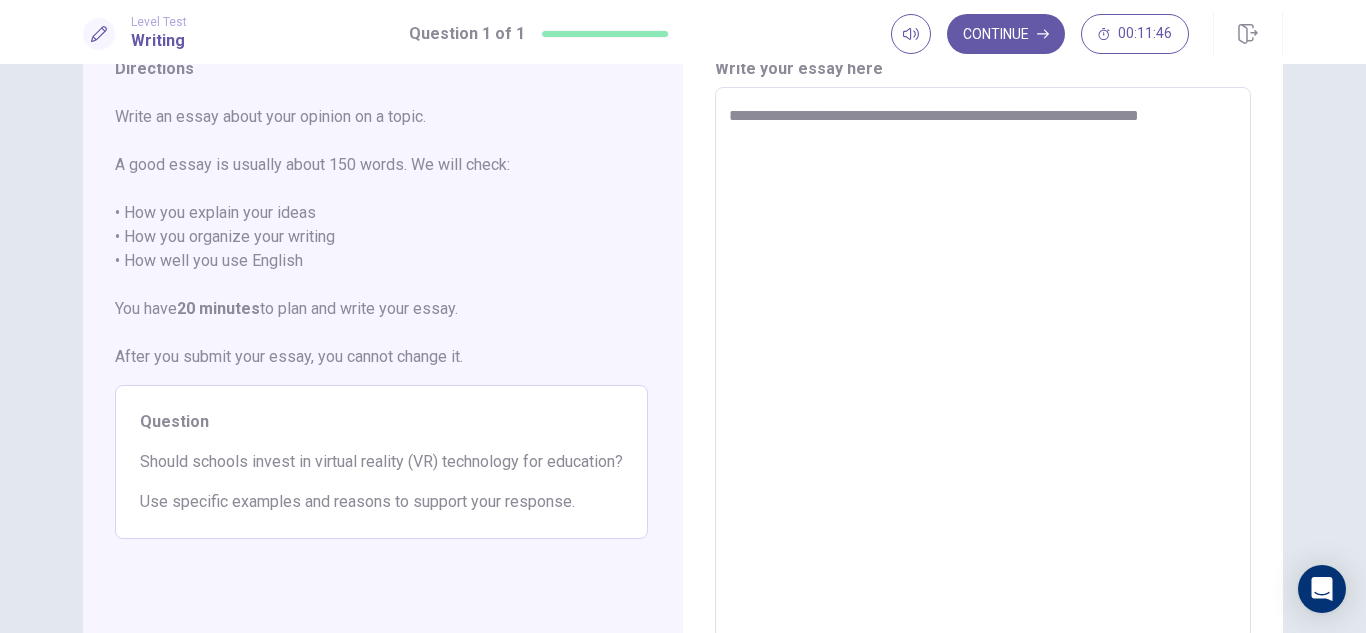 type on "*" 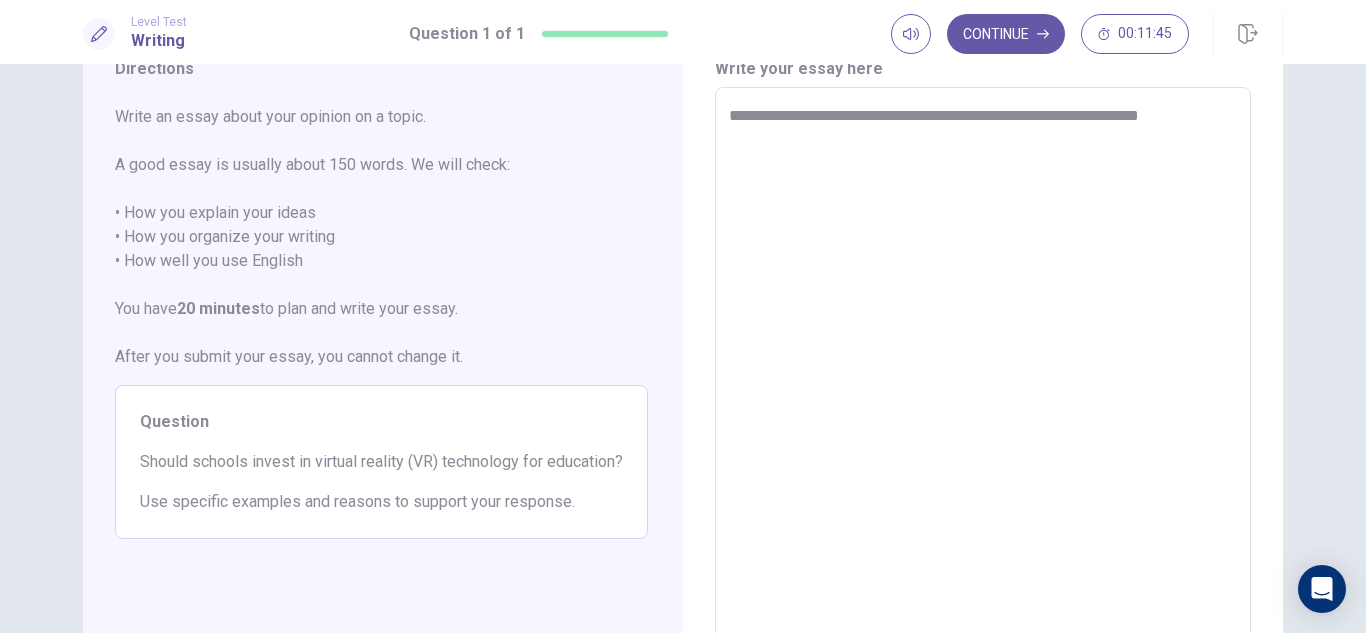 type on "**********" 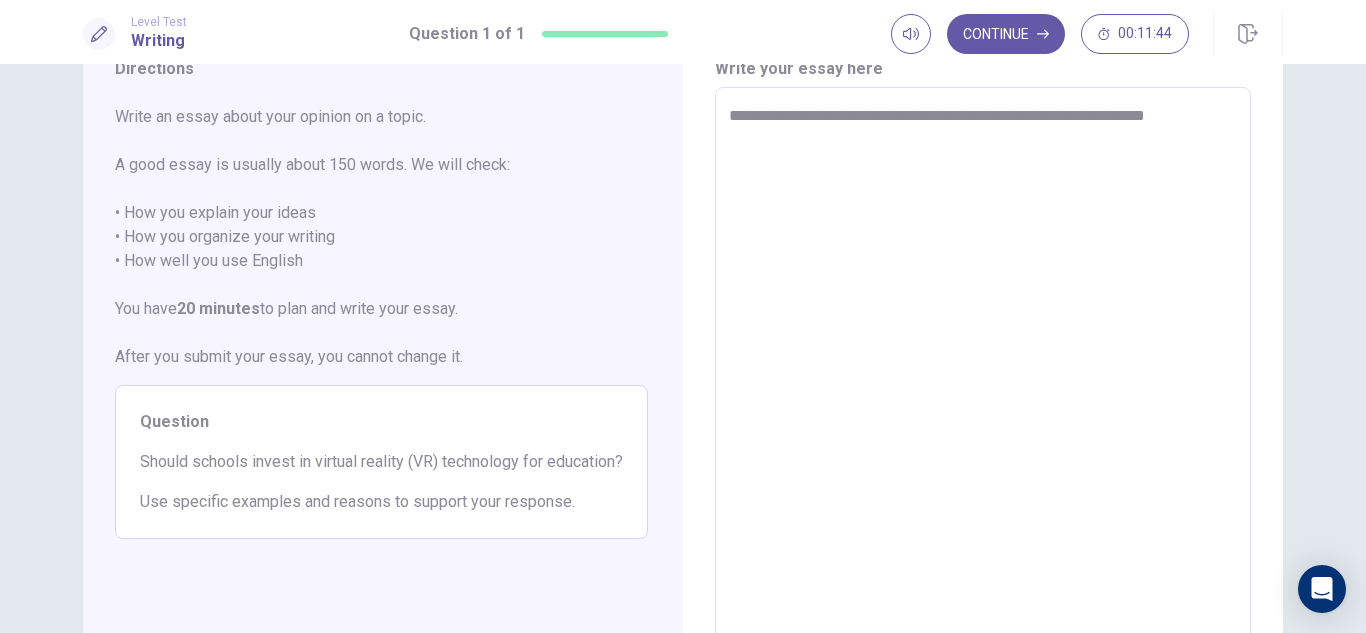 type on "*" 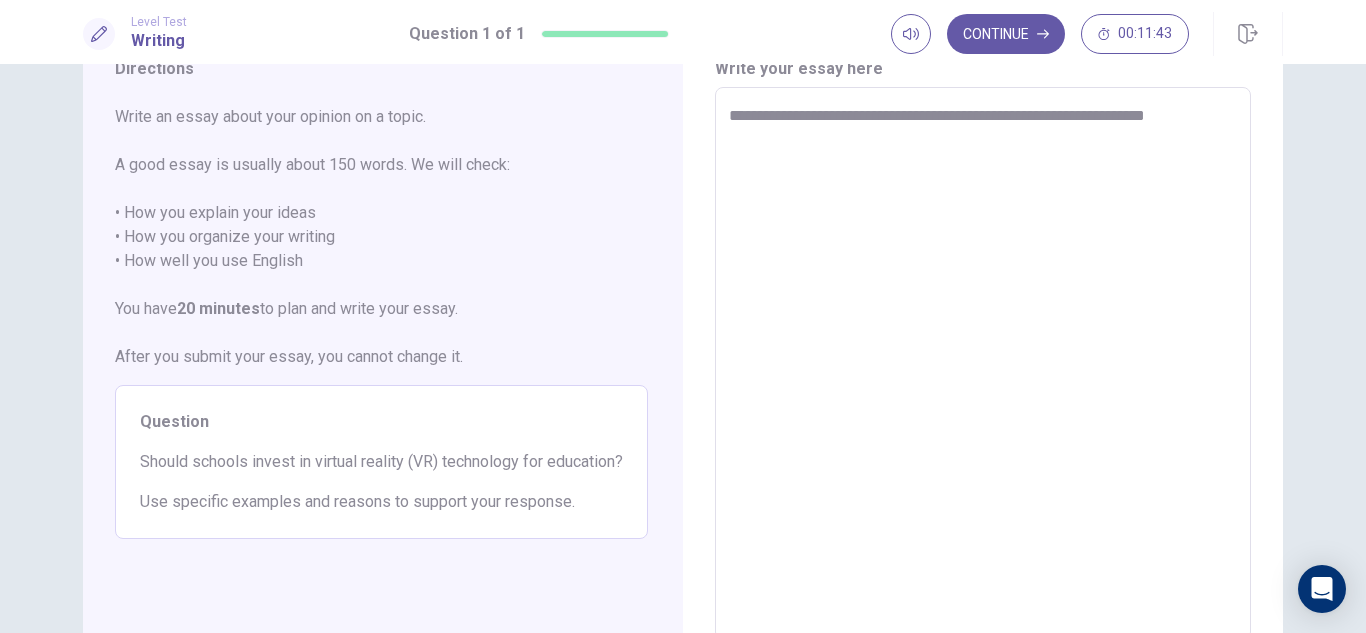 type on "**********" 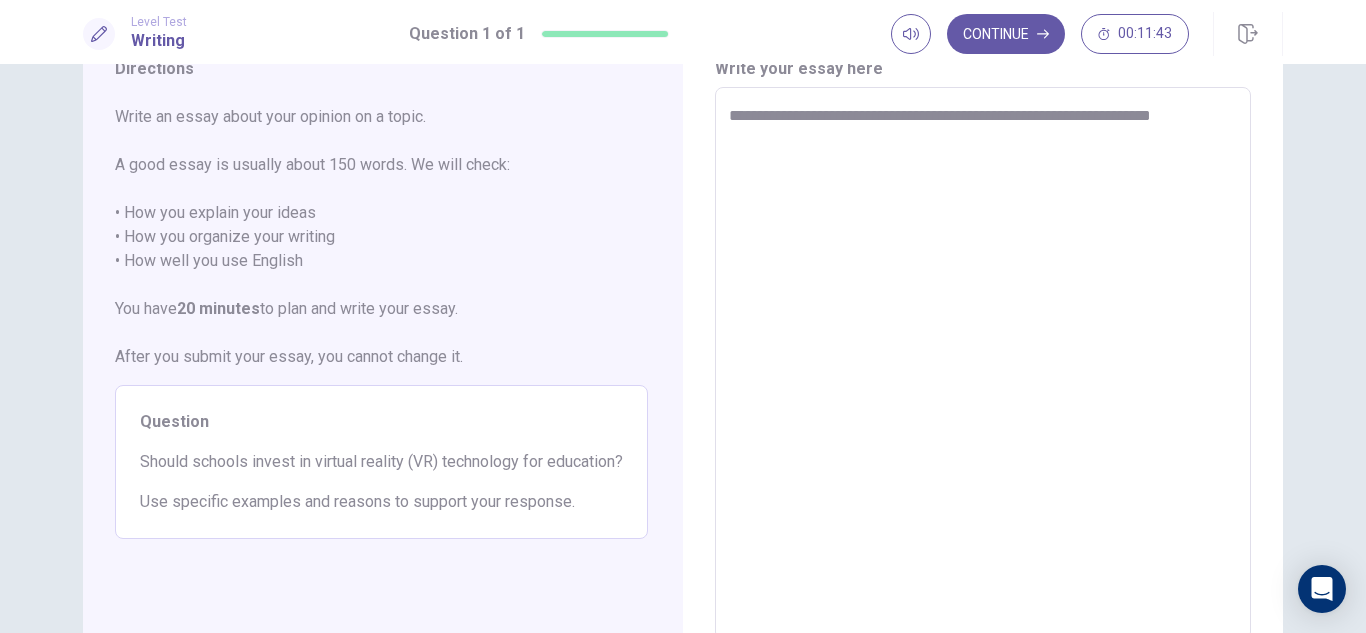 type on "*" 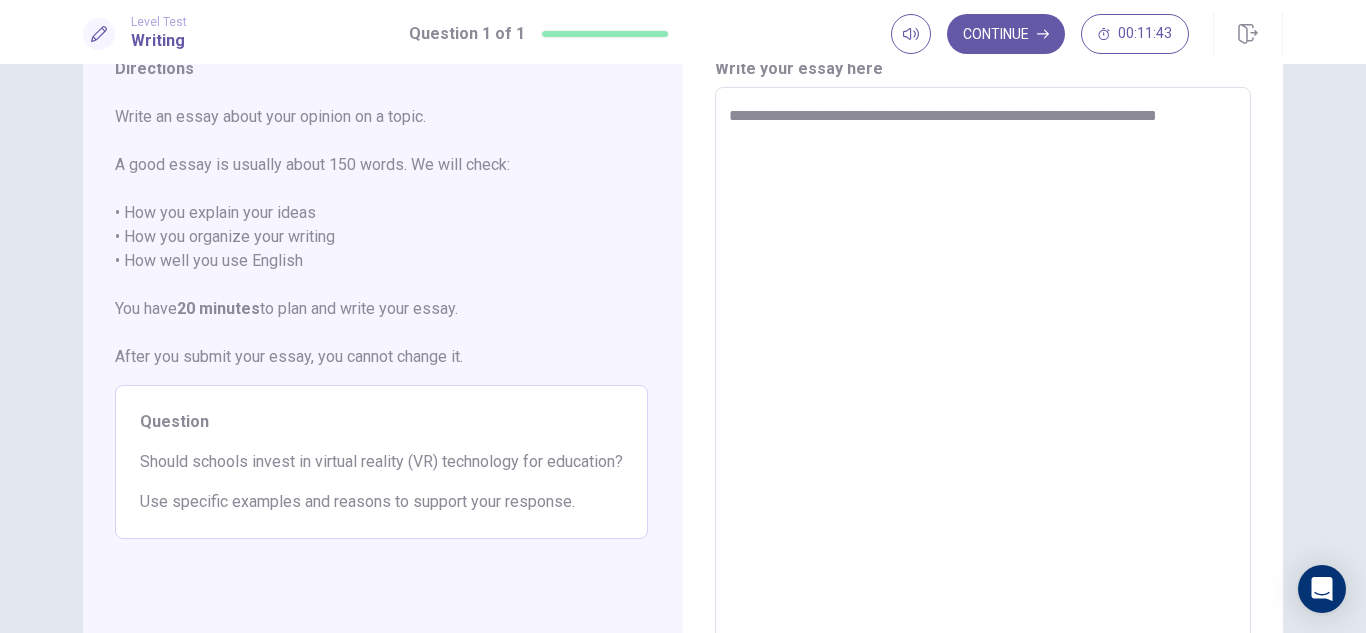 type on "*" 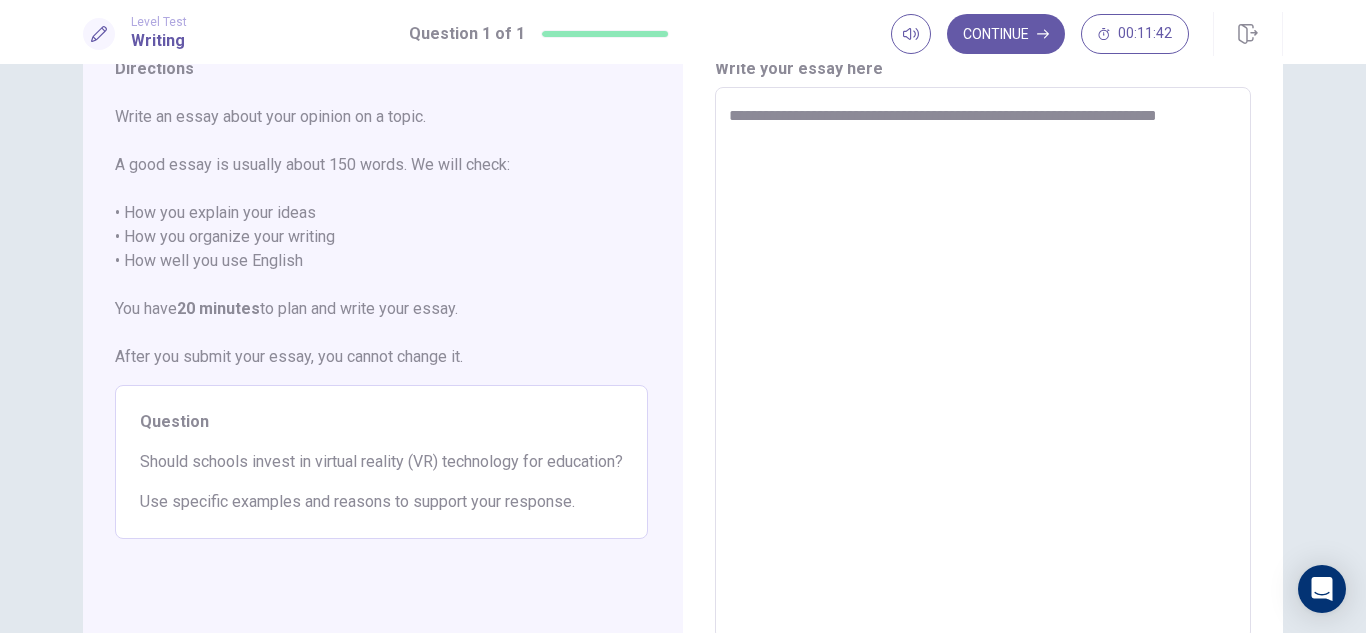 type on "**********" 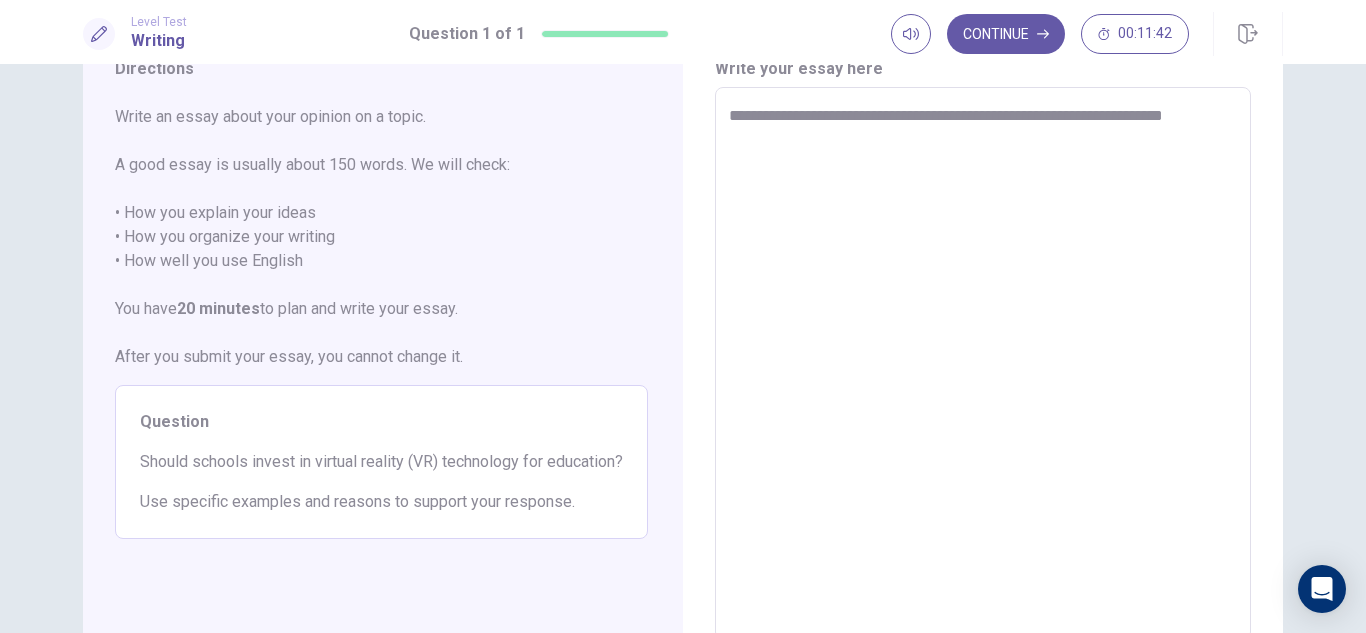 type on "*" 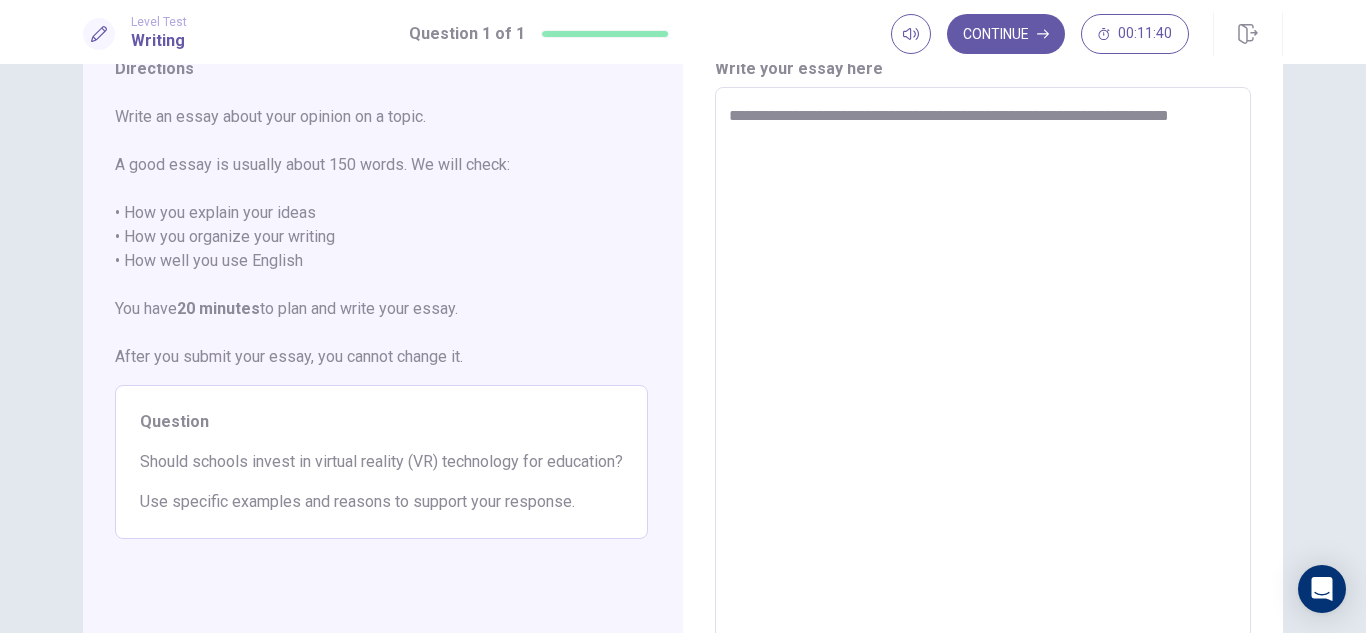 type on "*" 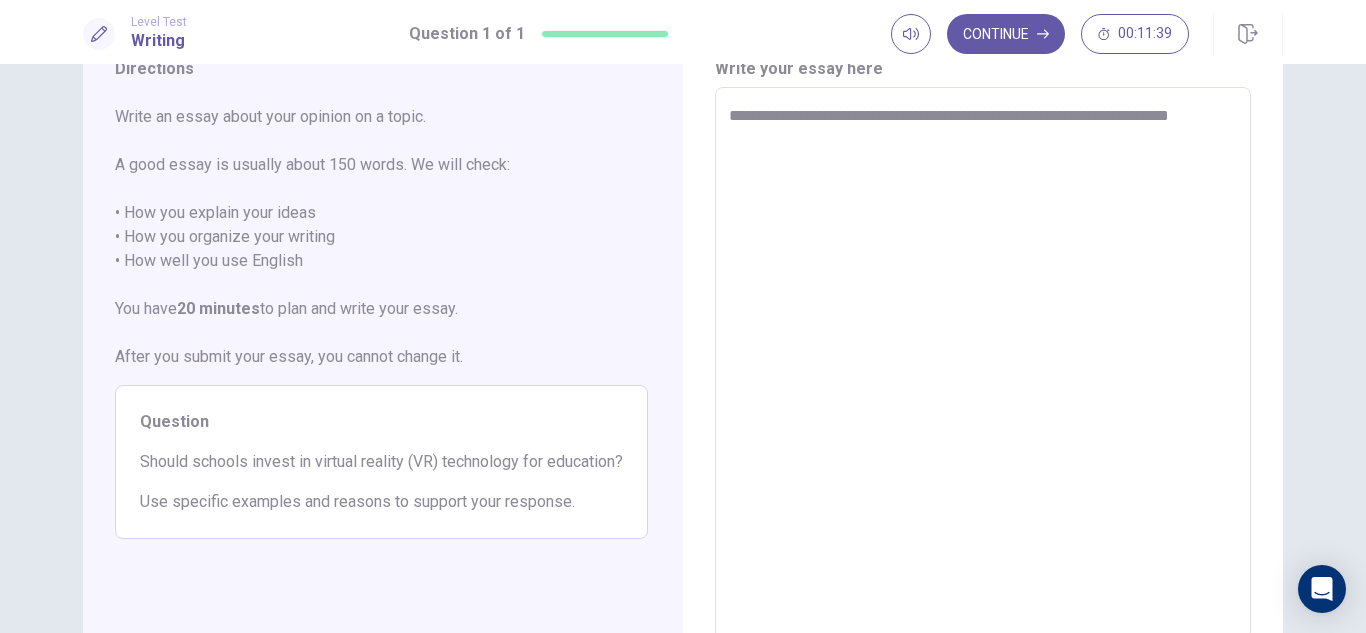 type on "**********" 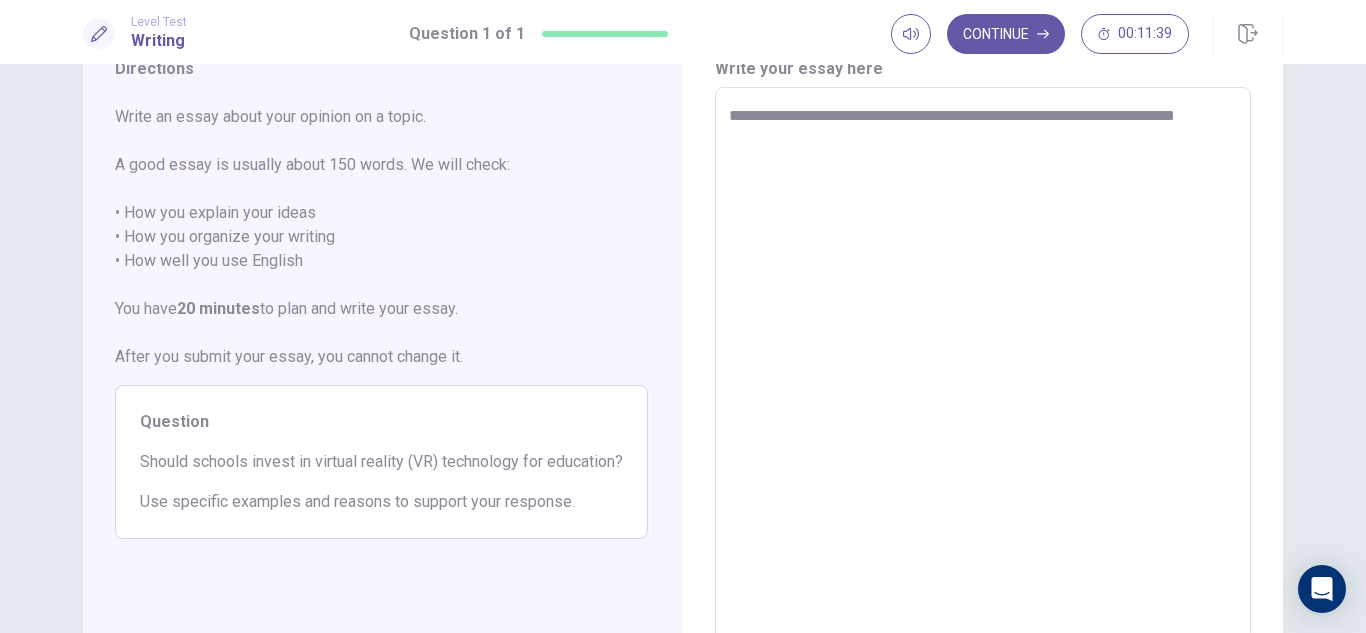 type on "*" 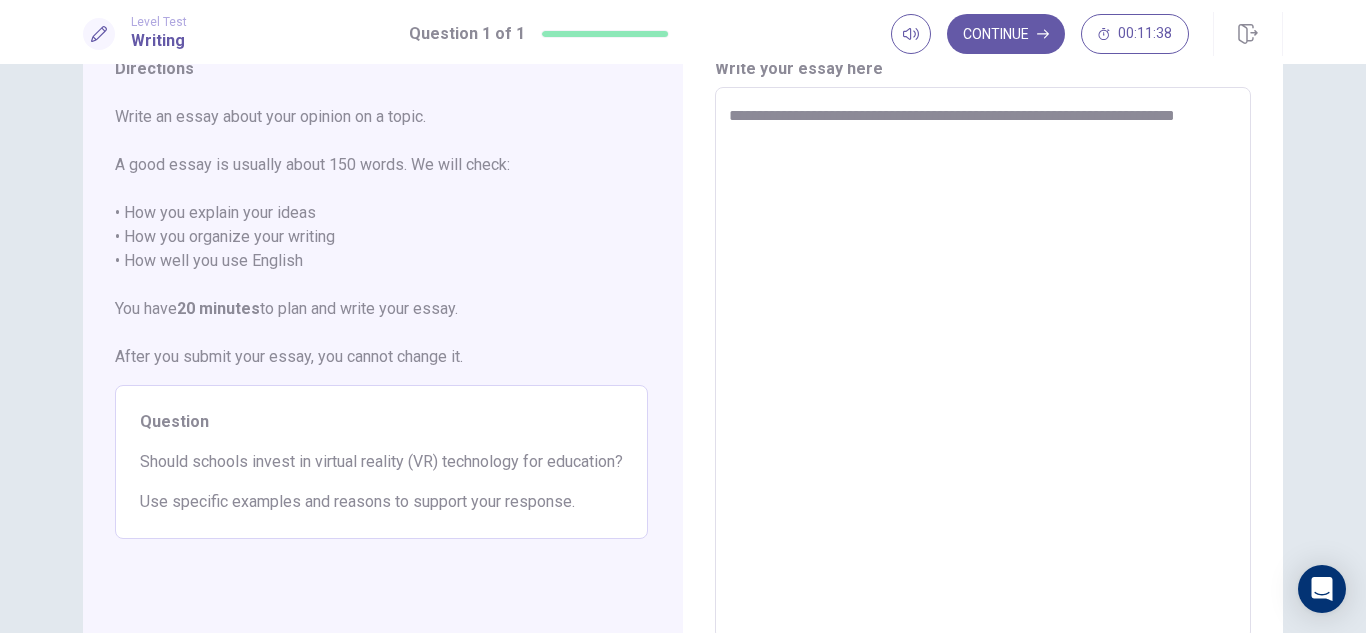 type on "**********" 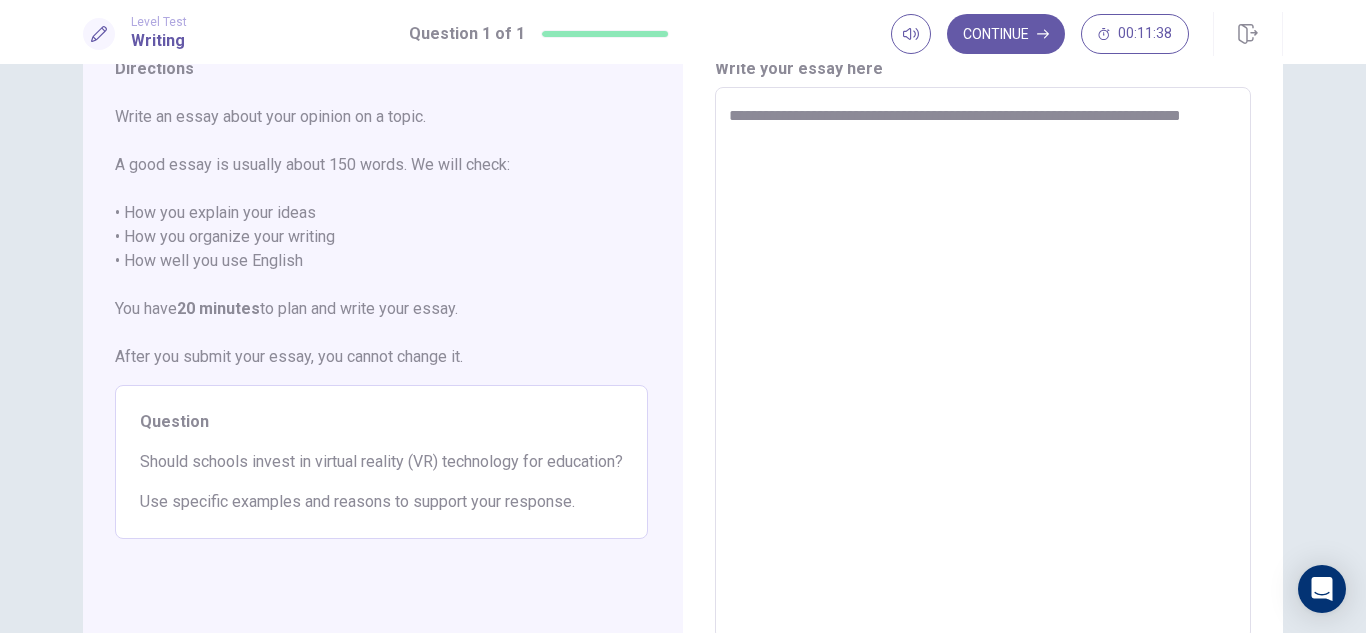 type on "*" 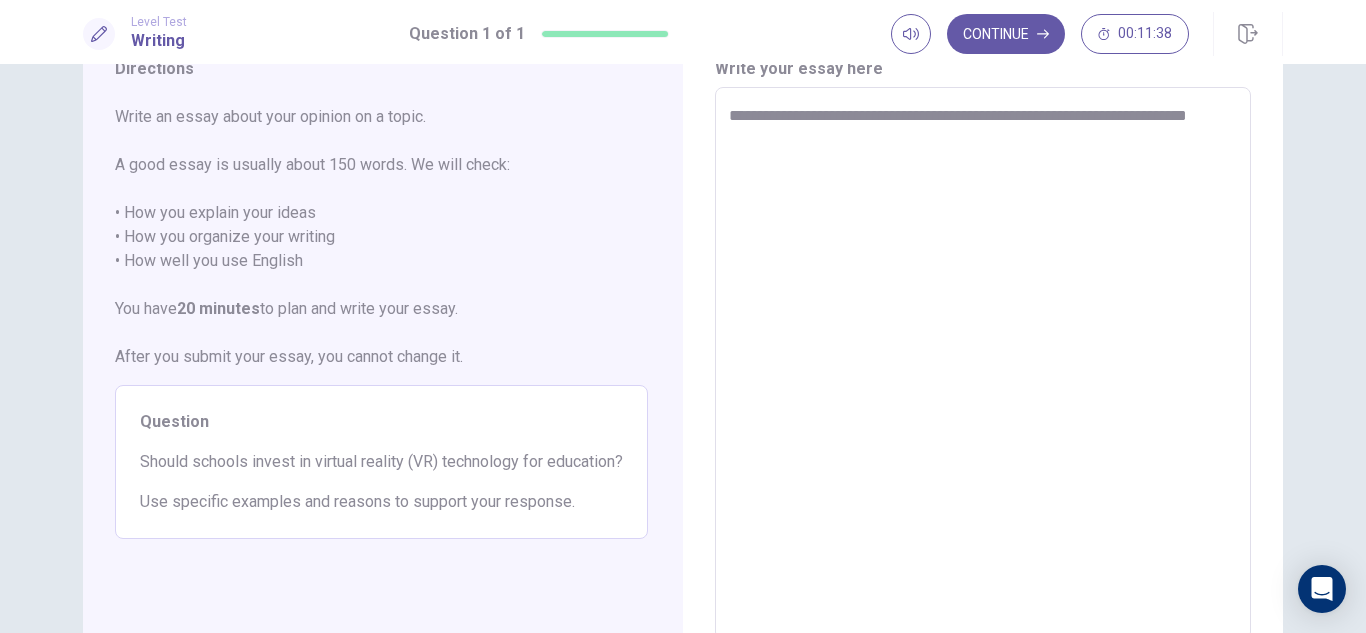 type on "*" 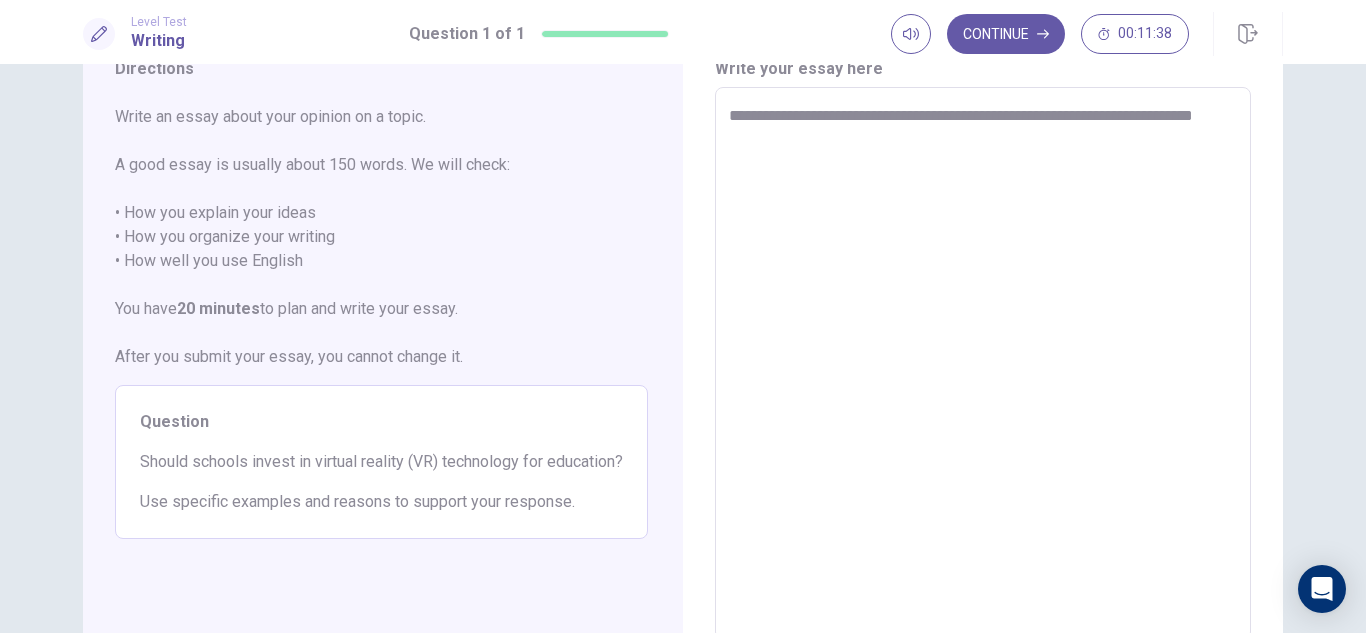type on "*" 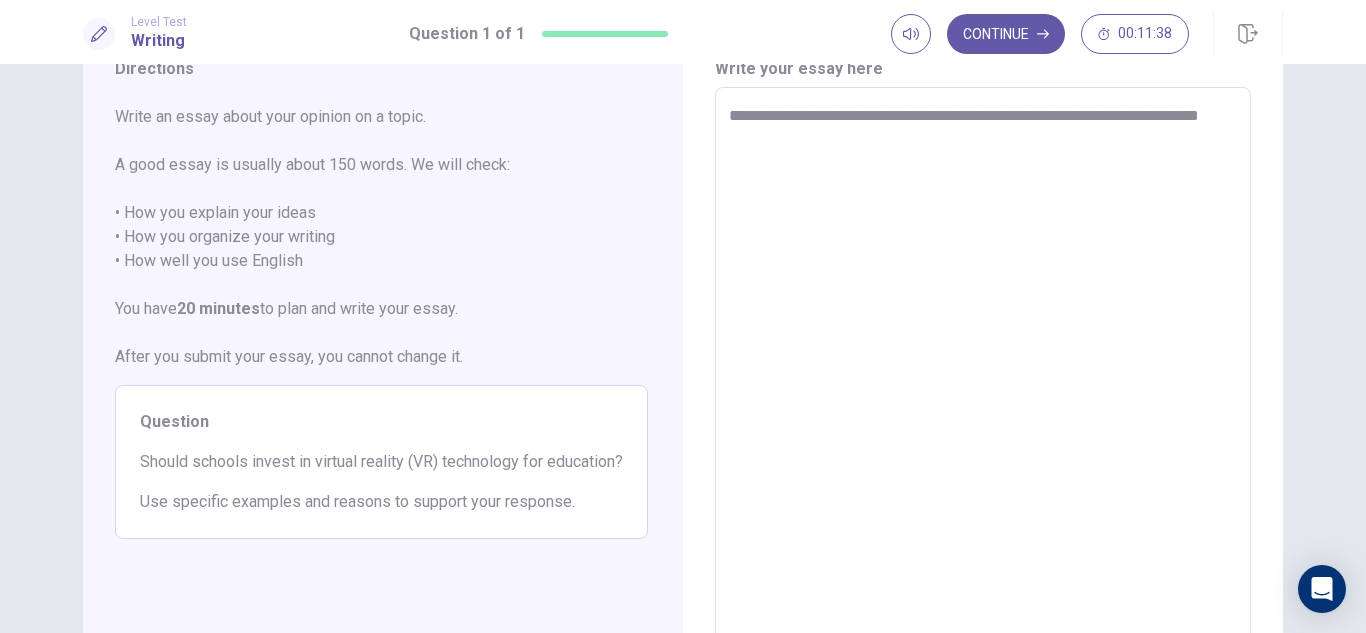type on "*" 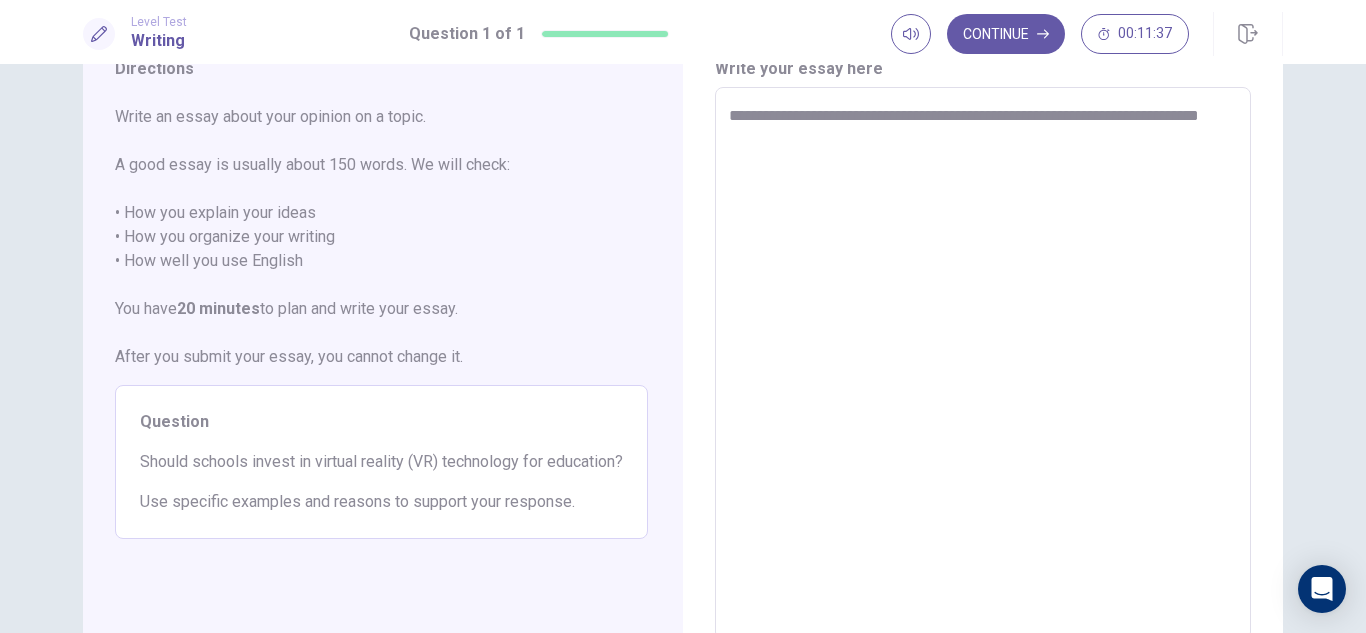type on "**********" 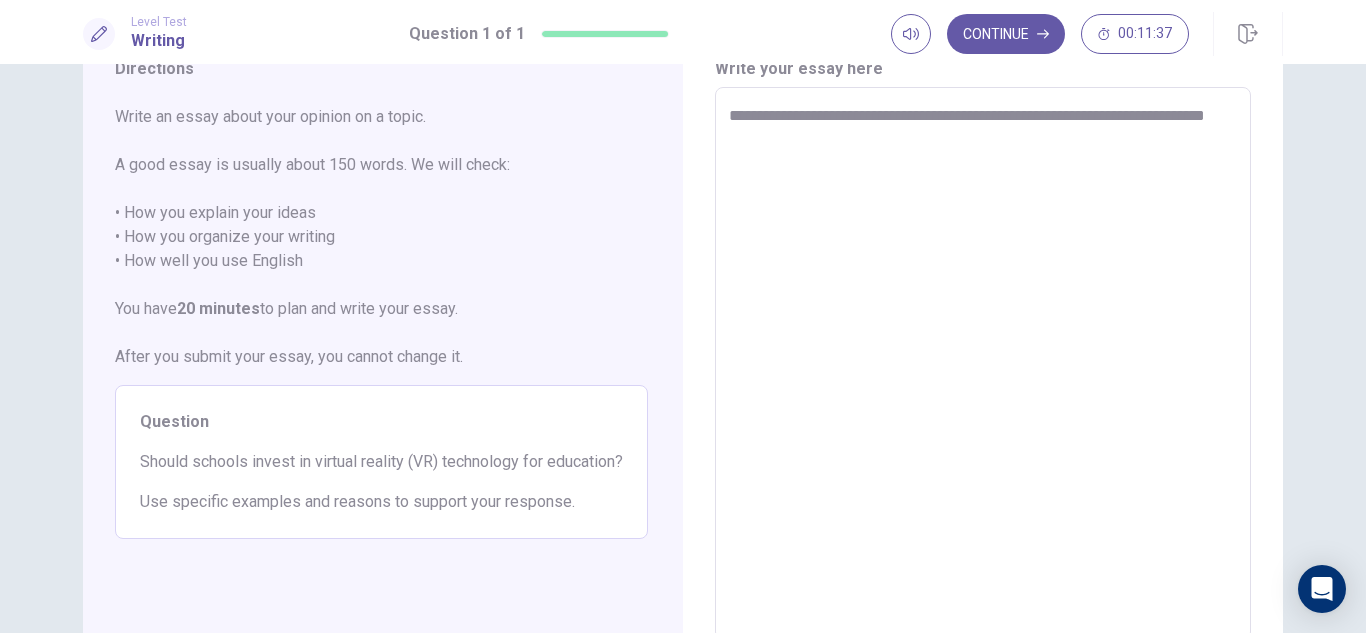 type on "*" 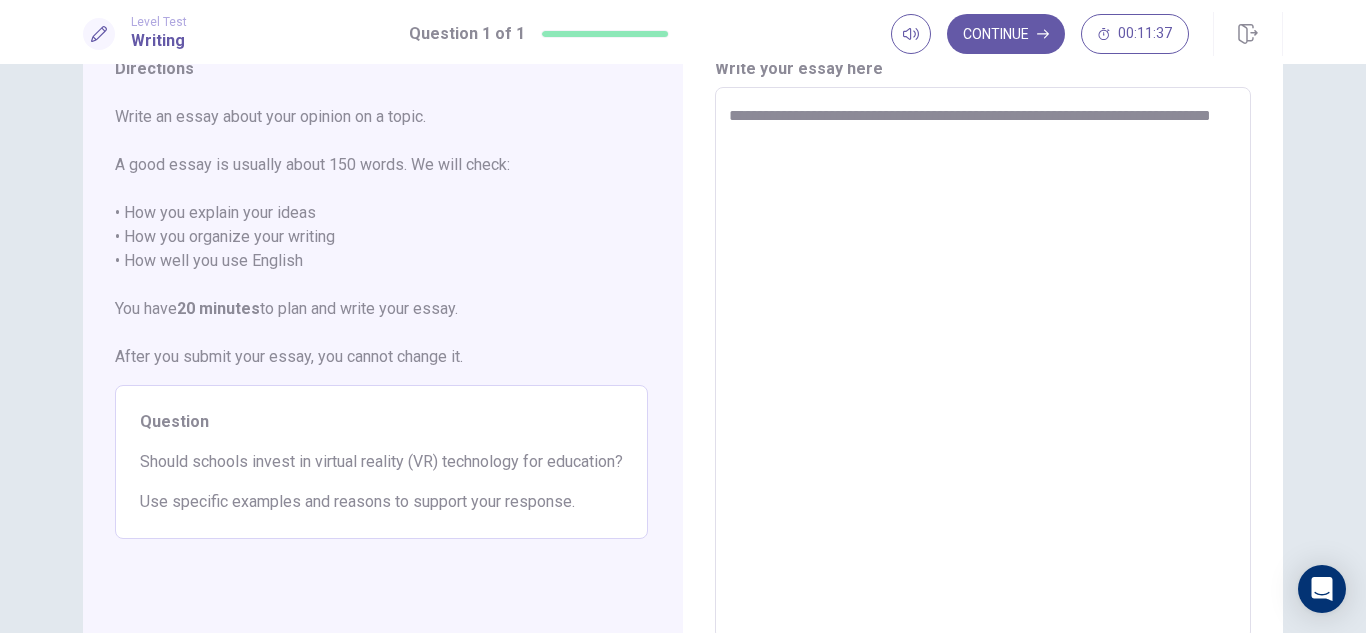 type on "*" 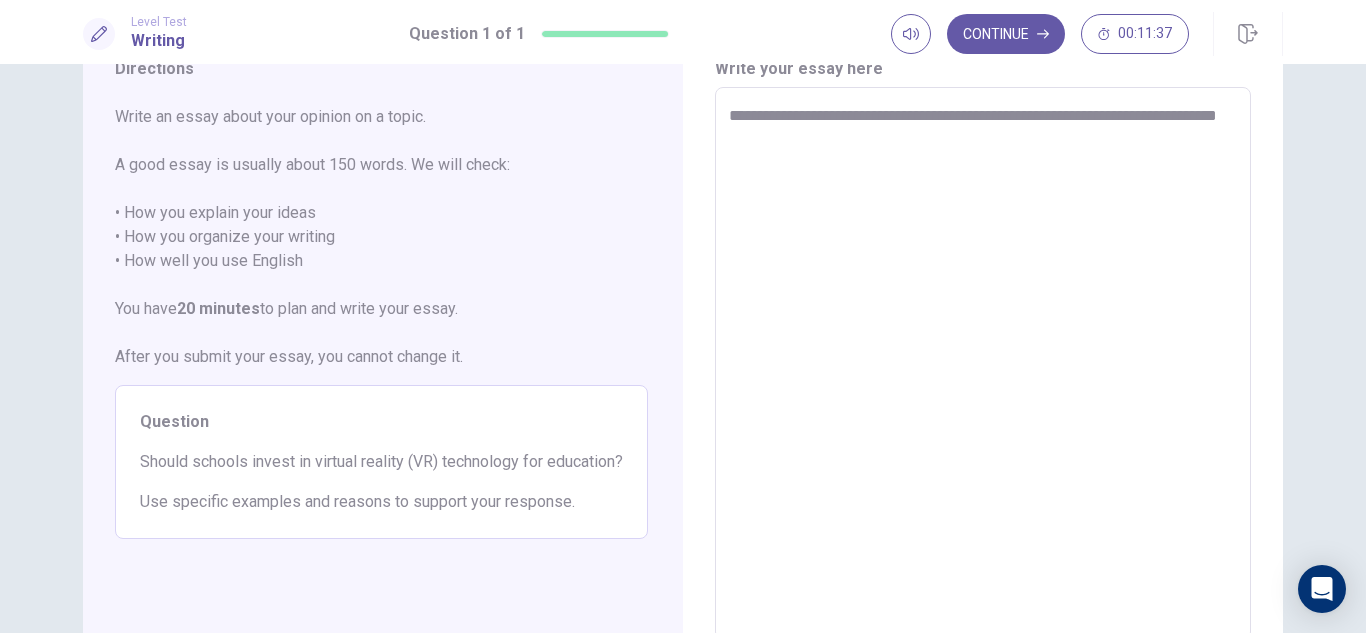 type on "*" 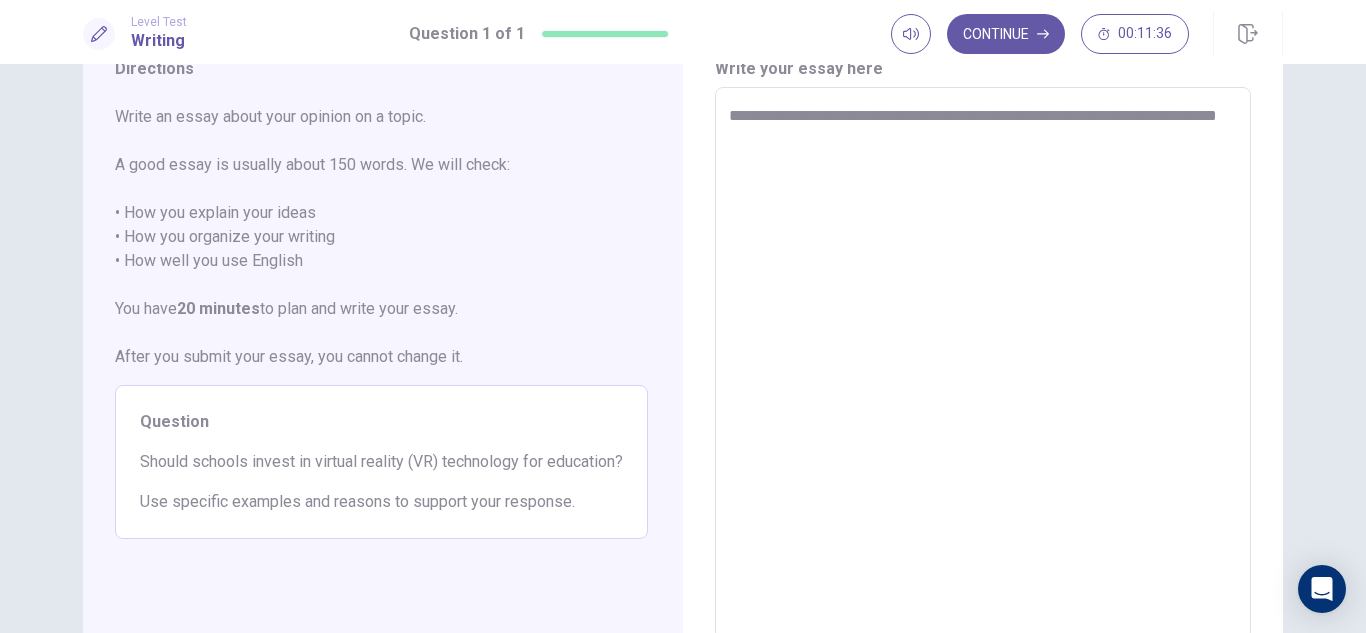 type on "**********" 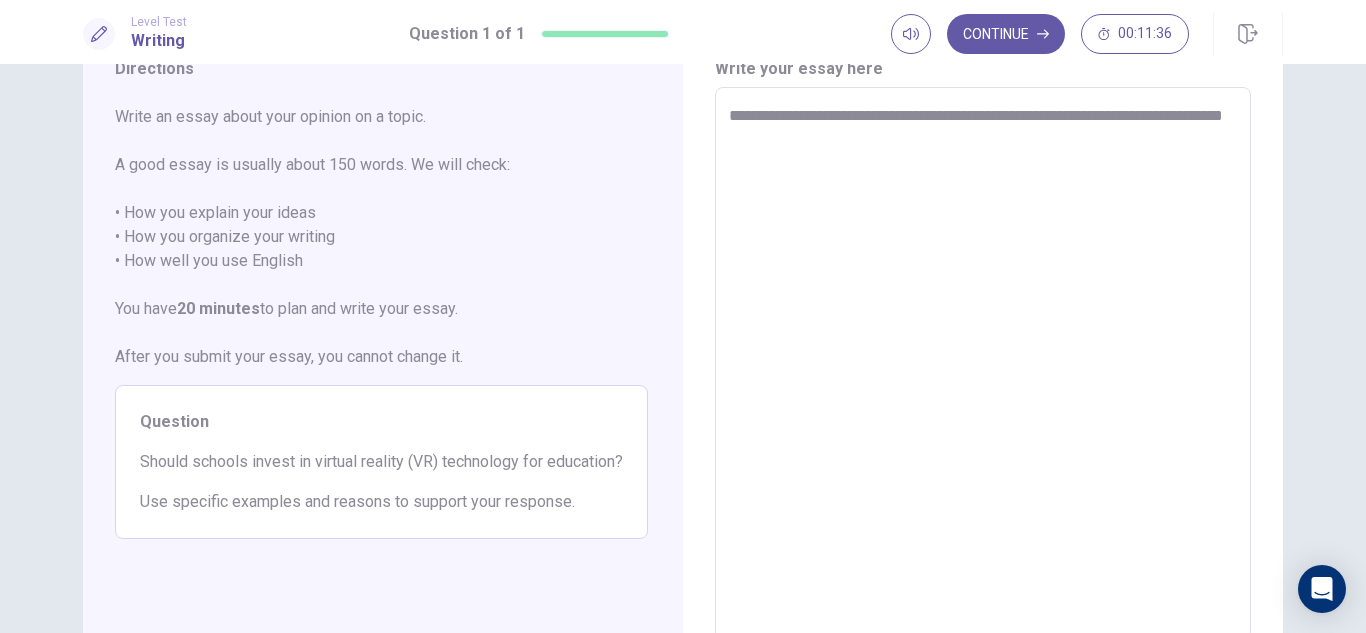 type on "*" 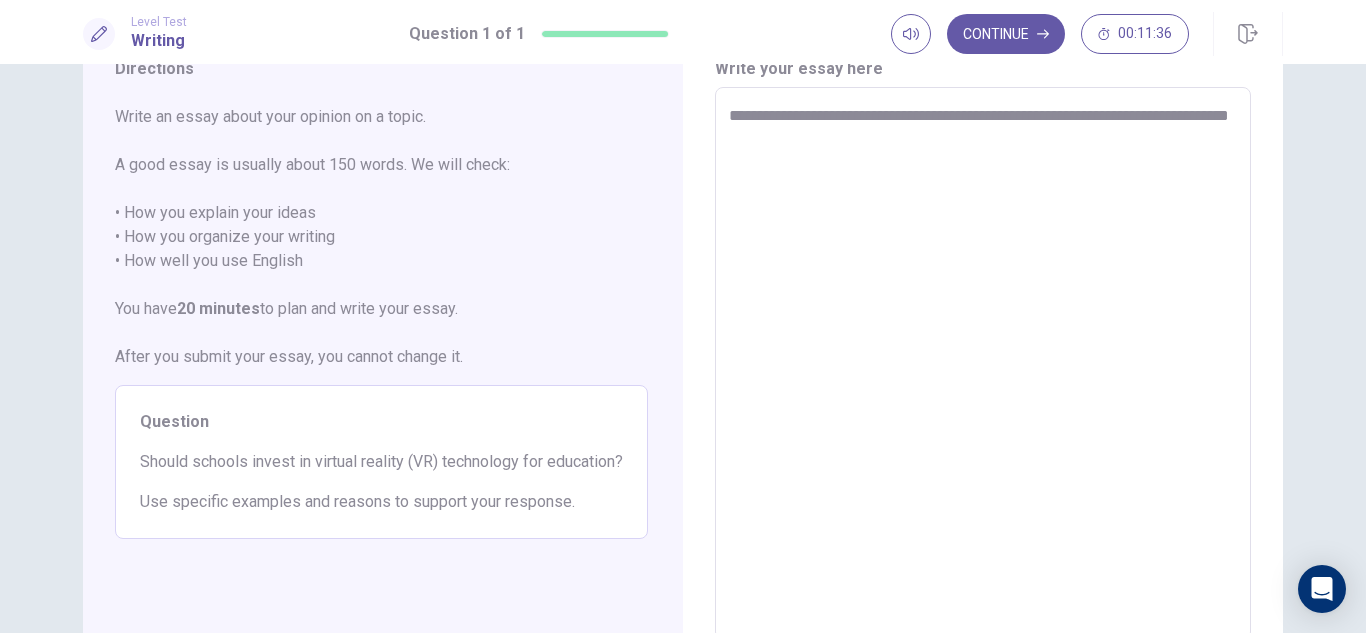 type on "*" 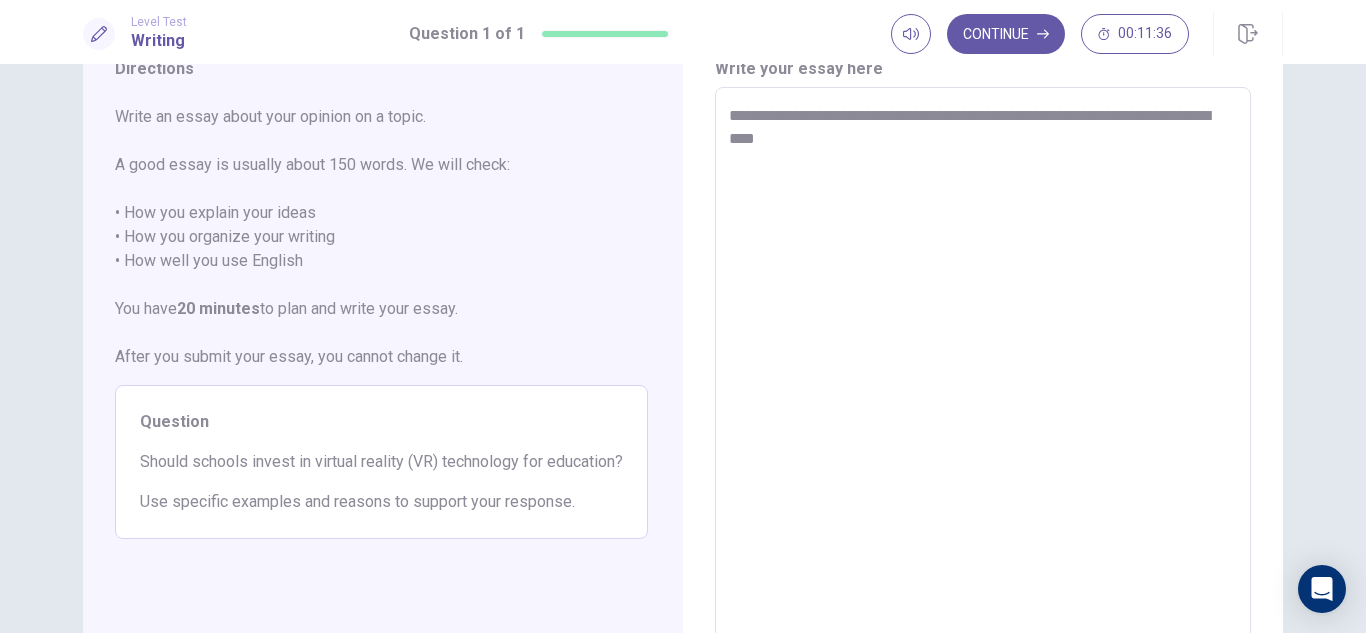 type on "*" 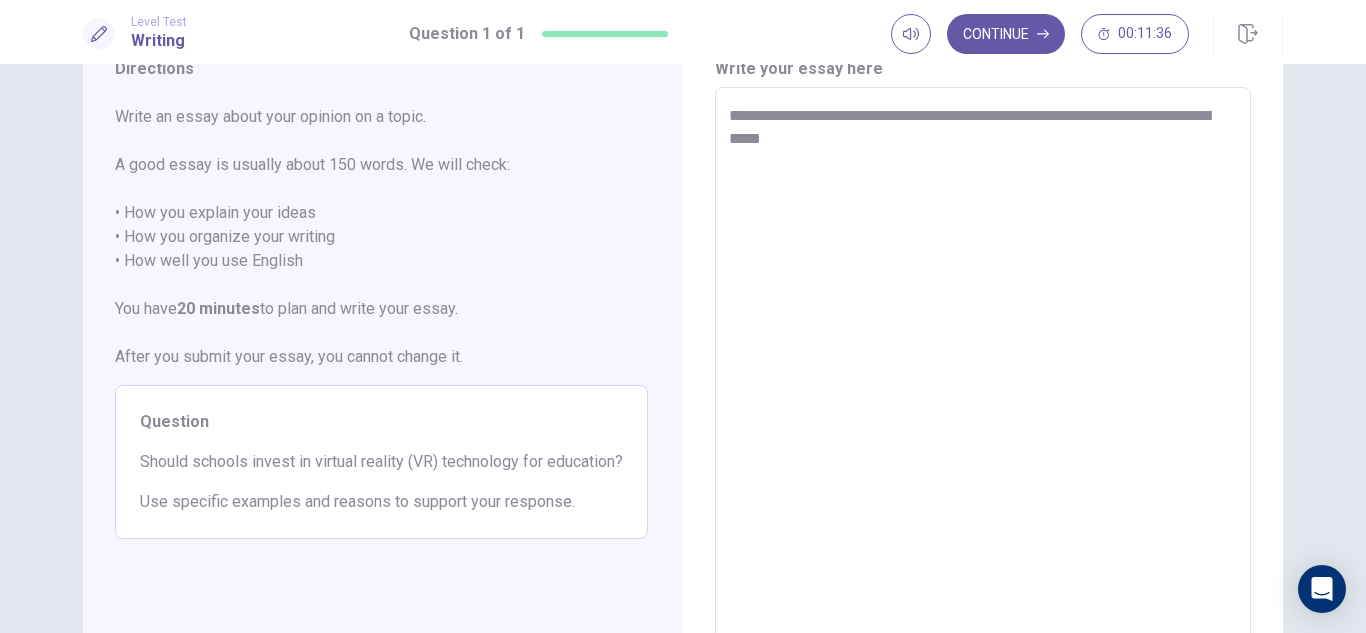 type on "*" 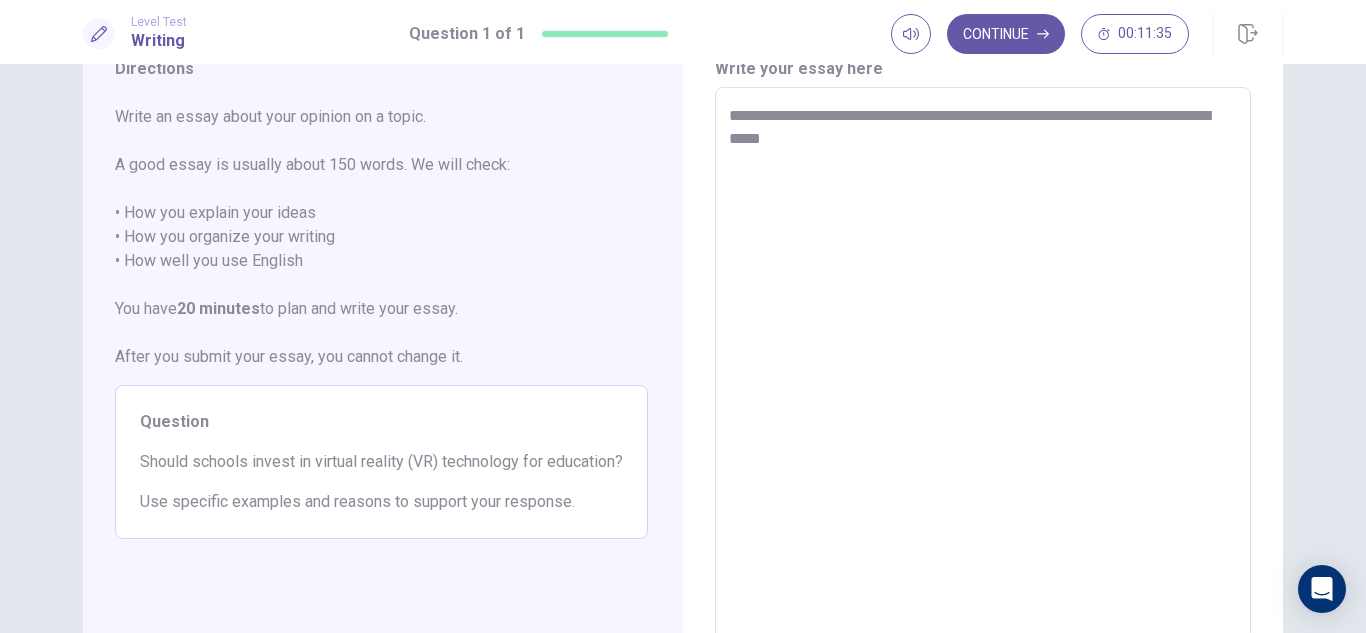 type on "**********" 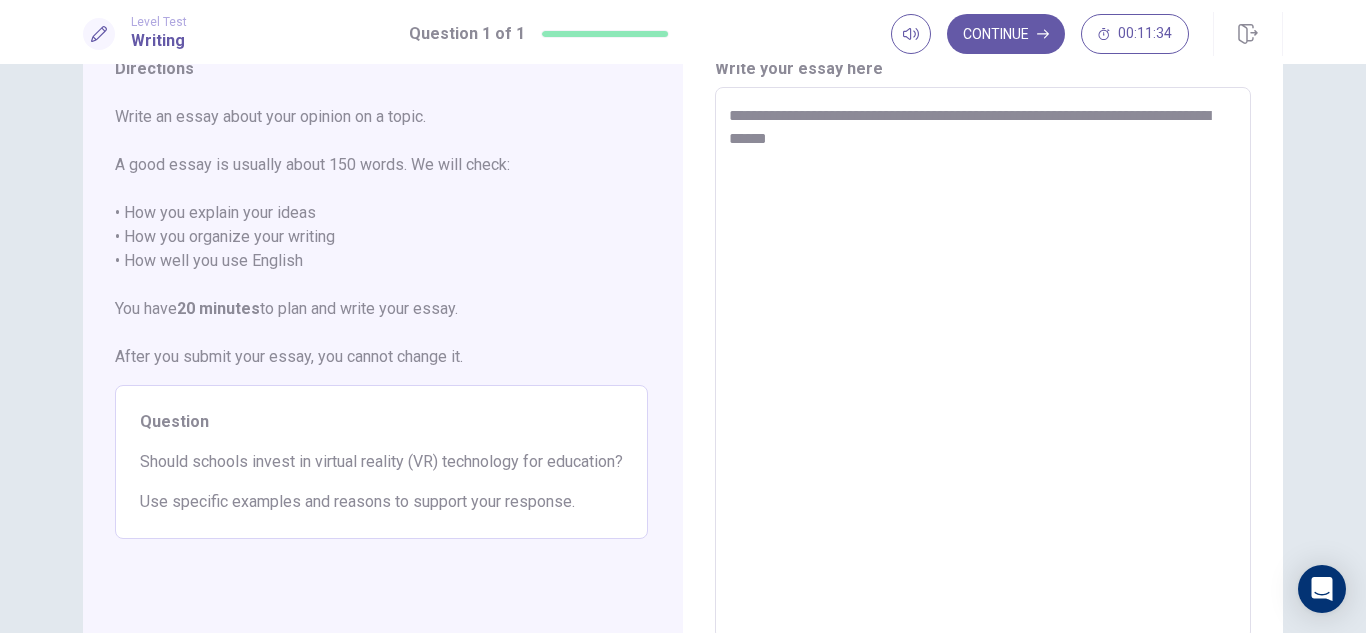 type on "*" 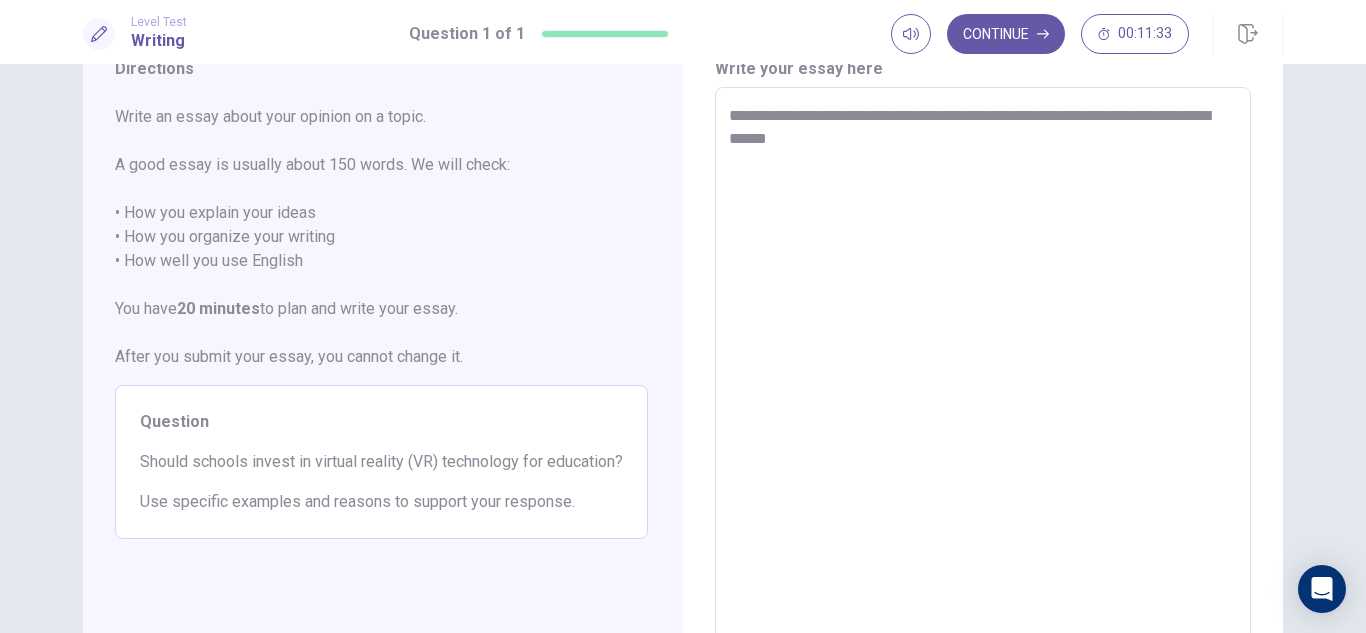 type on "**********" 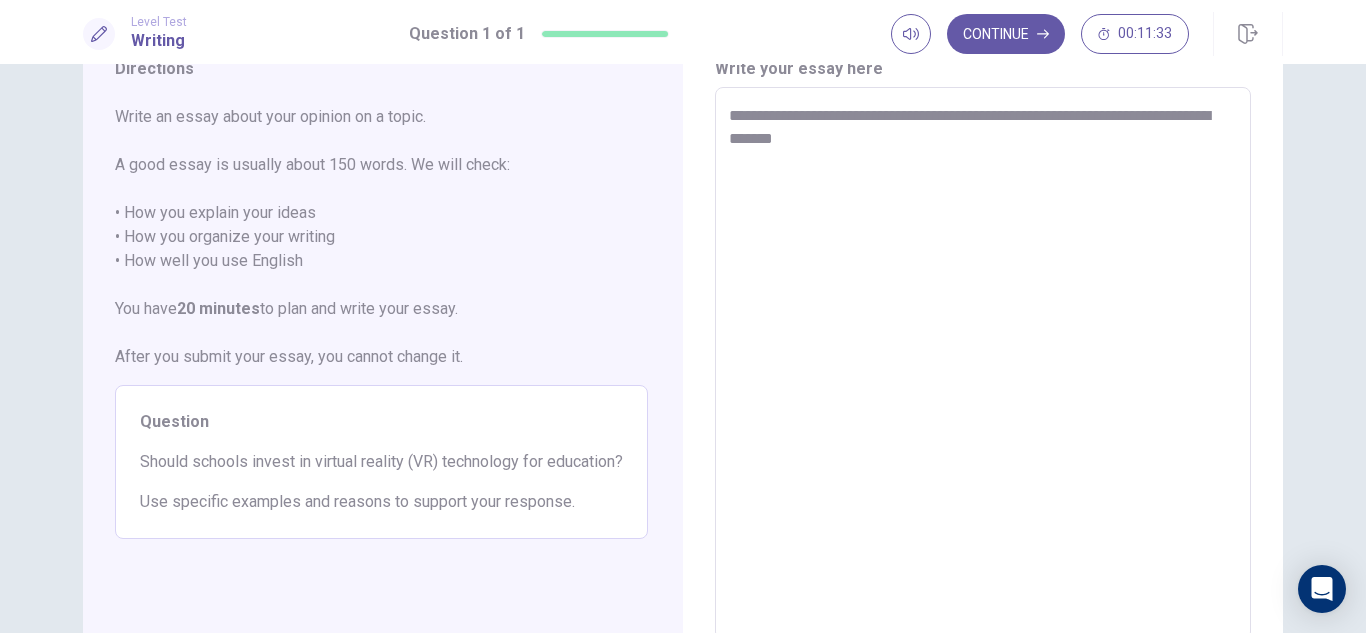 type on "*" 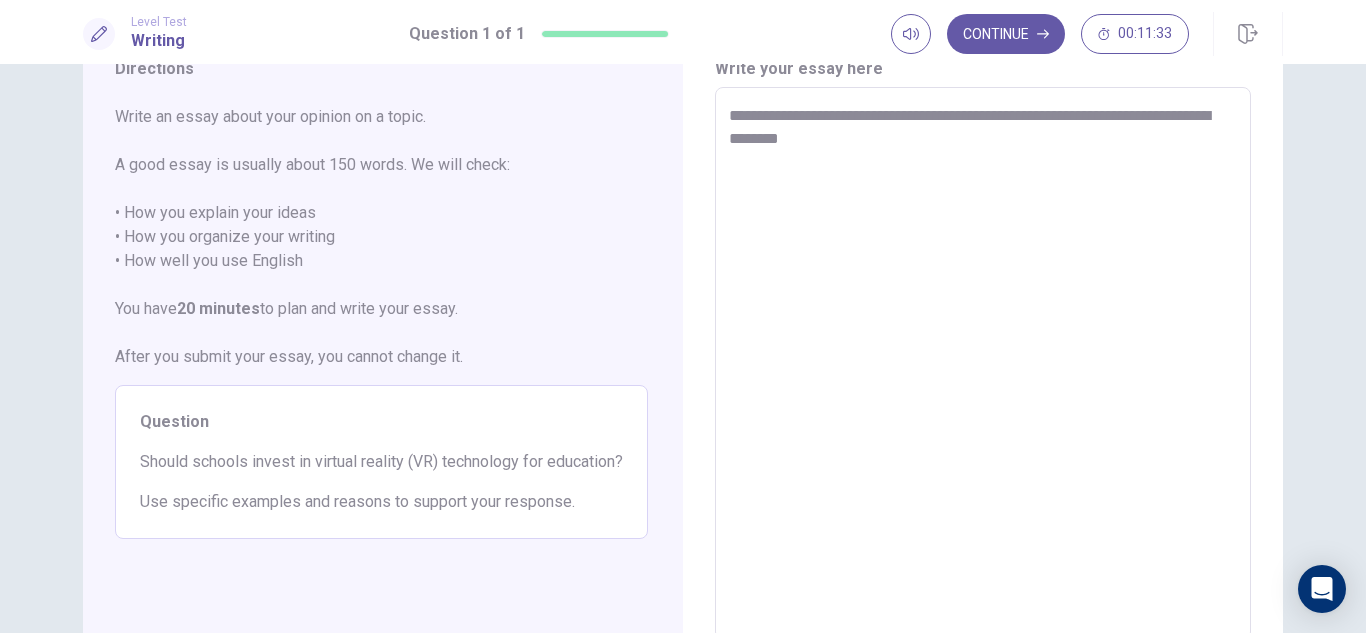 type 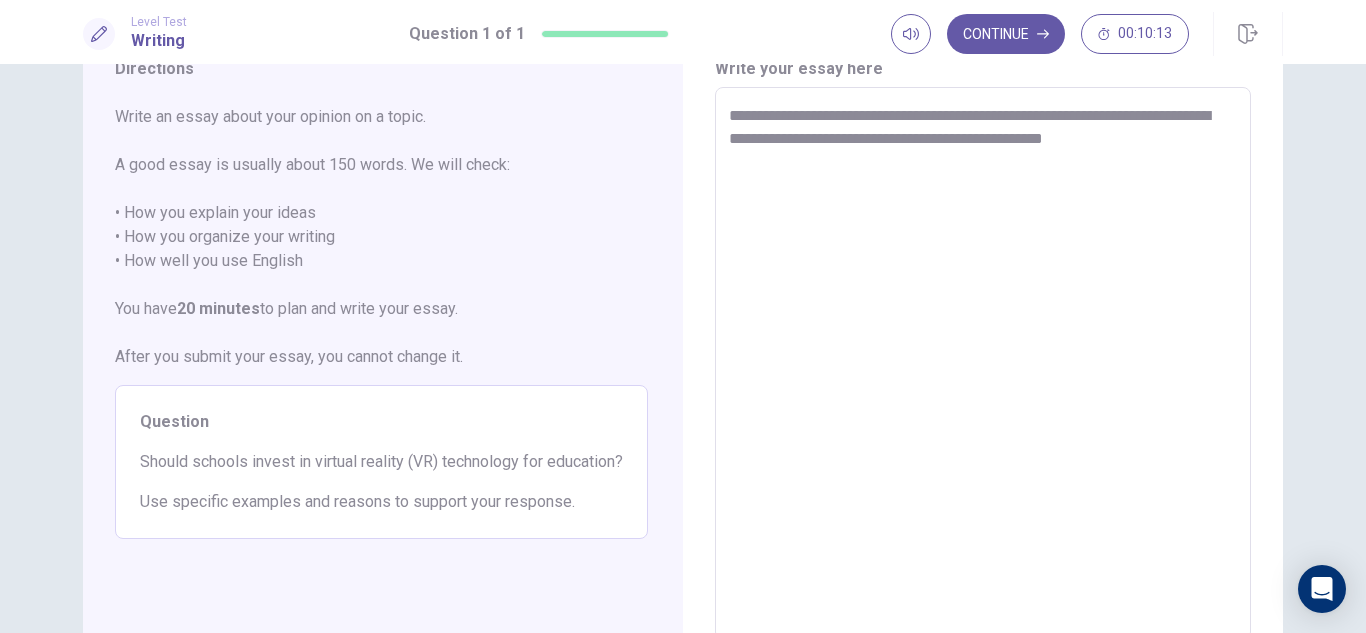 click on "**********" at bounding box center [983, 364] 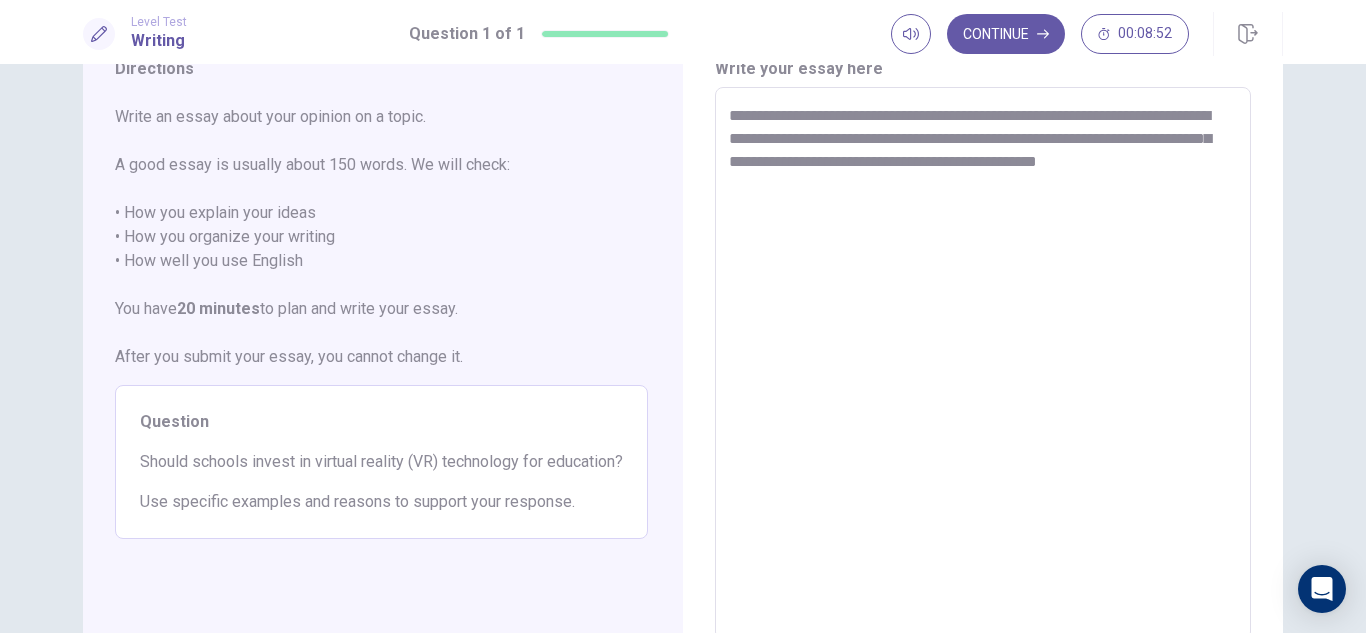 click on "**********" at bounding box center [983, 364] 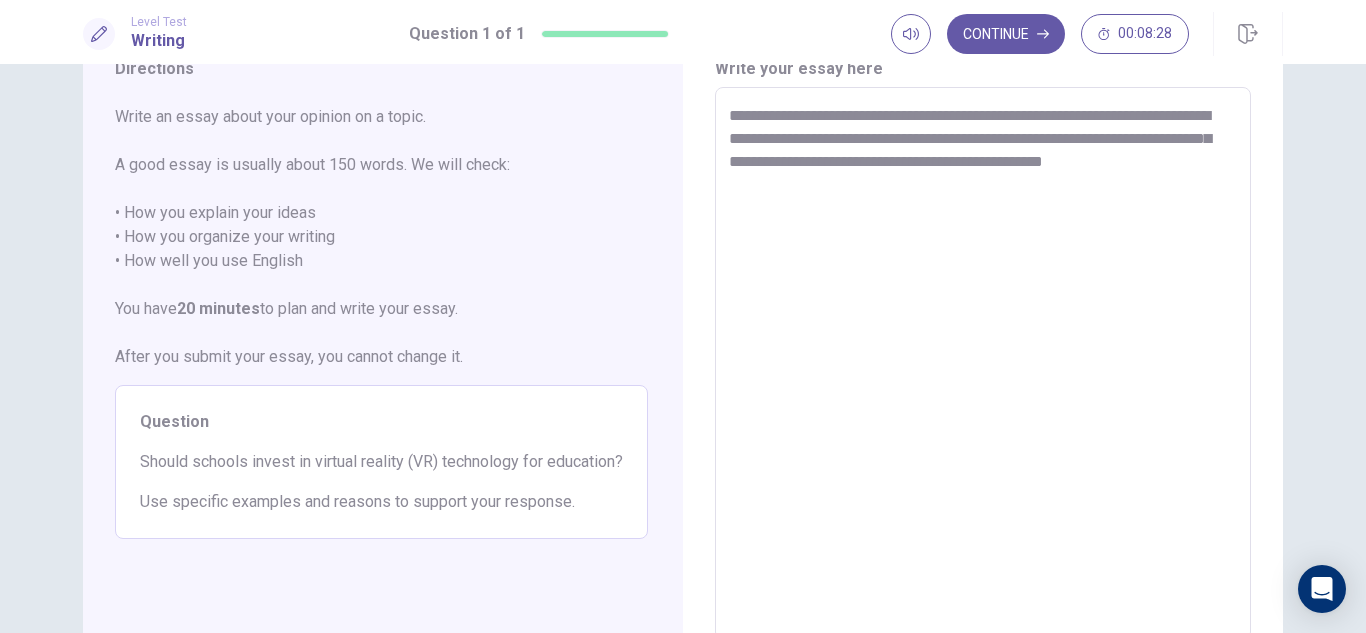 click on "**********" at bounding box center [983, 364] 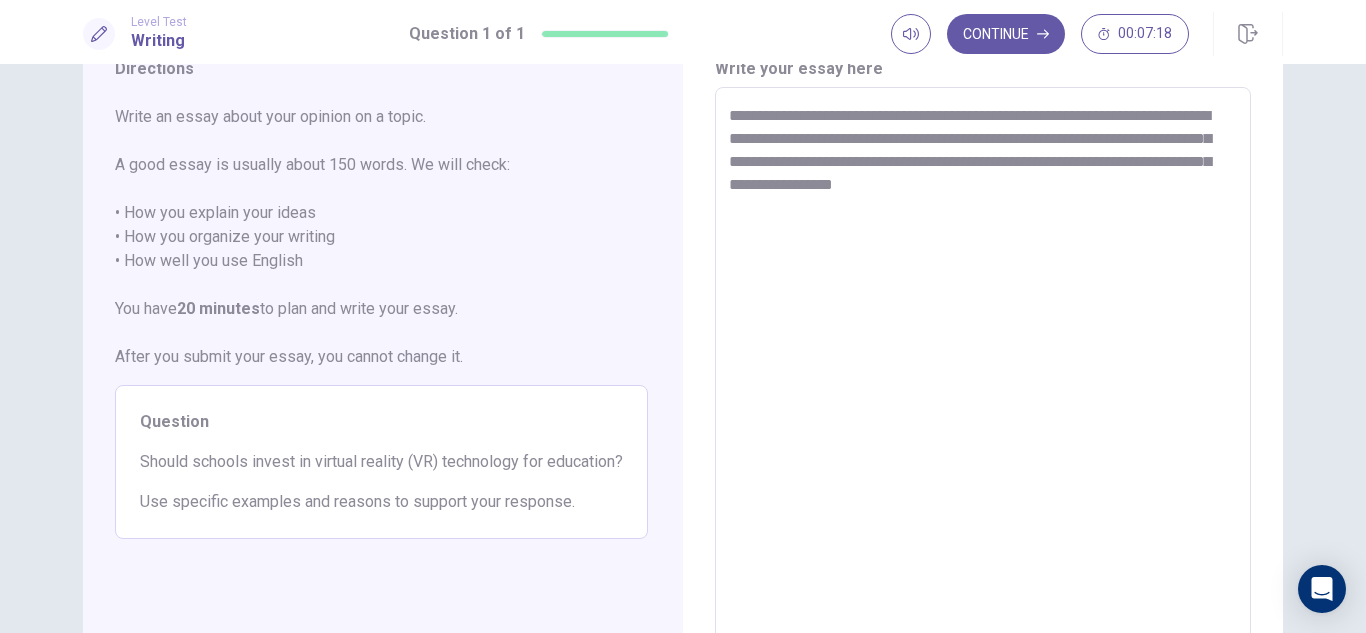 click on "**********" at bounding box center [983, 364] 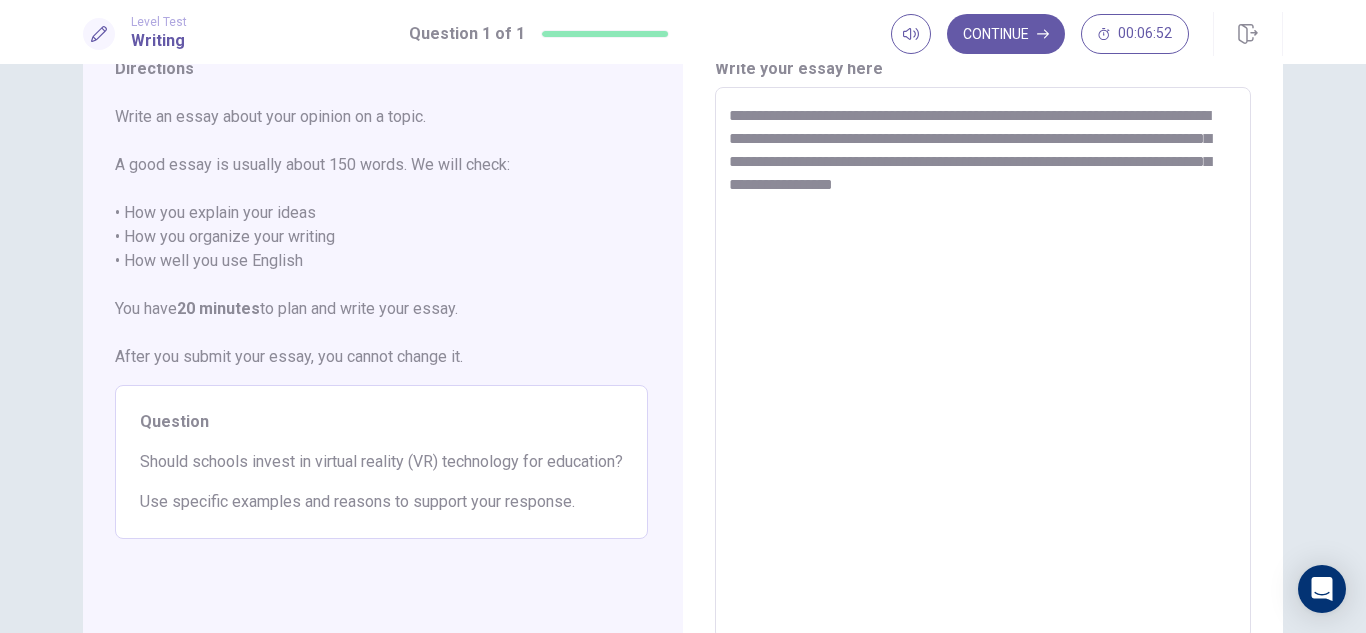 click on "**********" at bounding box center [983, 364] 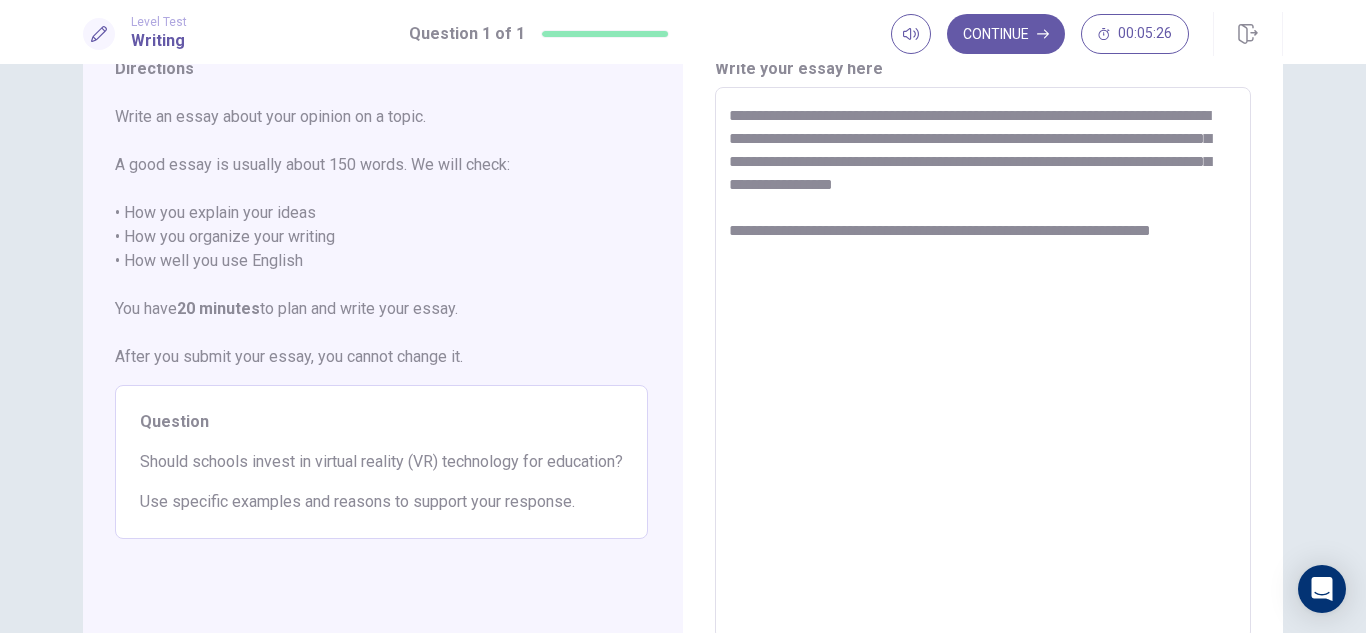 click on "**********" at bounding box center [983, 364] 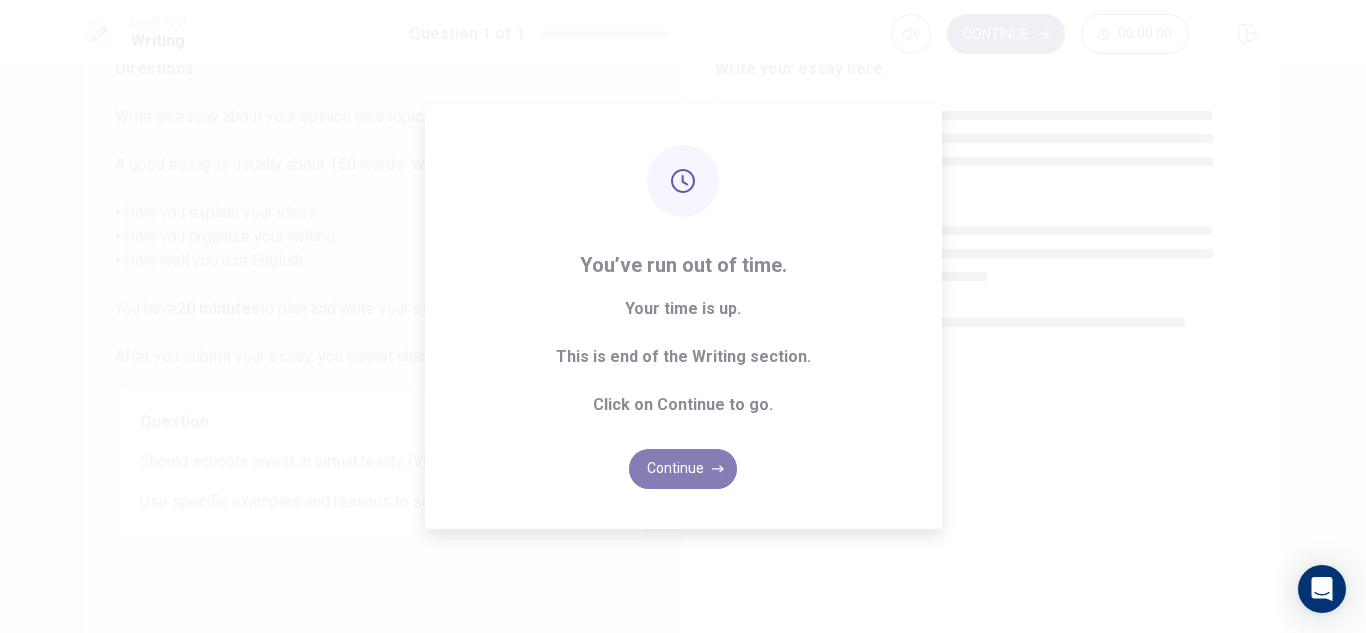 click on "Continue" at bounding box center [683, 469] 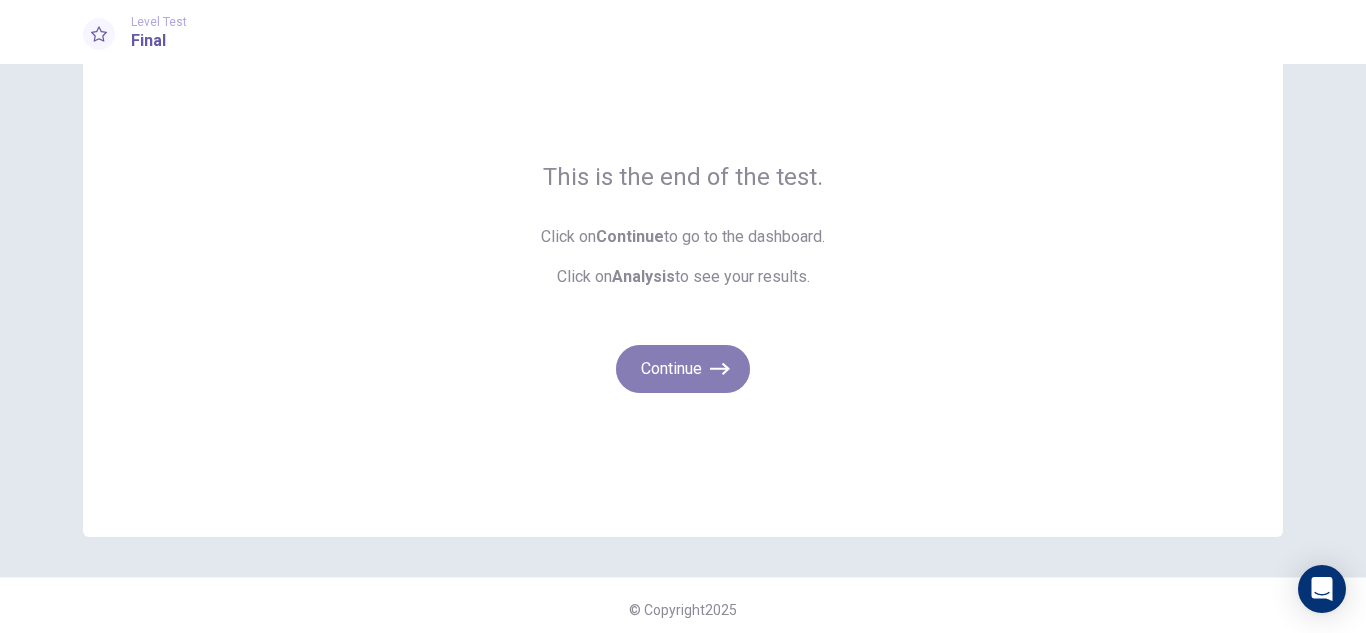 click on "Continue" at bounding box center (683, 369) 